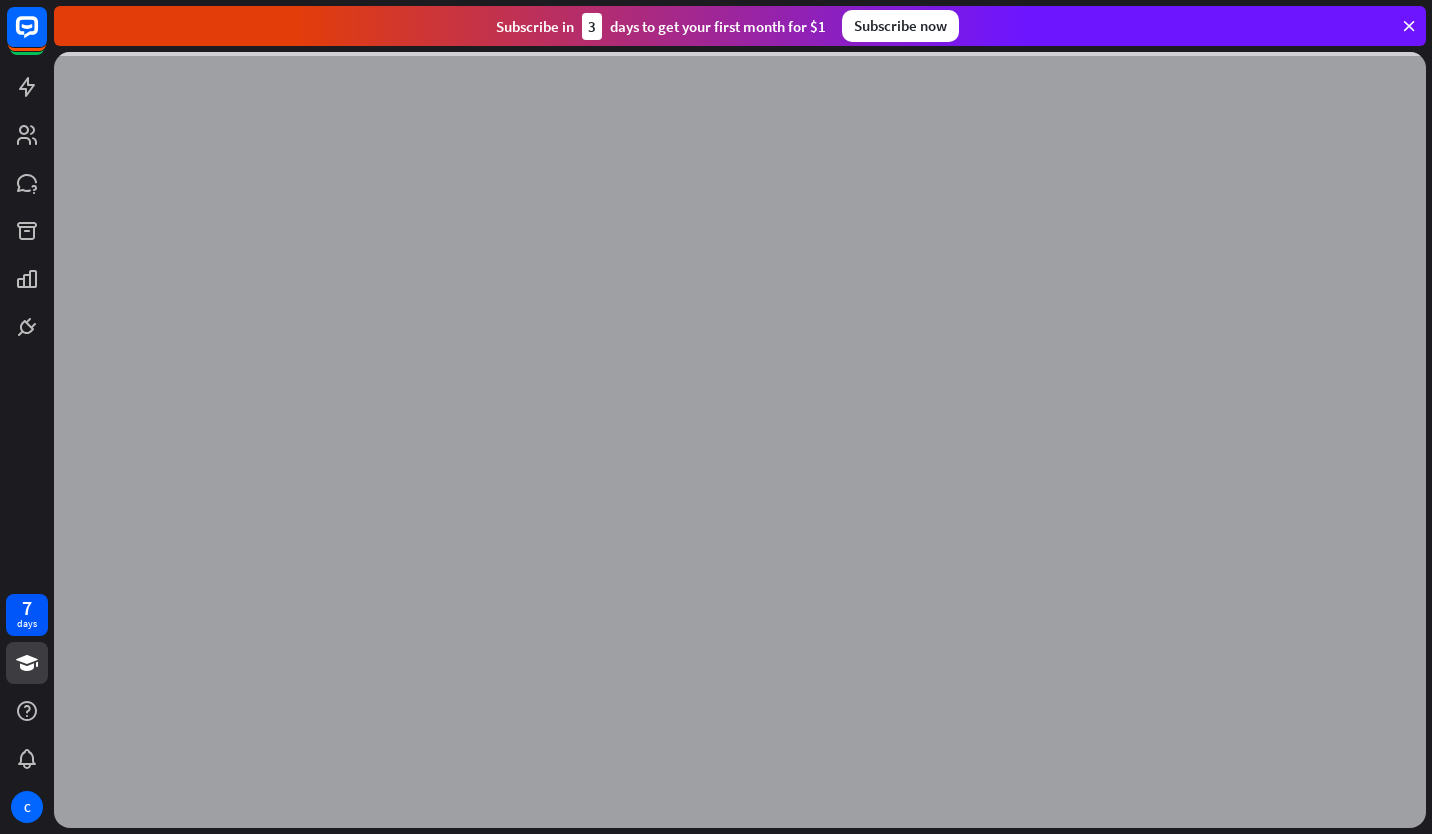 scroll, scrollTop: 0, scrollLeft: 0, axis: both 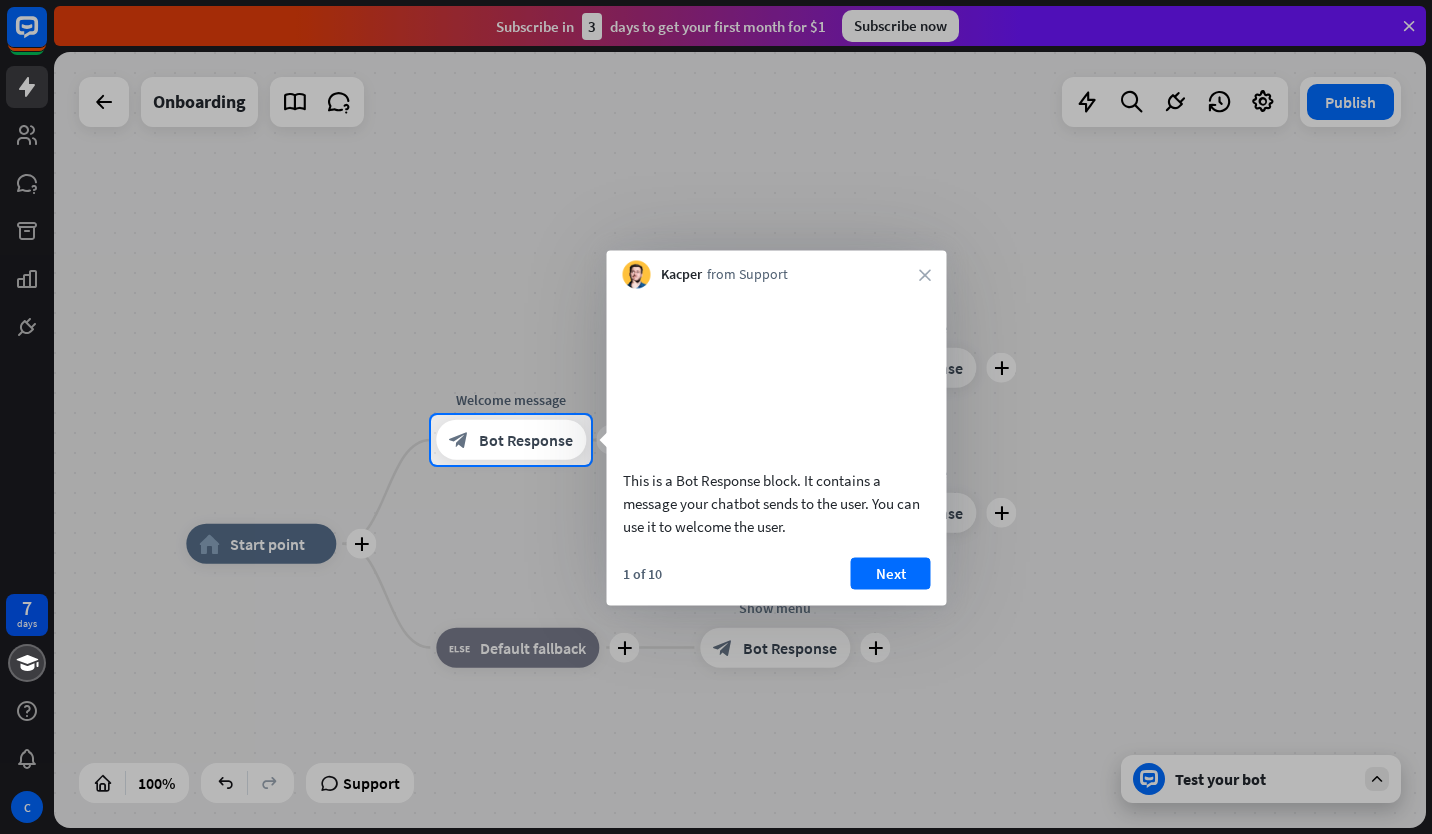 click on "Next" at bounding box center (891, 573) 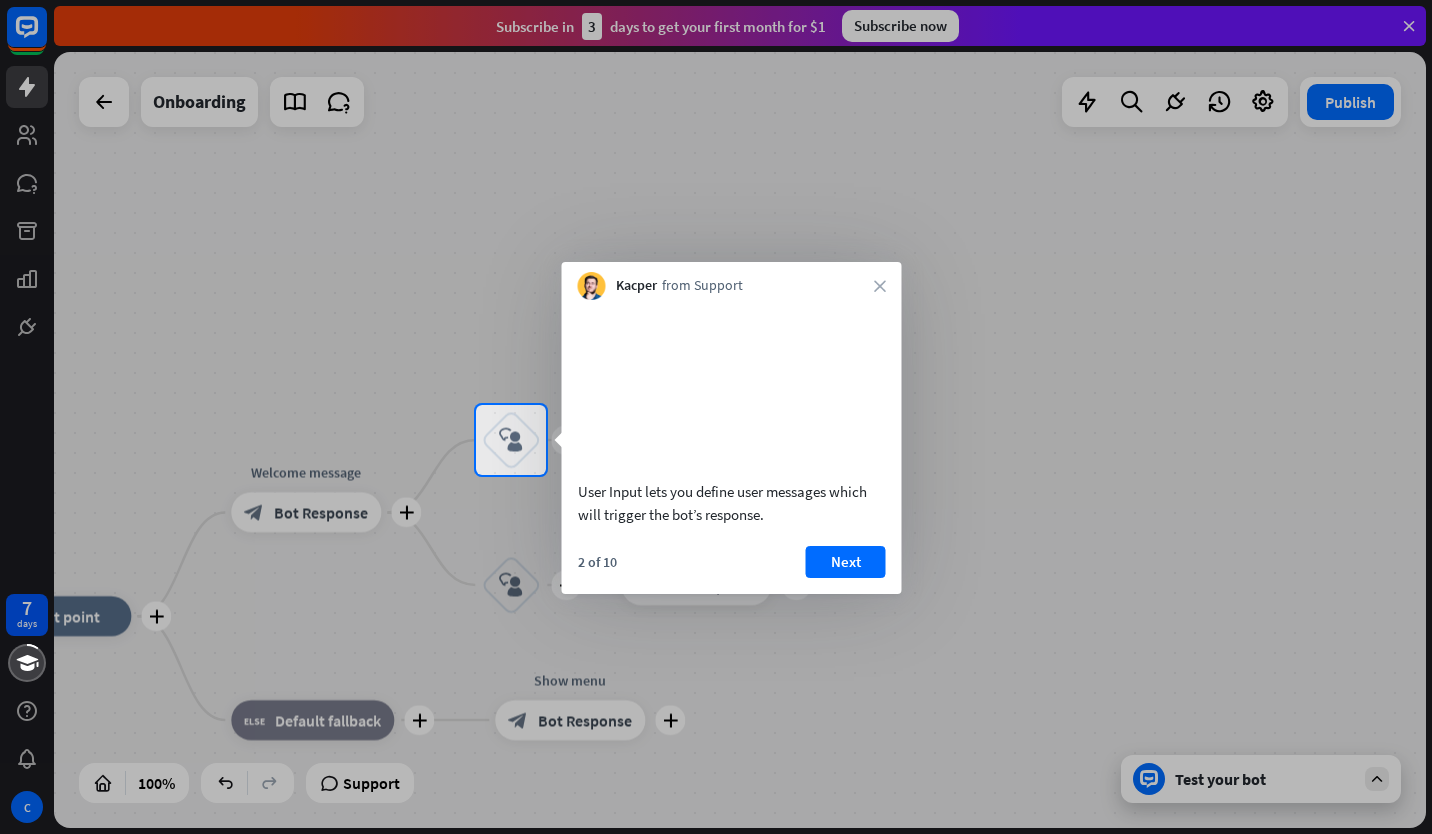 click on "Next" at bounding box center (846, 562) 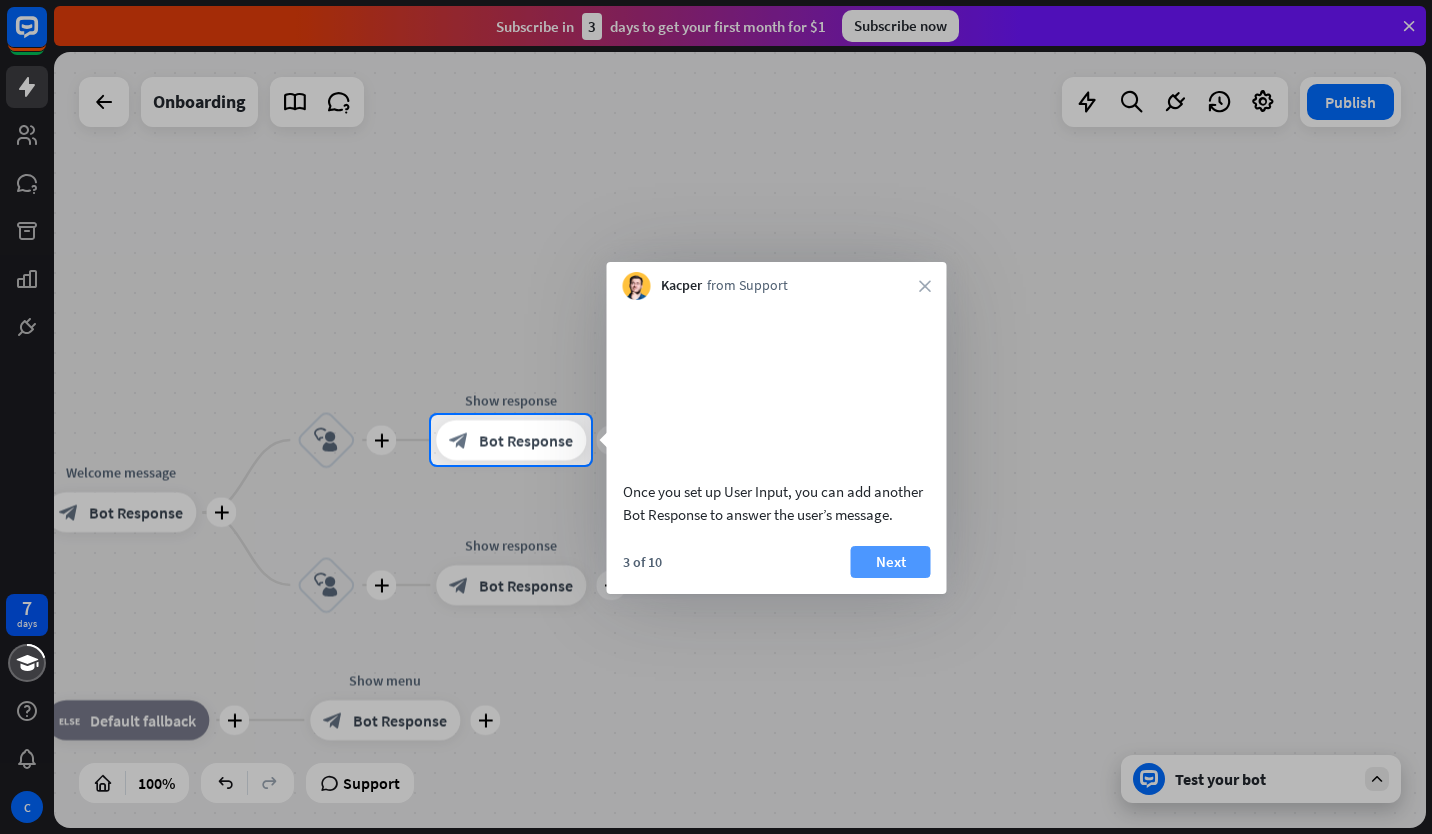 click on "Next" at bounding box center [891, 562] 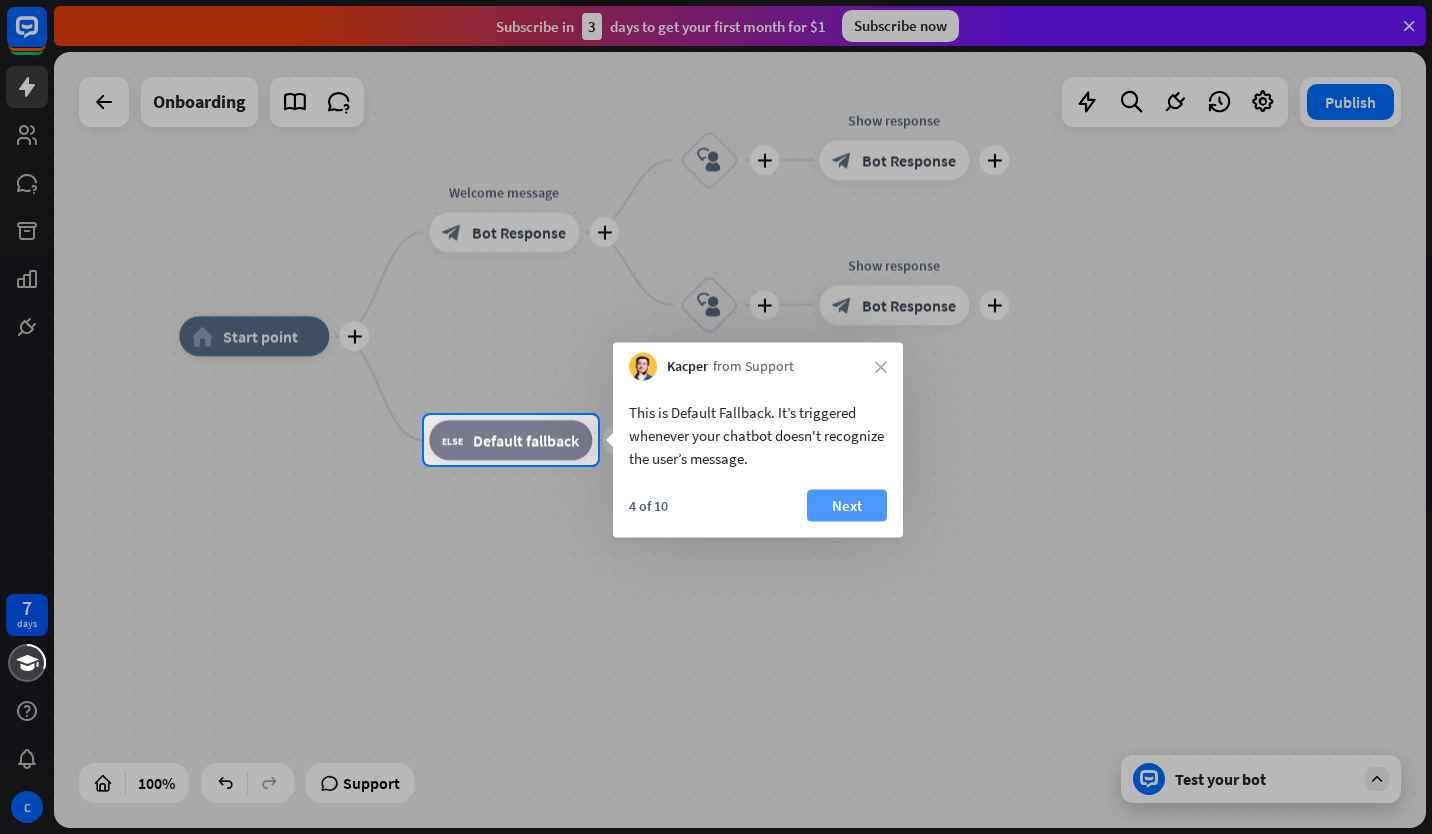 click on "Next" at bounding box center [847, 506] 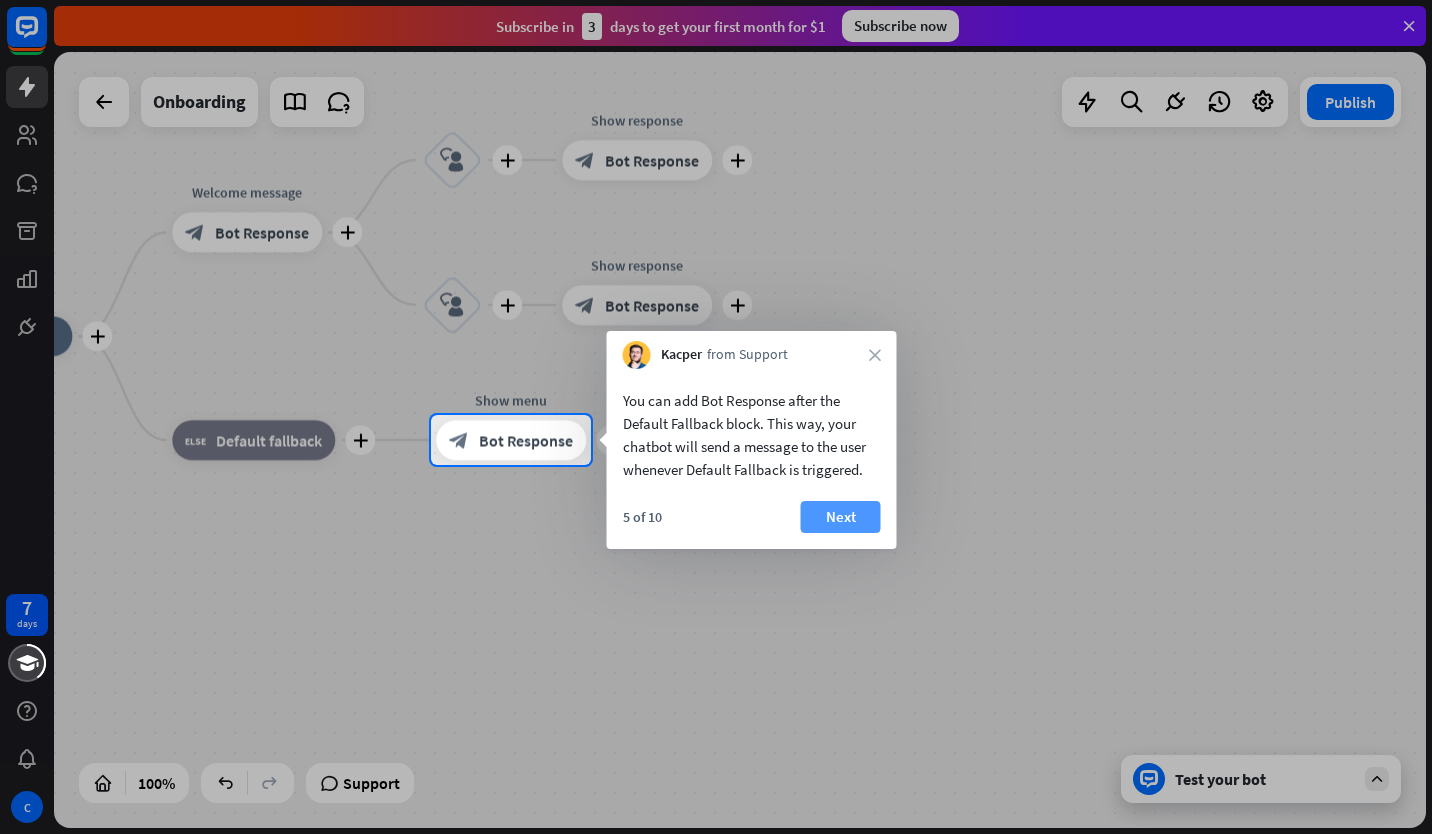 click on "Next" at bounding box center [841, 517] 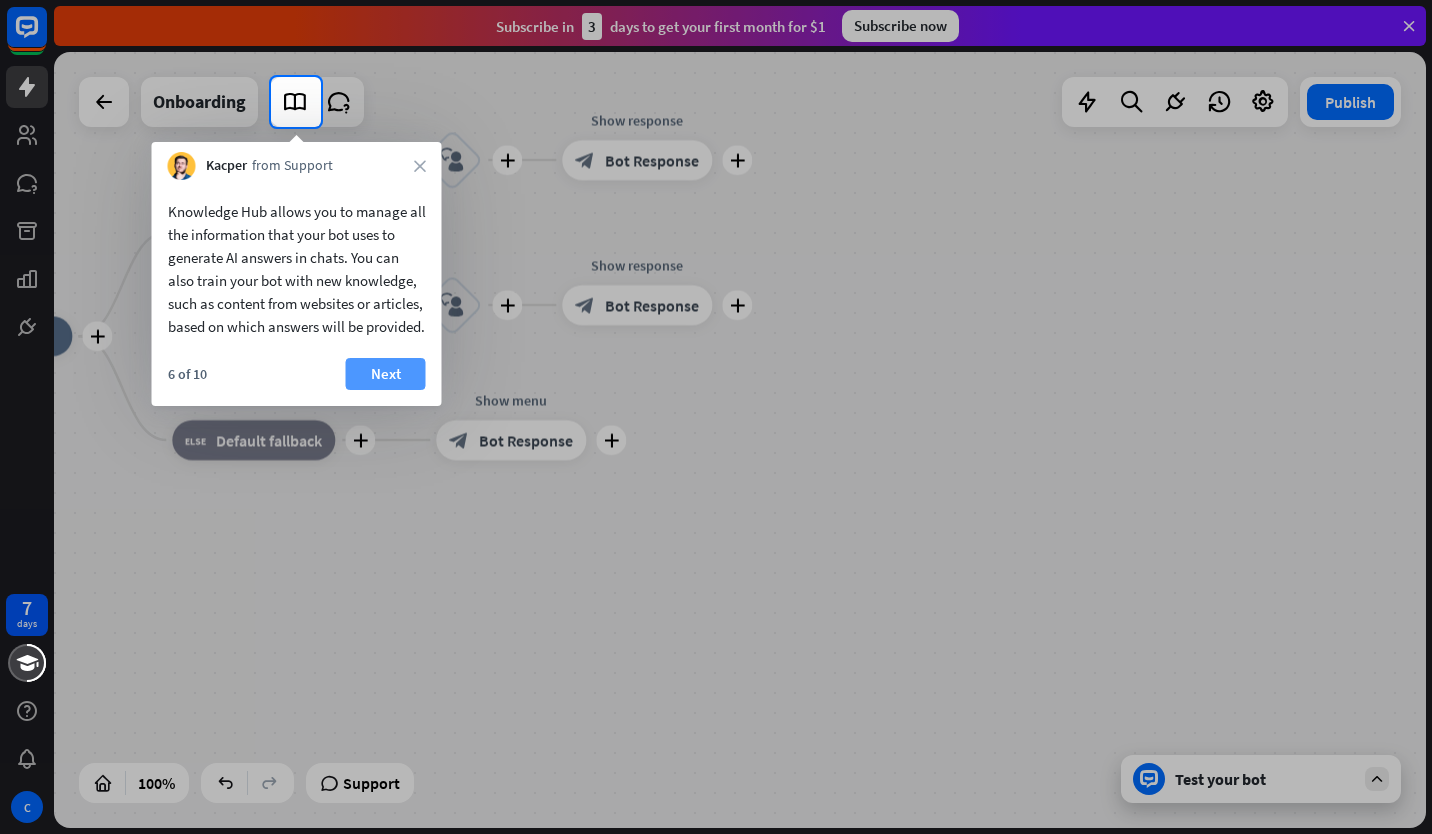 click on "Next" at bounding box center [386, 374] 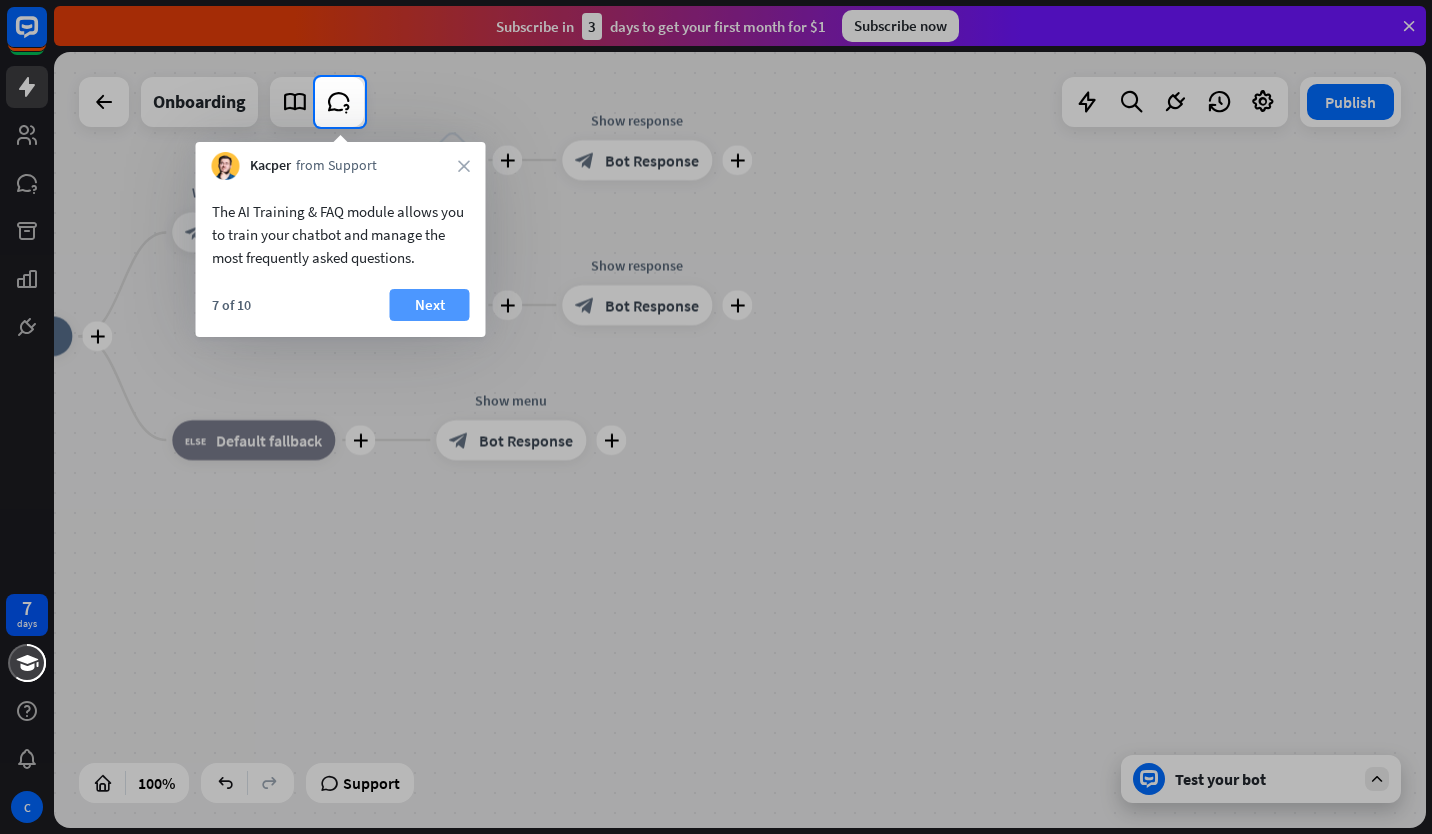 click on "Next" at bounding box center [430, 305] 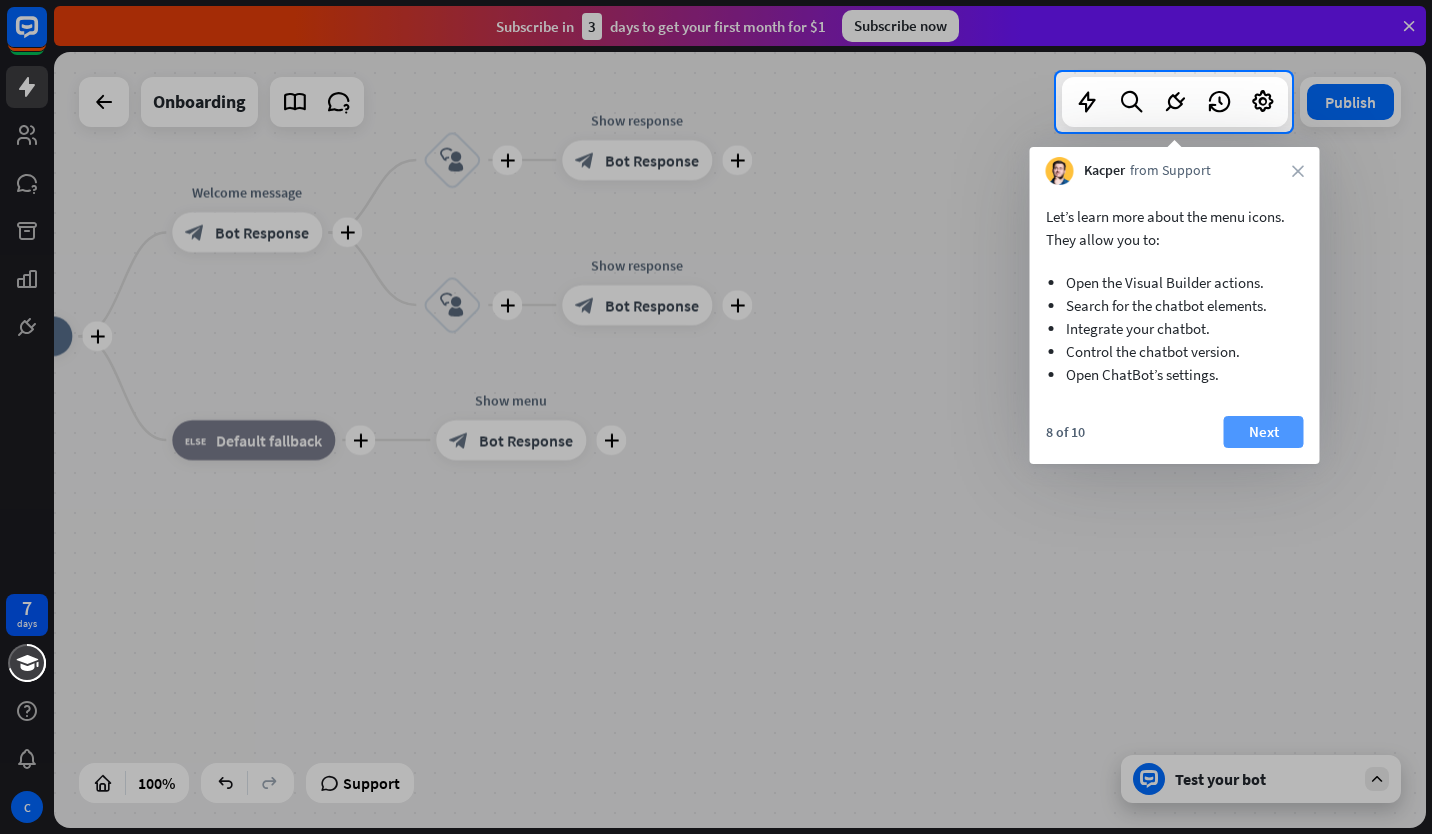 click on "Next" at bounding box center [1264, 432] 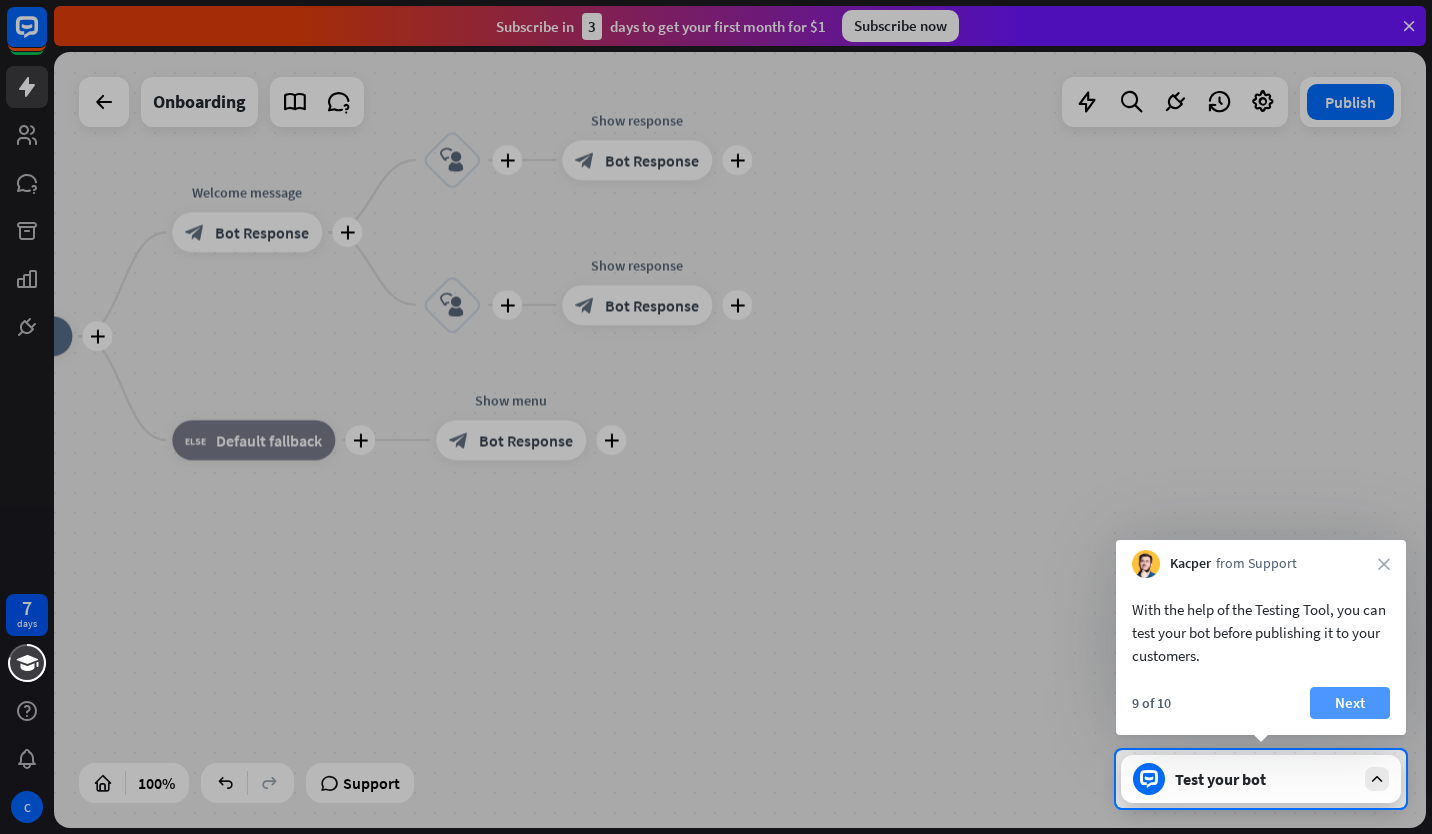 click on "Next" at bounding box center [1350, 703] 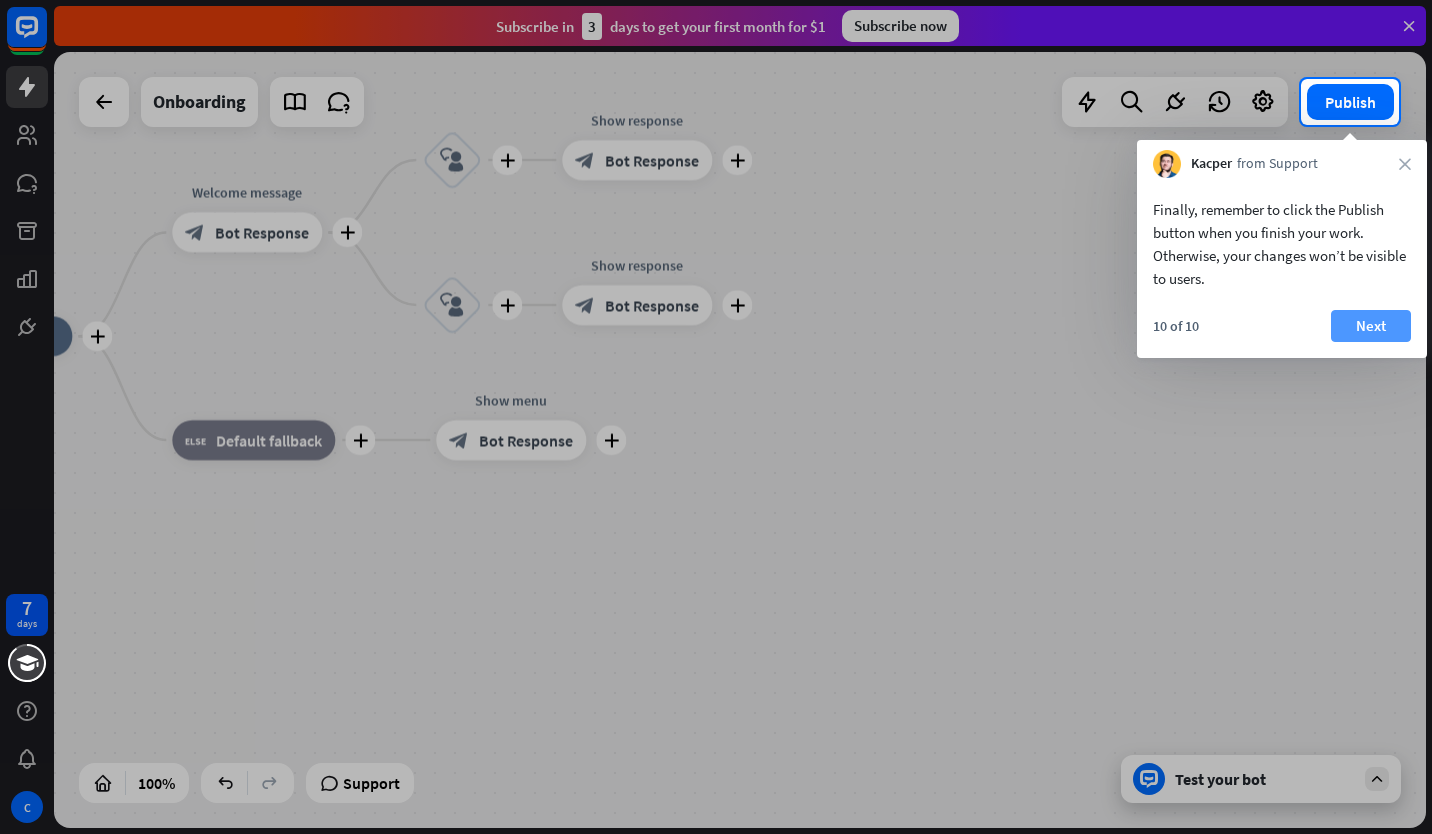 click on "Next" at bounding box center (1371, 326) 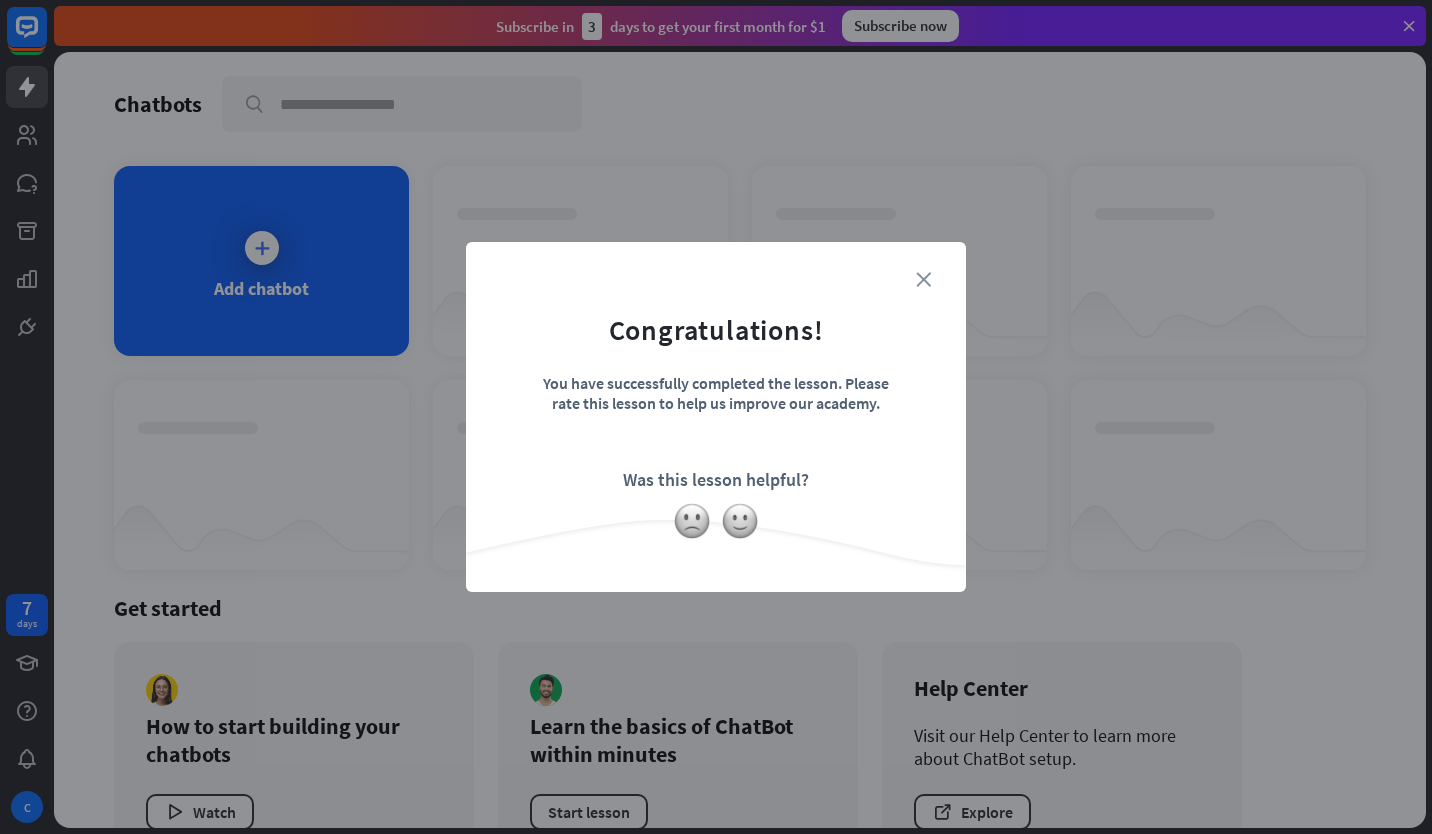 click on "close" at bounding box center [923, 279] 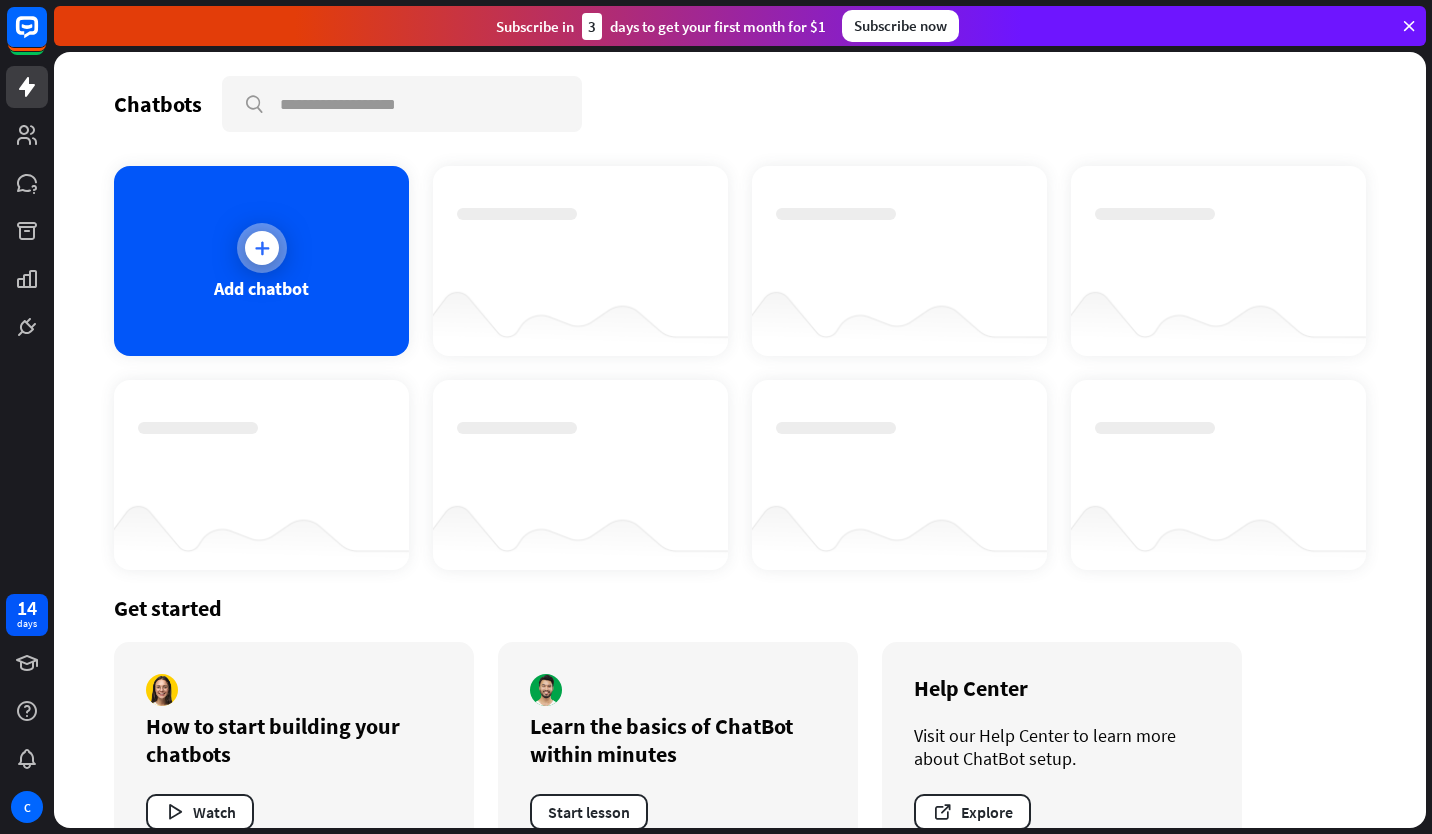 click at bounding box center [740, 440] 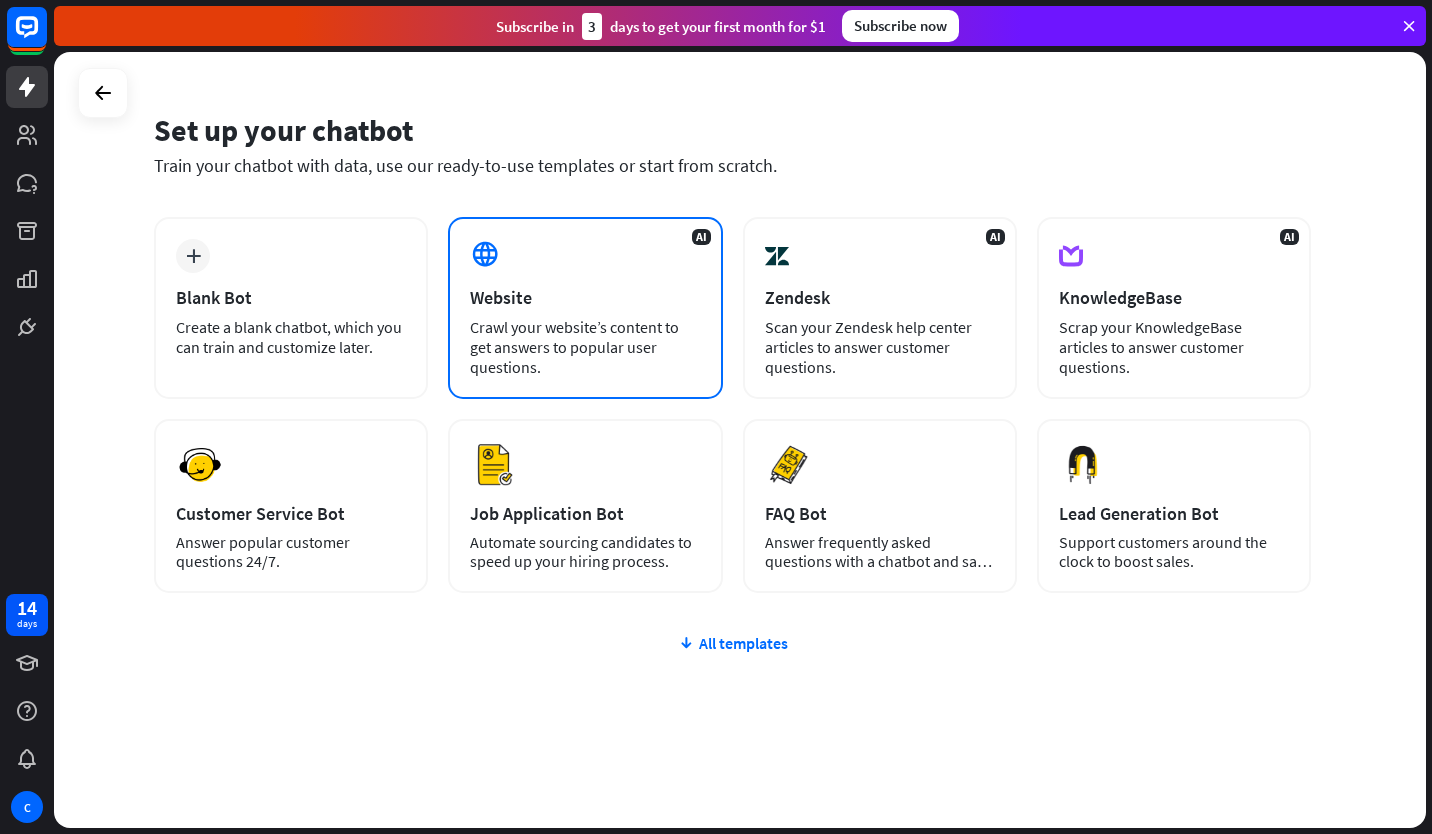 scroll, scrollTop: 51, scrollLeft: 0, axis: vertical 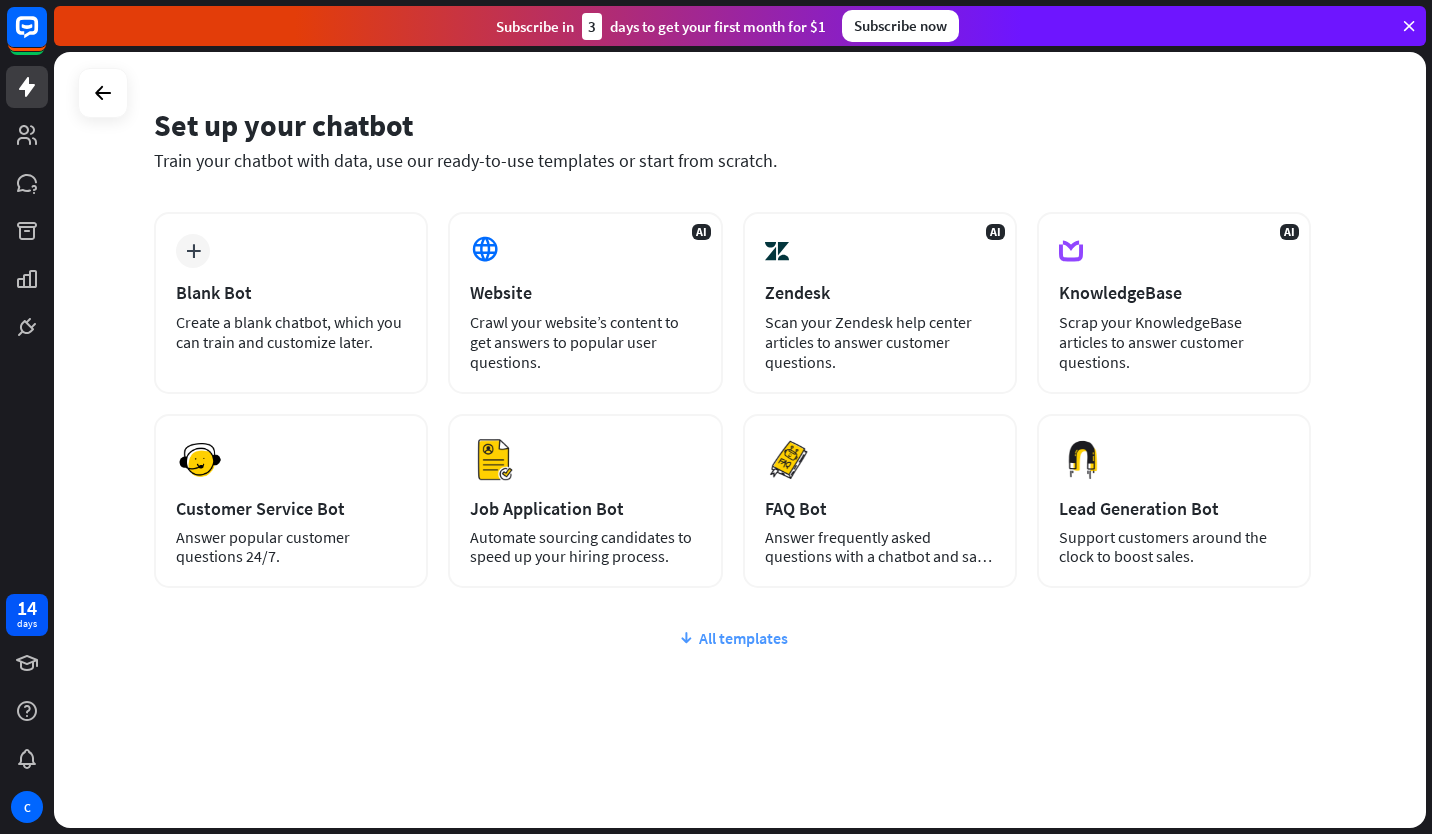 click on "All templates" at bounding box center (732, 638) 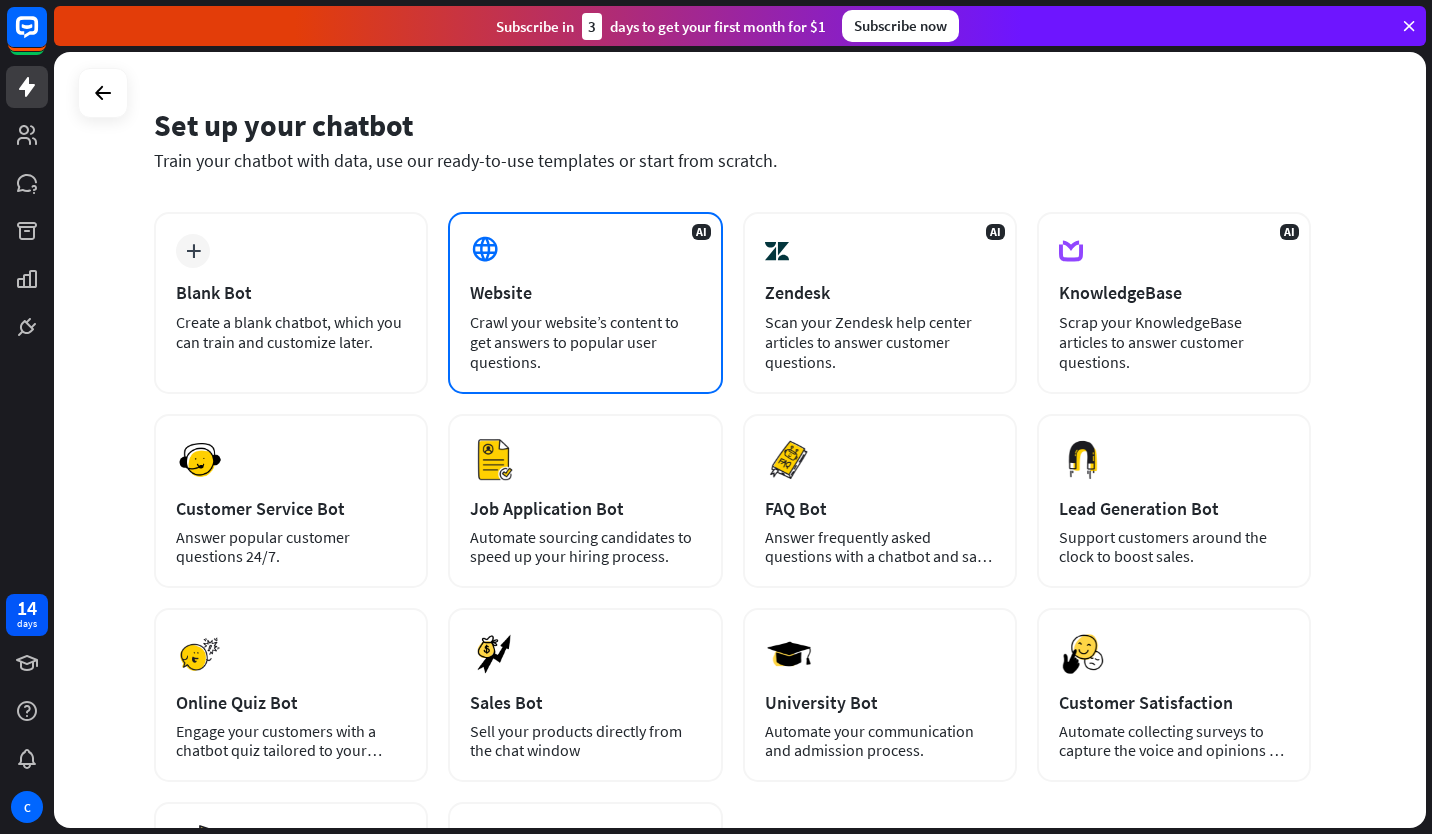 click on "Crawl your website’s content to get answers to
popular user questions." at bounding box center (585, 342) 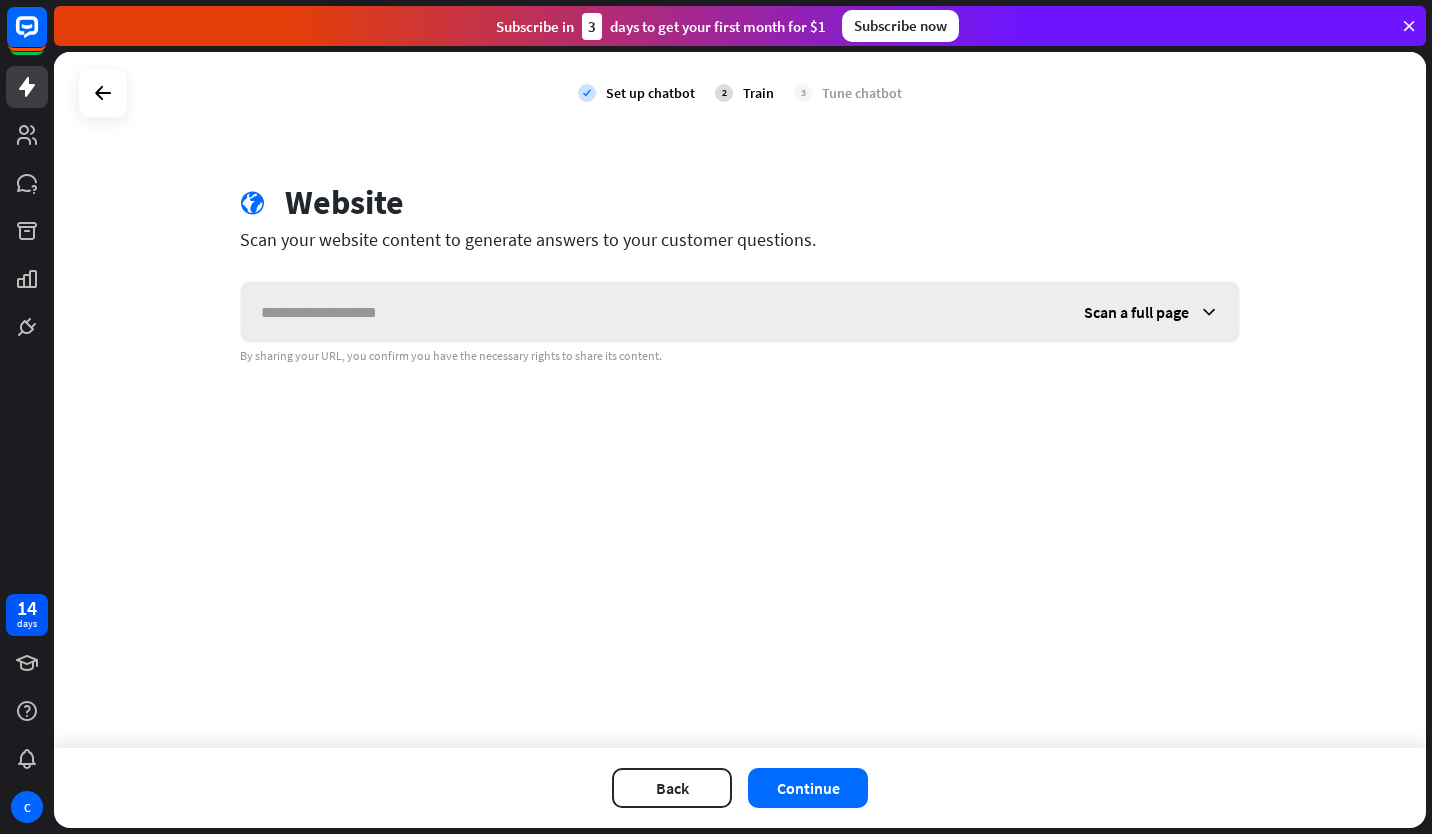 click at bounding box center (652, 312) 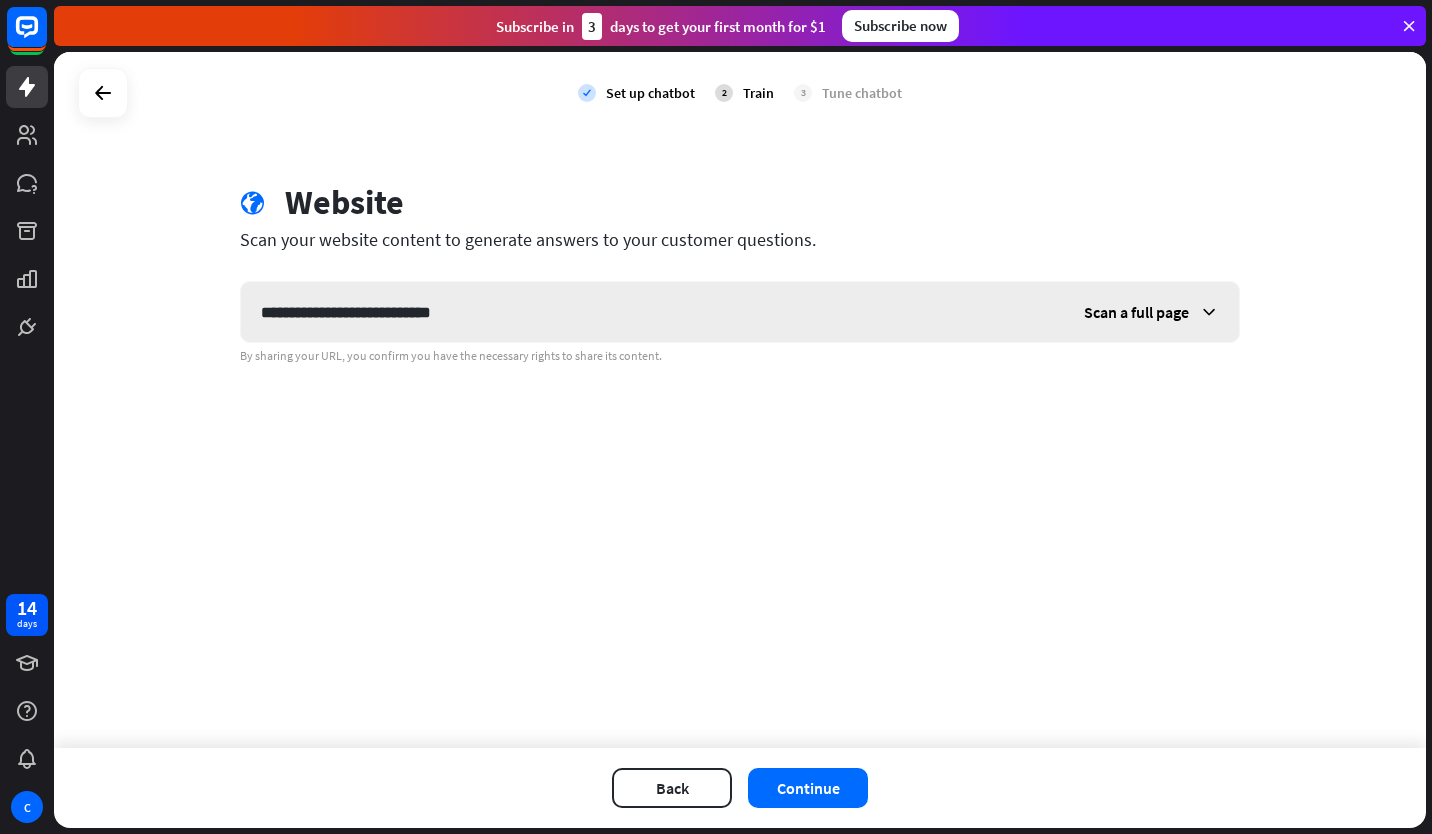 type on "**********" 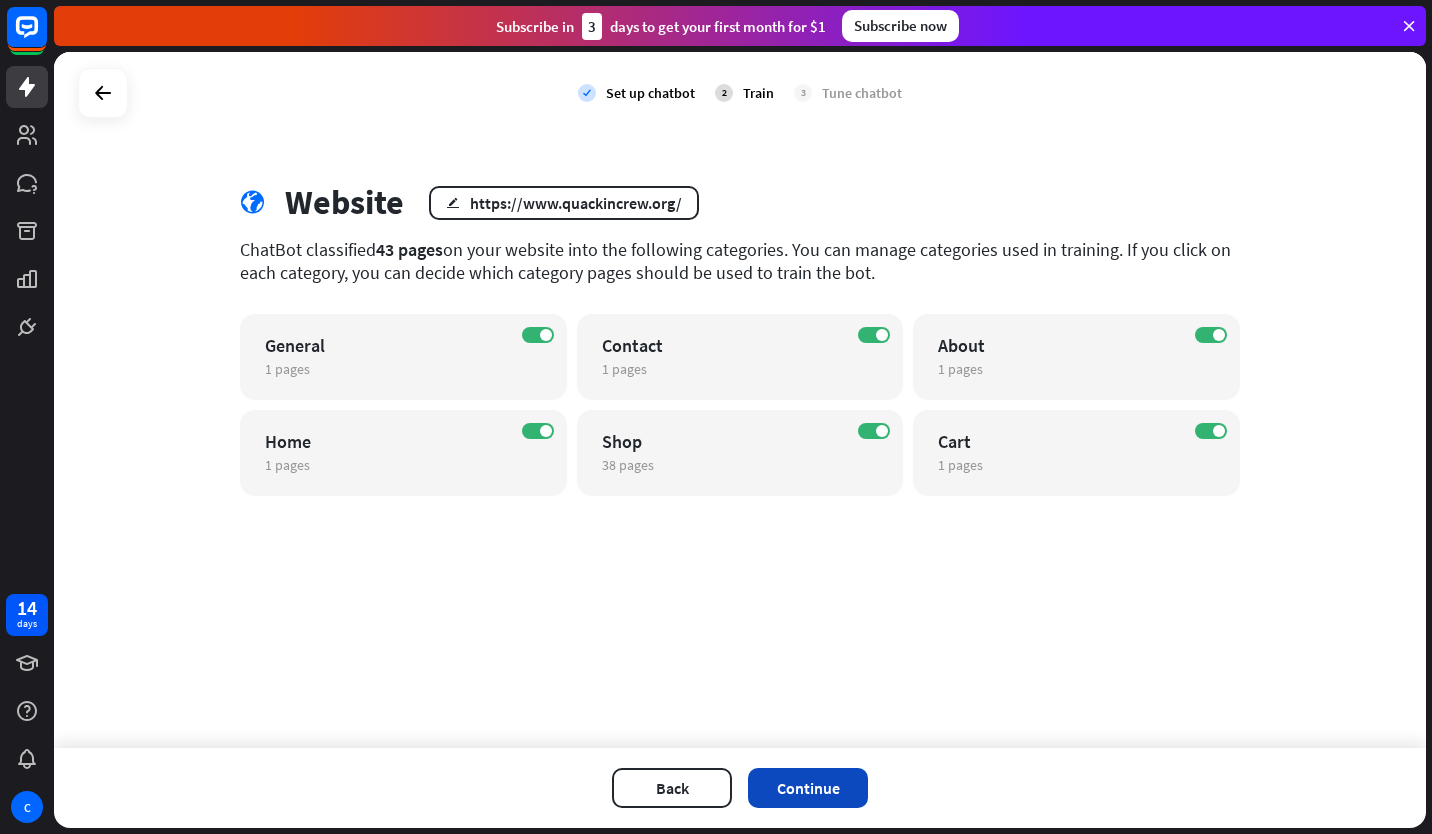 click on "Continue" at bounding box center [808, 788] 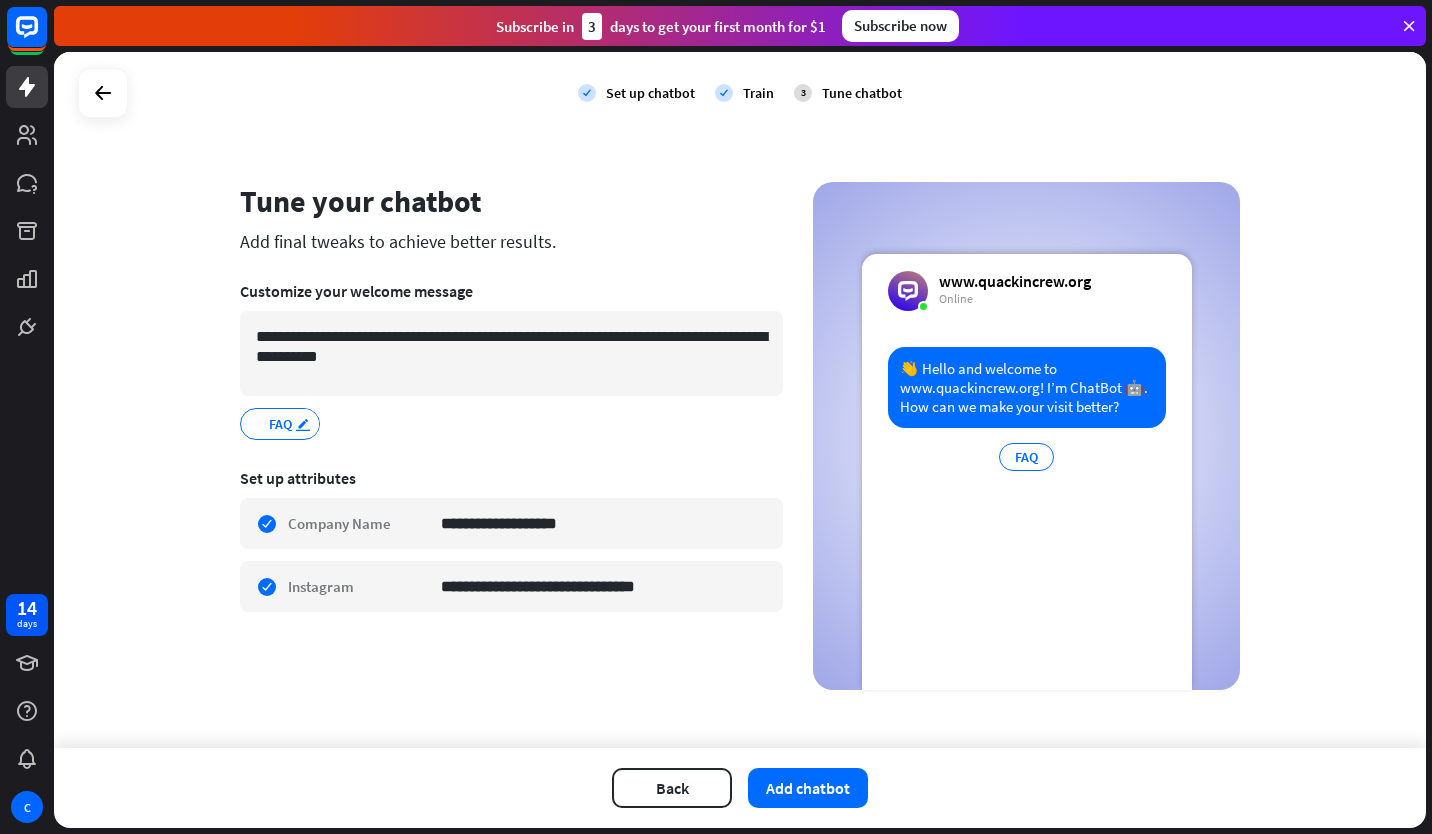 click on "edit" at bounding box center (303, 424) 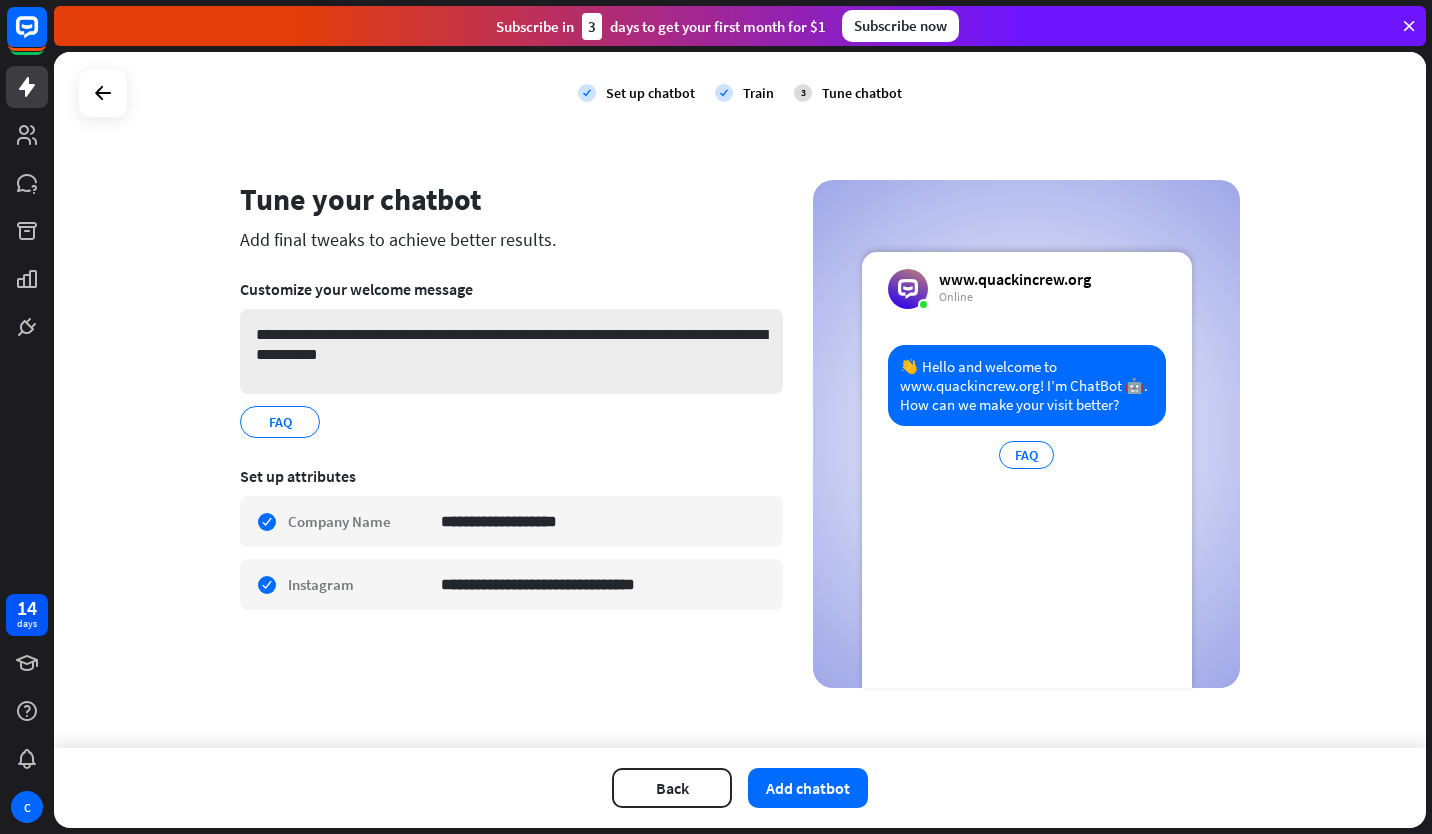 scroll, scrollTop: 6, scrollLeft: 0, axis: vertical 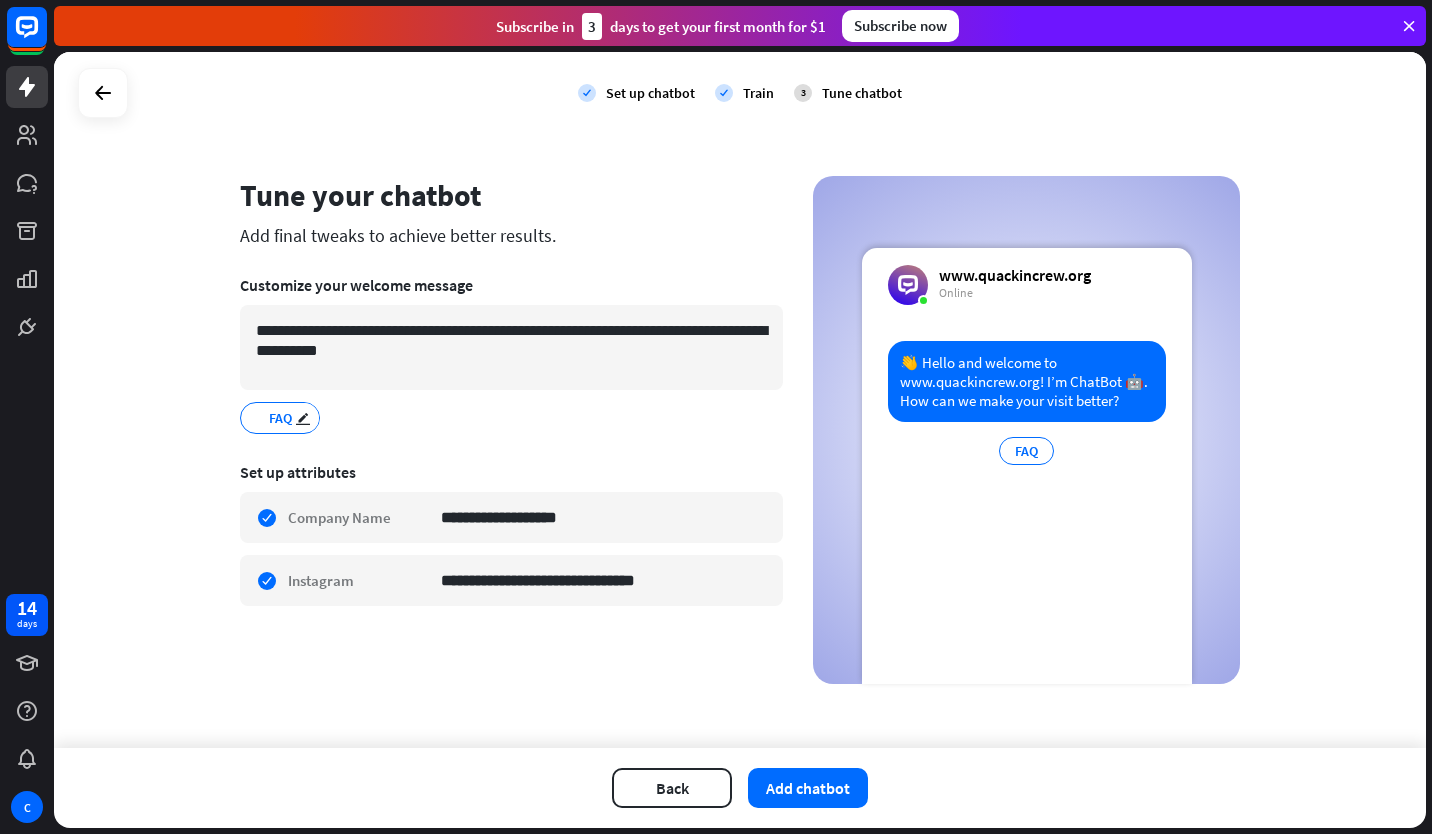 click on "FAQ" at bounding box center [280, 418] 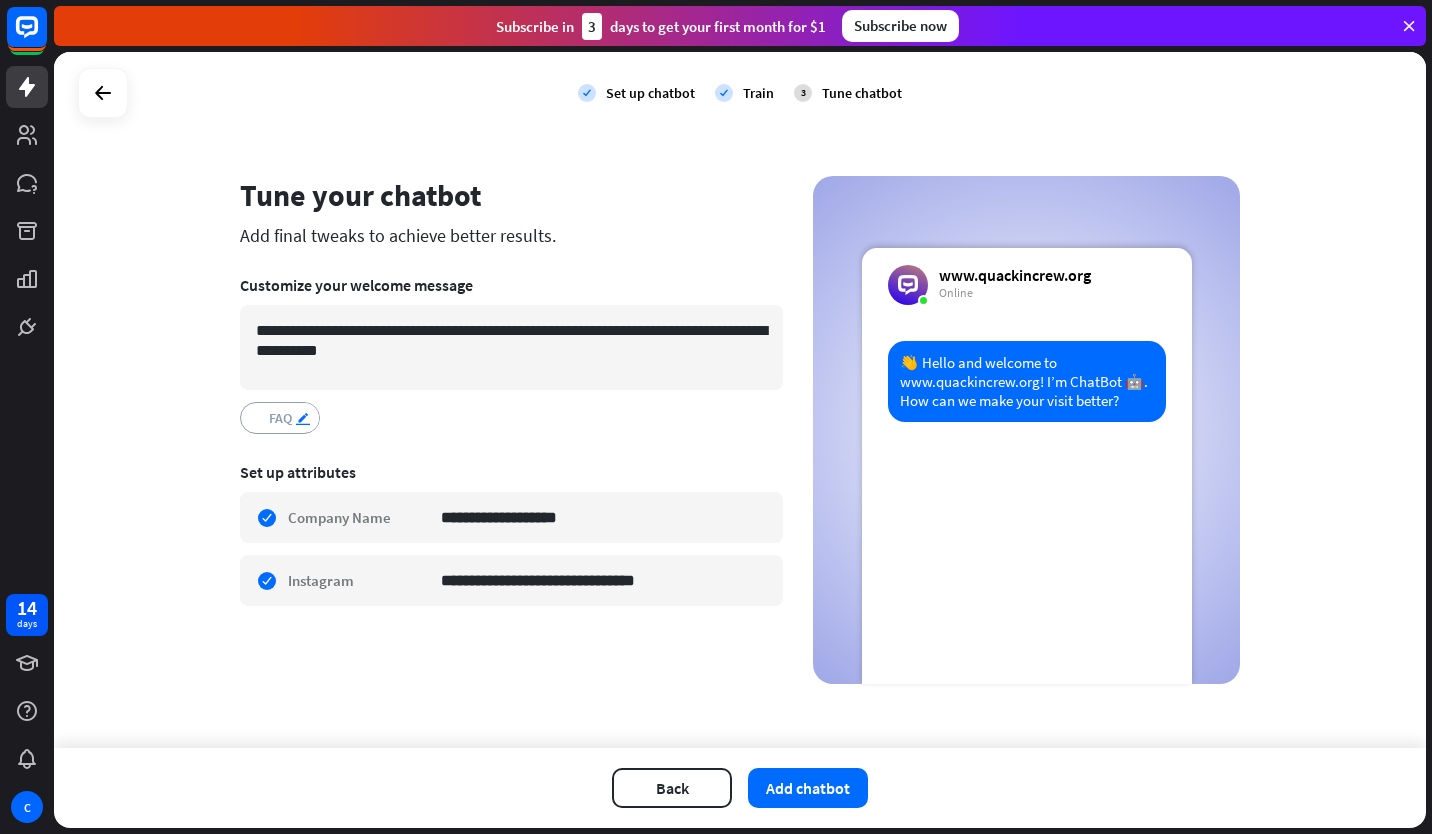 click on "edit" at bounding box center (303, 418) 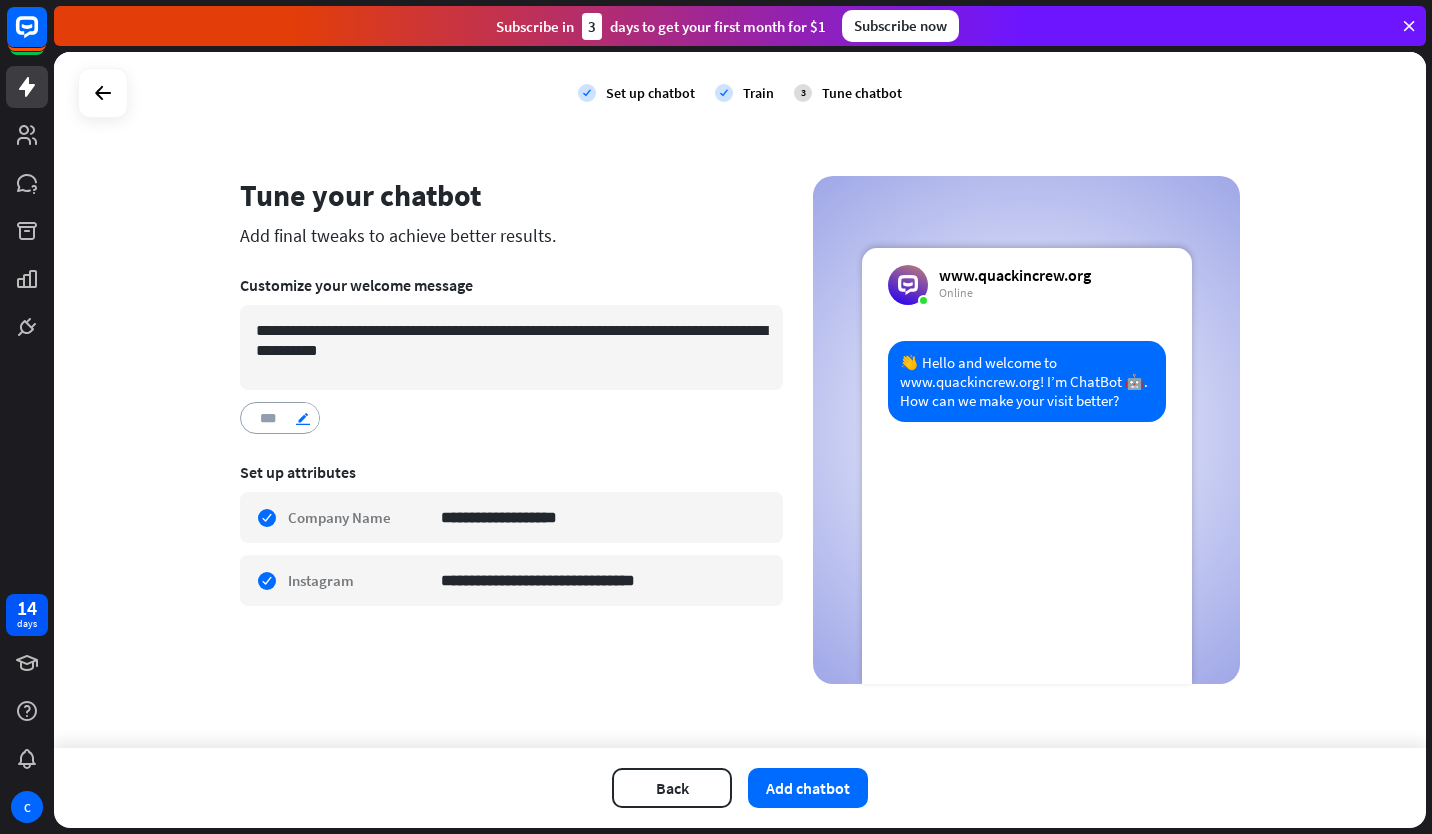 click on "edit" at bounding box center [303, 418] 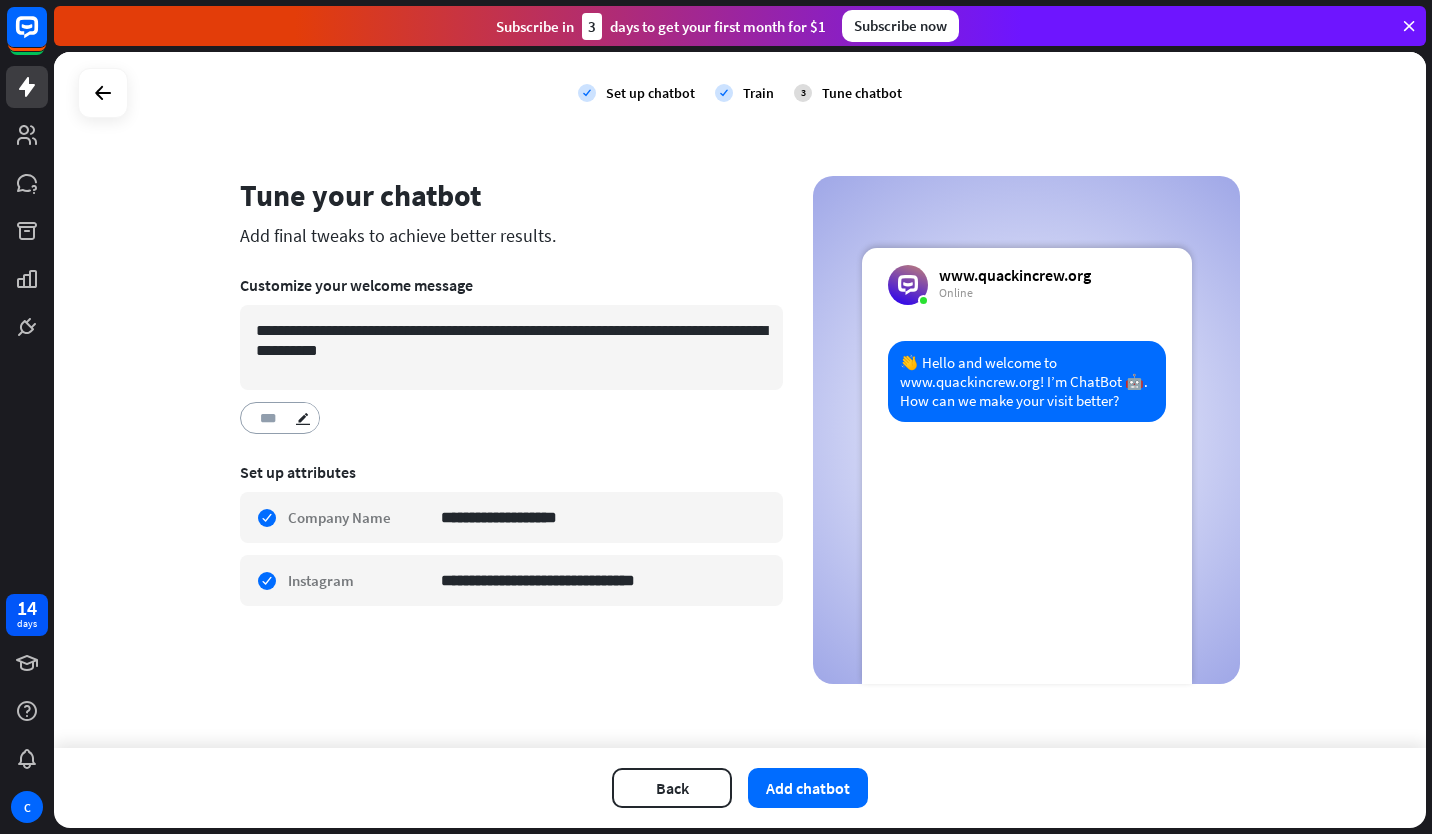 click on "**********" at bounding box center [740, 400] 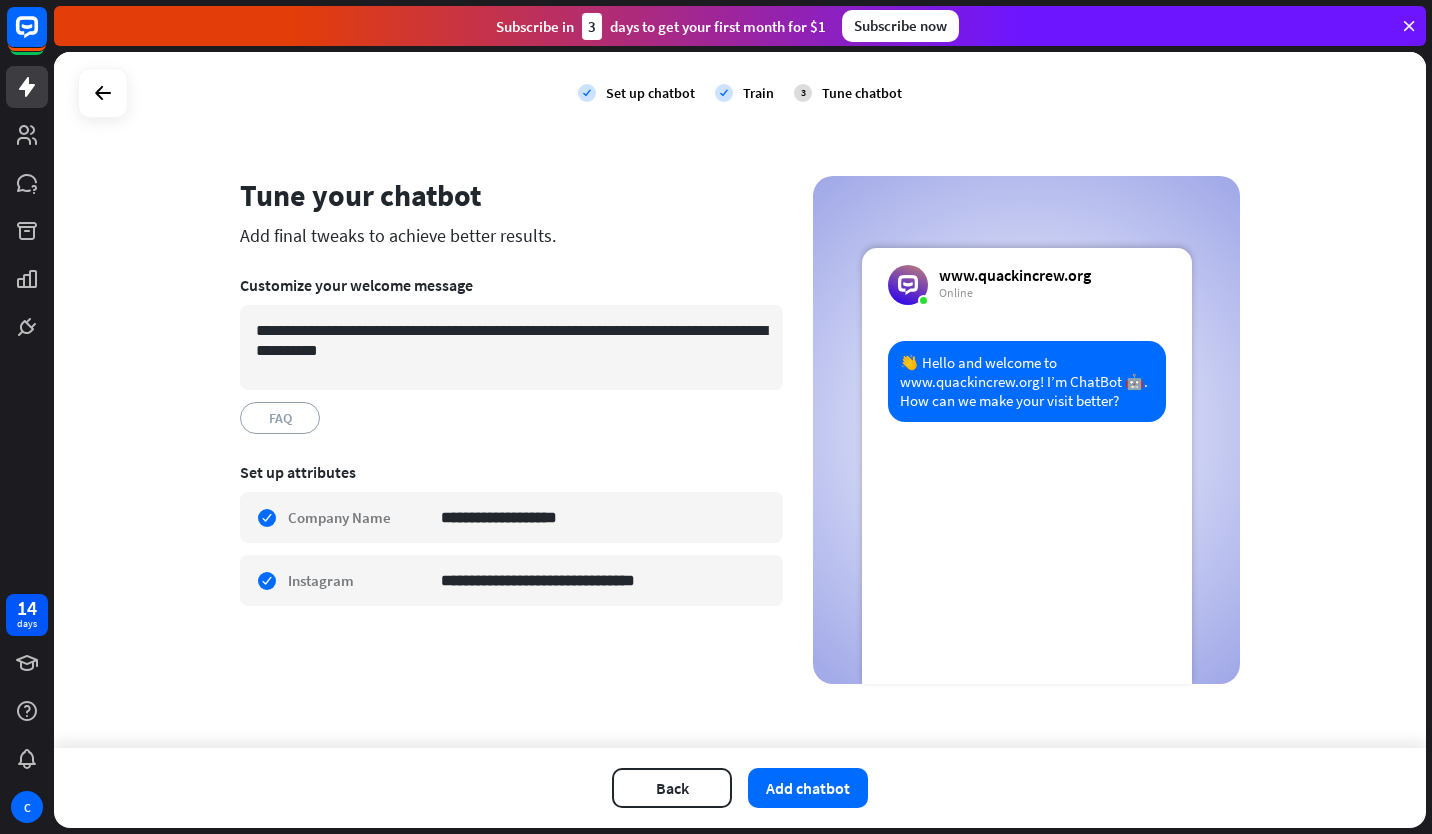 click at bounding box center (103, 93) 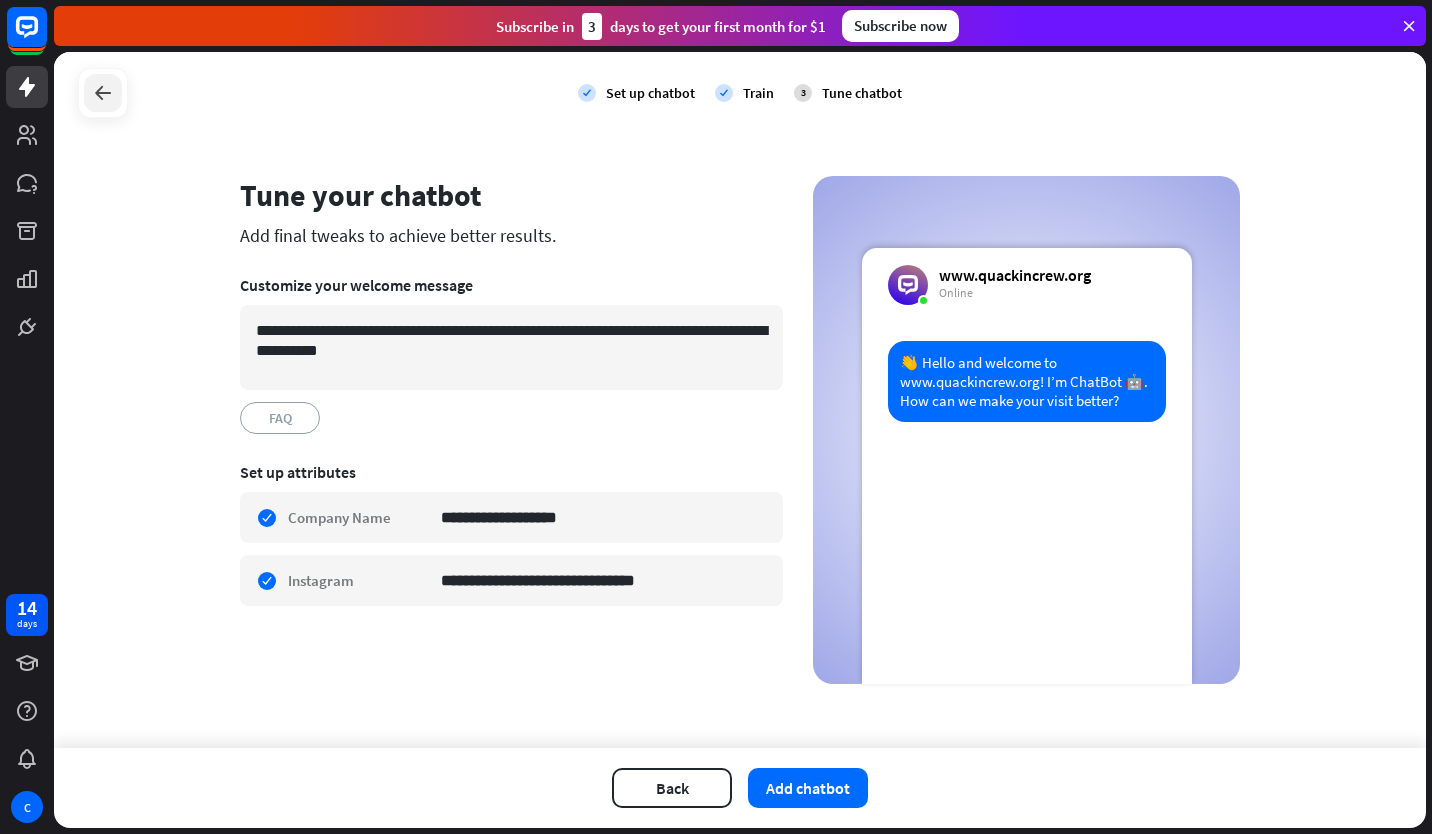click at bounding box center [103, 93] 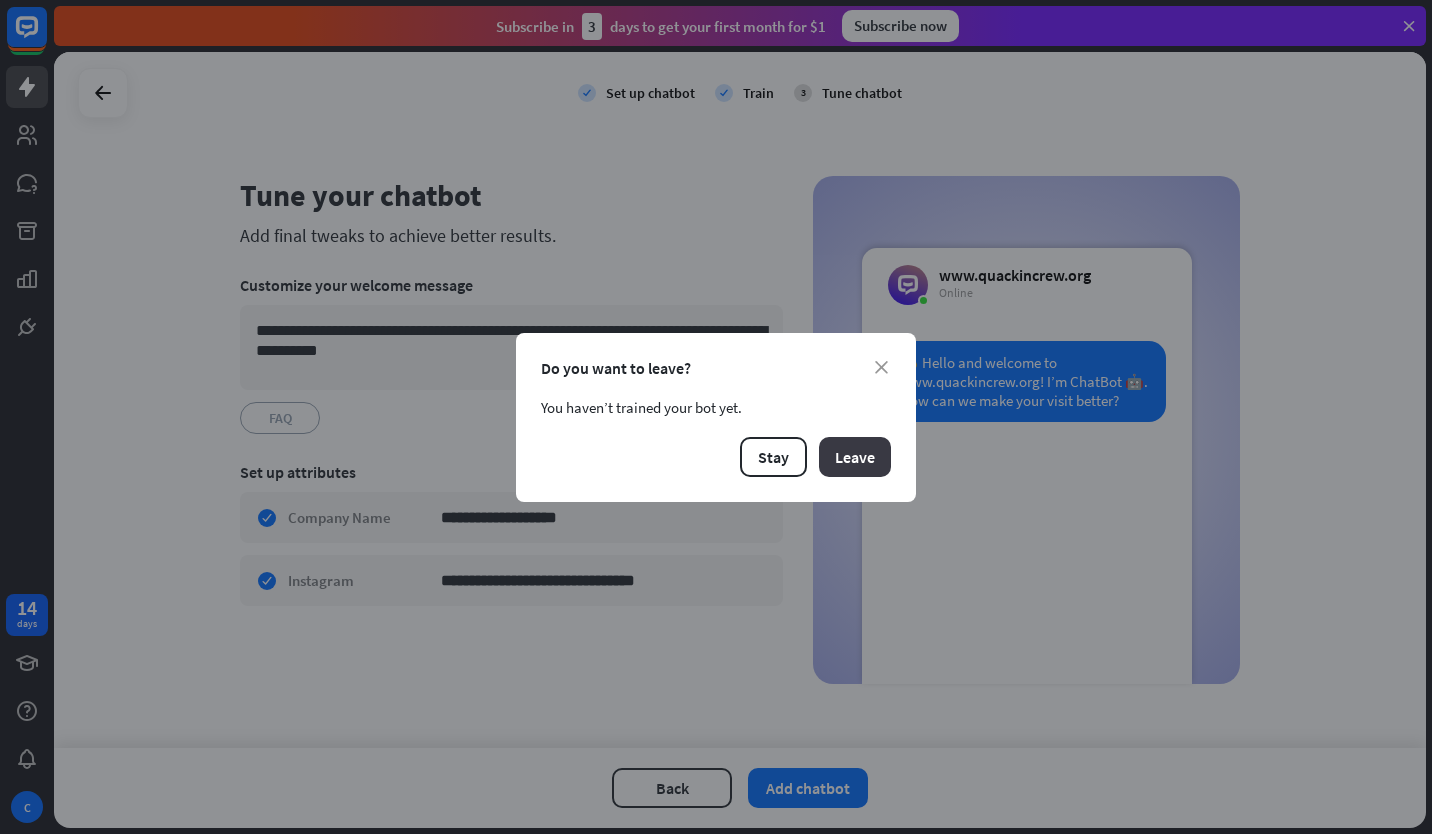 click on "Leave" at bounding box center [855, 457] 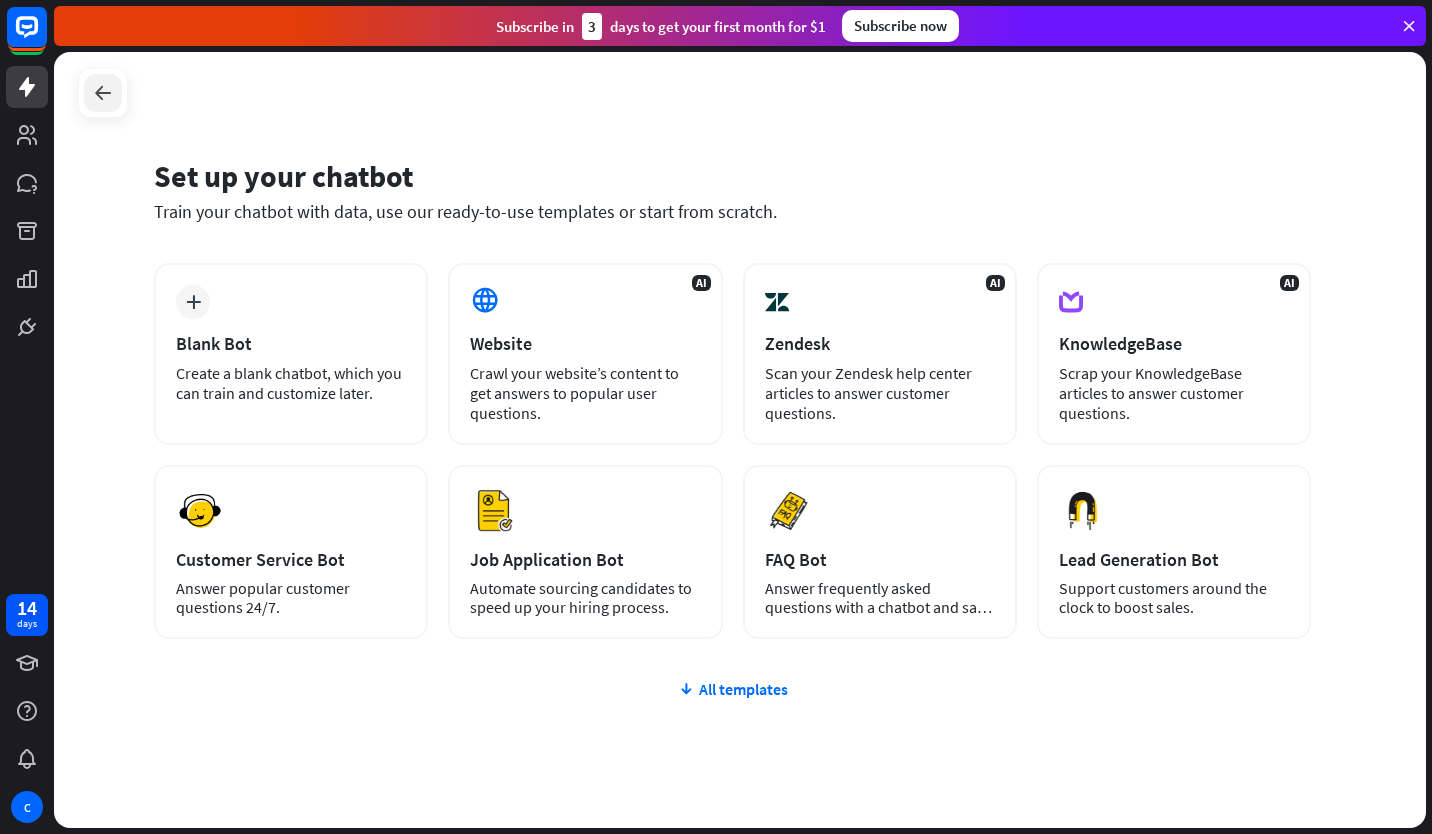 click at bounding box center [103, 93] 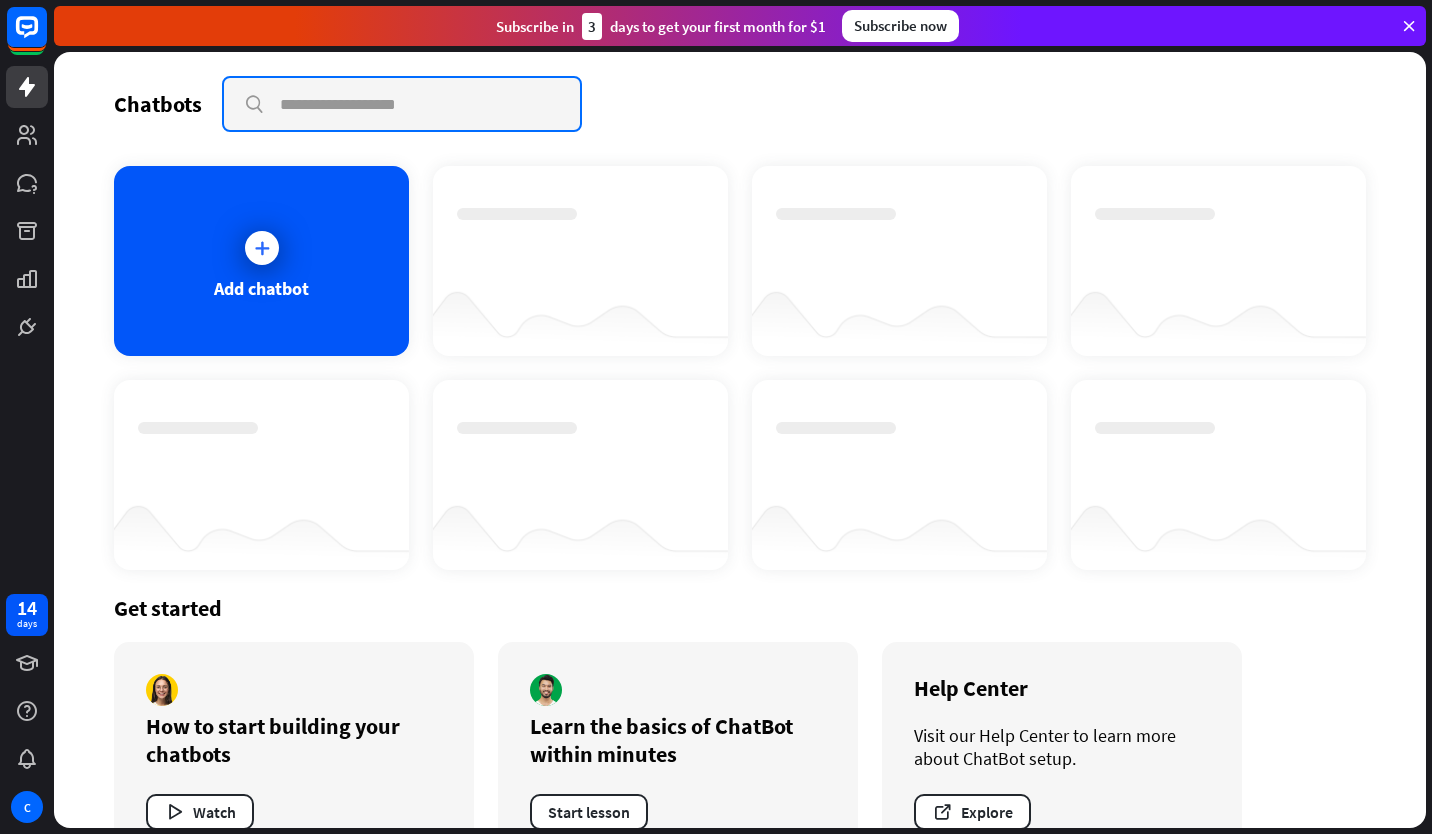 click at bounding box center [402, 104] 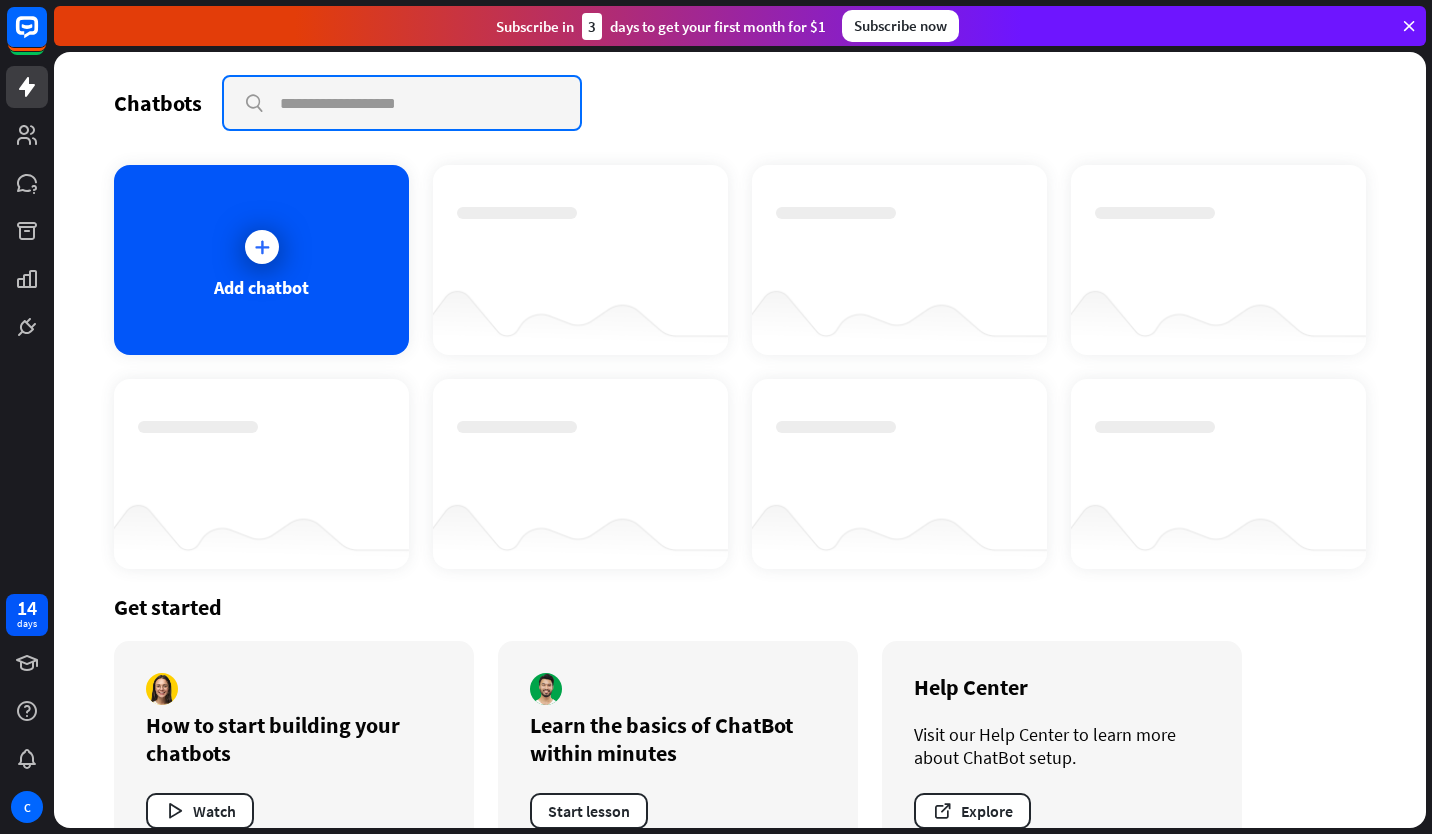 scroll, scrollTop: 0, scrollLeft: 0, axis: both 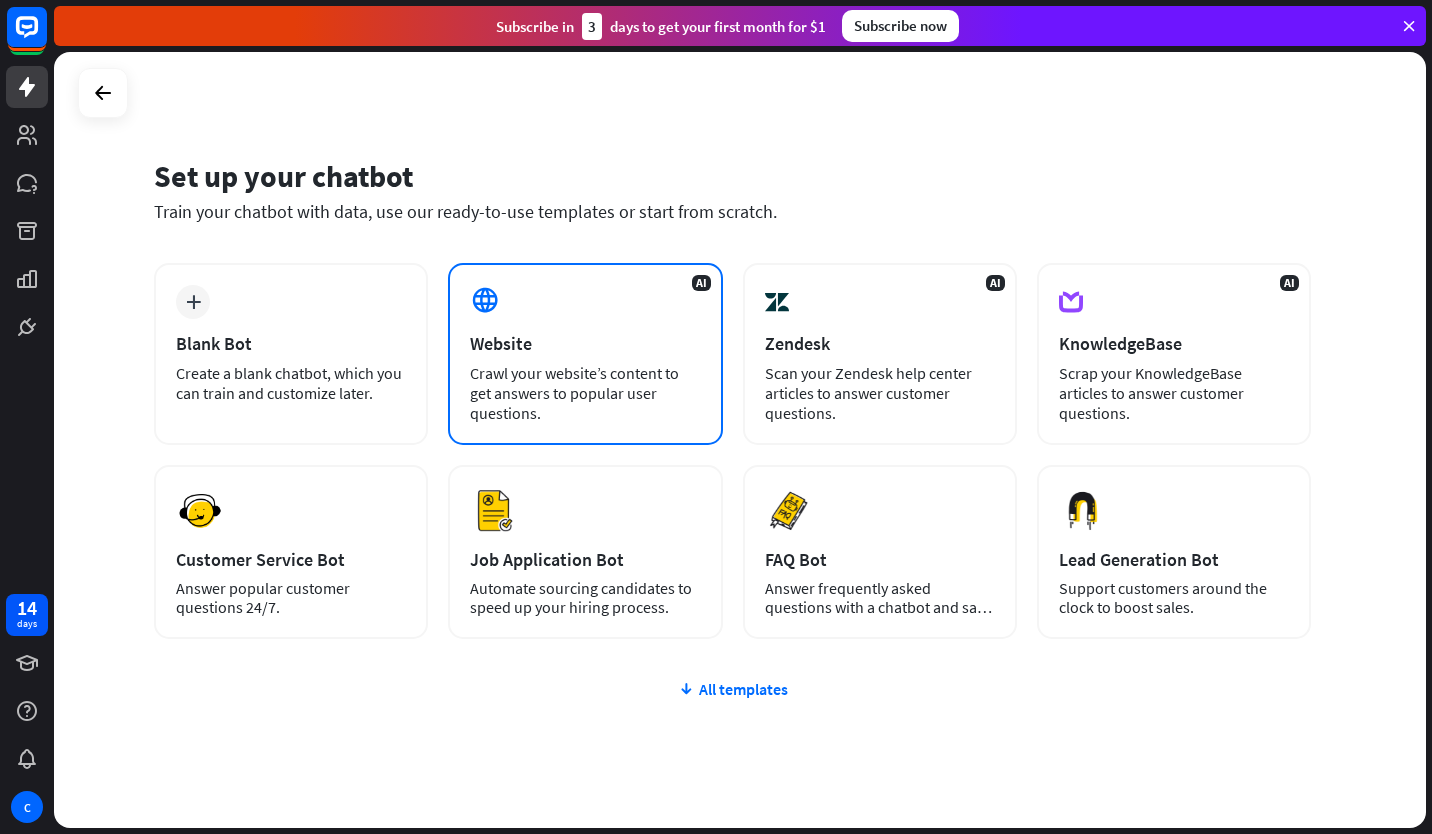 click on "Website" at bounding box center [585, 343] 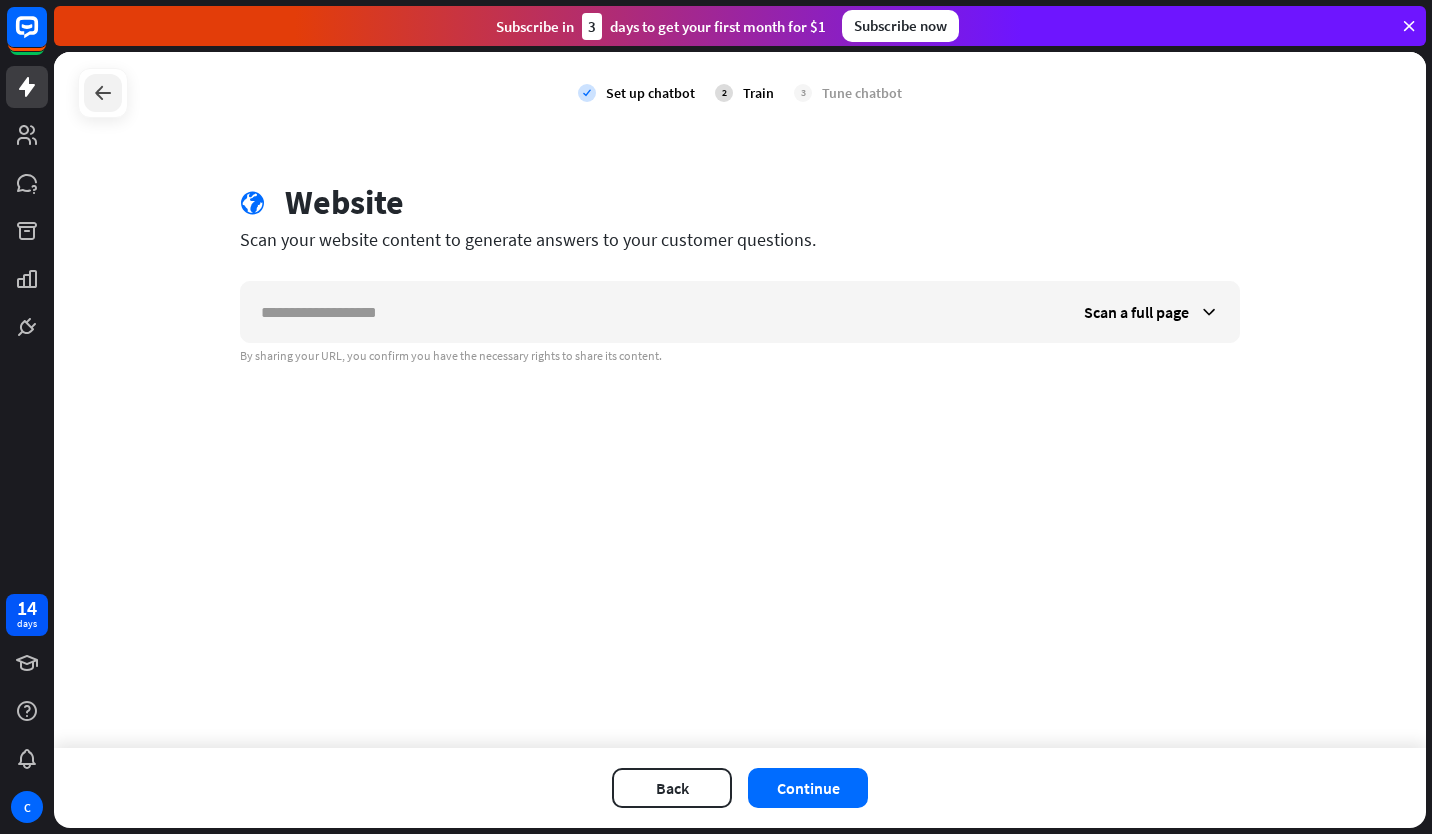 click at bounding box center [103, 93] 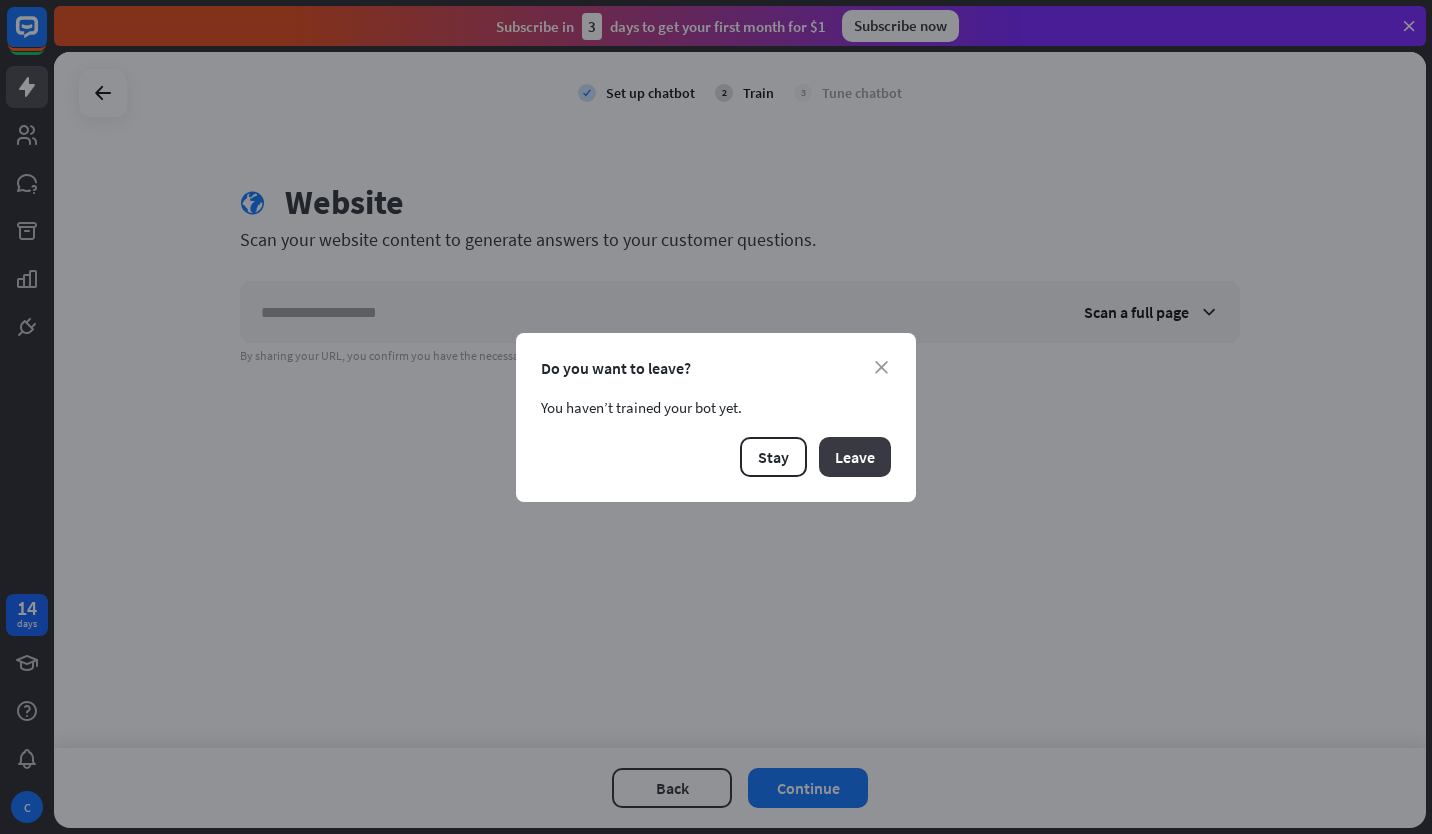 click on "Leave" at bounding box center [855, 457] 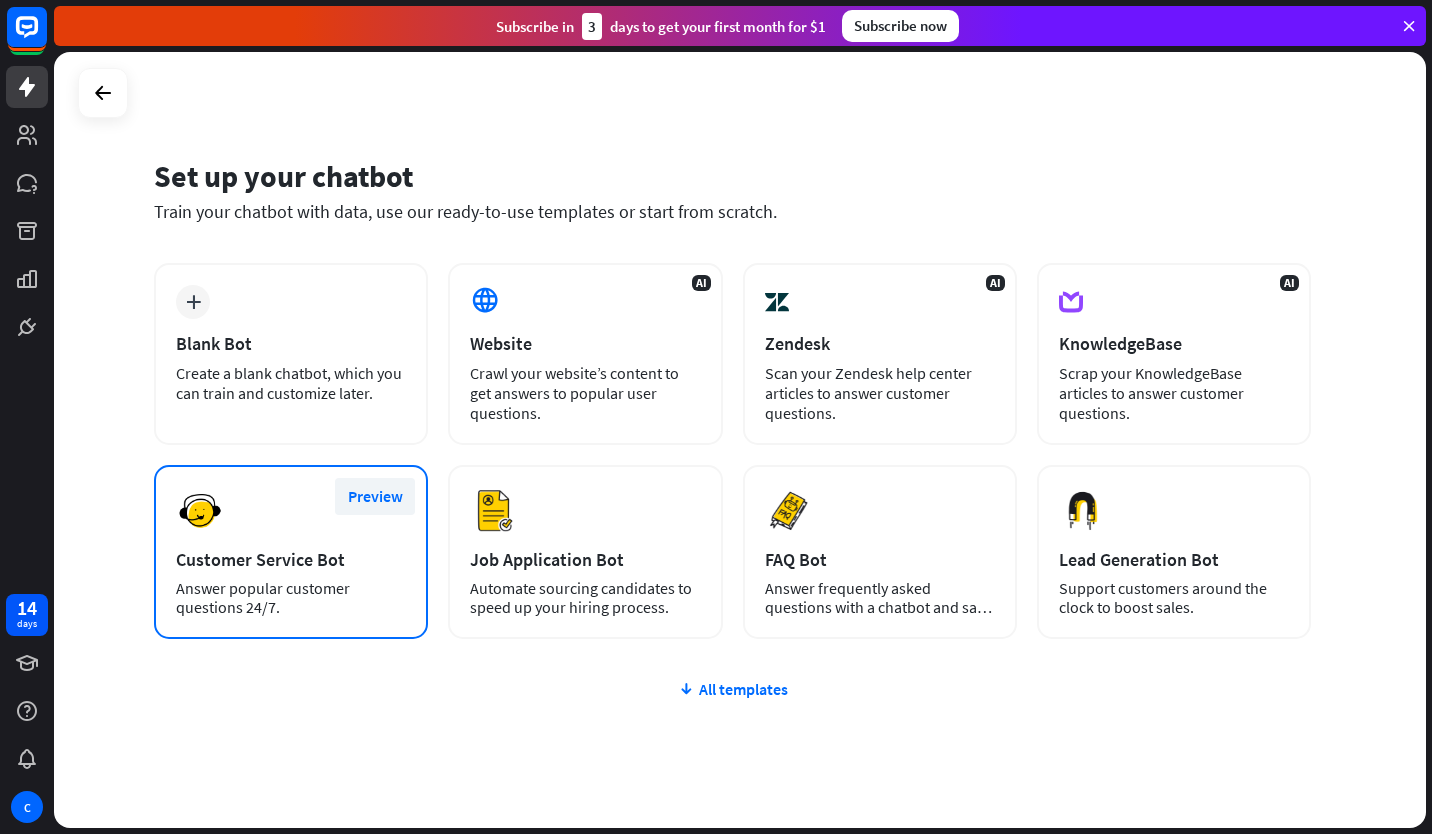 click on "Preview" at bounding box center [375, 496] 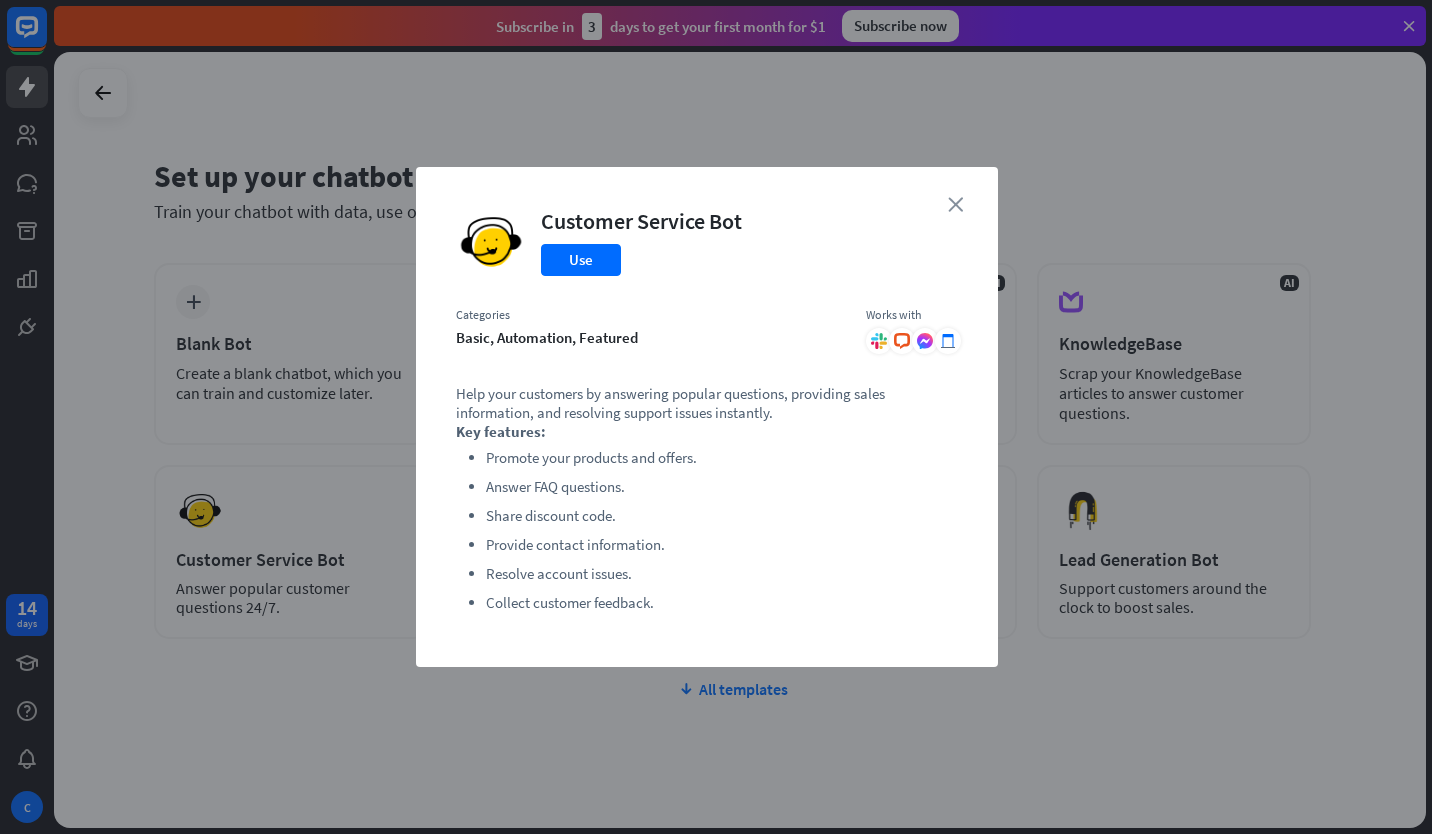 click on "close" at bounding box center (955, 204) 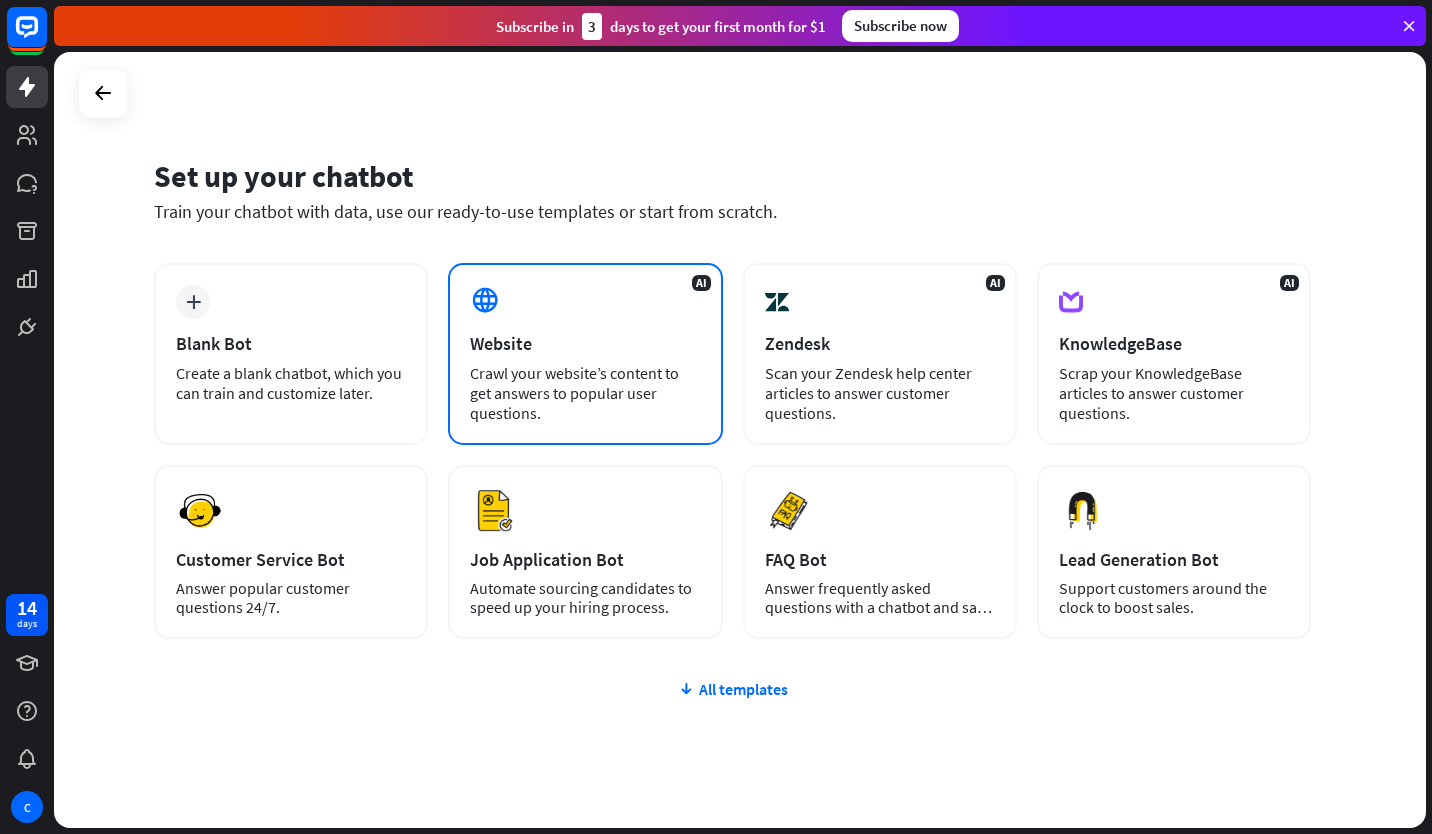 click on "Crawl your website’s content to get answers to
popular user questions." at bounding box center (585, 393) 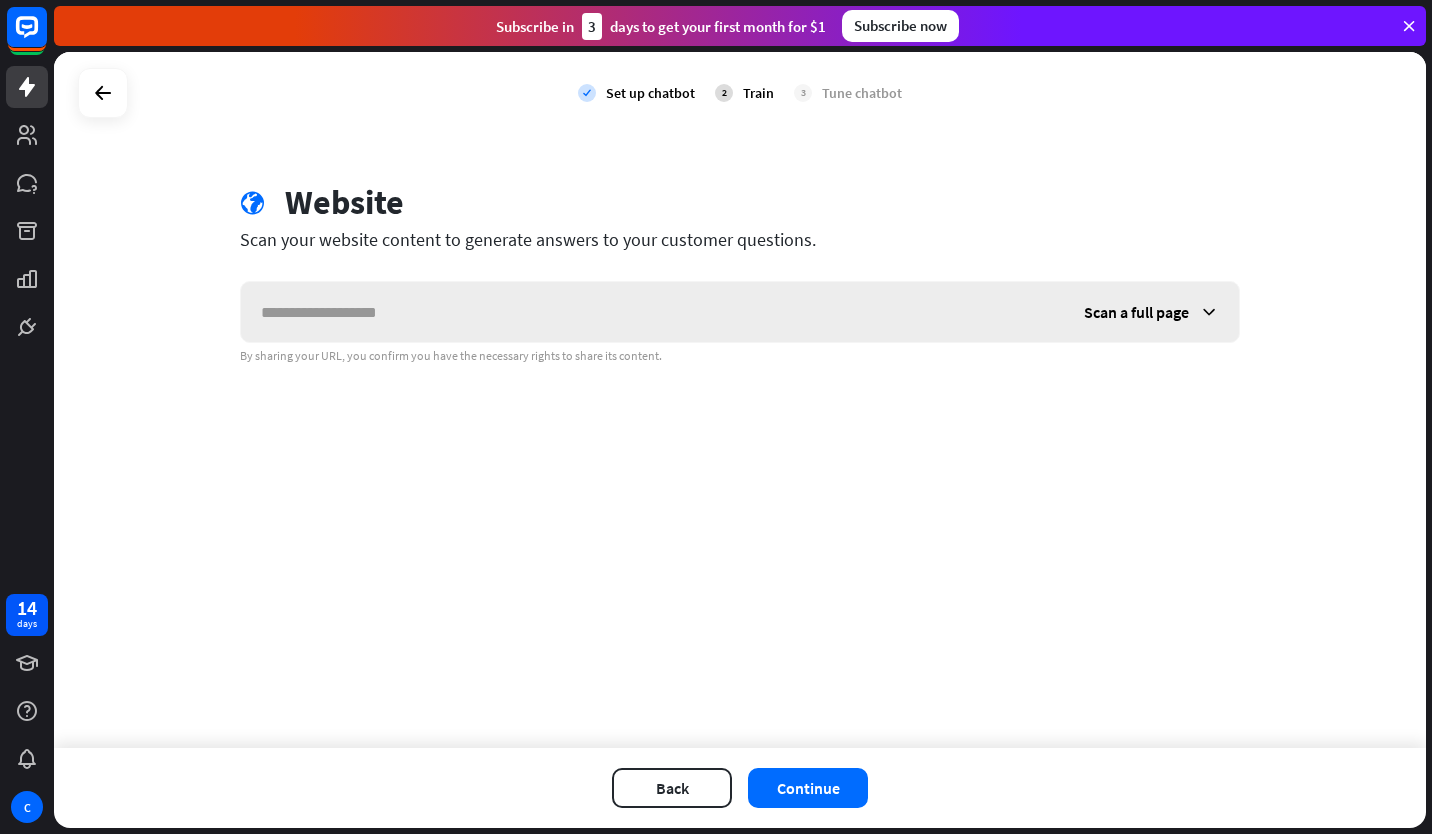click at bounding box center [652, 312] 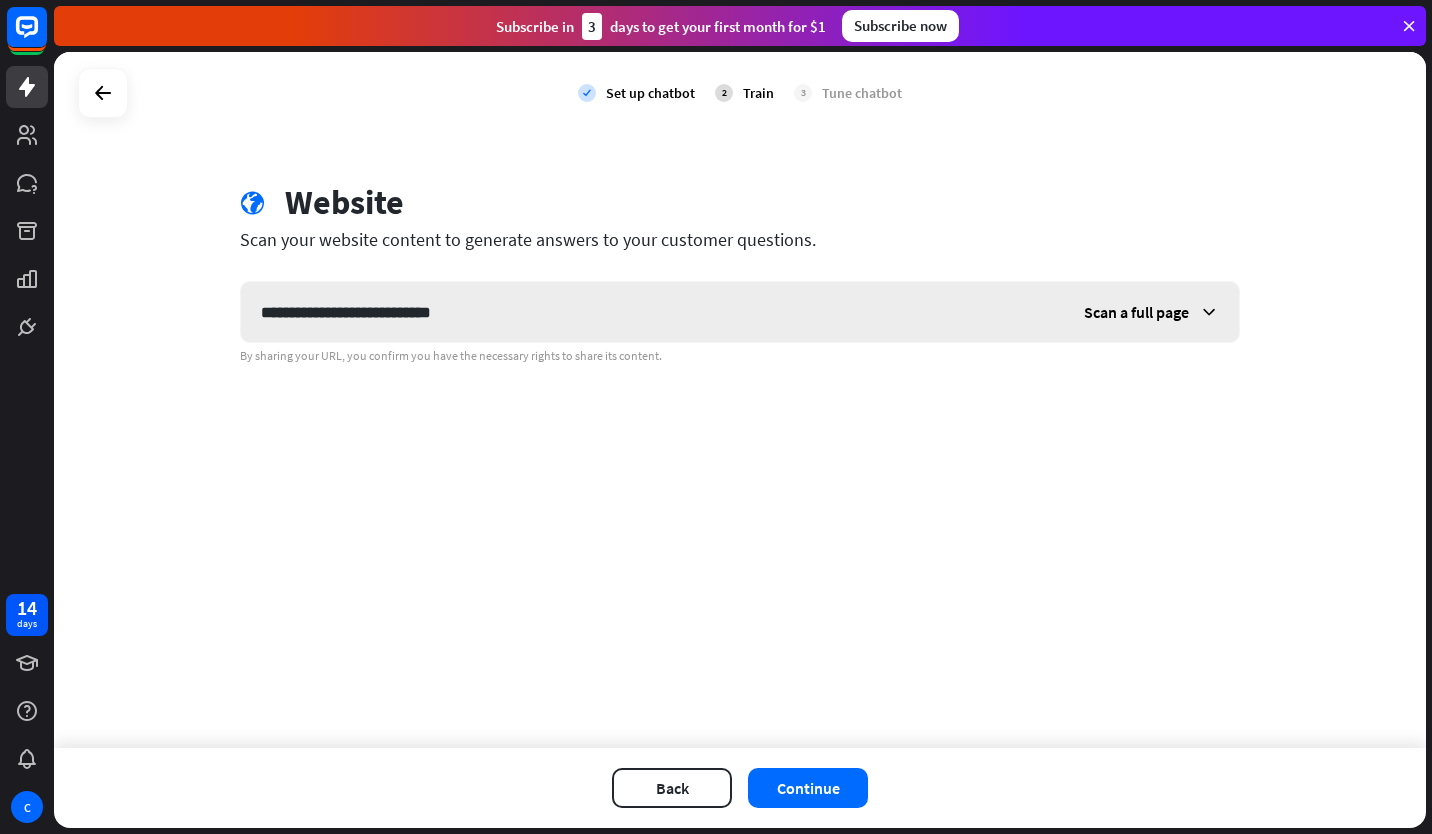 type on "**********" 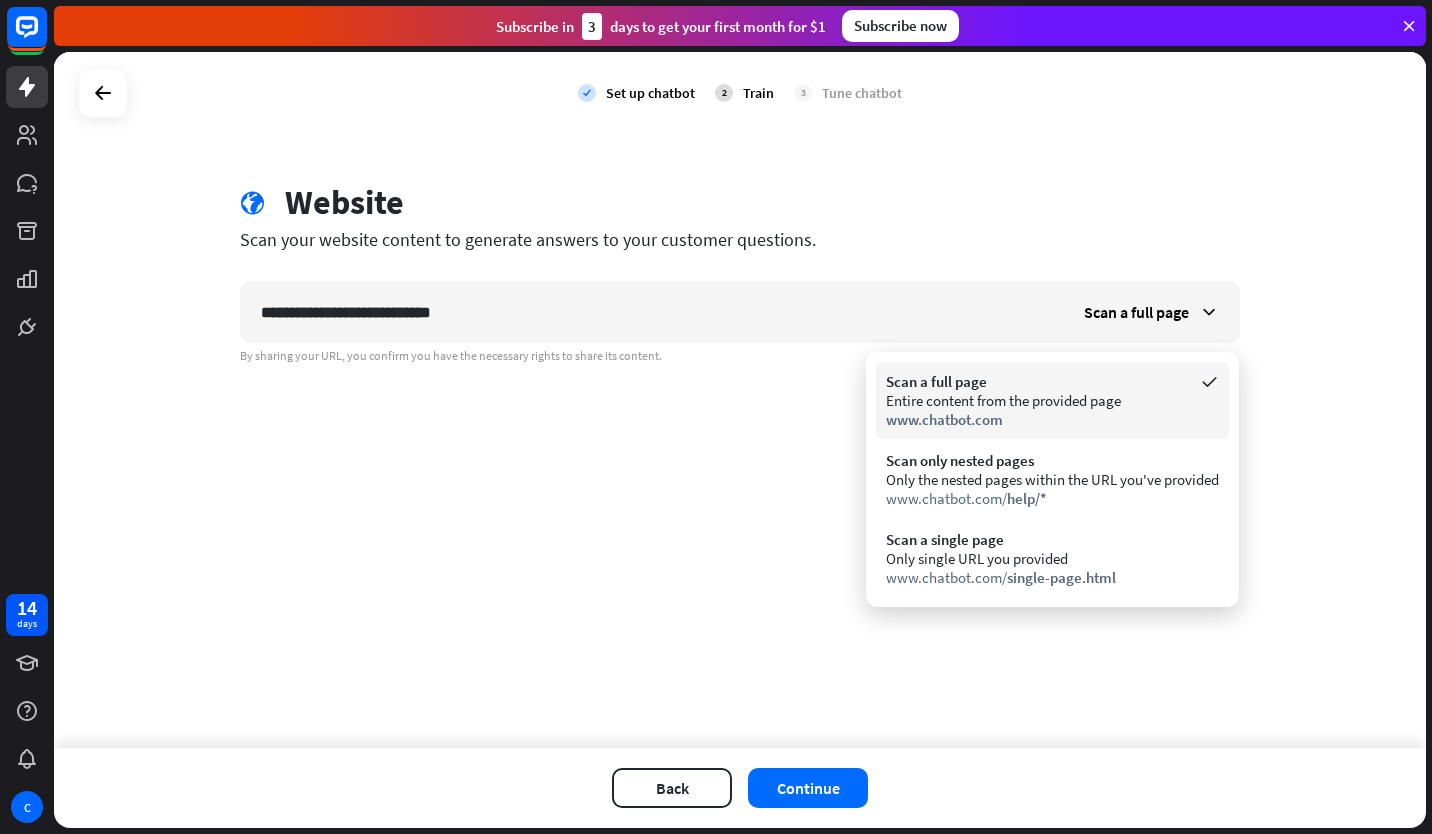 click on "www.chatbot.com" at bounding box center [1052, 419] 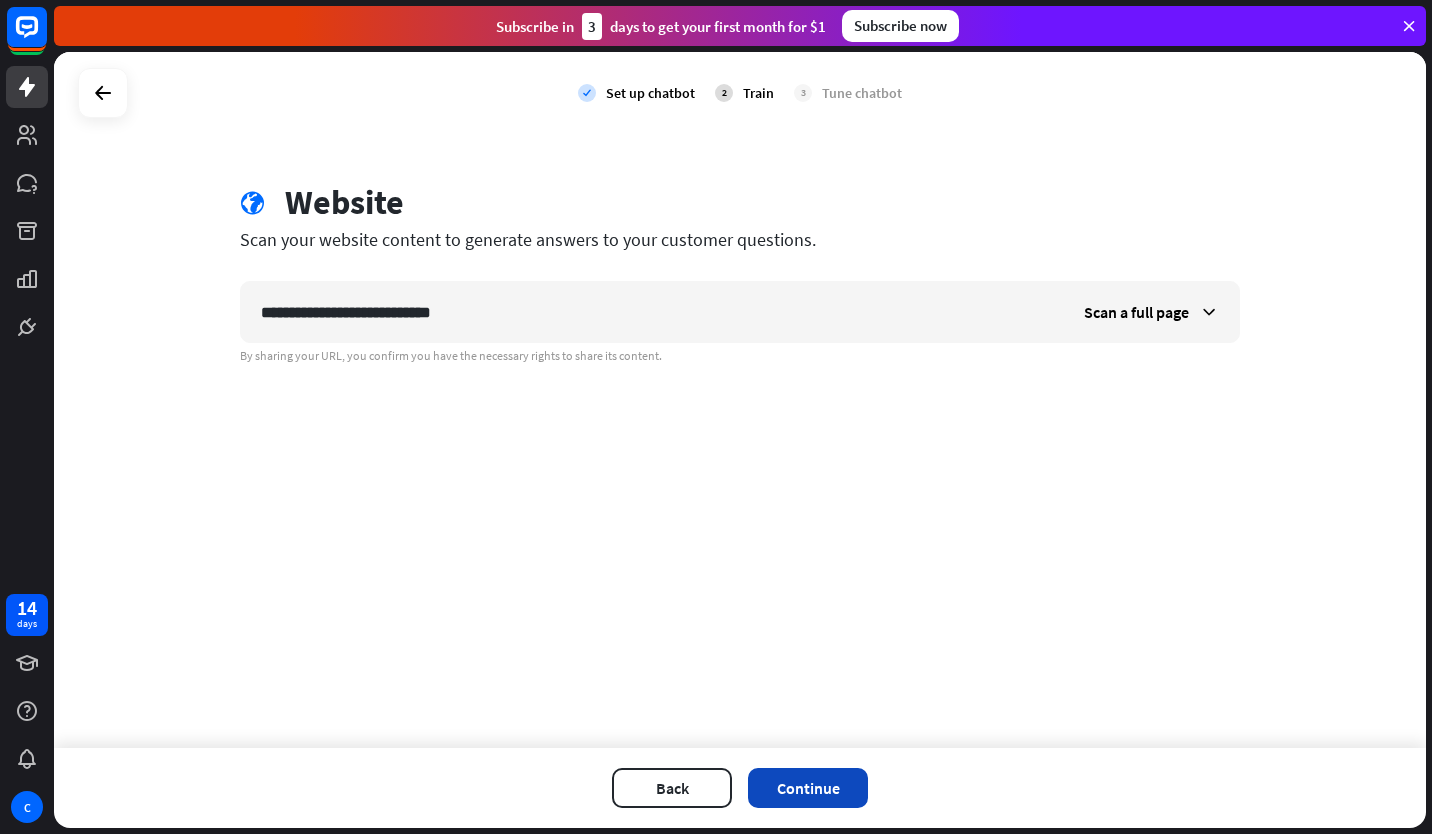 click on "Continue" at bounding box center [808, 788] 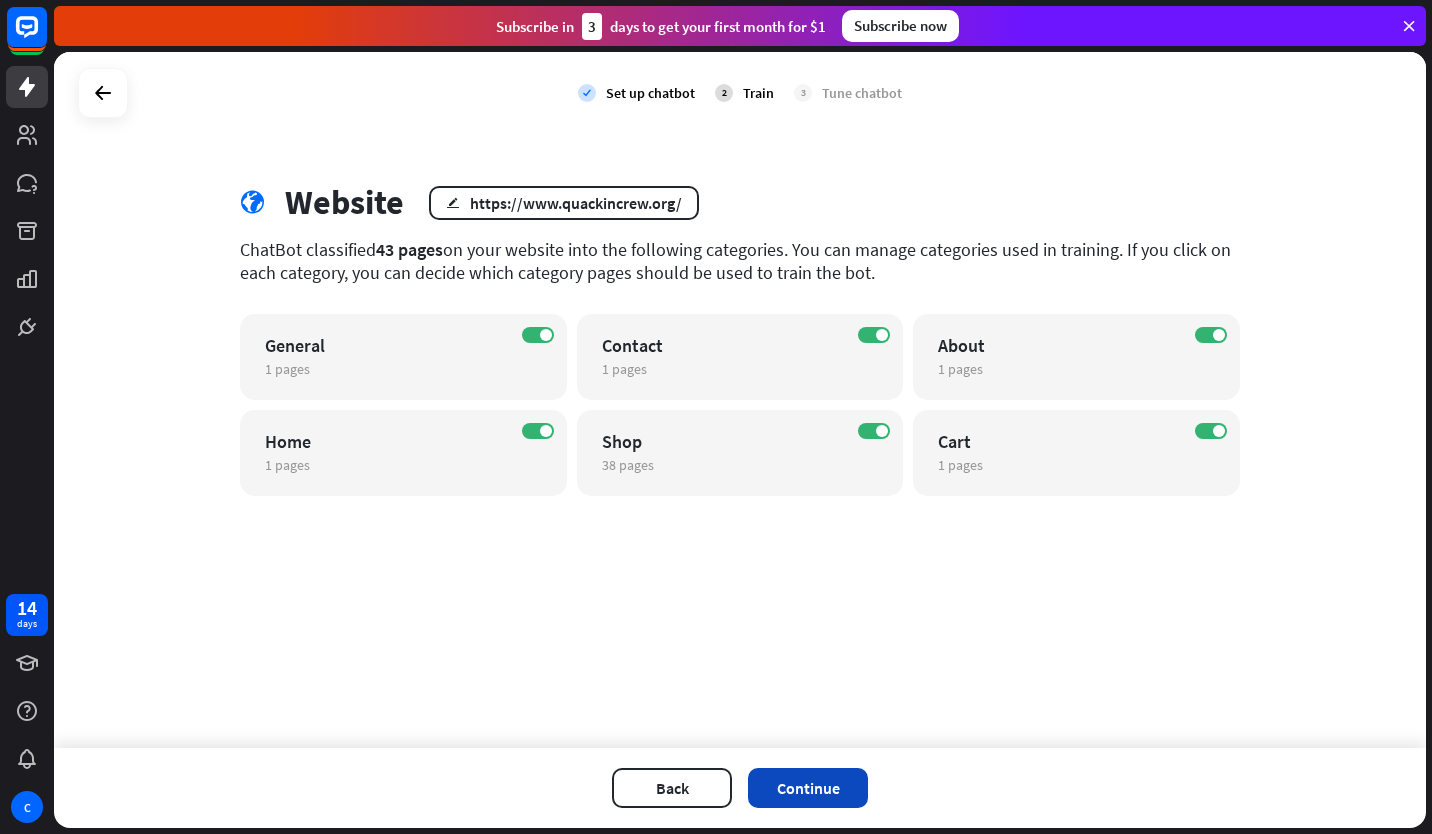 click on "Continue" at bounding box center (808, 788) 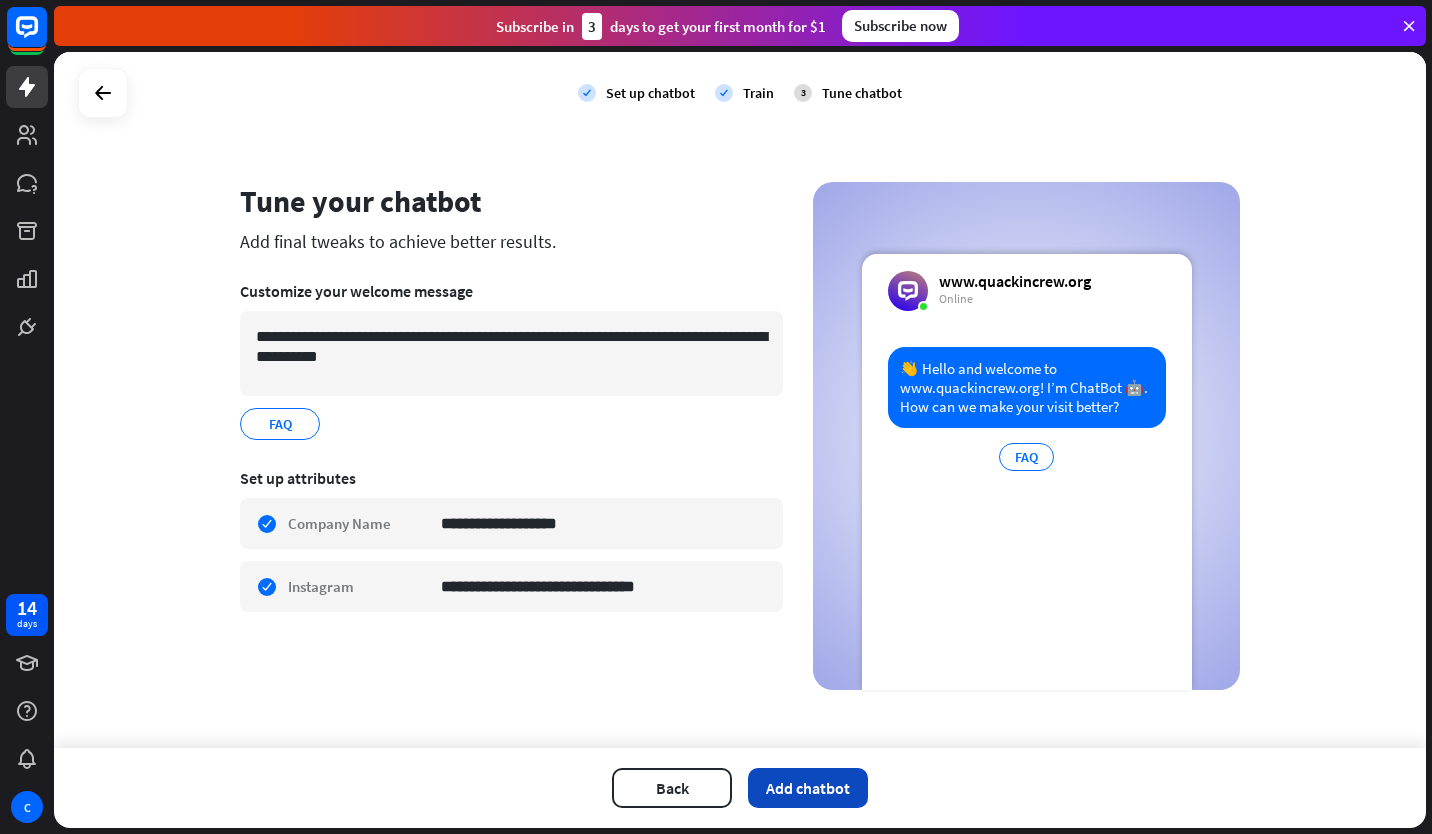 click on "Add chatbot" at bounding box center (808, 788) 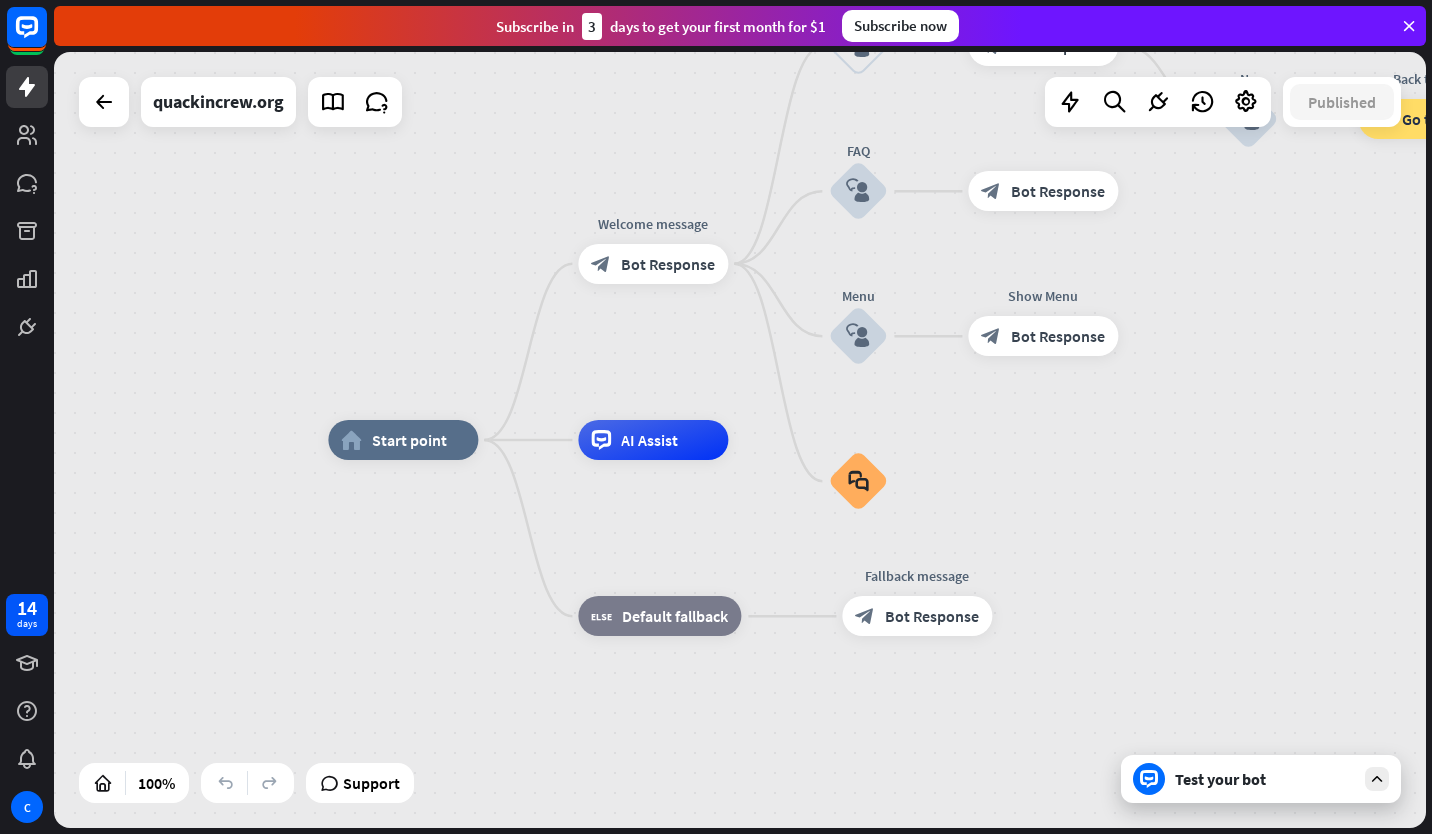 click at bounding box center [1377, 779] 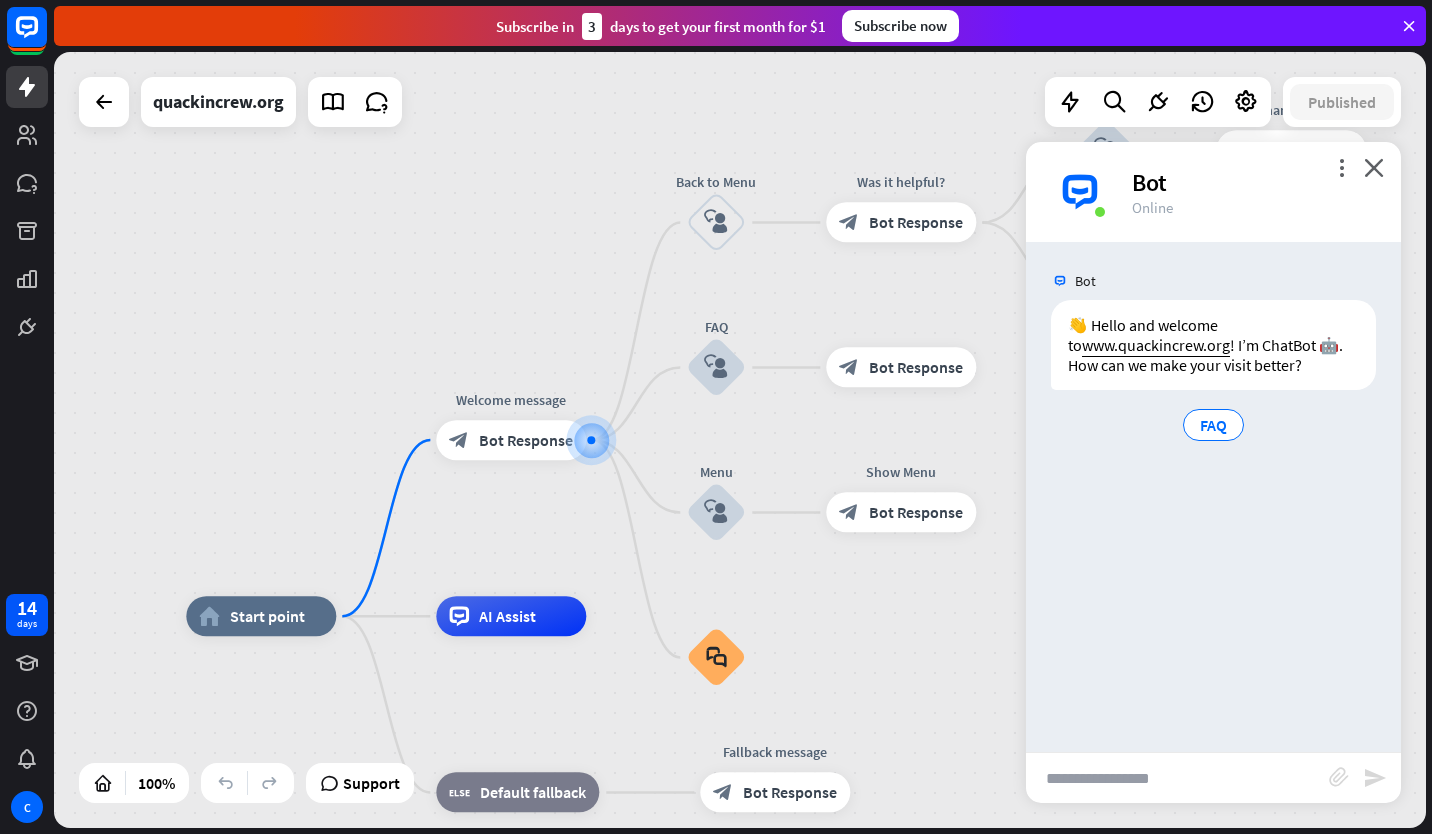 click on "Bot" at bounding box center [1254, 182] 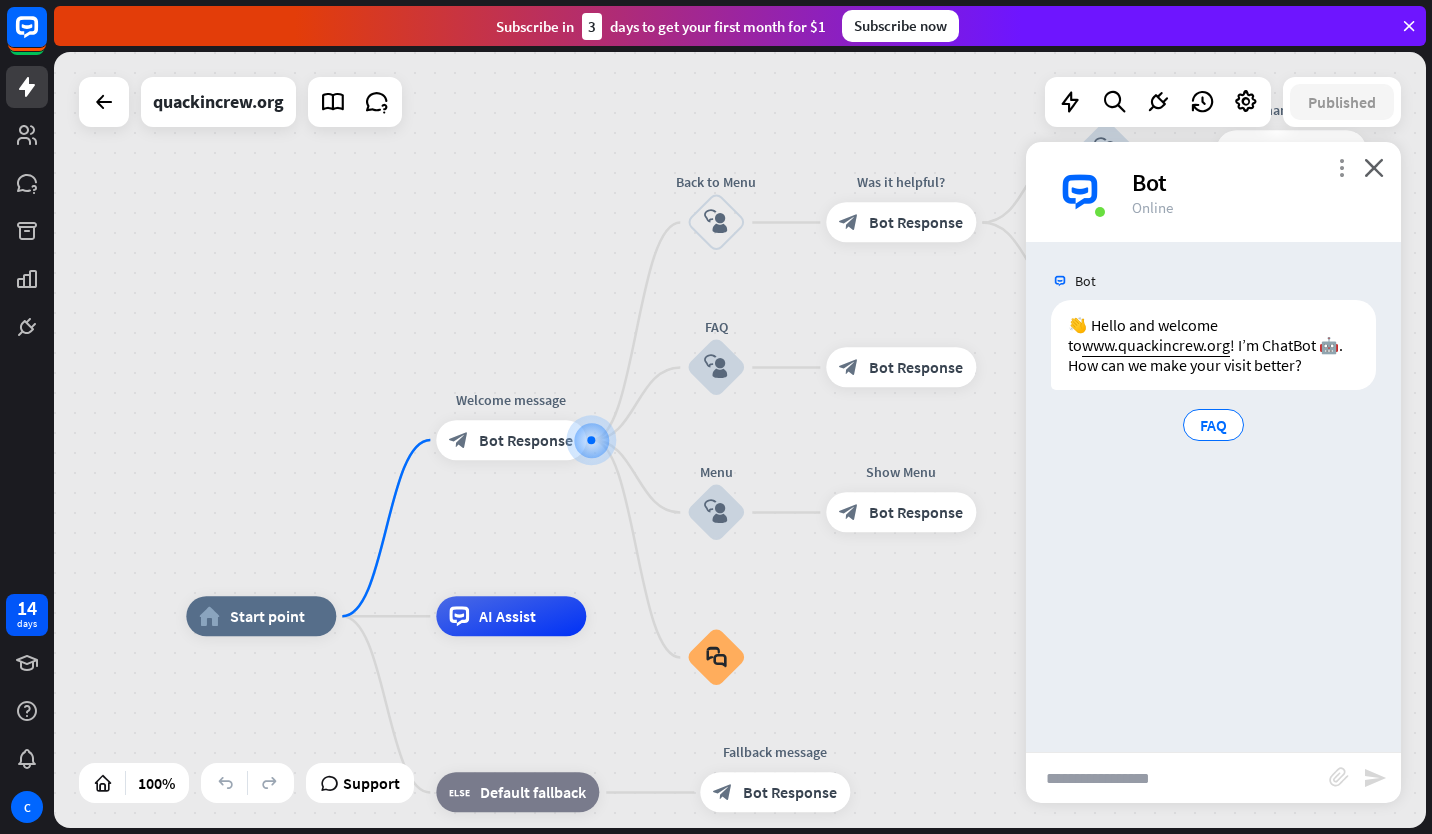 drag, startPoint x: 1160, startPoint y: 182, endPoint x: 1341, endPoint y: 165, distance: 181.79659 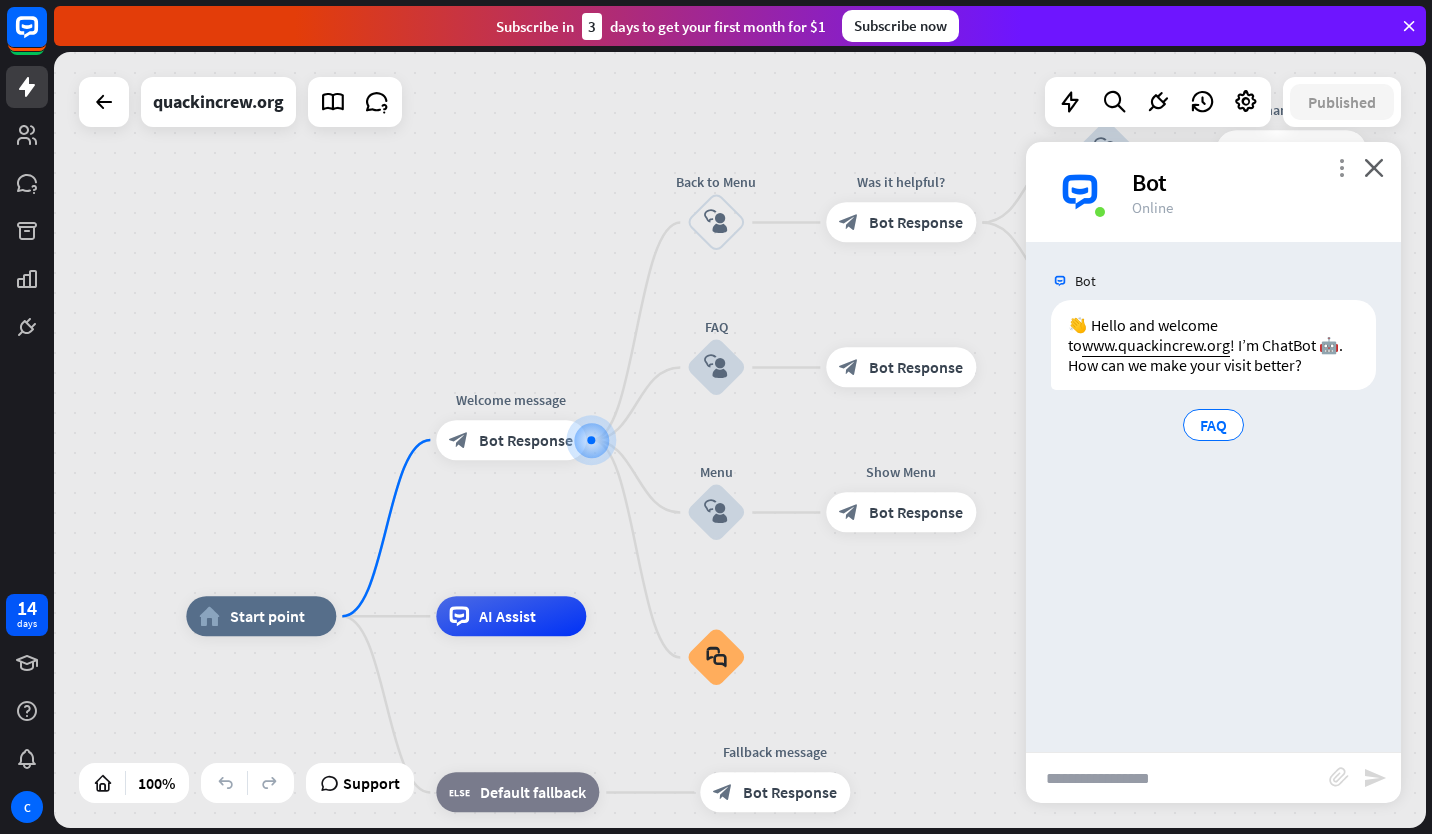 click on "more_vert" at bounding box center [1341, 167] 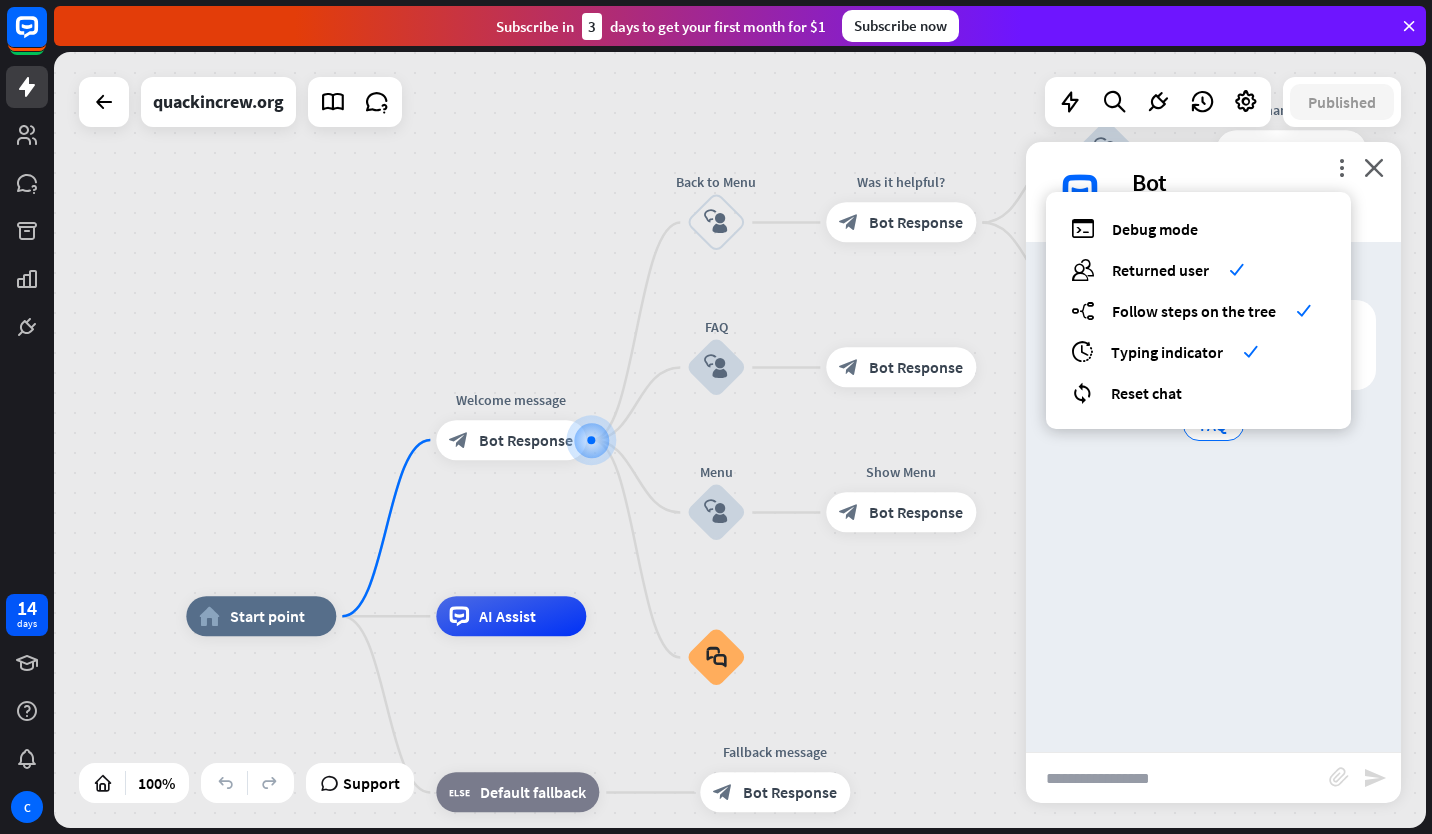 click on "Bot
👋 Hello and welcome to  www.quackincrew.org ! I’m ChatBot 🤖. How can we make your visit better?   FAQ
Today [TIME]
Show JSON" at bounding box center (1213, 497) 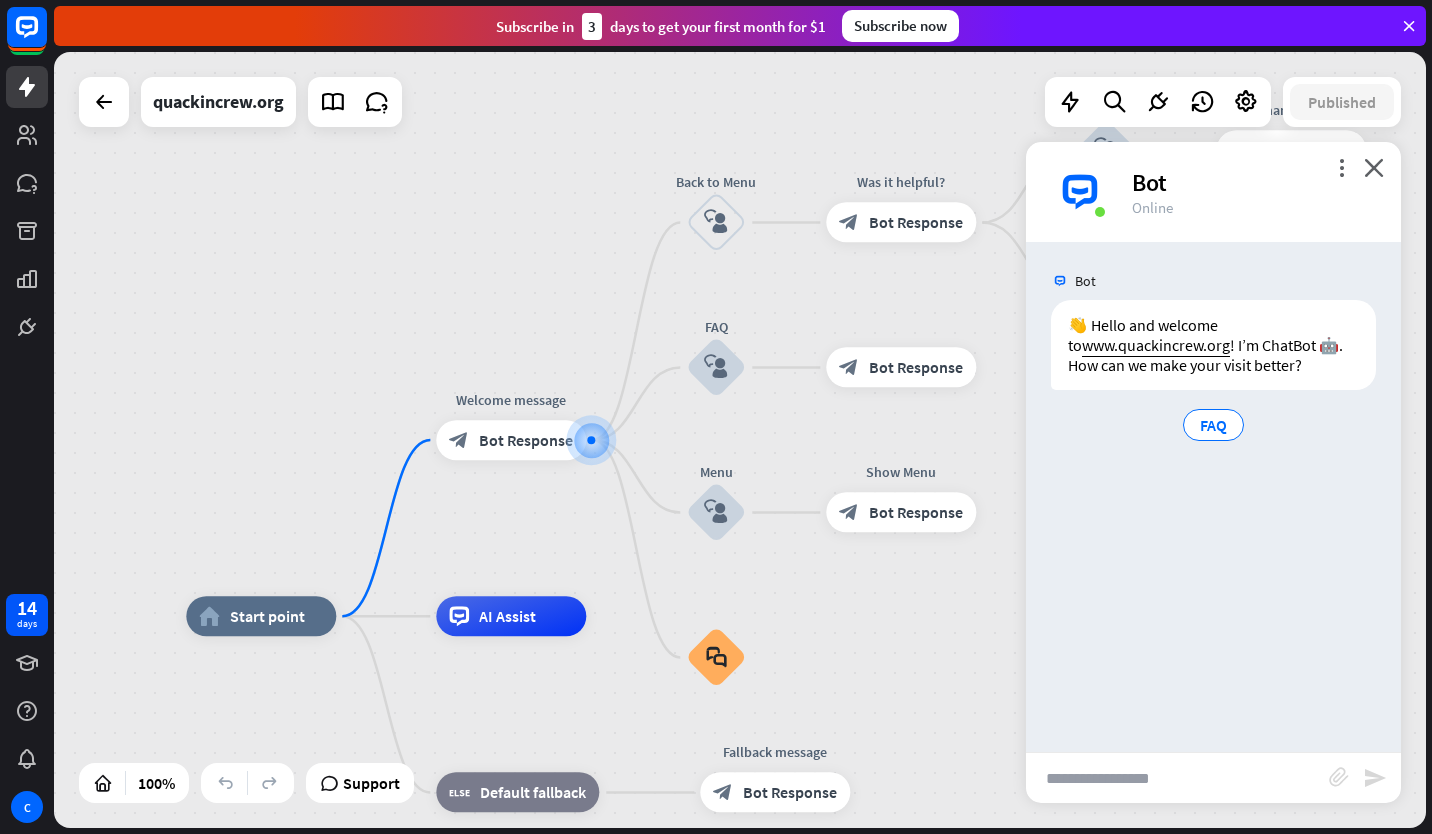 click on "Bot" at bounding box center [1254, 182] 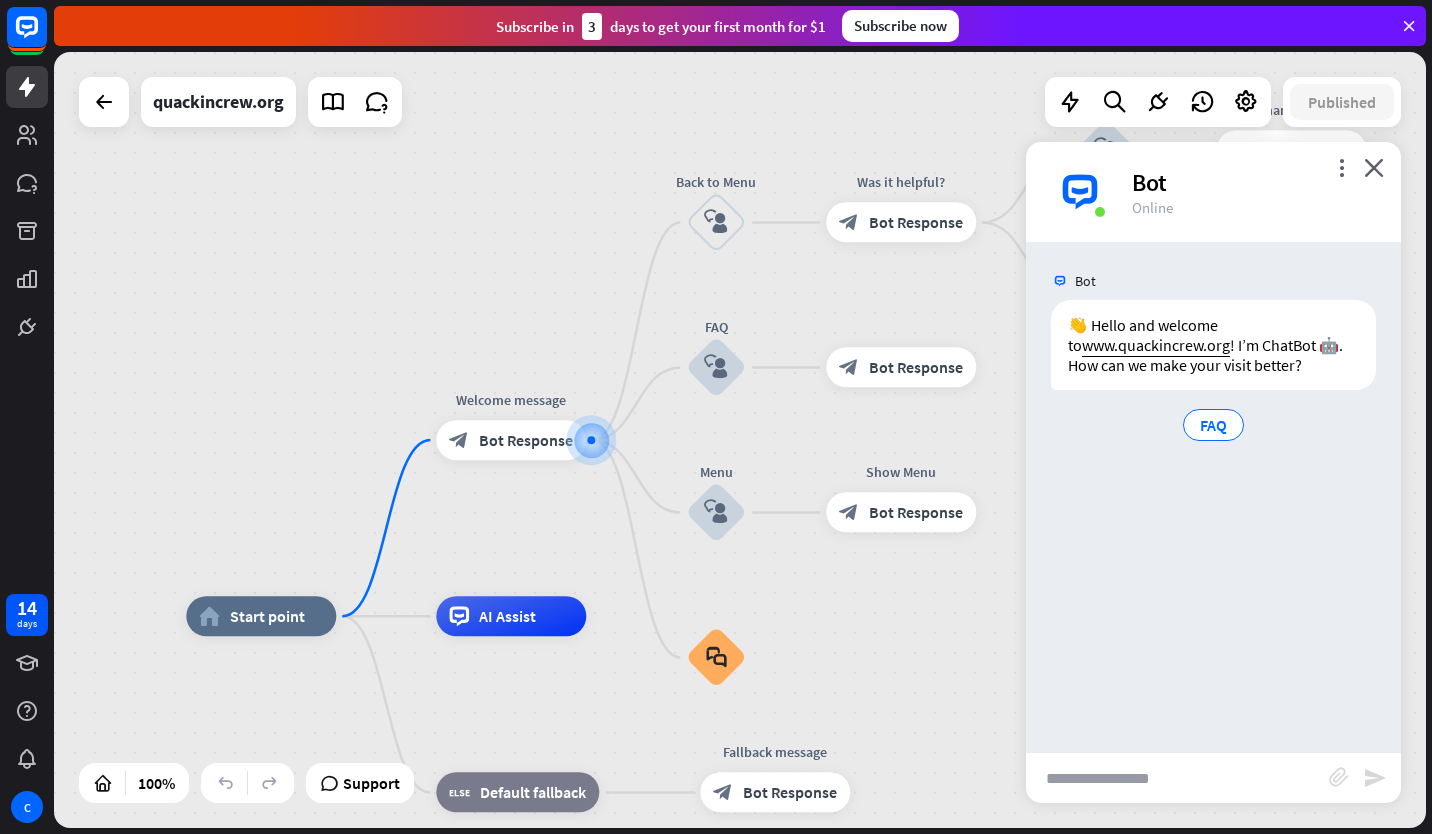 click on "Bot" at bounding box center [1254, 182] 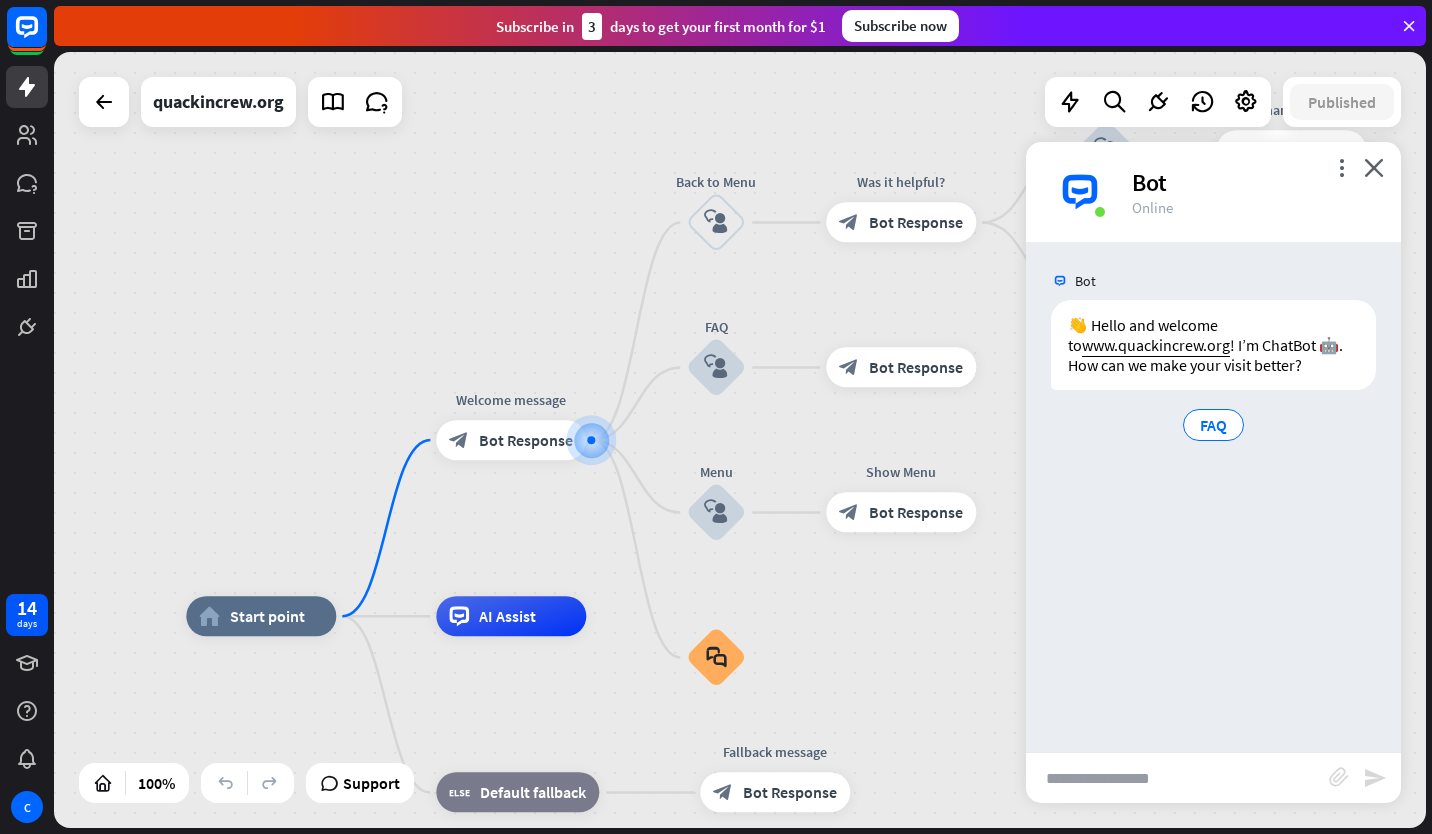 click on "home_2   Start point                 Welcome message   block_bot_response   Bot Response                     Back to Menu   block_user_input                 Was it helpful?   block_bot_response   Bot Response                 Yes   block_user_input                 Thank you!   block_bot_response   Bot Response                 No   block_user_input                 Back to Menu   block_goto   Go to step                 FAQ   block_user_input                   block_bot_response   Bot Response                 Menu   block_user_input                 Show Menu   block_bot_response   Bot Response                   block_faq                     AI Assist                   block_fallback   Default fallback                 Fallback message   block_bot_response   Bot Response" at bounding box center (872, 1004) 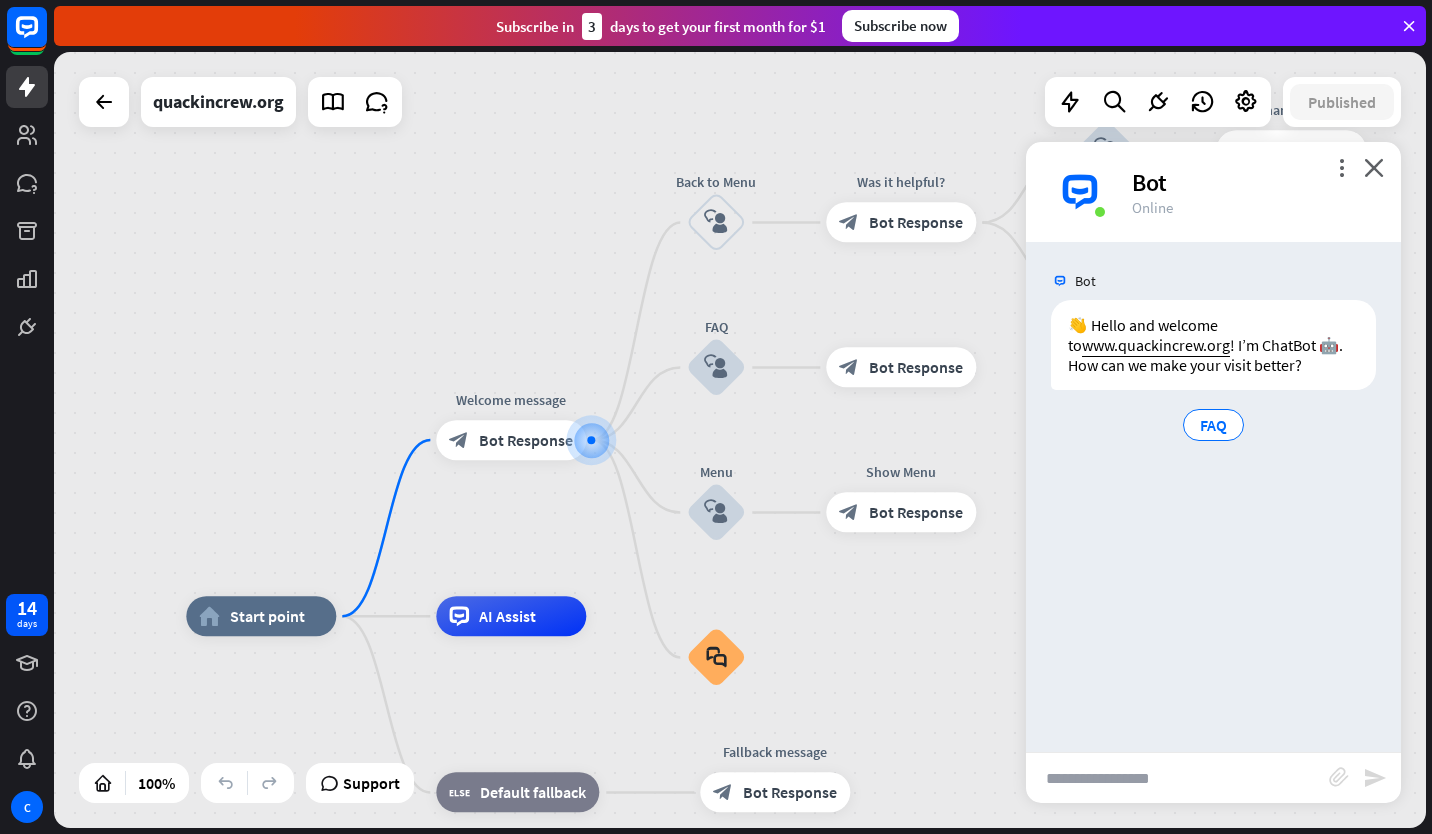 click on "home_2   Start point                 Welcome message   block_bot_response   Bot Response                     Back to Menu   block_user_input                 Was it helpful?   block_bot_response   Bot Response                 Yes   block_user_input                 Thank you!   block_bot_response   Bot Response                 No   block_user_input                 Back to Menu   block_goto   Go to step                 FAQ   block_user_input                   block_bot_response   Bot Response                 Menu   block_user_input                 Show Menu   block_bot_response   Bot Response                   block_faq                     AI Assist                   block_fallback   Default fallback                 Fallback message   block_bot_response   Bot Response" at bounding box center [740, 440] 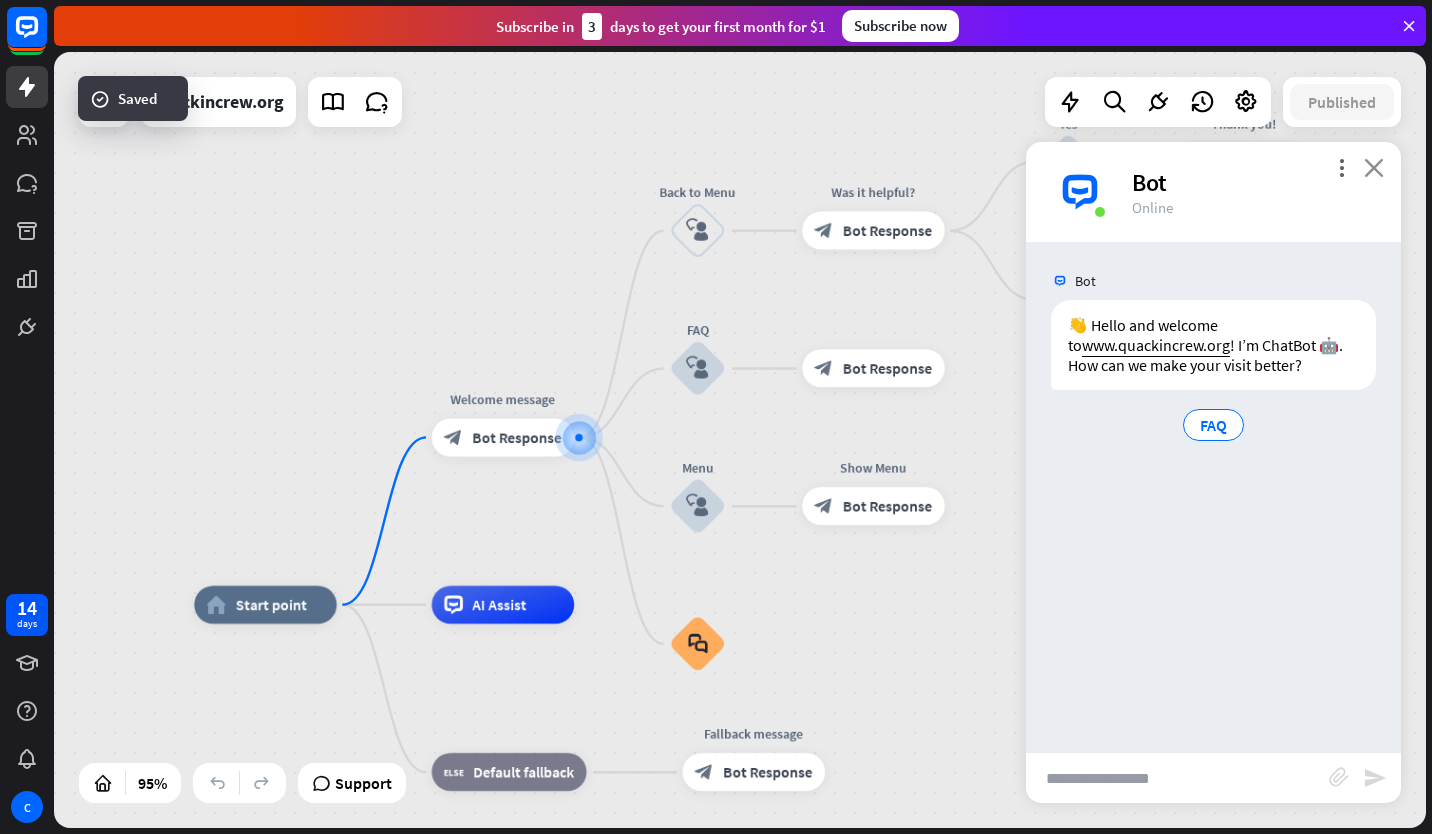 click on "more_vert
close
Bot
Online" at bounding box center (1213, 192) 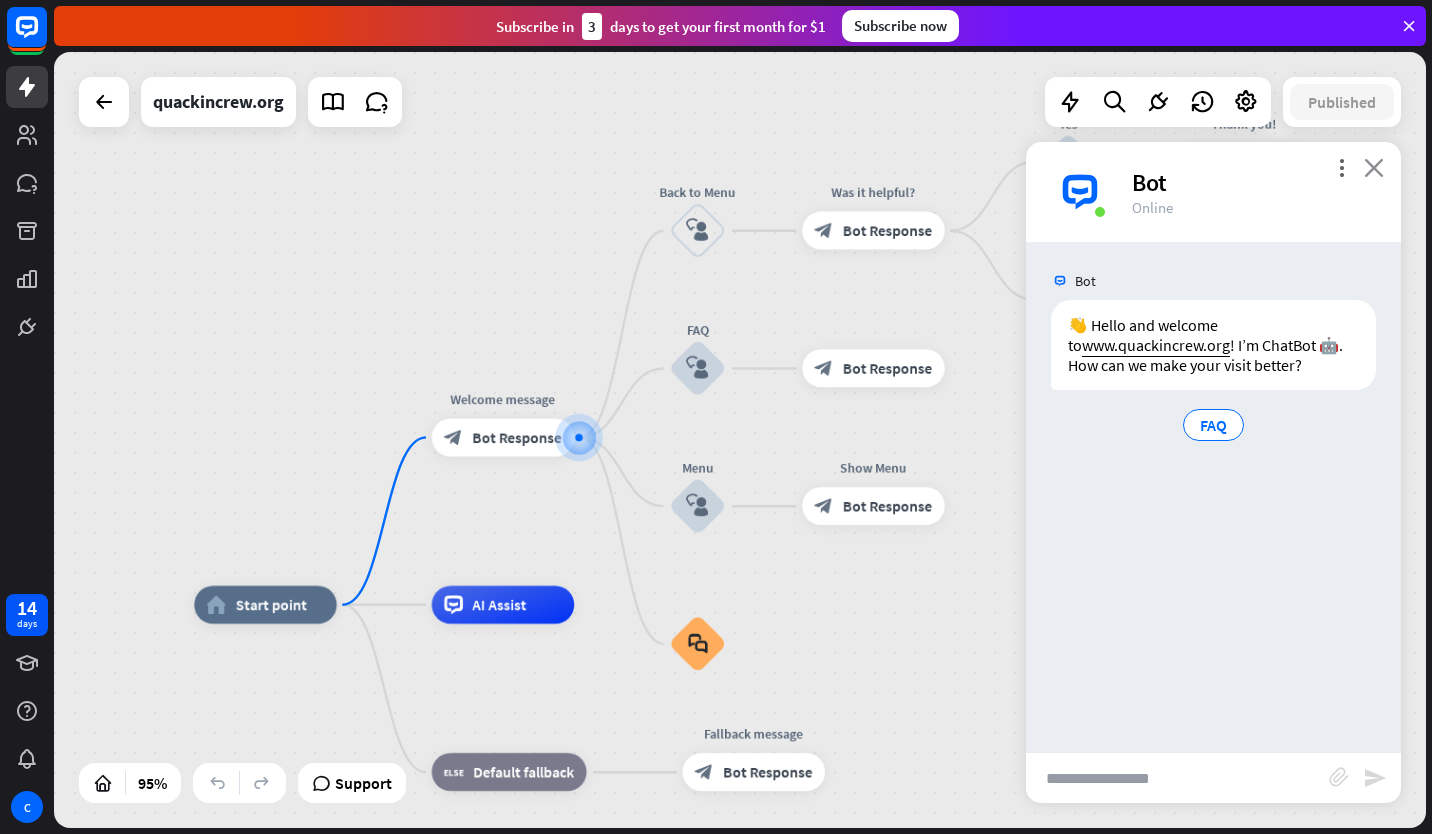 click on "close" at bounding box center [1374, 167] 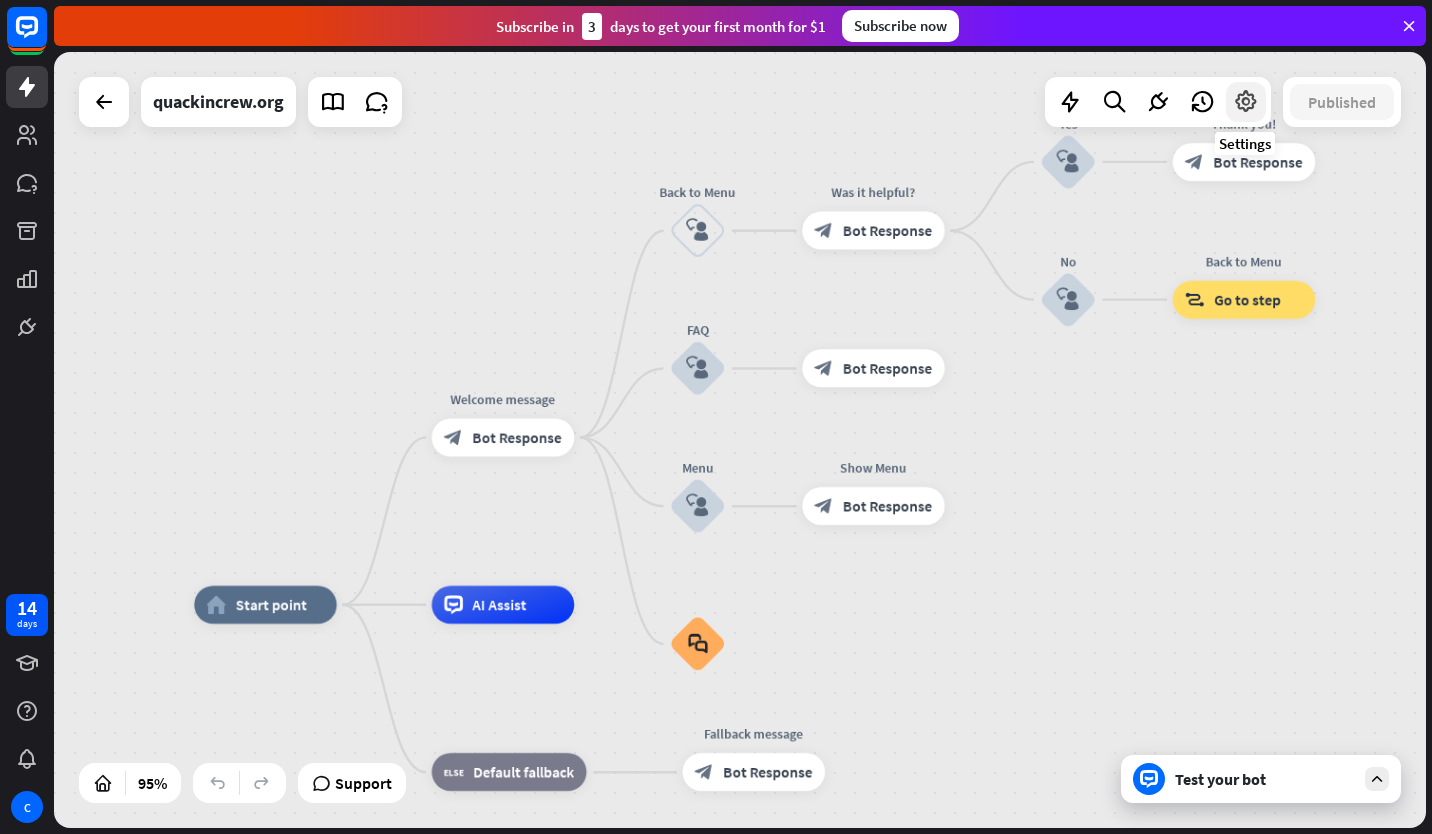click at bounding box center (1246, 102) 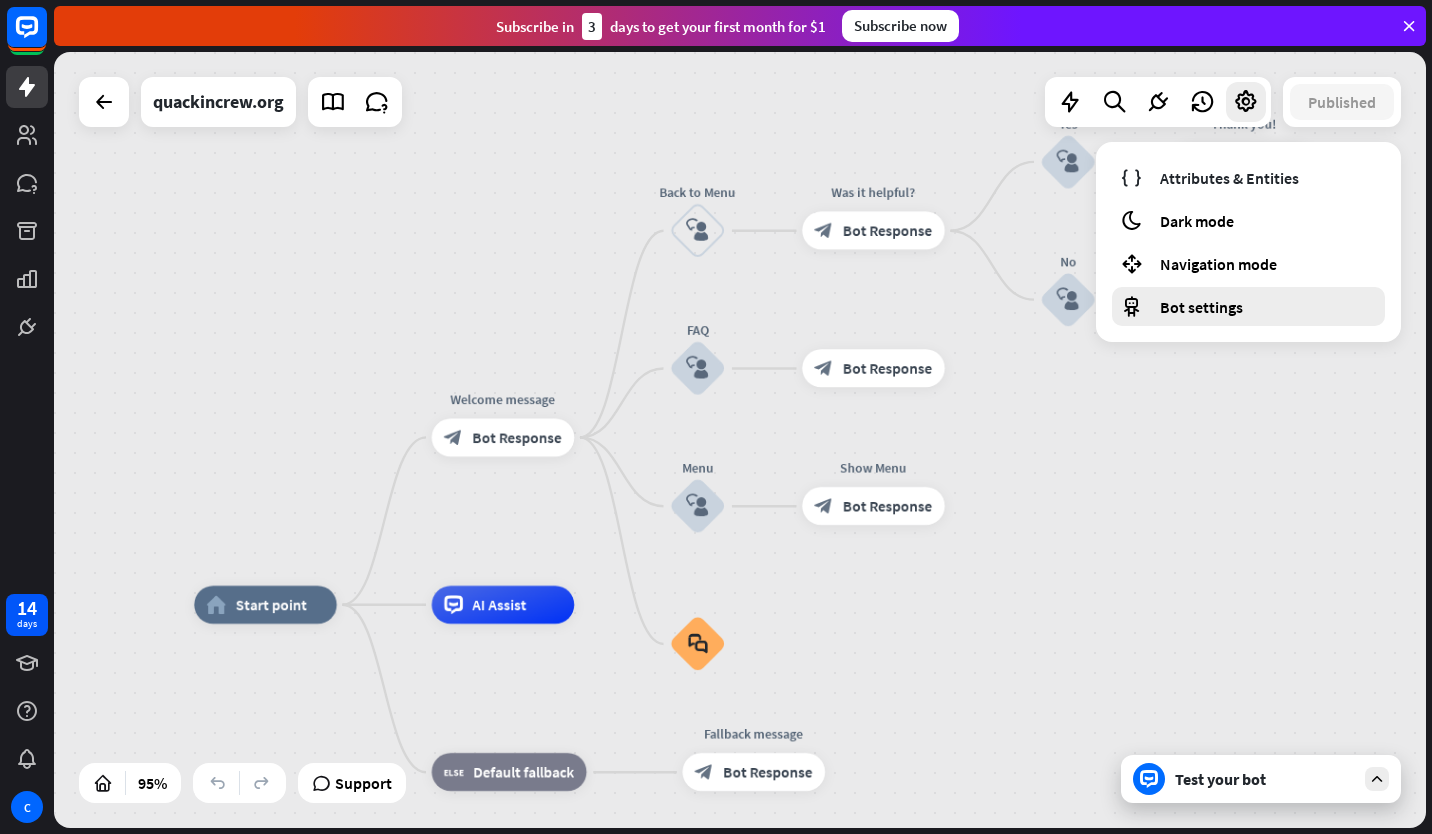 click on "Bot settings" at bounding box center (1201, 307) 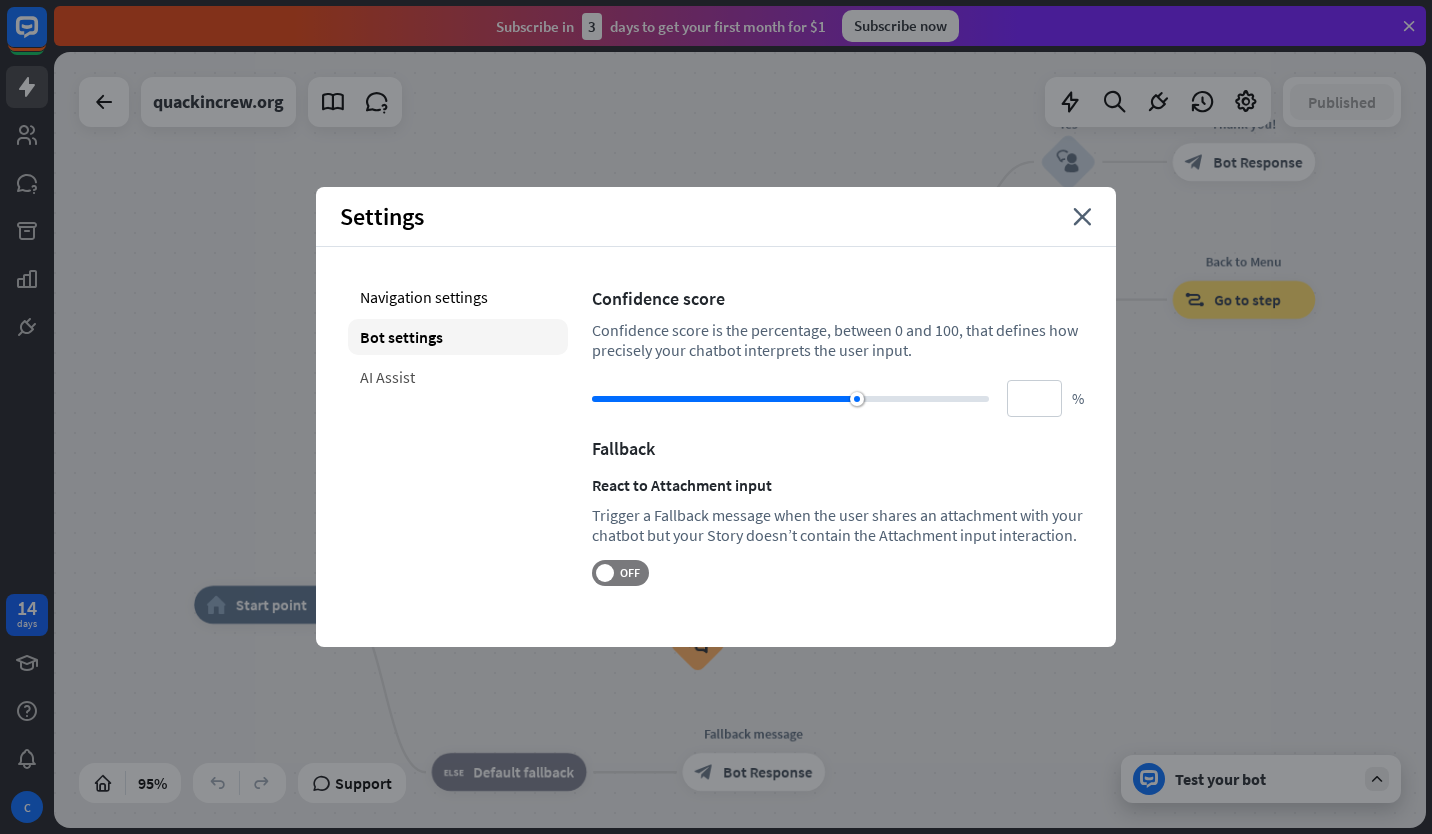 click on "AI Assist" at bounding box center [458, 377] 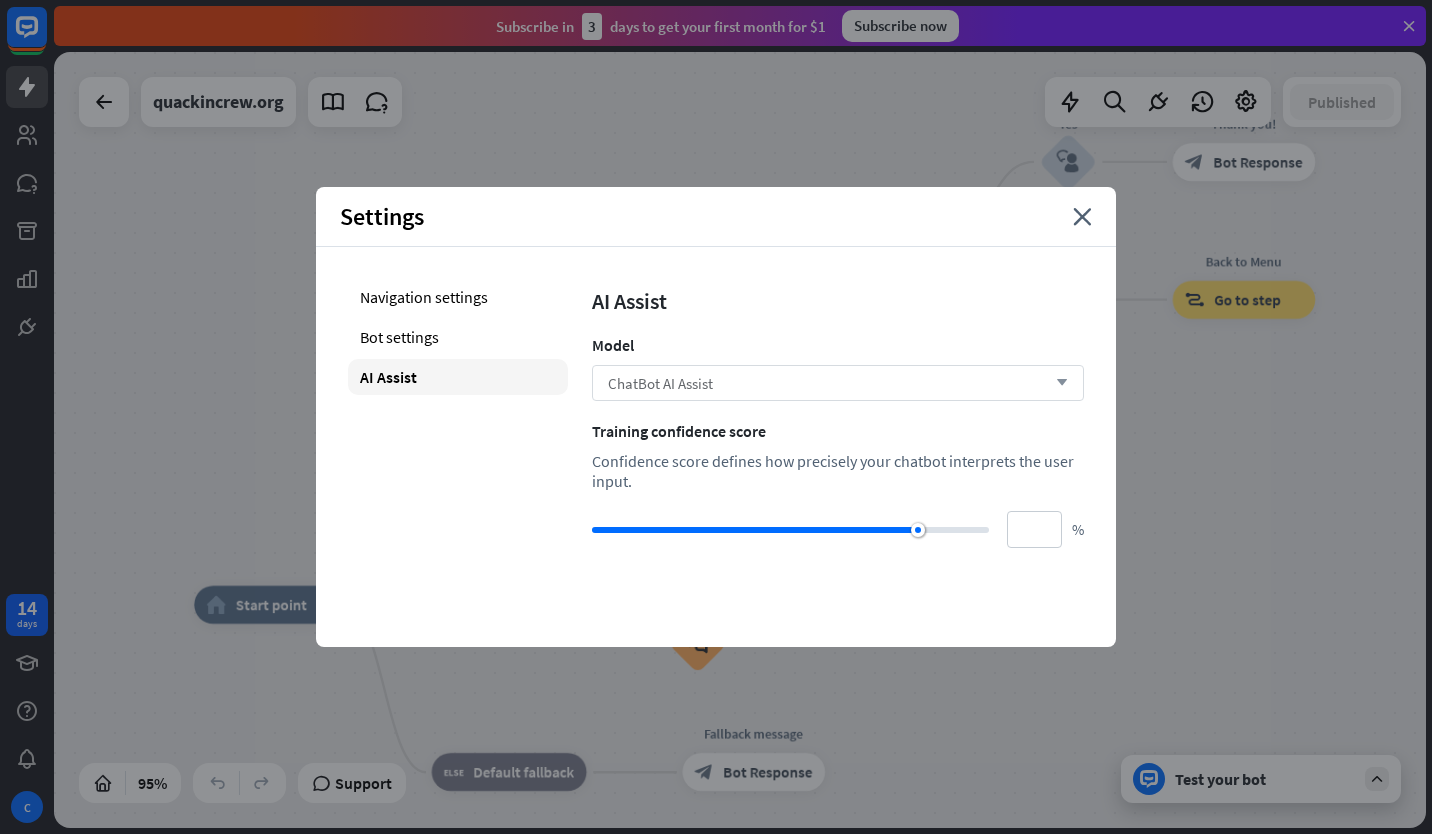 click on "ChatBot AI Assist" at bounding box center [660, 383] 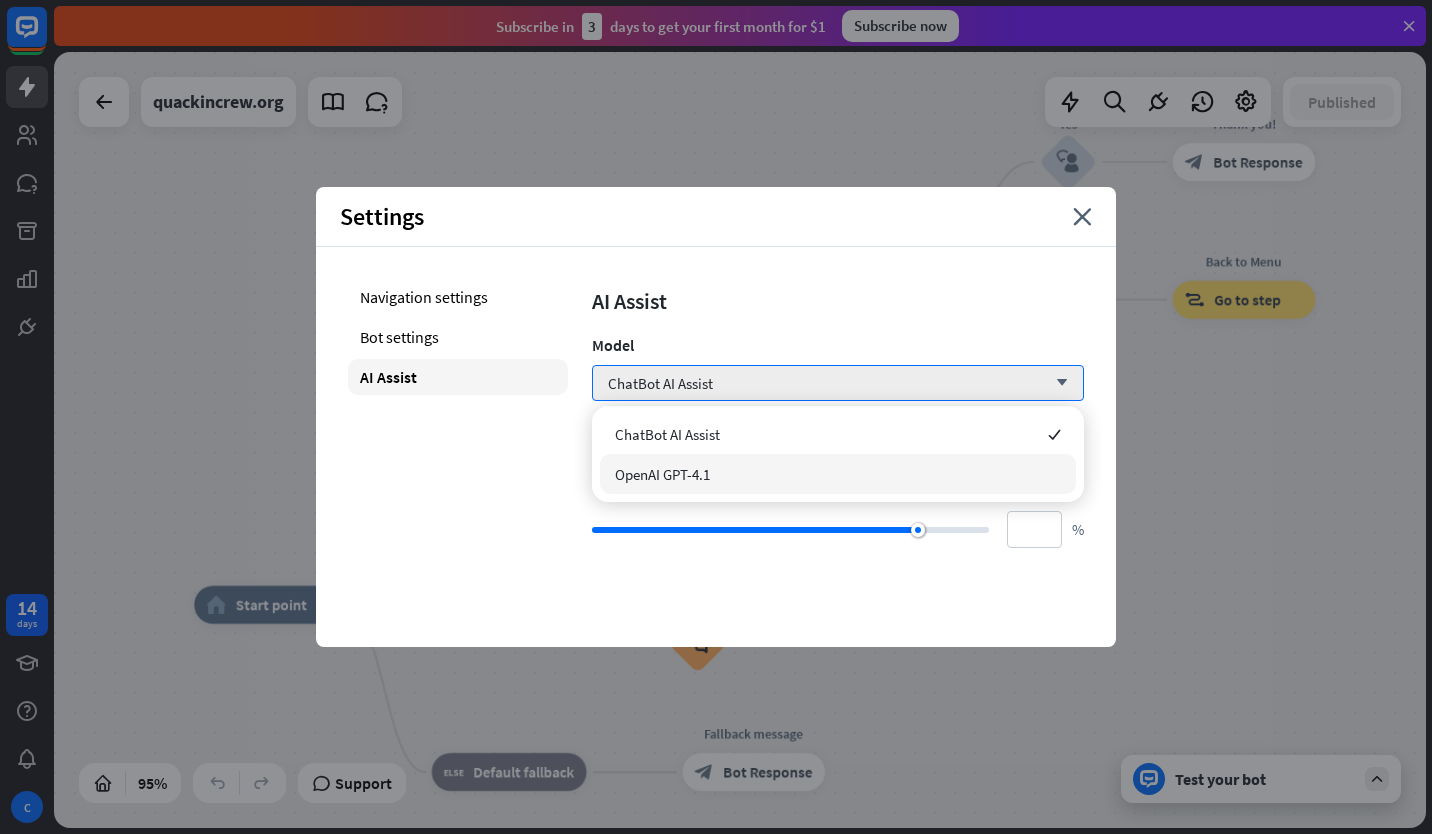 click on "OpenAI GPT-4.1" at bounding box center (662, 474) 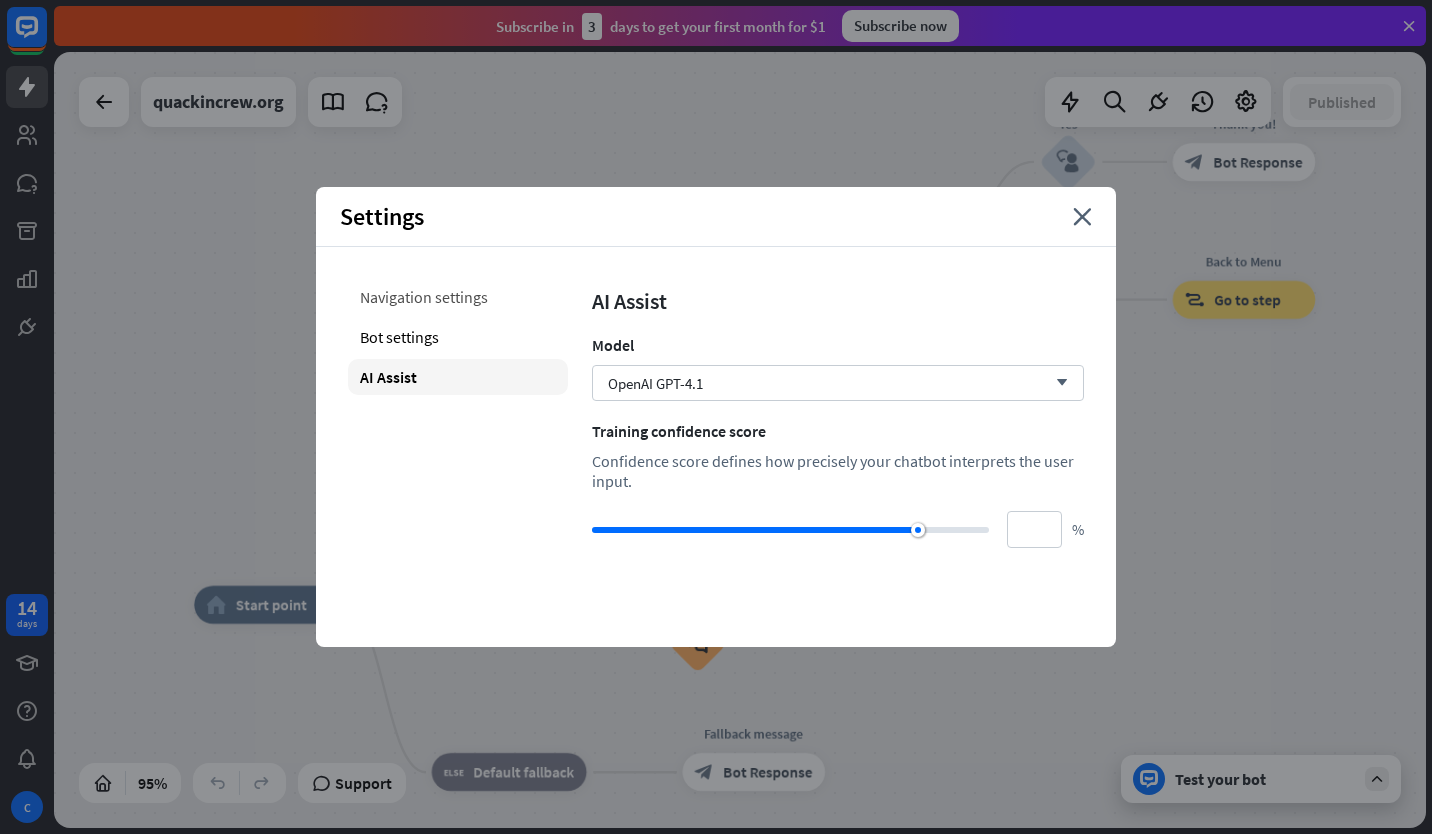 click on "Navigation settings" at bounding box center (458, 297) 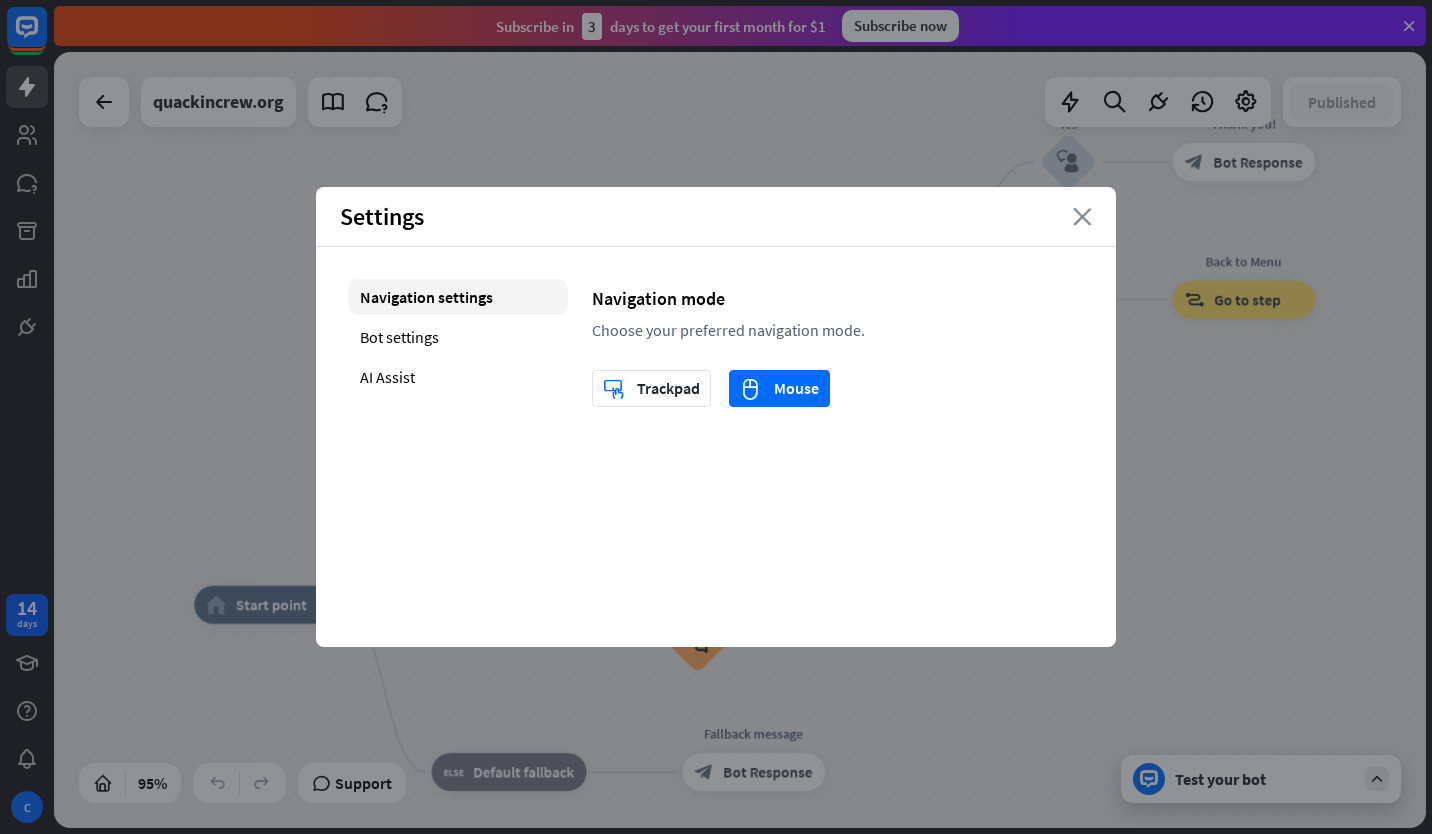 click on "close" at bounding box center (1082, 217) 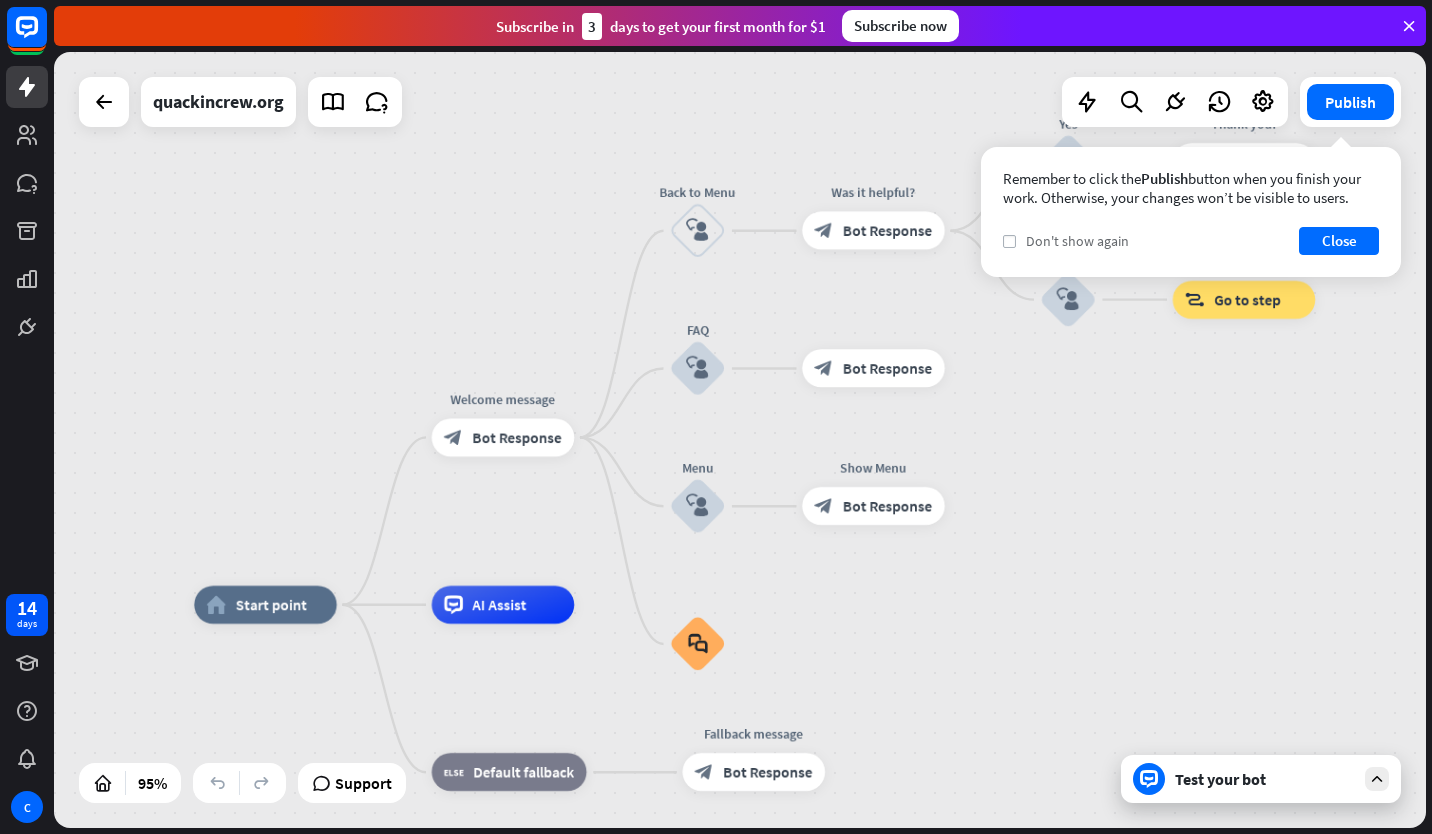 click on "check" at bounding box center (1009, 241) 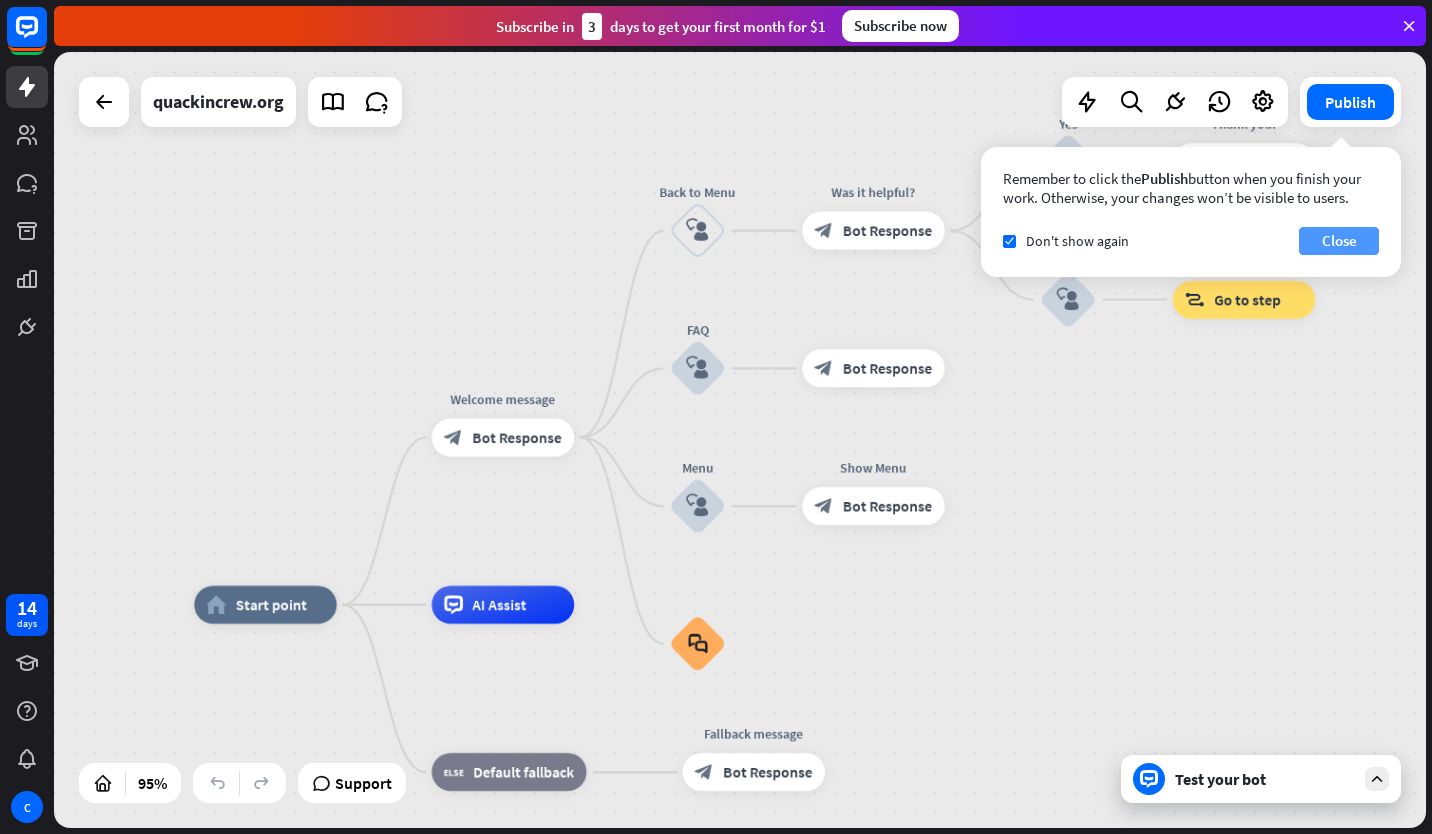 click on "Close" at bounding box center (1339, 241) 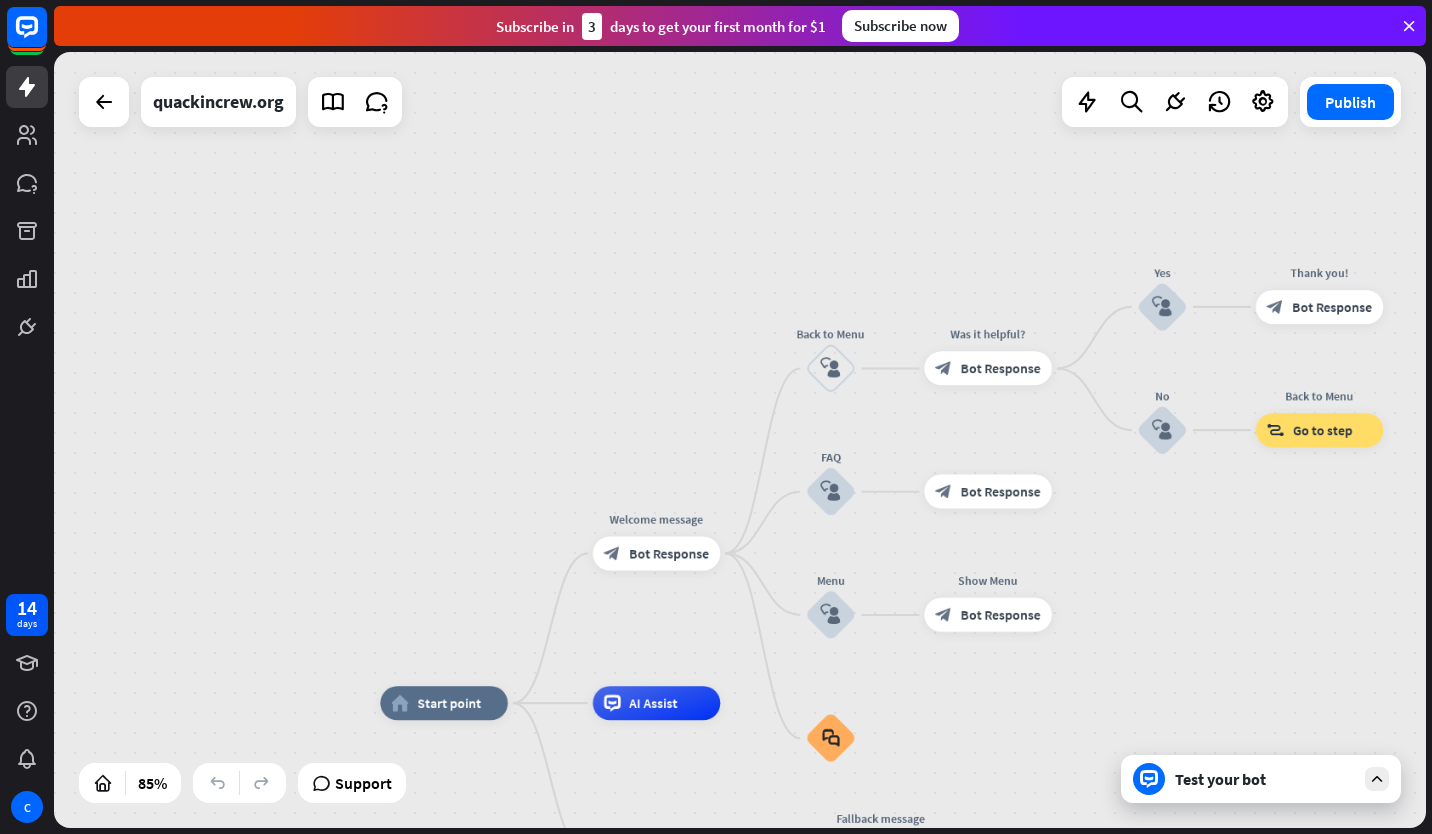 drag, startPoint x: 963, startPoint y: 379, endPoint x: 1137, endPoint y: 541, distance: 237.73935 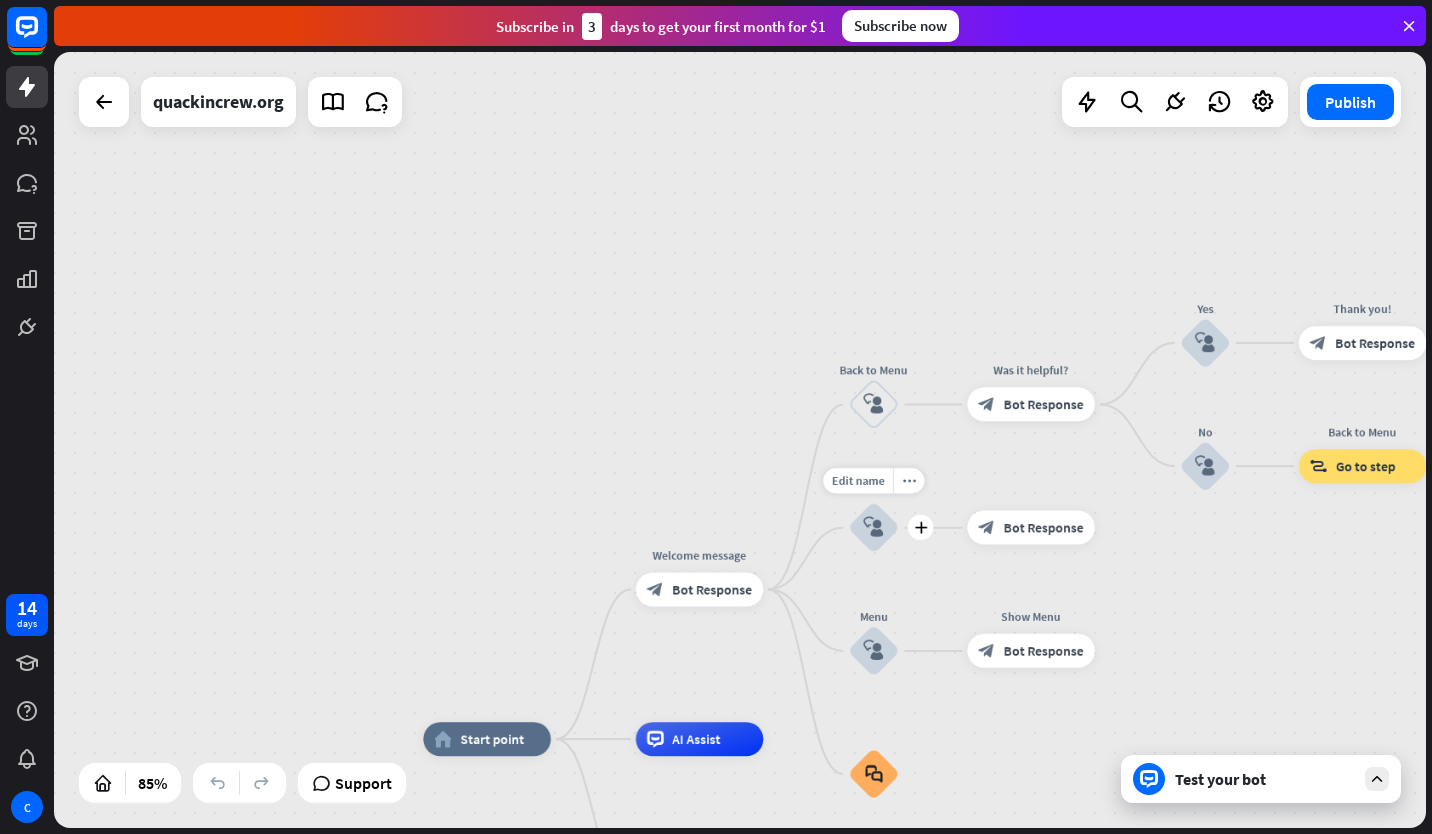 click on "block_user_input" at bounding box center [874, 528] 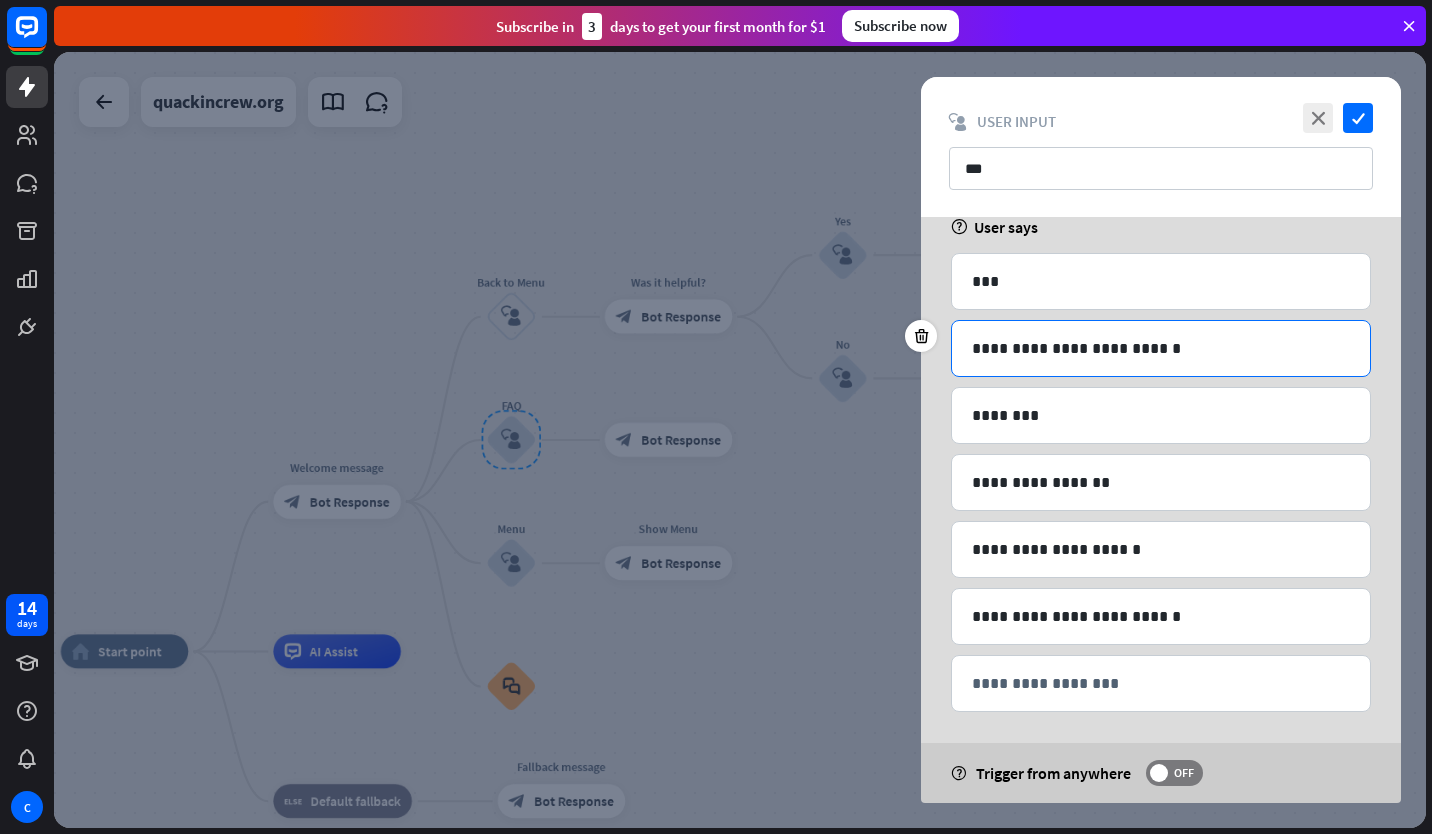 scroll, scrollTop: 130, scrollLeft: 0, axis: vertical 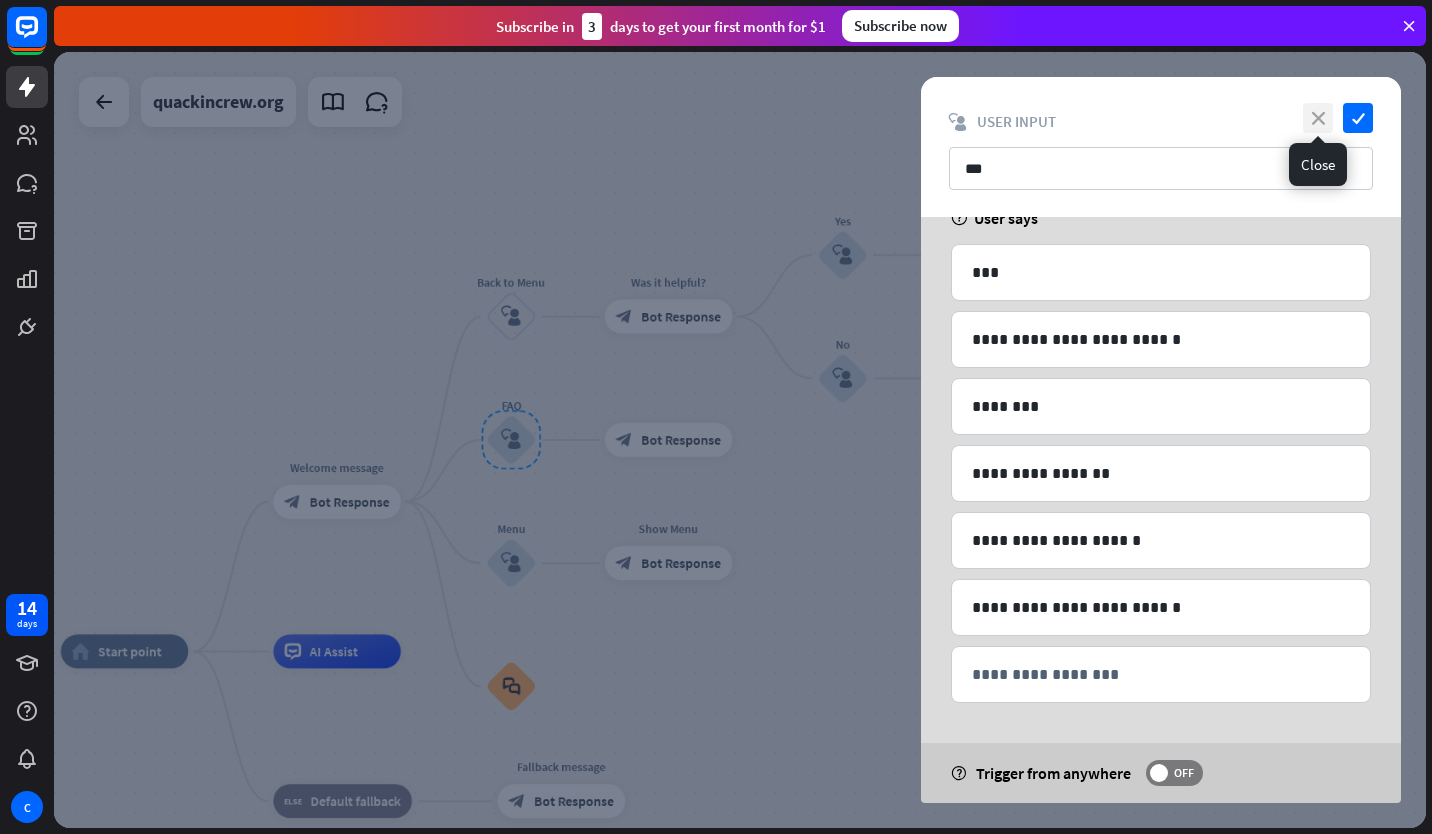 click on "close" at bounding box center (1318, 118) 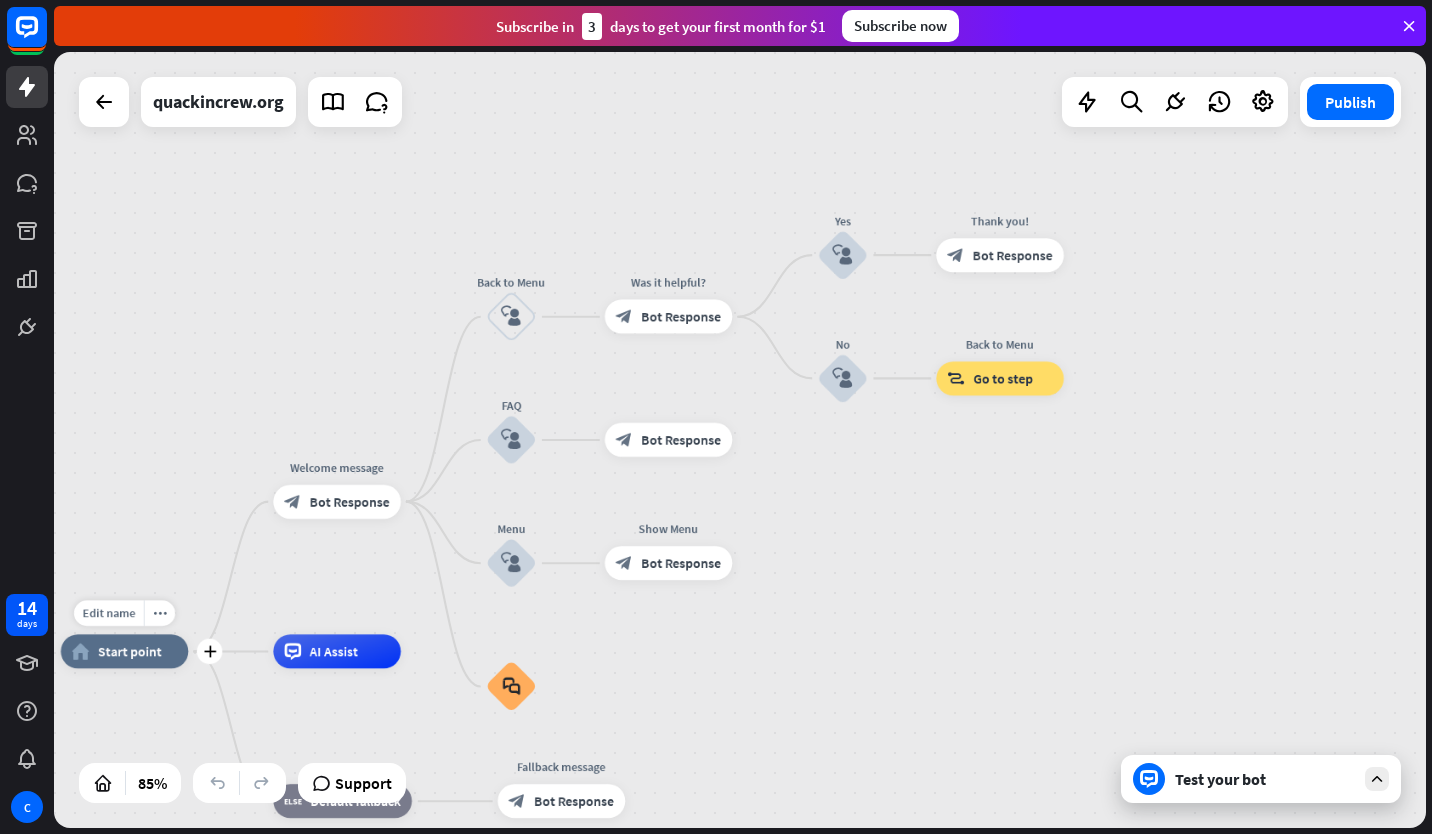 click on "home_2   Start point" at bounding box center (125, 651) 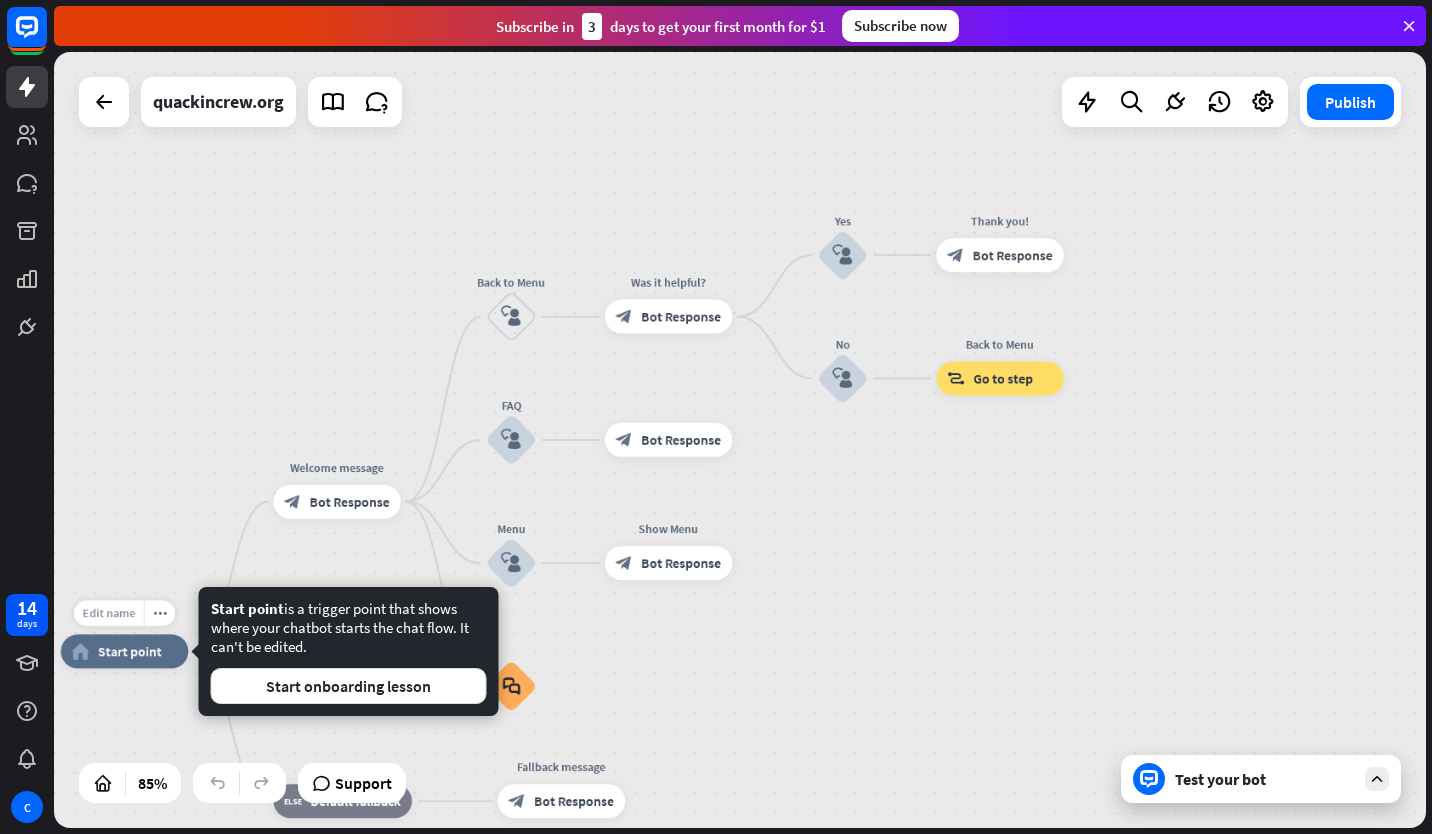 click on "Edit name" at bounding box center [109, 613] 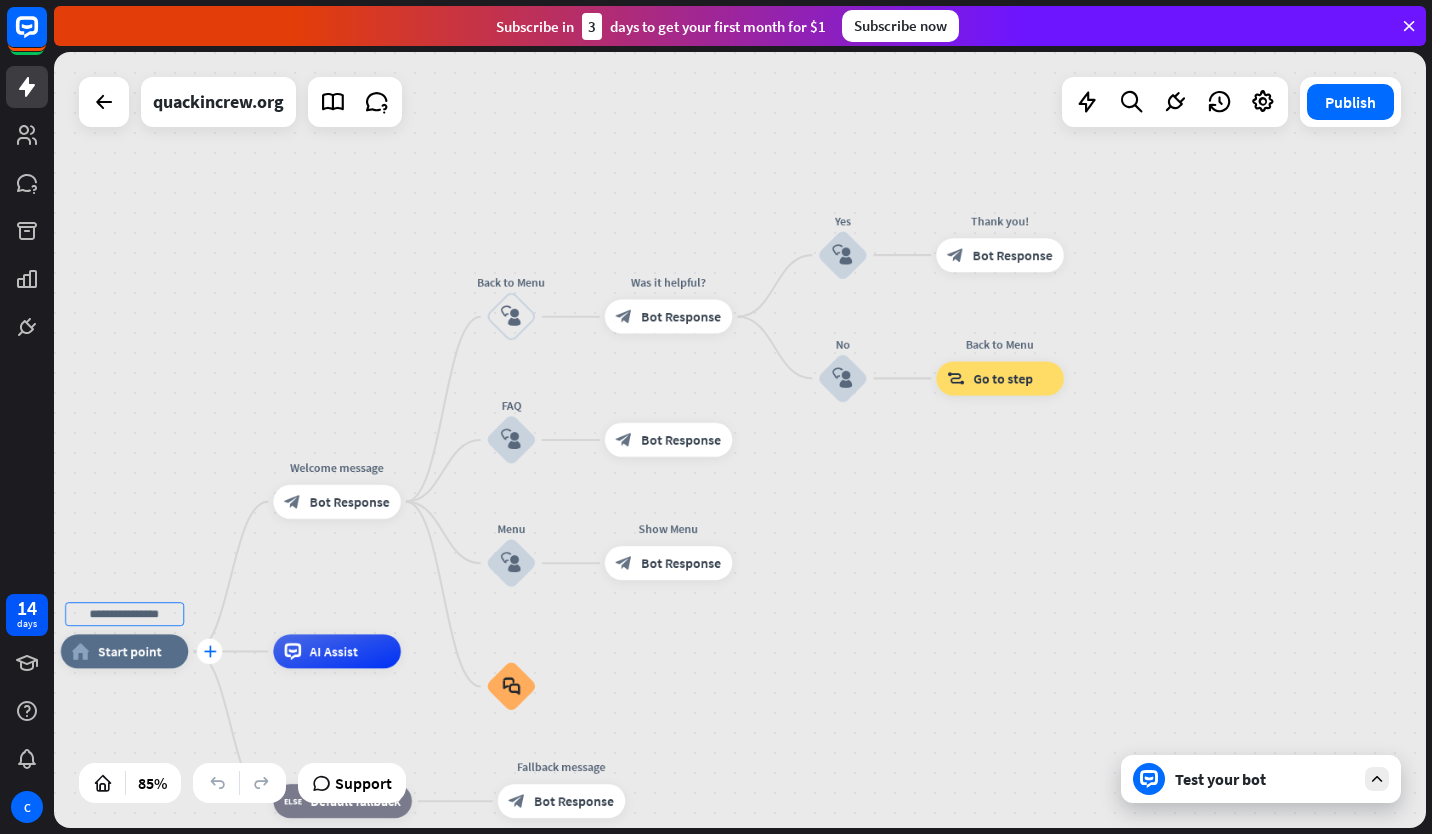 click on "plus" at bounding box center (210, 652) 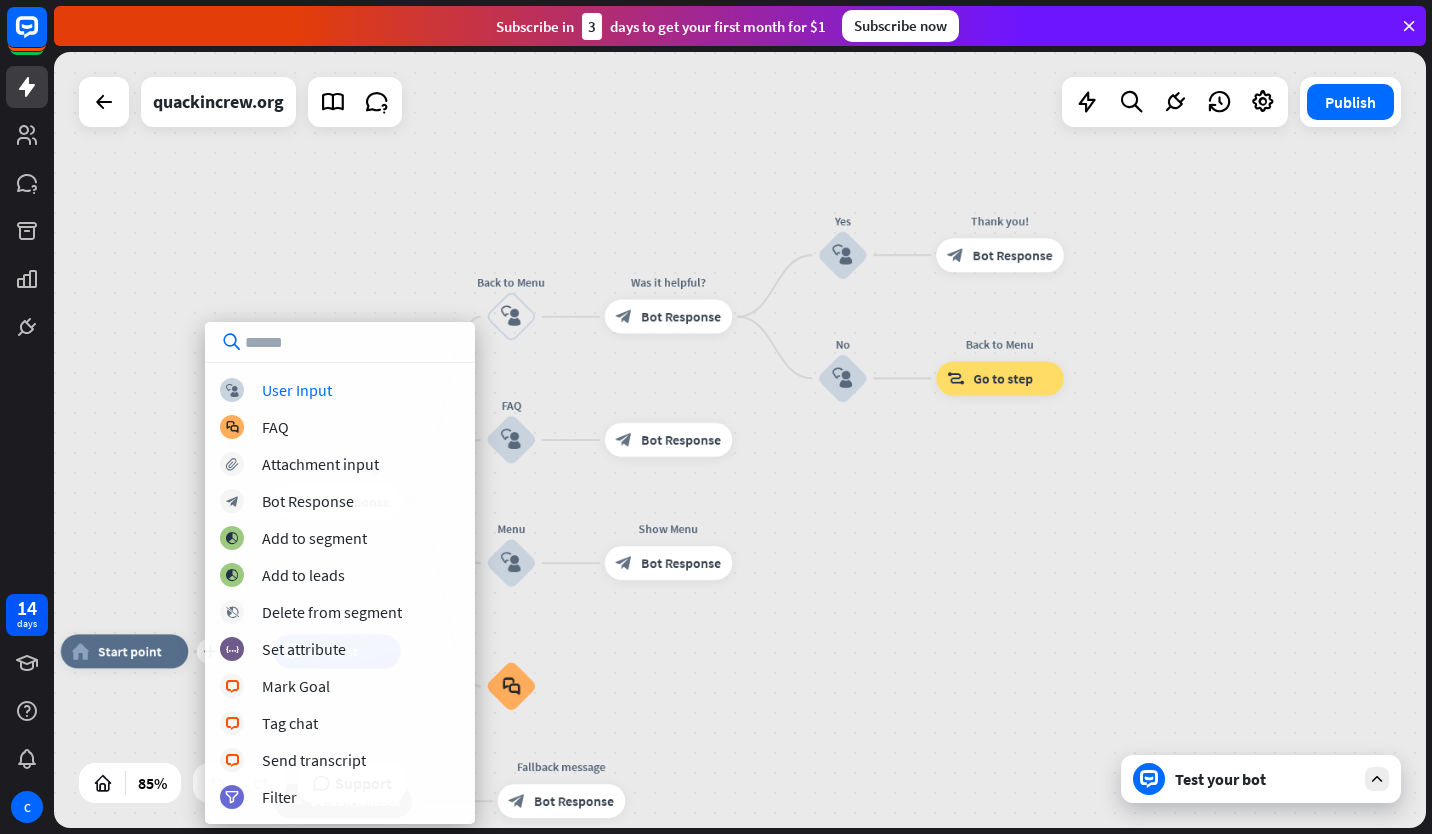 click on "plus     home_2   Start point                 Welcome message   block_bot_response   Bot Response                 Back to Menu   block_user_input                 Was it helpful?   block_bot_response   Bot Response                 Yes   block_user_input                 Thank you!   block_bot_response   Bot Response                 No   block_user_input                 Back to Menu   block_goto   Go to step                 FAQ   block_user_input                   block_bot_response   Bot Response                 Menu   block_user_input                 Show Menu   block_bot_response   Bot Response                   block_faq                     AI Assist                   block_fallback   Default fallback                 Fallback message   block_bot_response   Bot Response" at bounding box center [740, 440] 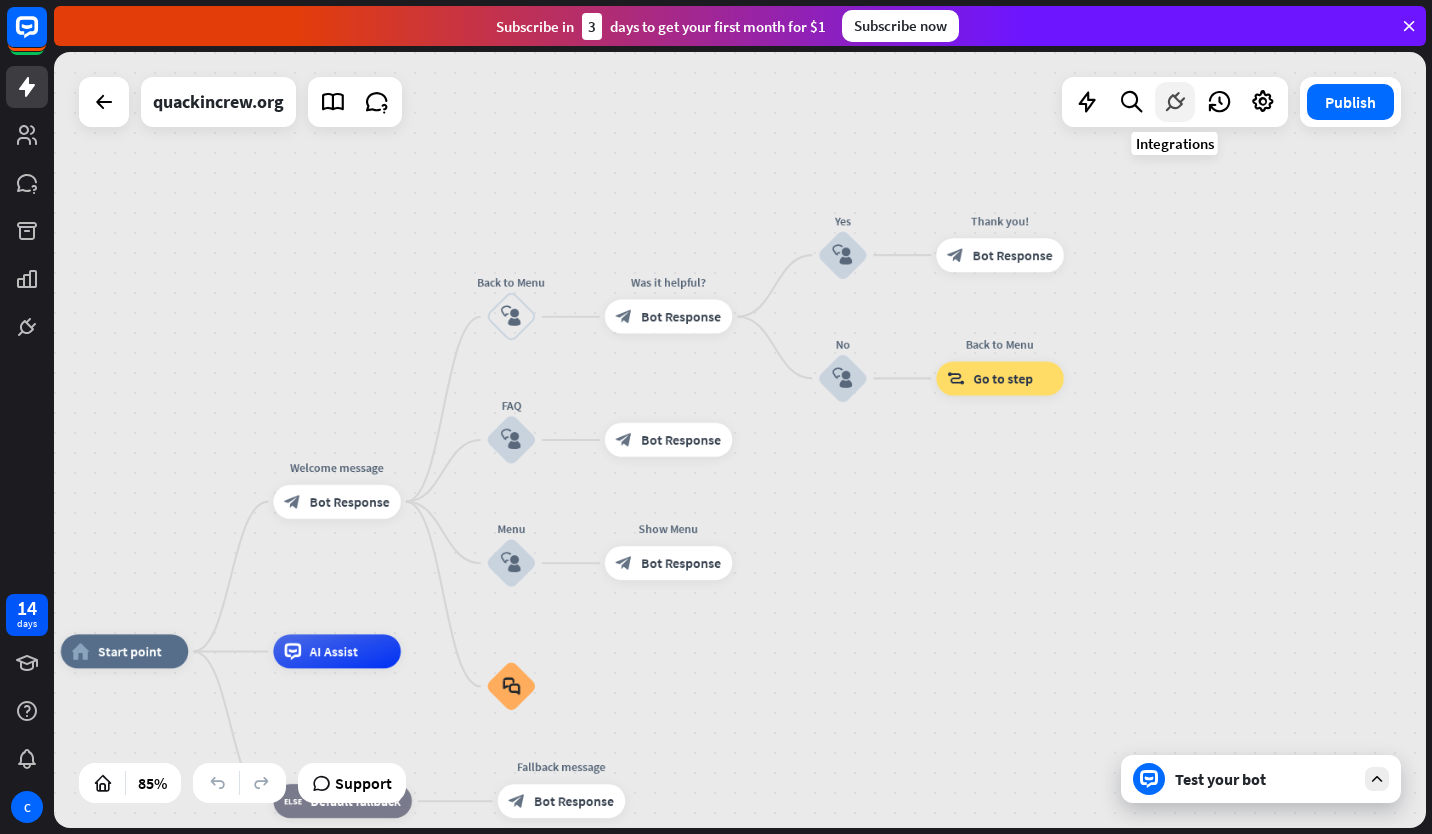 click at bounding box center [1175, 102] 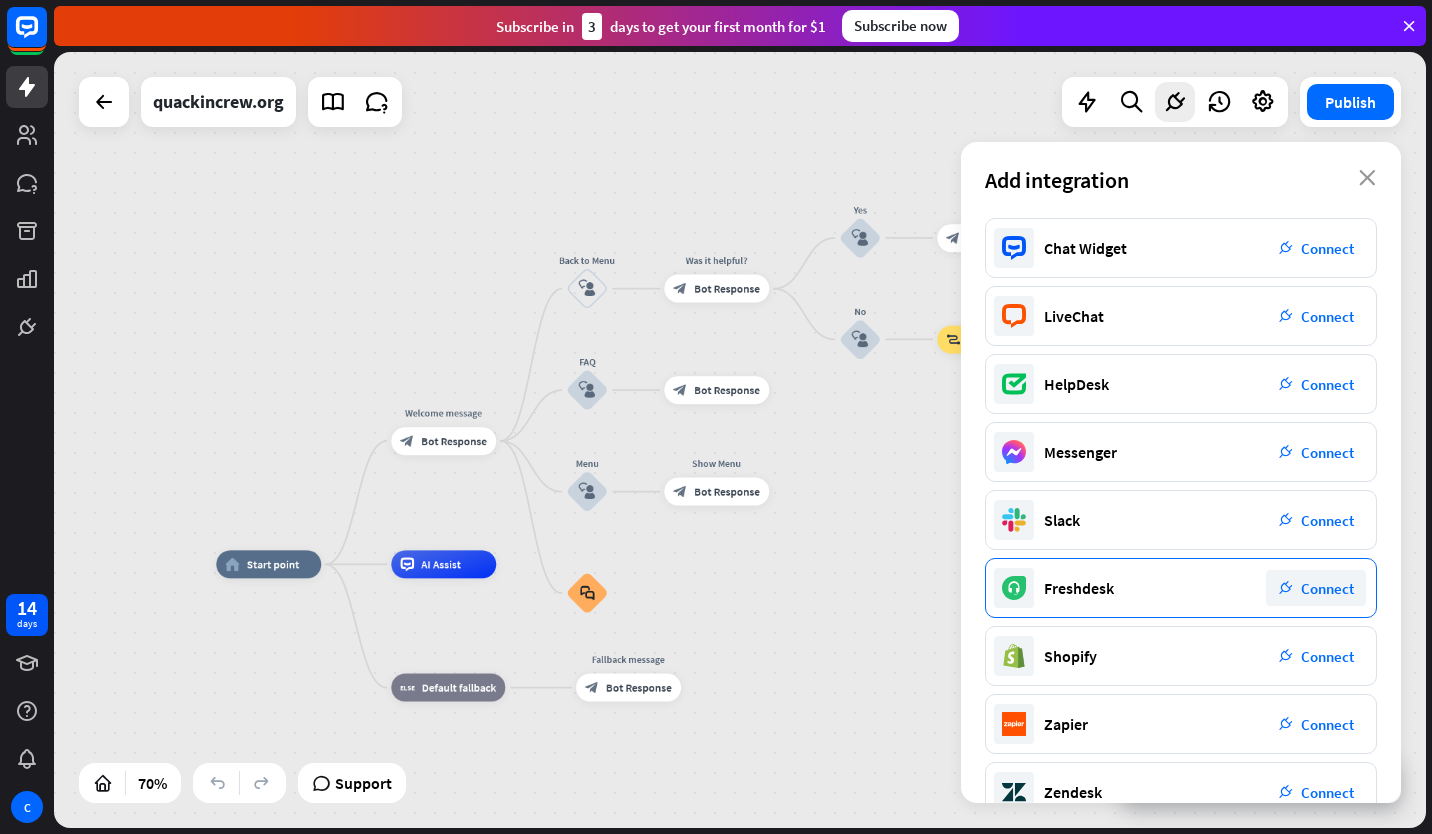 scroll, scrollTop: 179, scrollLeft: 0, axis: vertical 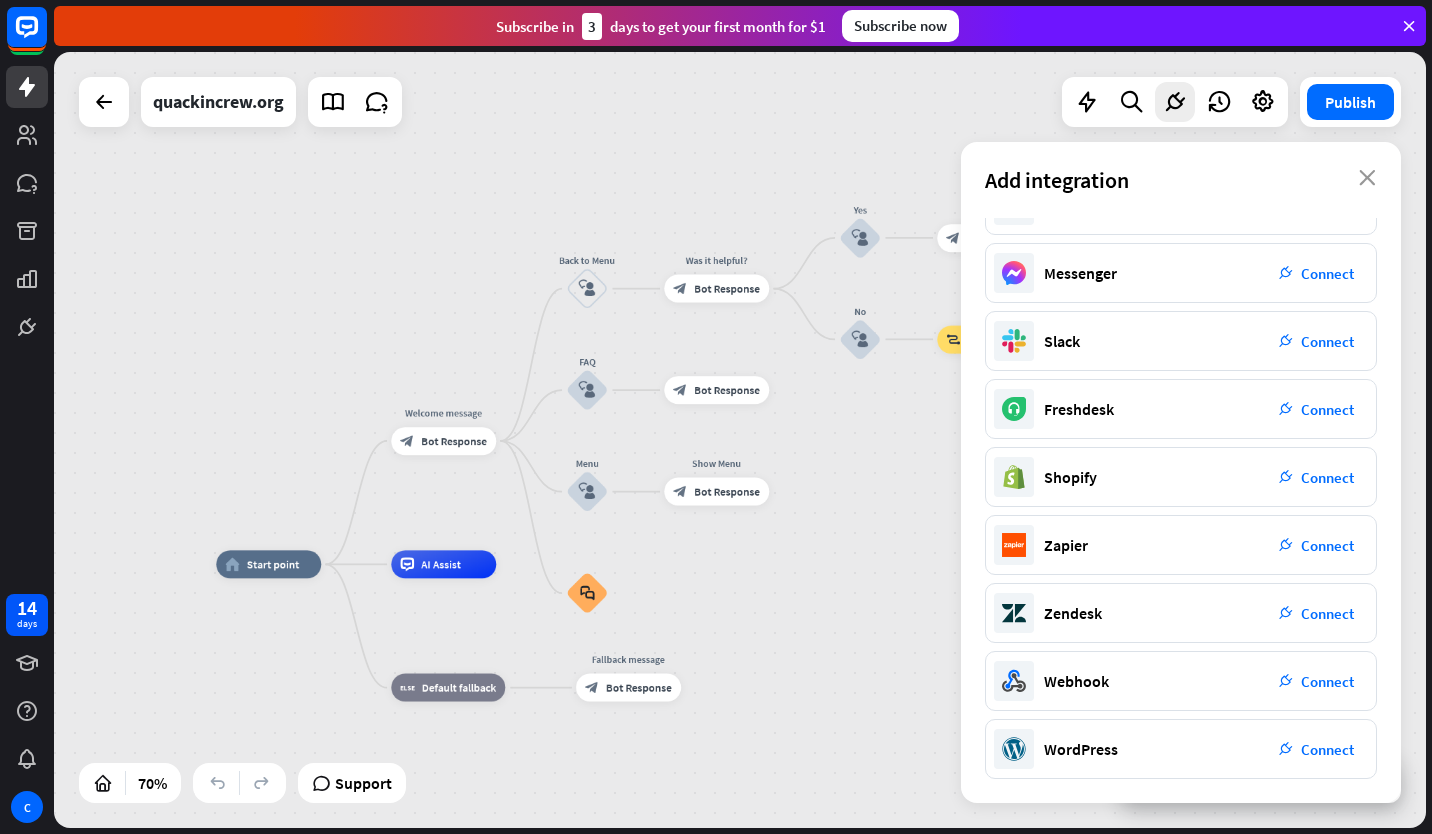 drag, startPoint x: 889, startPoint y: 567, endPoint x: 891, endPoint y: 553, distance: 14.142136 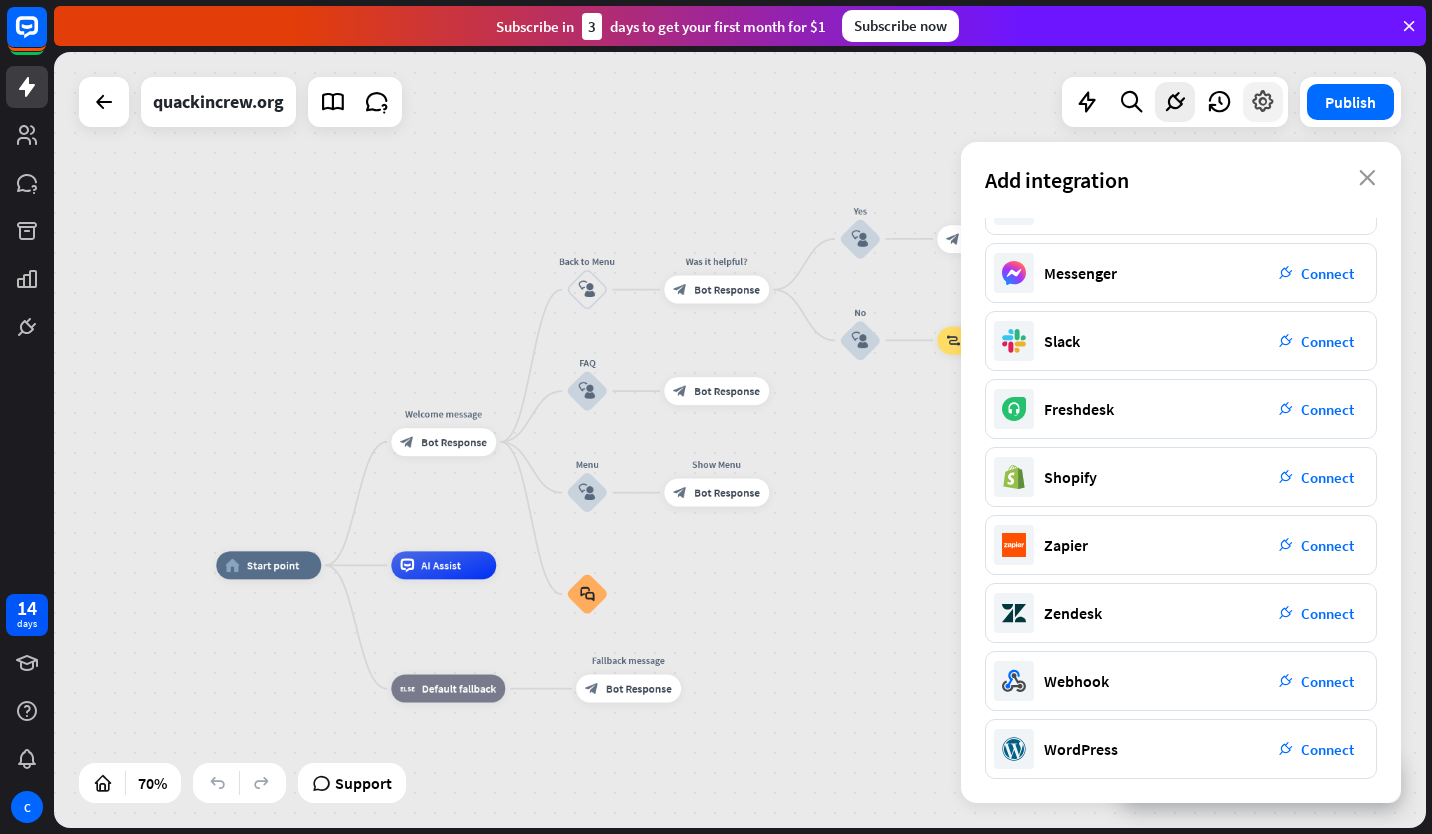 click at bounding box center (1263, 102) 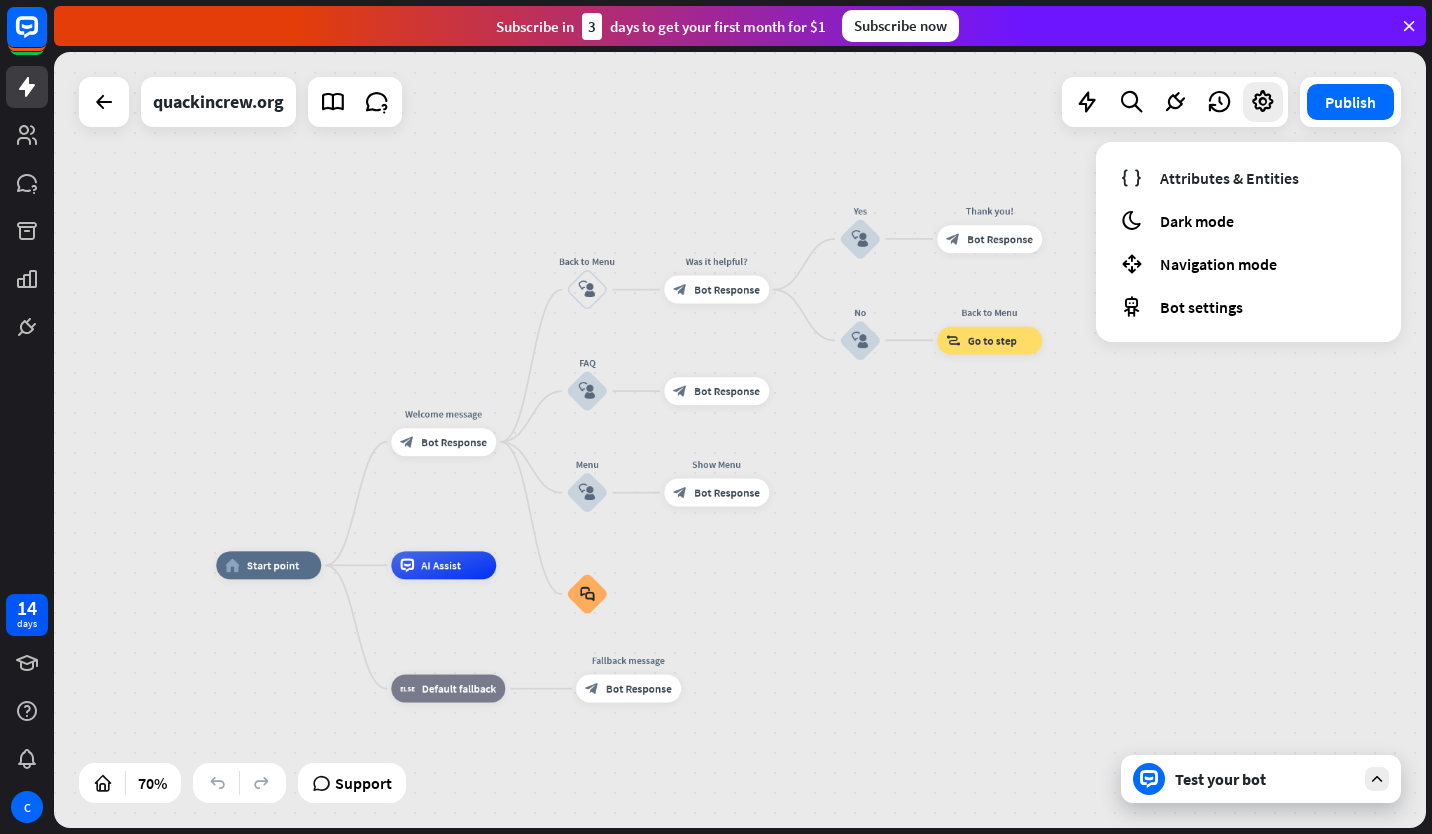 drag, startPoint x: 1135, startPoint y: 540, endPoint x: 1183, endPoint y: 575, distance: 59.405388 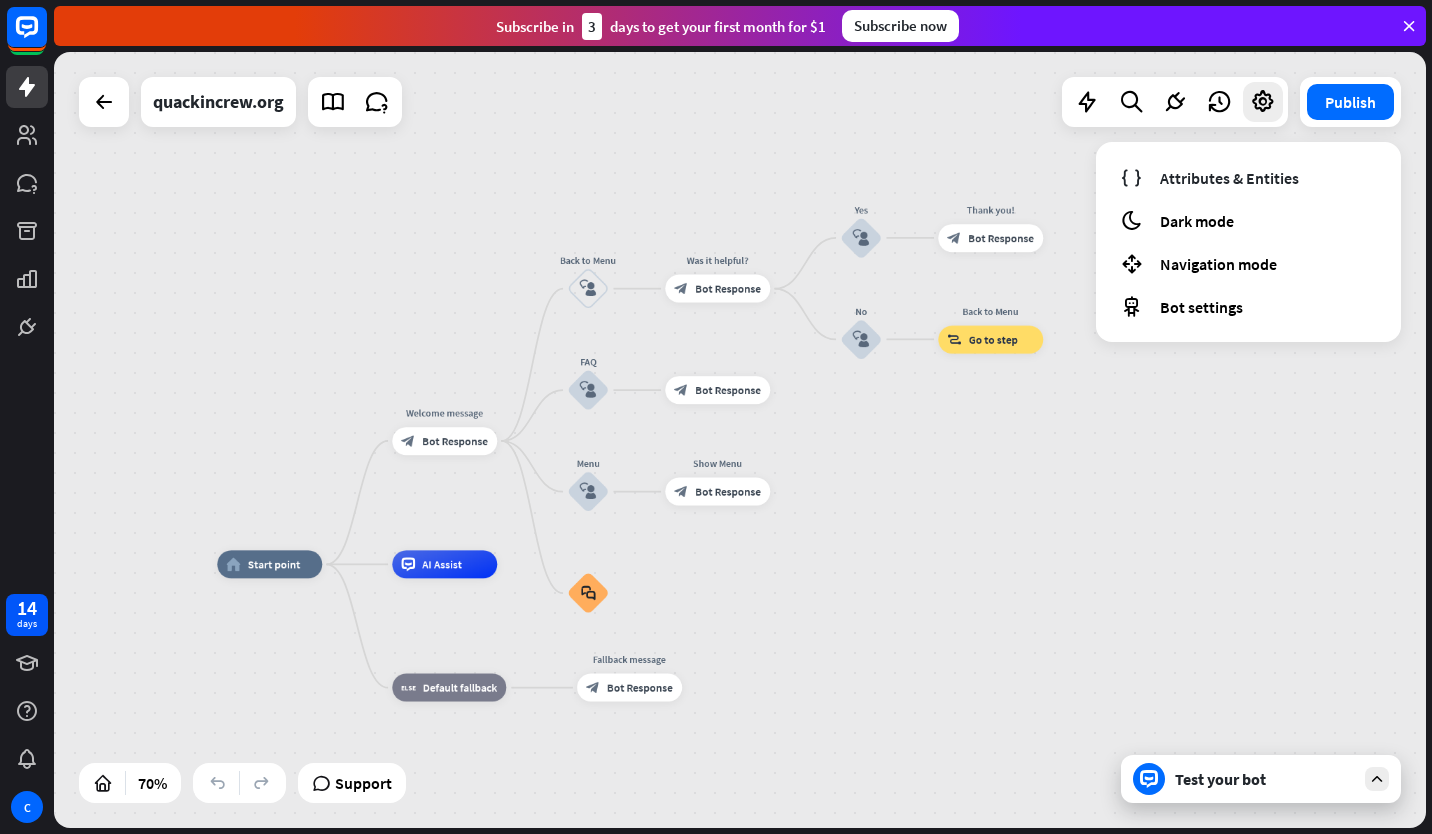 click on "Test your bot" at bounding box center [1265, 779] 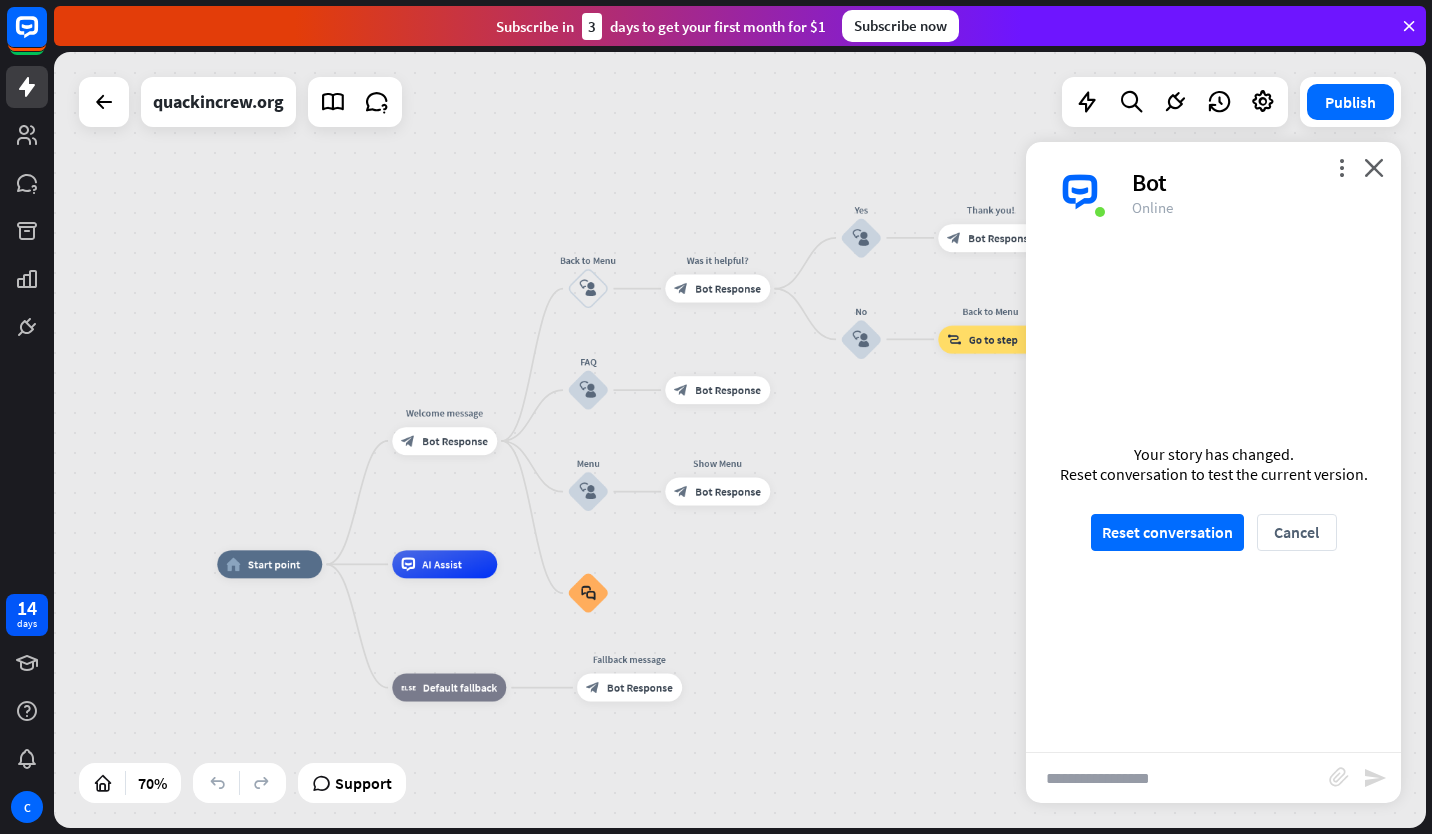 click on "Bot" at bounding box center (1254, 182) 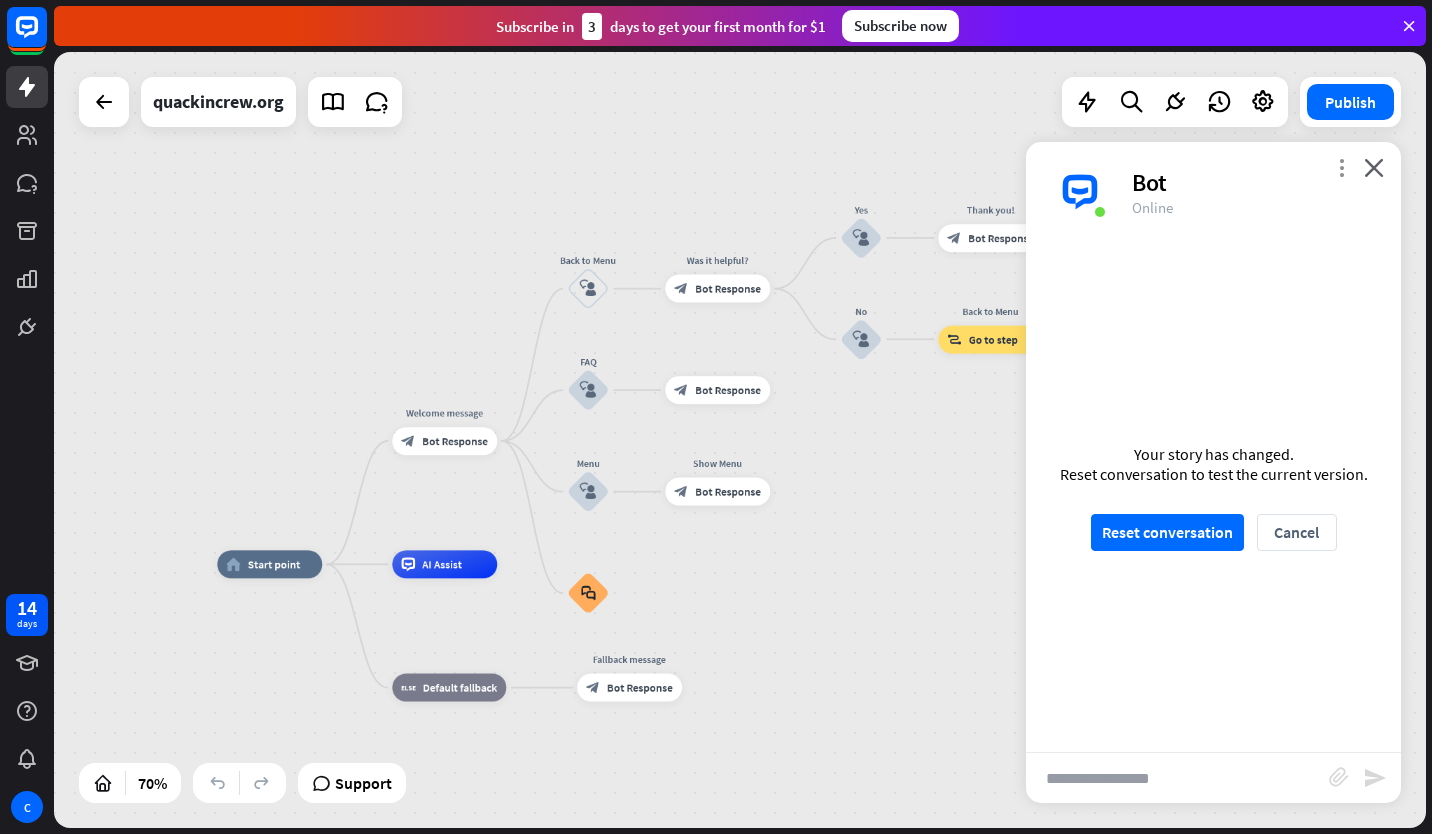 click on "more_vert" at bounding box center [1341, 167] 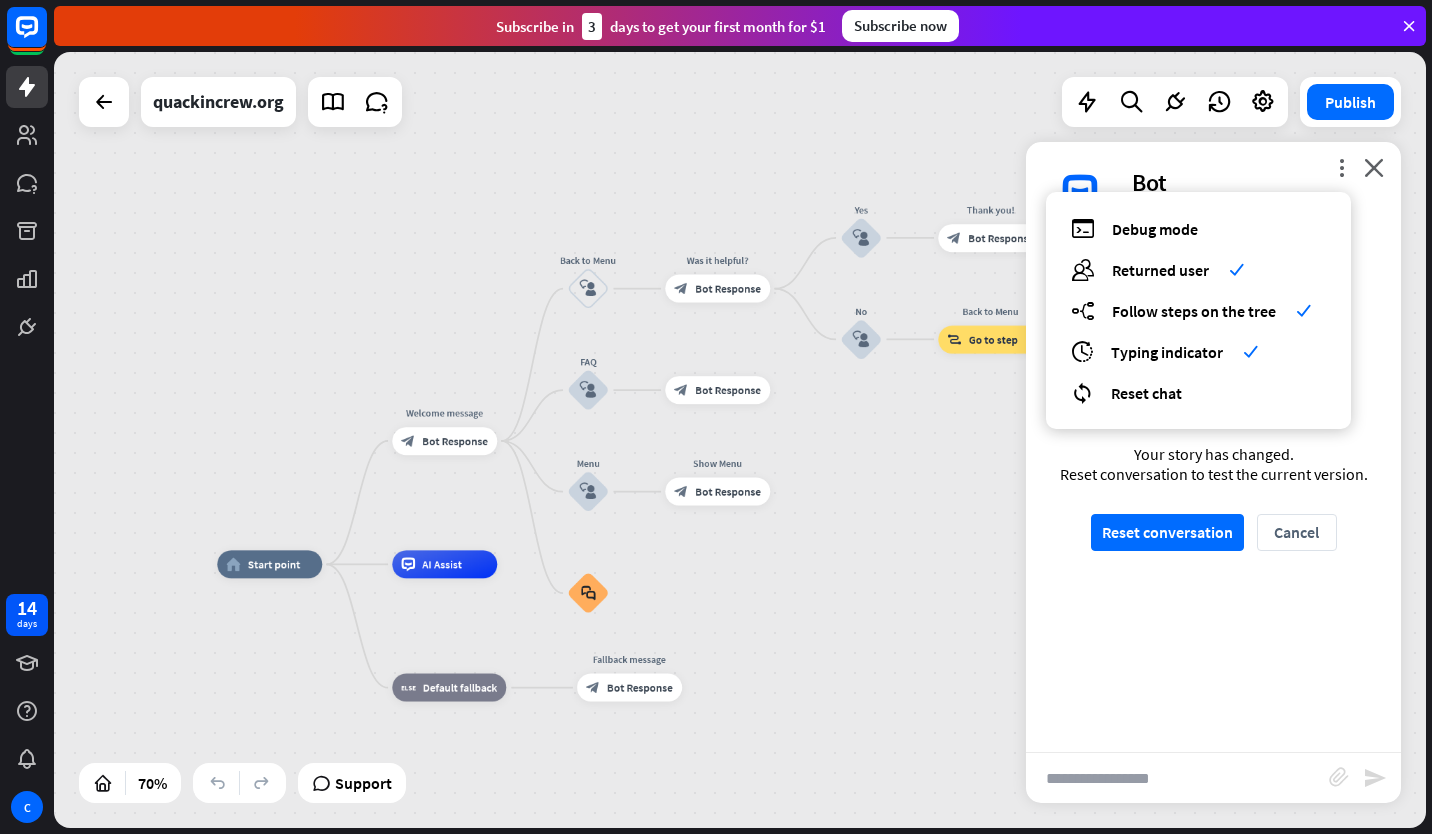 click on "home_2   Start point                 Welcome message   block_bot_response   Bot Response                 Back to Menu   block_user_input                 Was it helpful?   block_bot_response   Bot Response                 Yes   block_user_input                 Thank you!   block_bot_response   Bot Response                 No   block_user_input                 Back to Menu   block_goto   Go to step                 FAQ   block_user_input                   block_bot_response   Bot Response                 Menu   block_user_input                 Show Menu   block_bot_response   Bot Response                   block_faq                     AI Assist                   block_fallback   Default fallback                 Fallback message   block_bot_response   Bot Response" at bounding box center [740, 440] 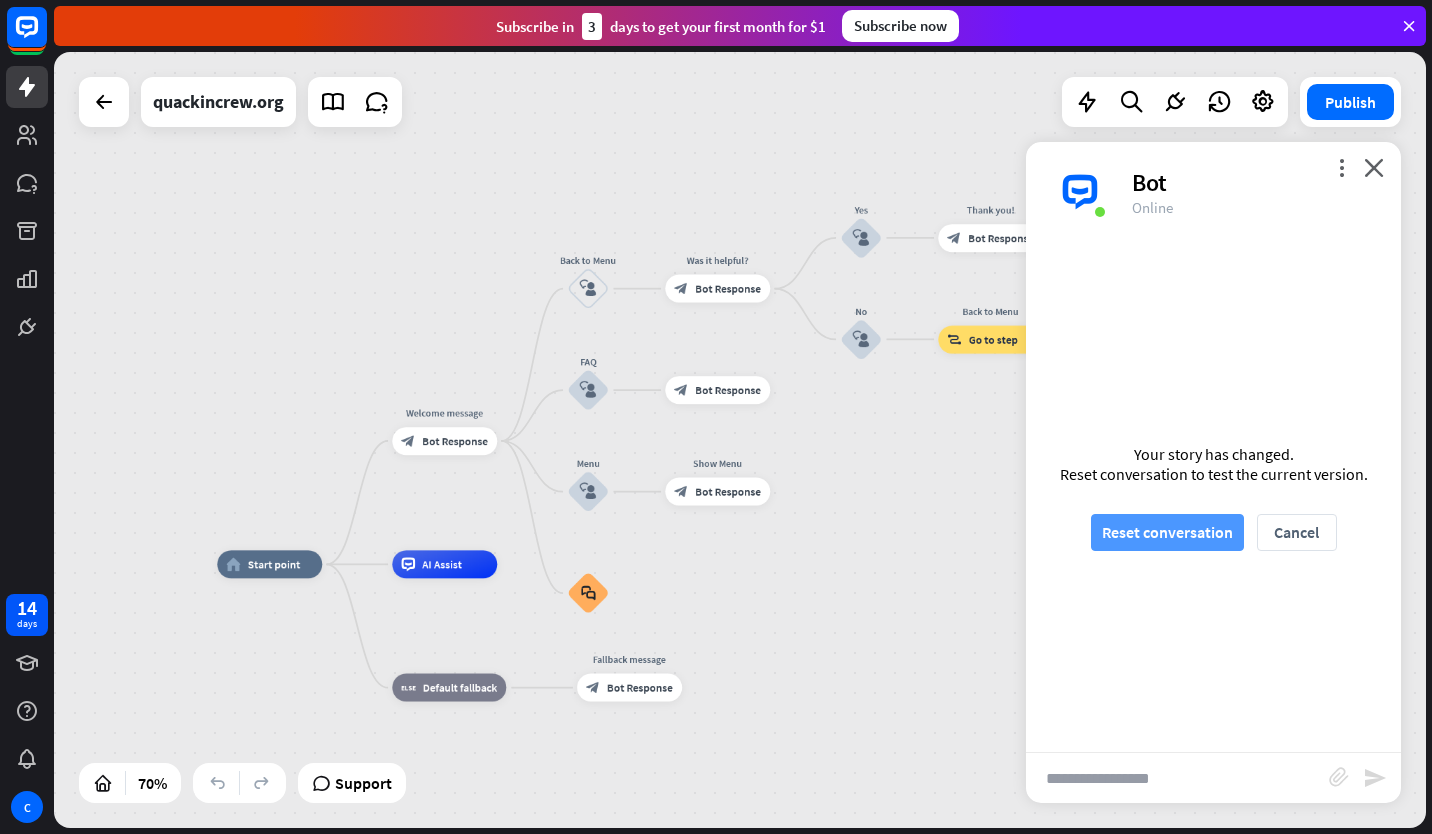 click on "Reset conversation" at bounding box center (1167, 532) 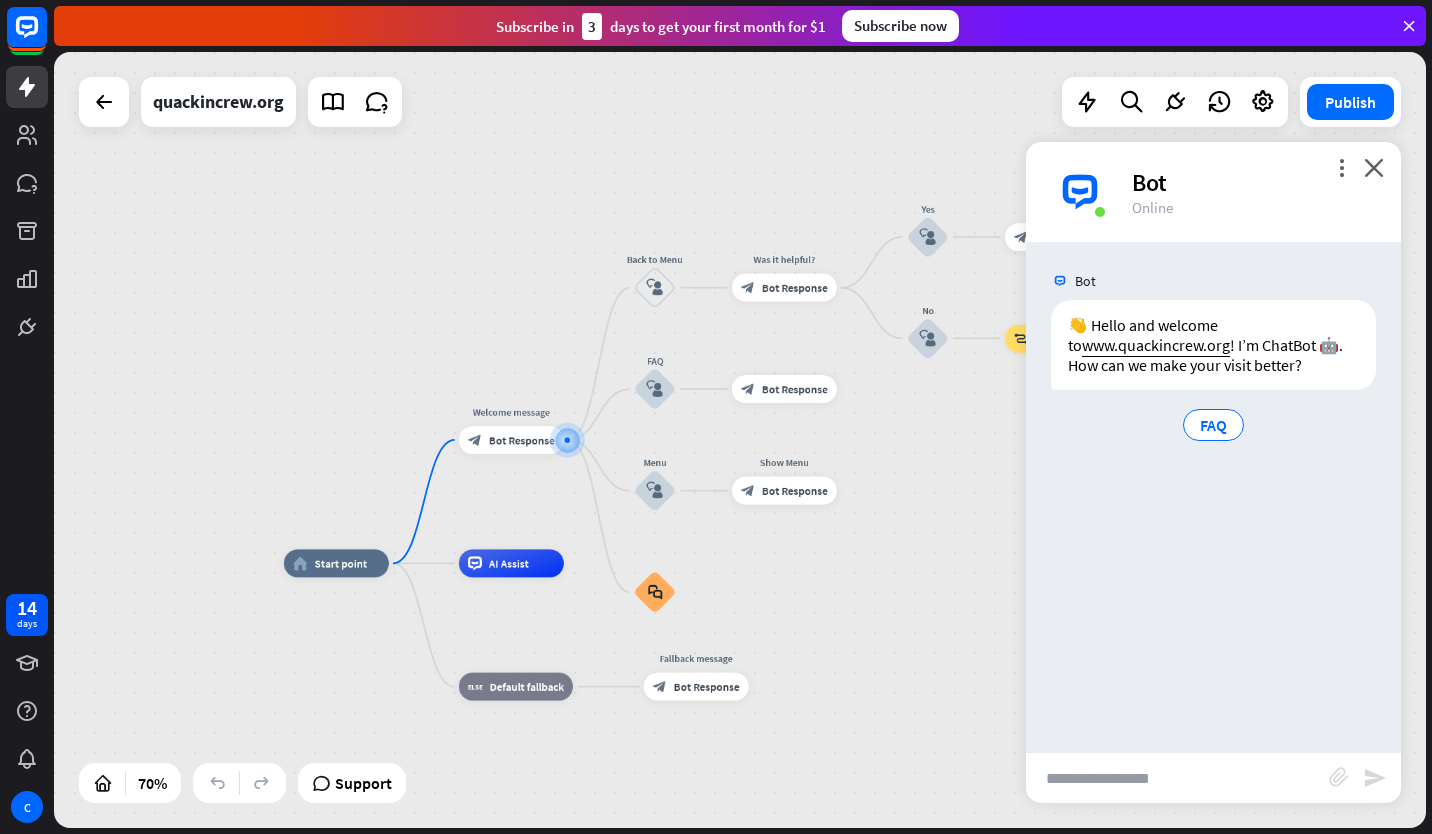 click at bounding box center (1177, 778) 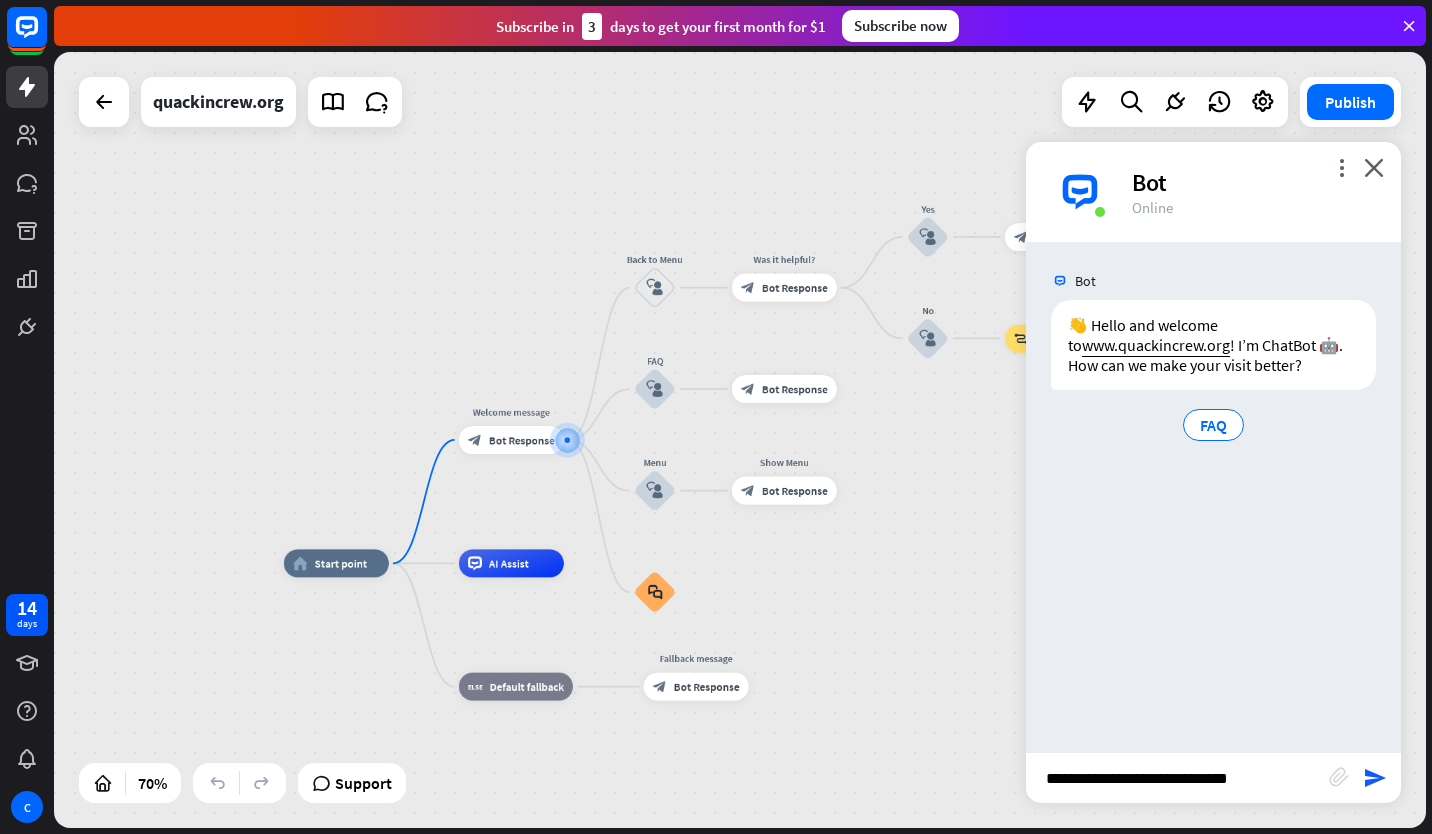 type on "**********" 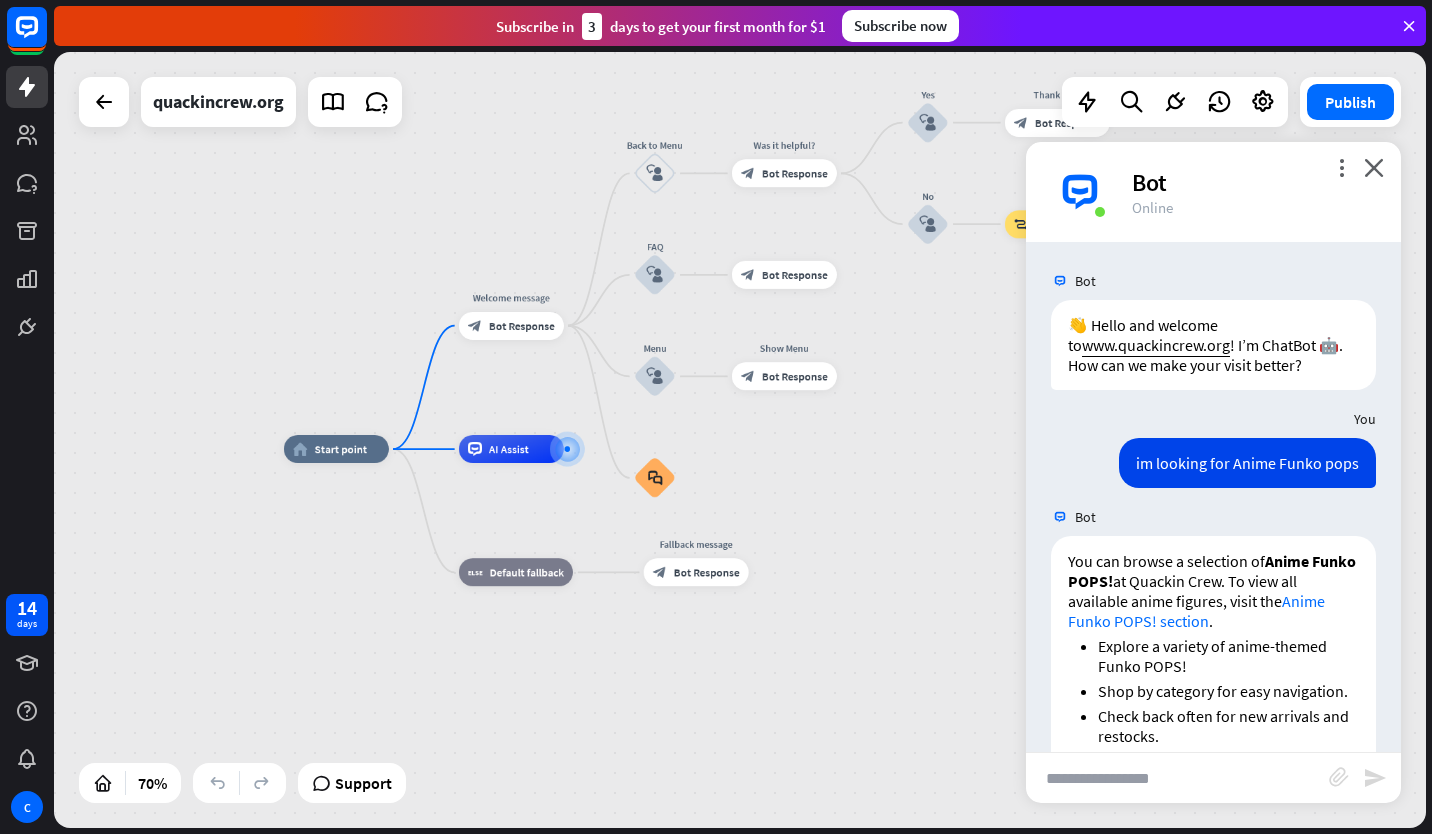 scroll, scrollTop: 144, scrollLeft: 0, axis: vertical 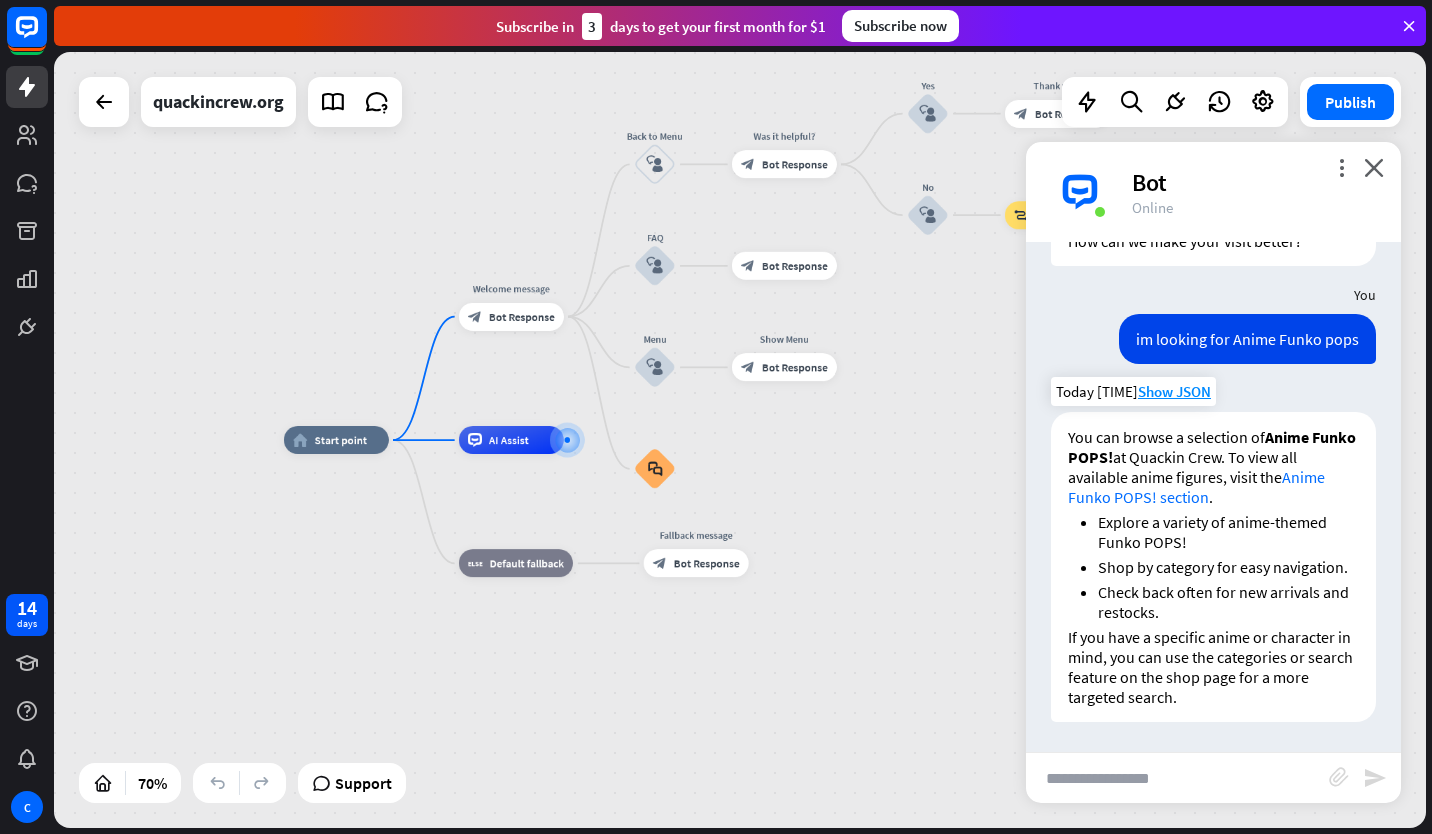 click on "Anime Funko POPS! section" at bounding box center (1196, 487) 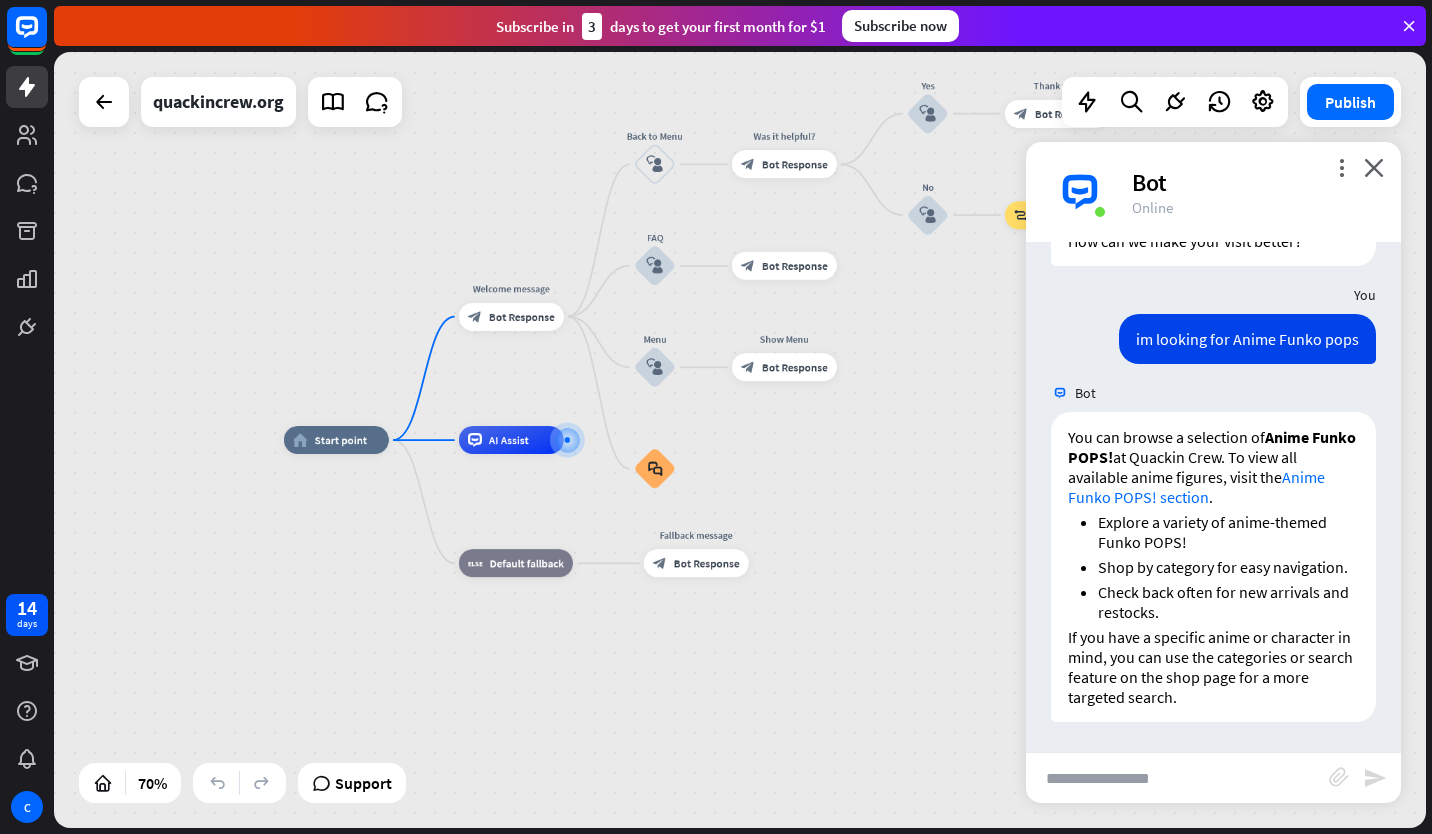 click at bounding box center [1177, 778] 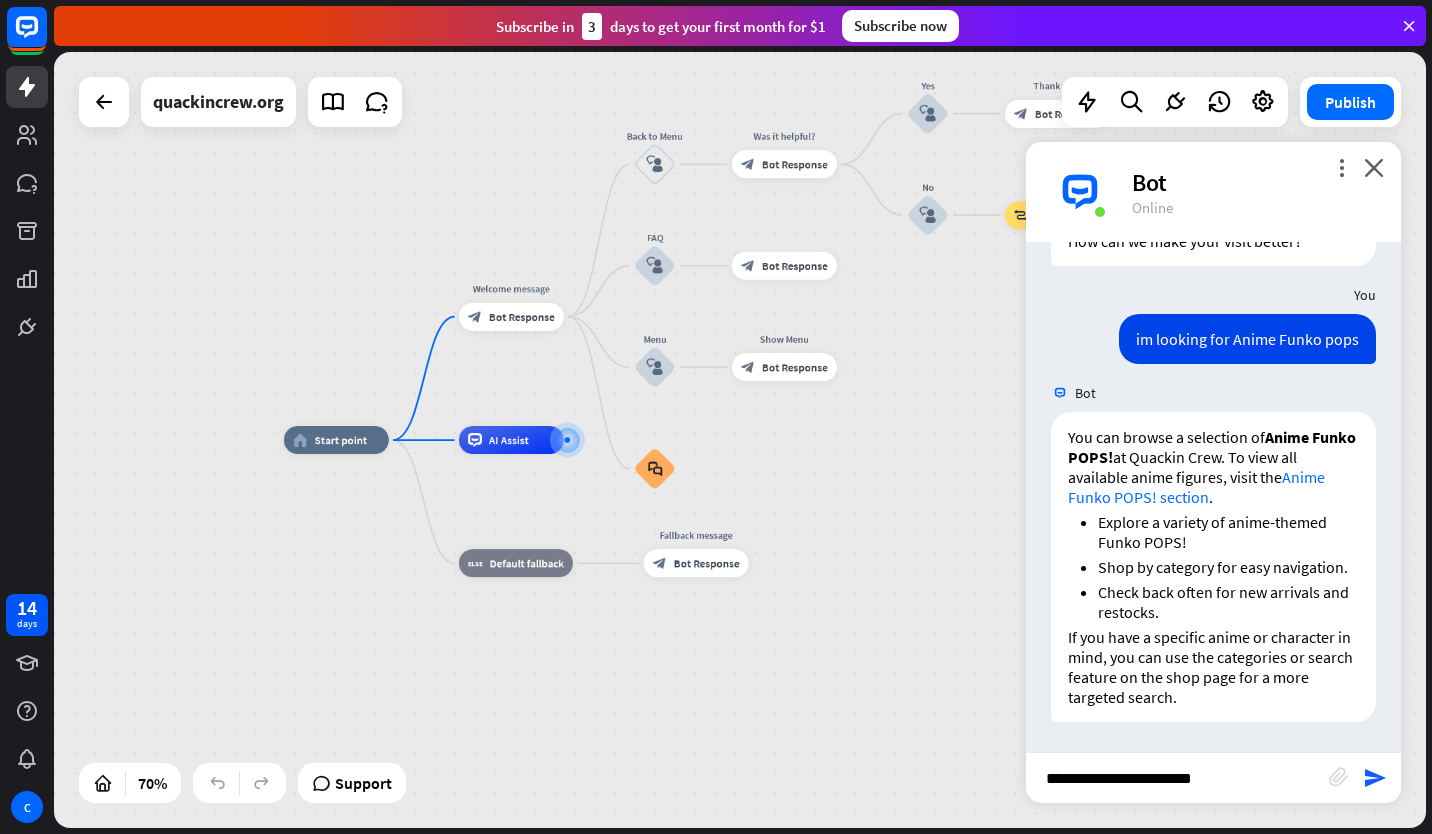 type on "**********" 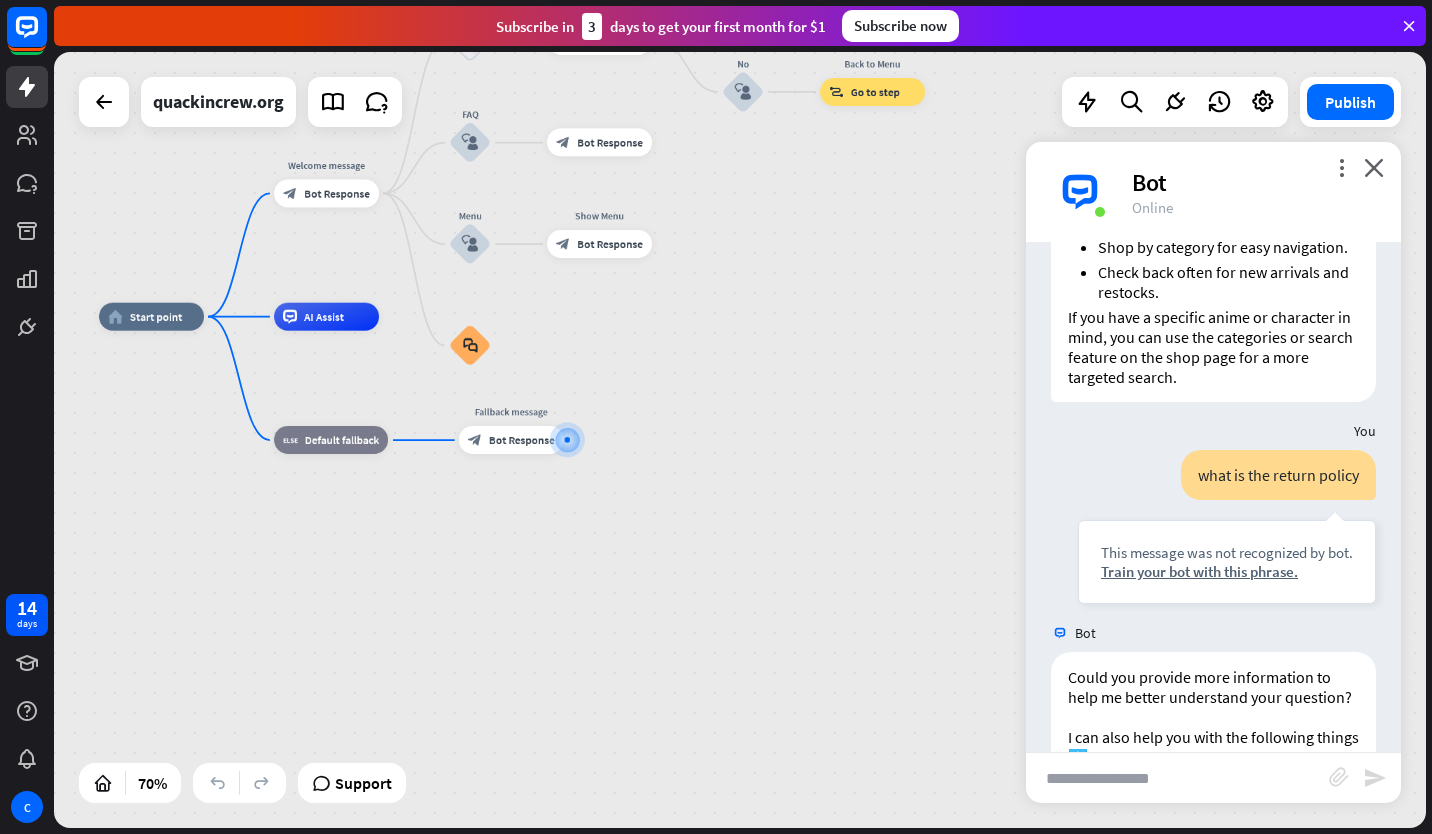 scroll, scrollTop: 599, scrollLeft: 0, axis: vertical 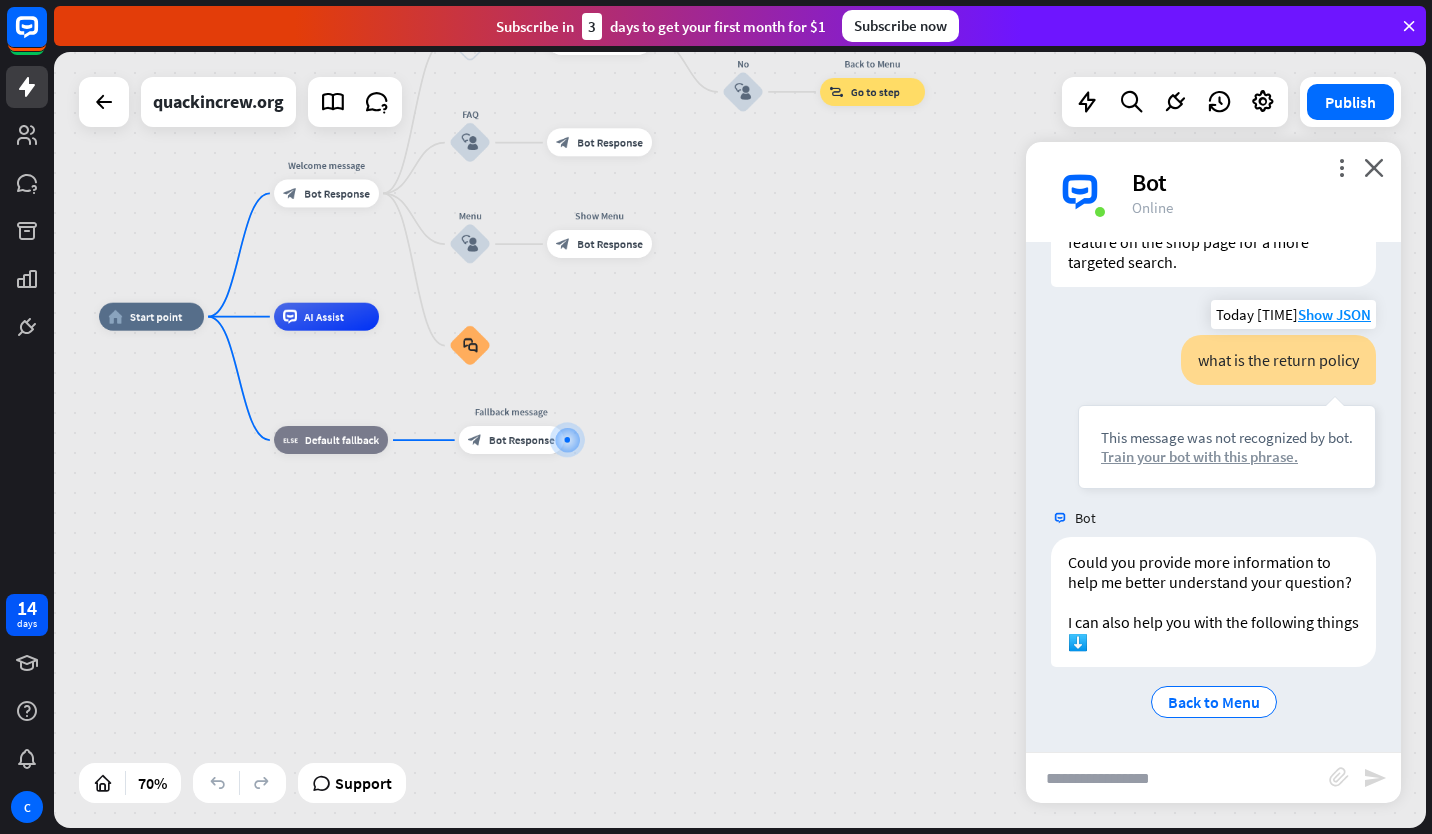 click on "Train your bot with this phrase." at bounding box center [1227, 456] 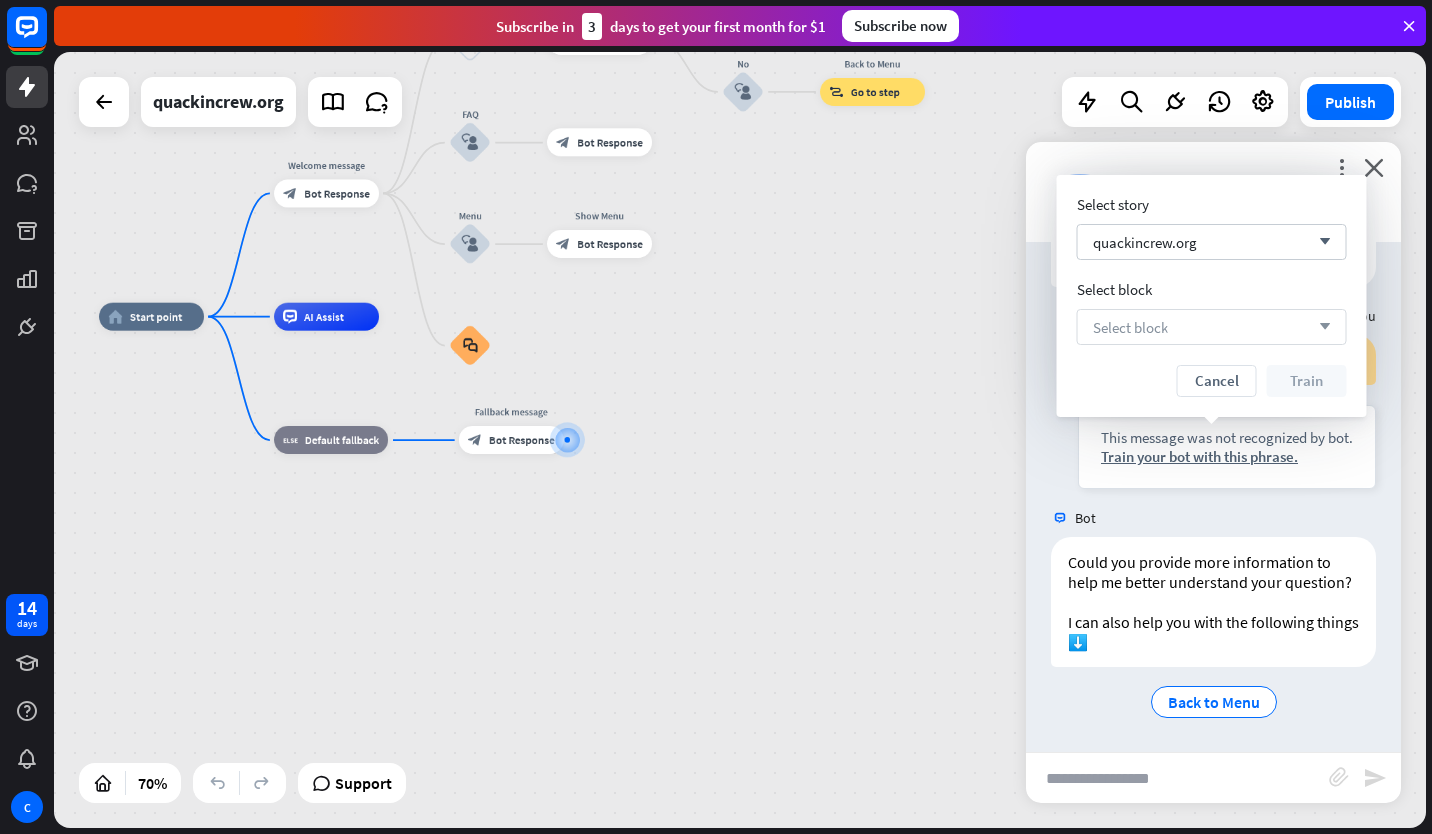 click on "Select block" at bounding box center (1130, 327) 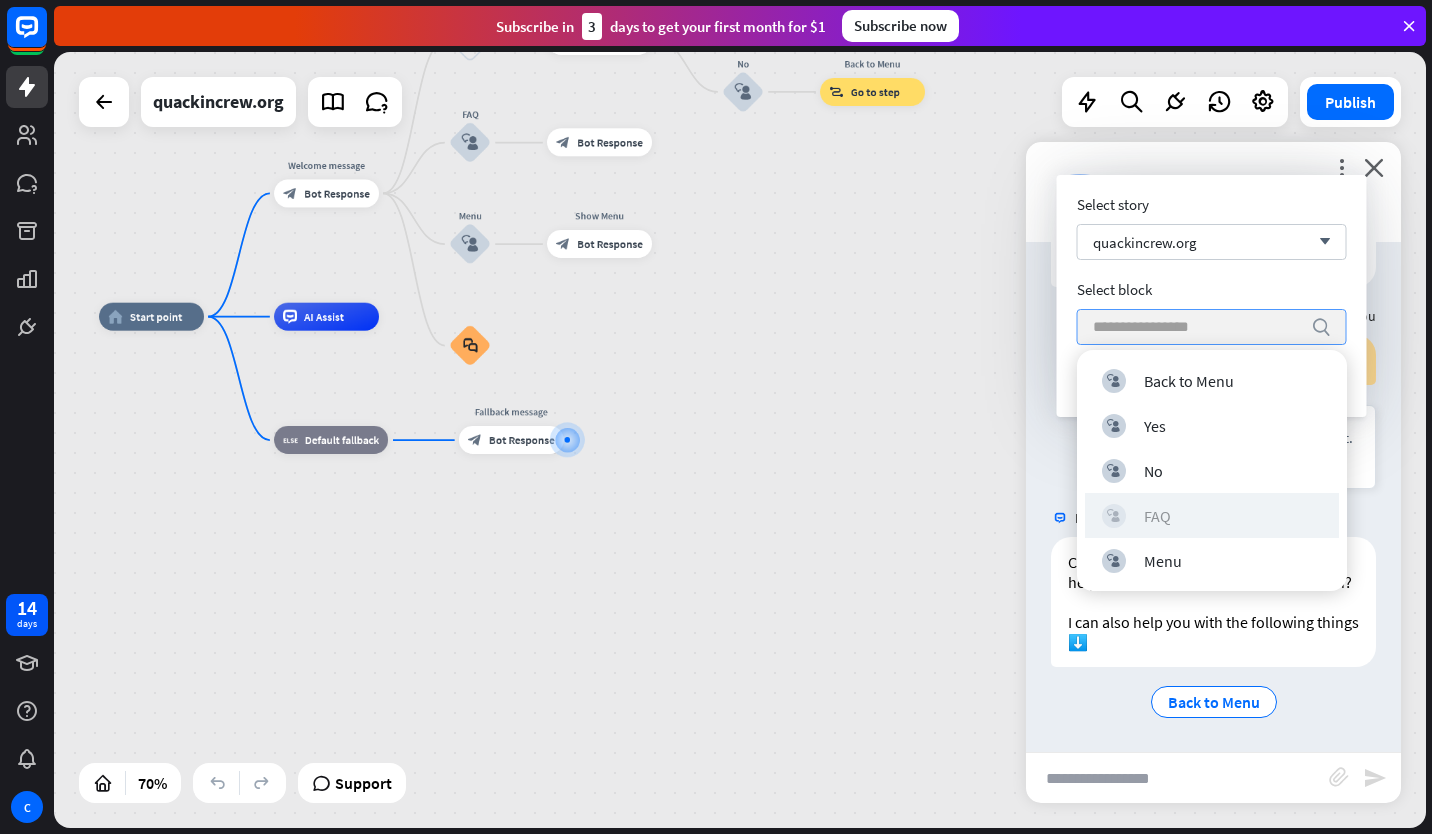 click on "FAQ" at bounding box center (1157, 516) 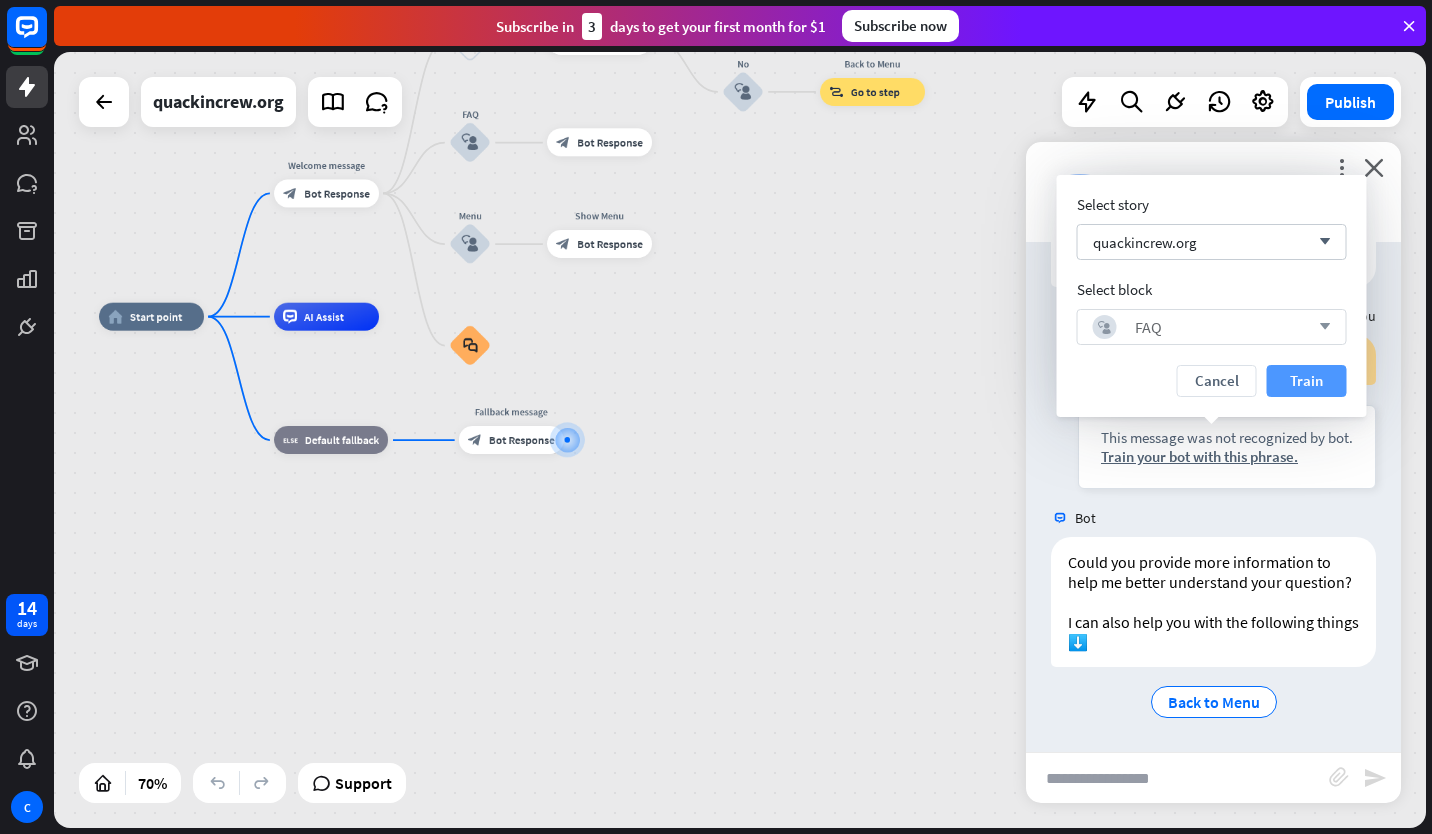 click on "Train" at bounding box center (1307, 381) 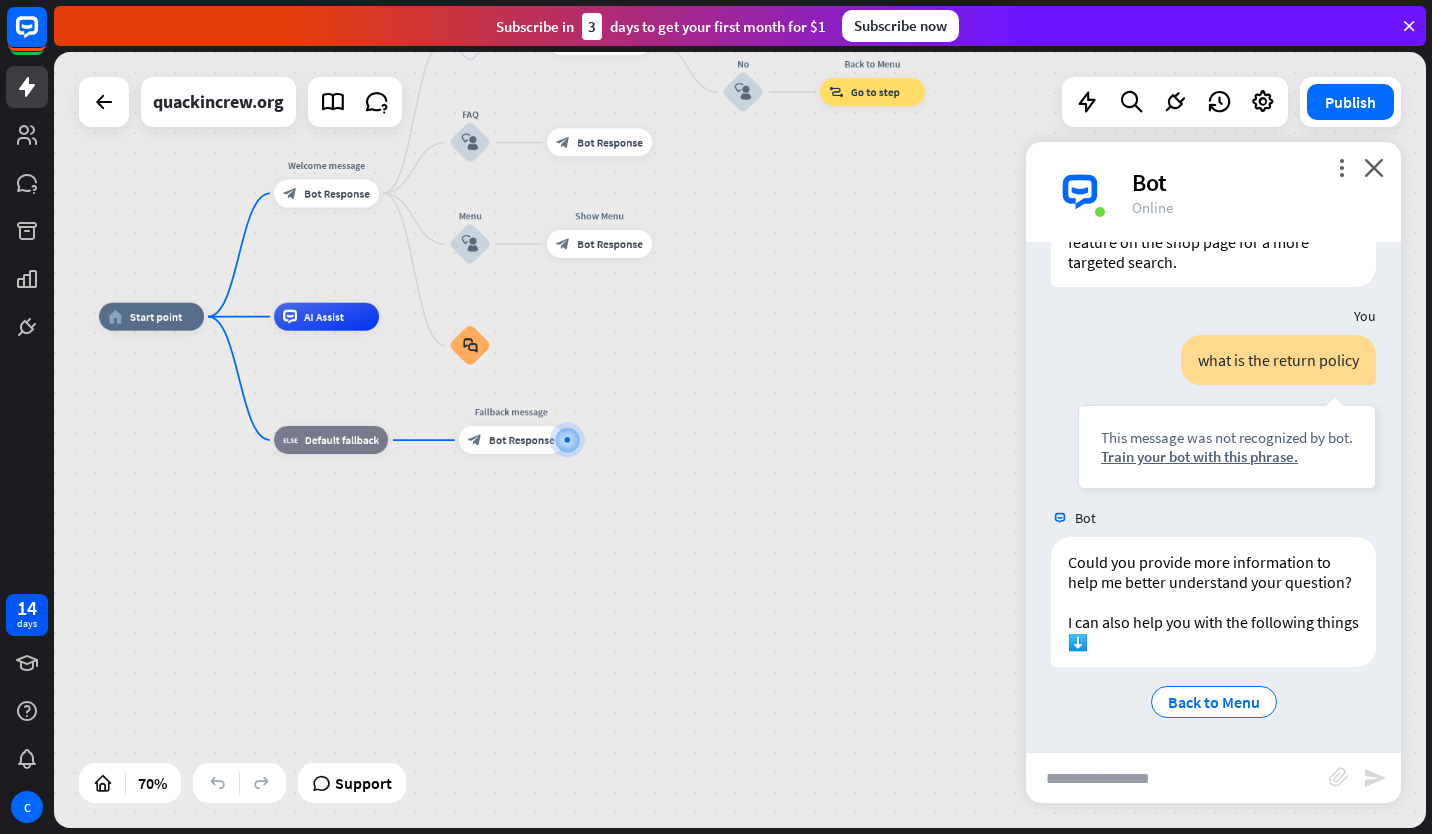 scroll, scrollTop: 580, scrollLeft: 0, axis: vertical 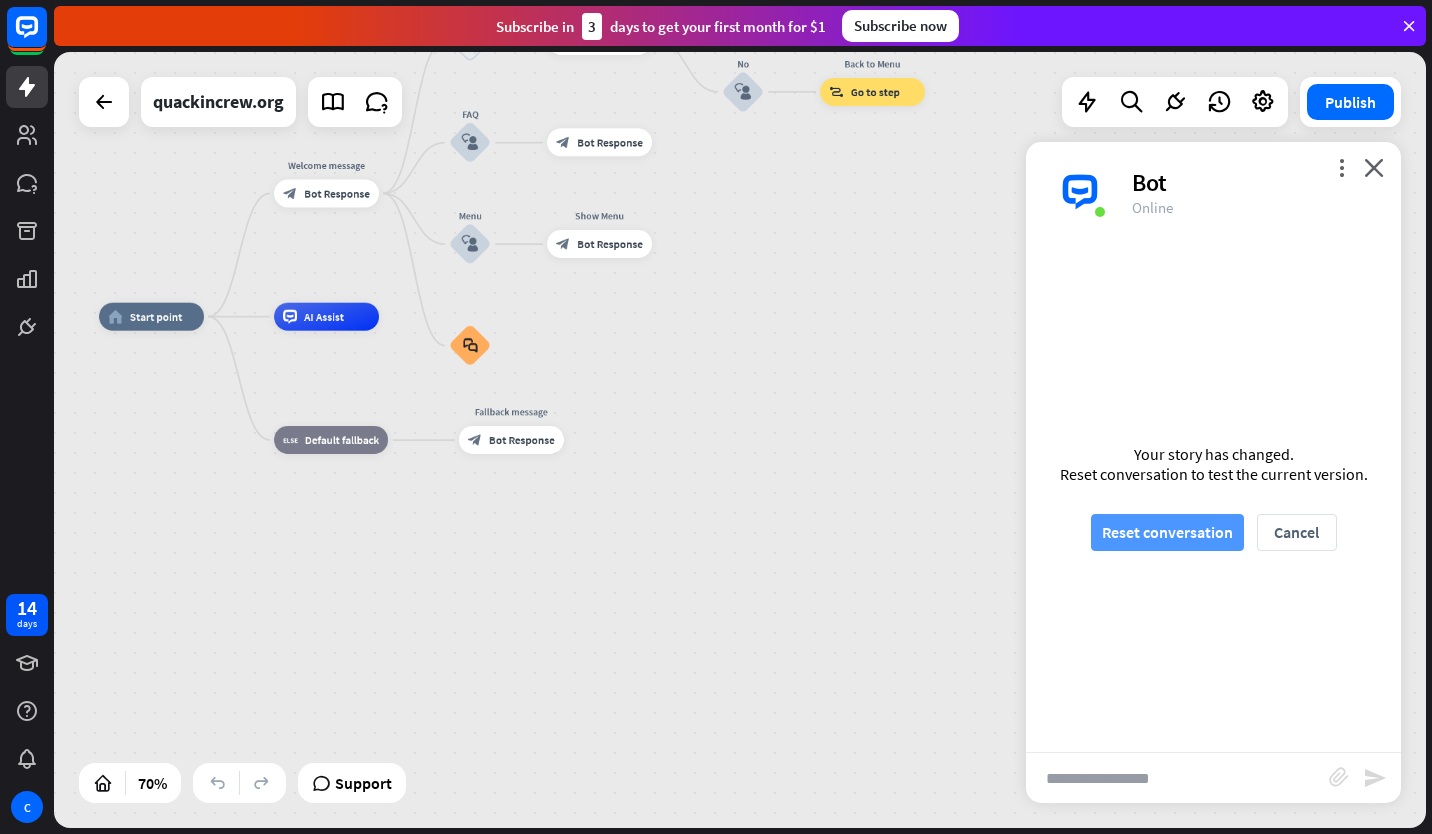 click on "Reset conversation" at bounding box center [1167, 532] 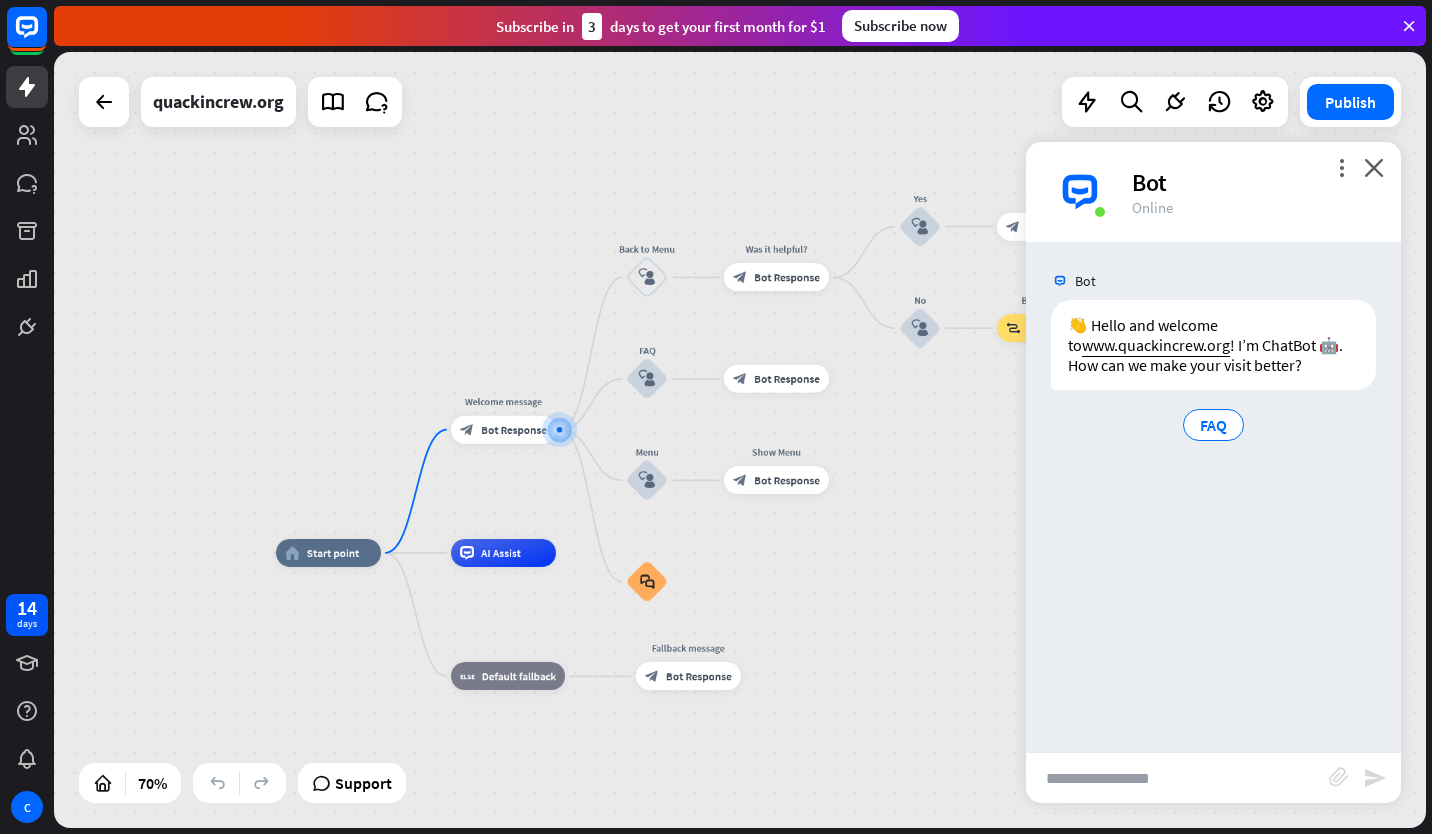 click at bounding box center (1177, 778) 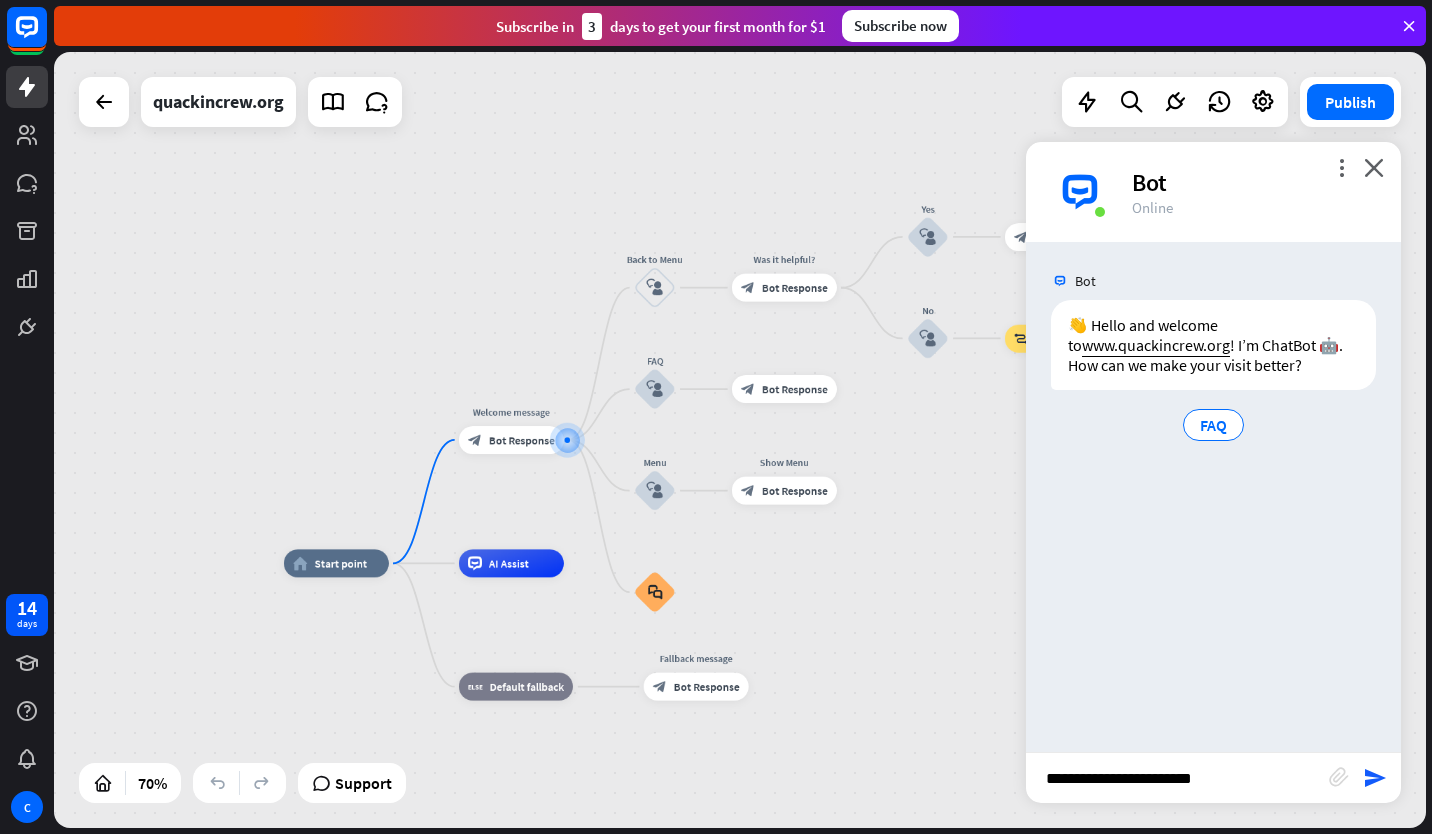 type on "**********" 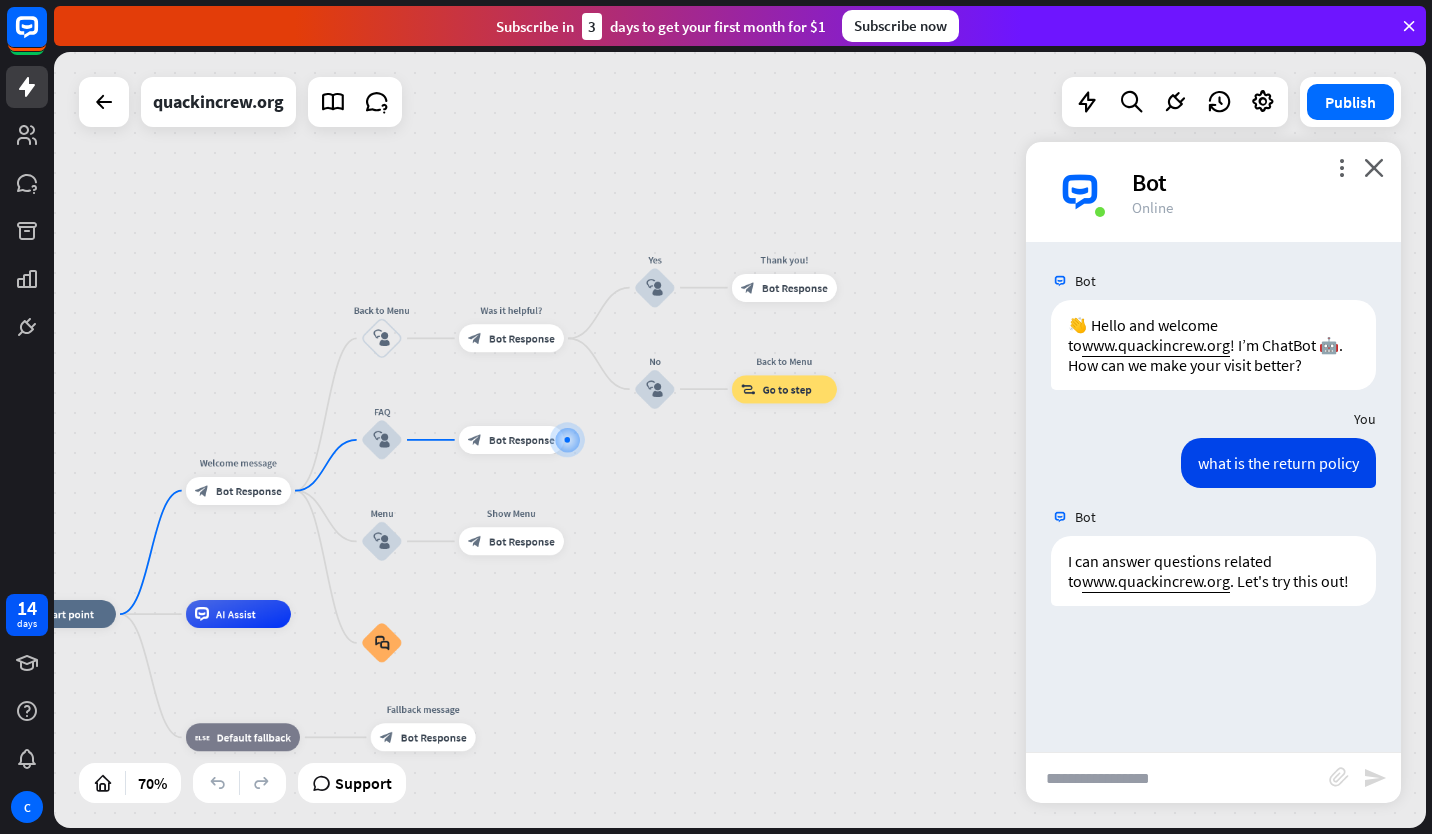 click at bounding box center (1177, 778) 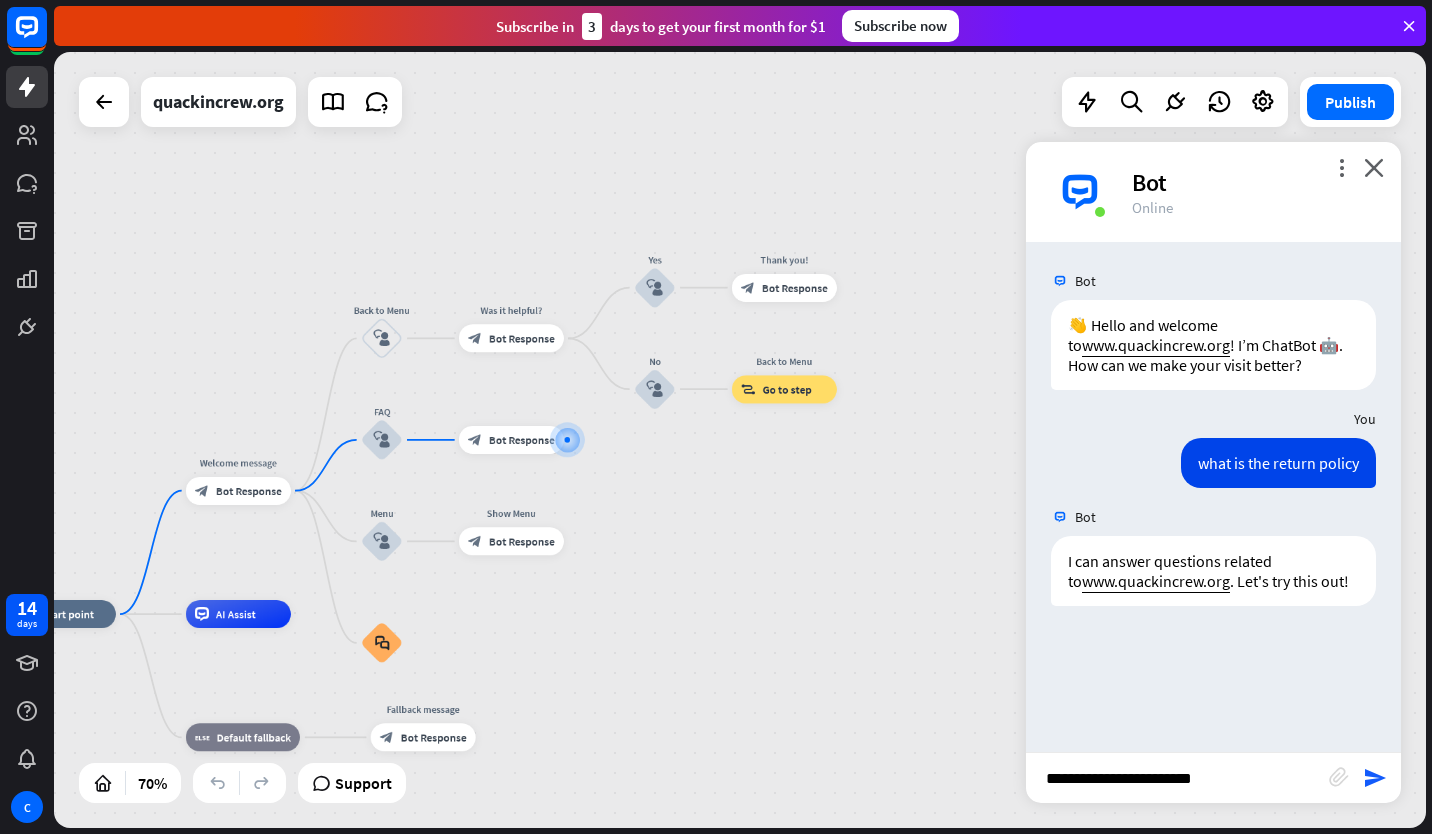 type on "**********" 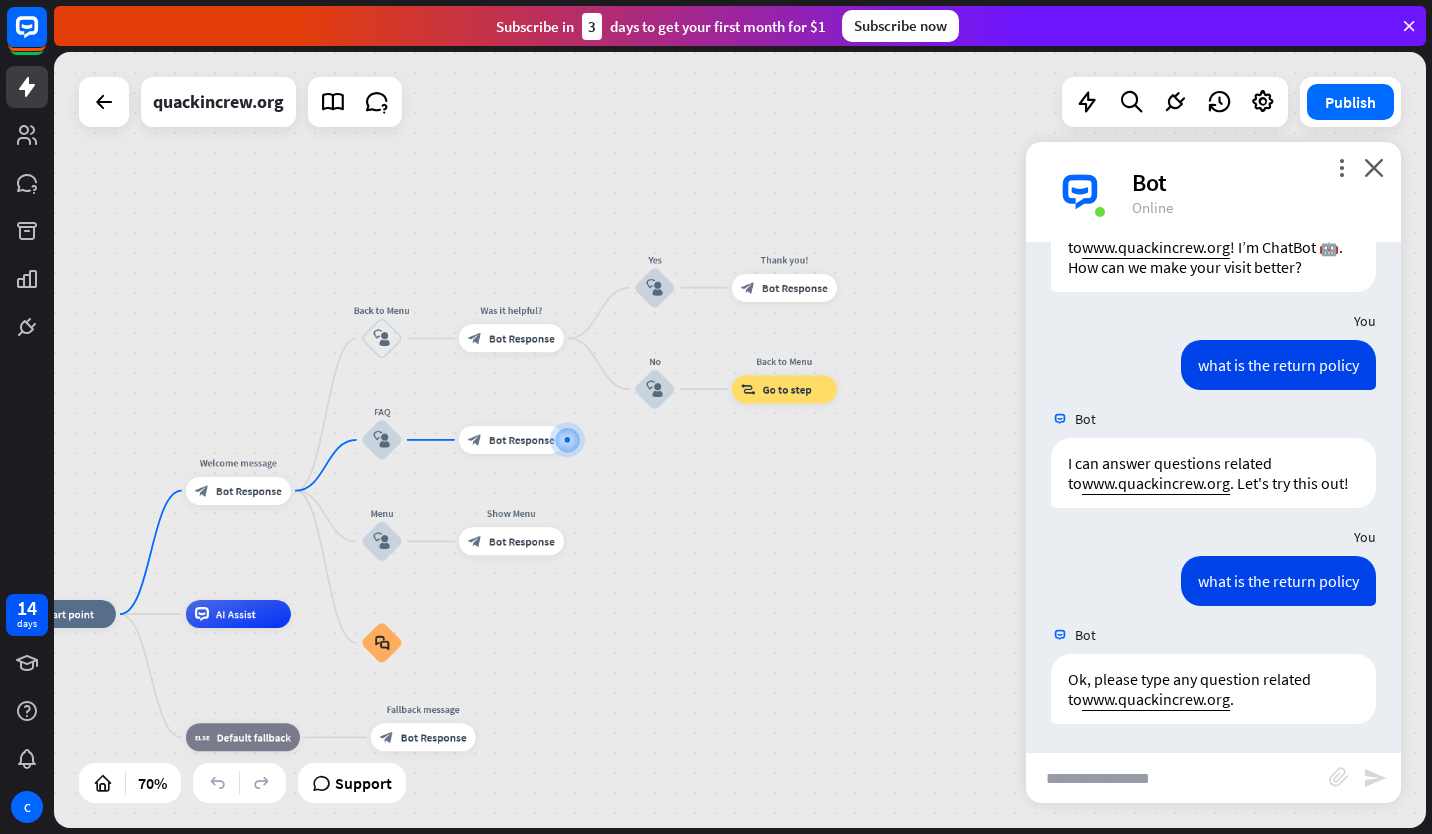 scroll, scrollTop: 100, scrollLeft: 0, axis: vertical 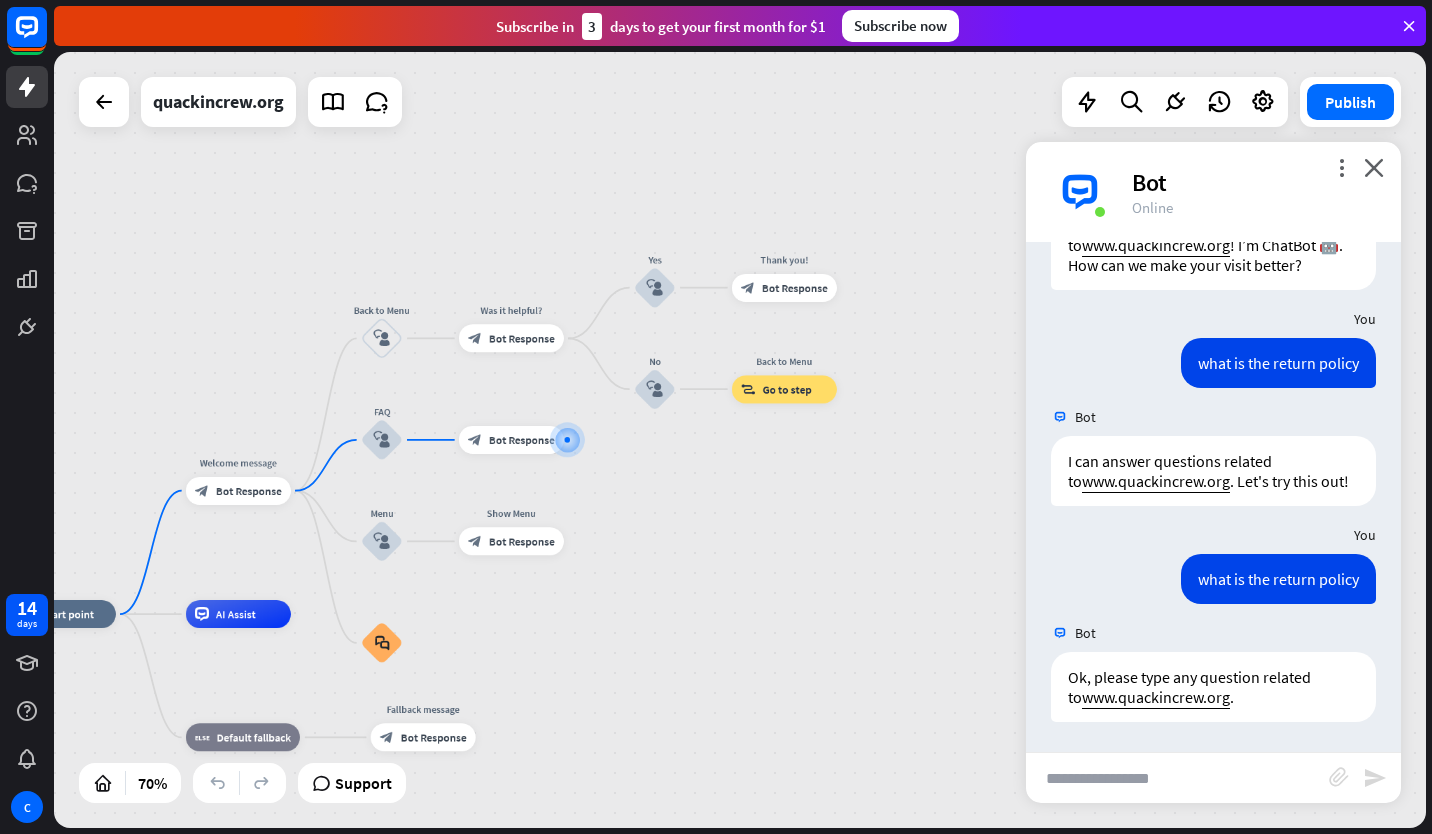 click at bounding box center (1177, 778) 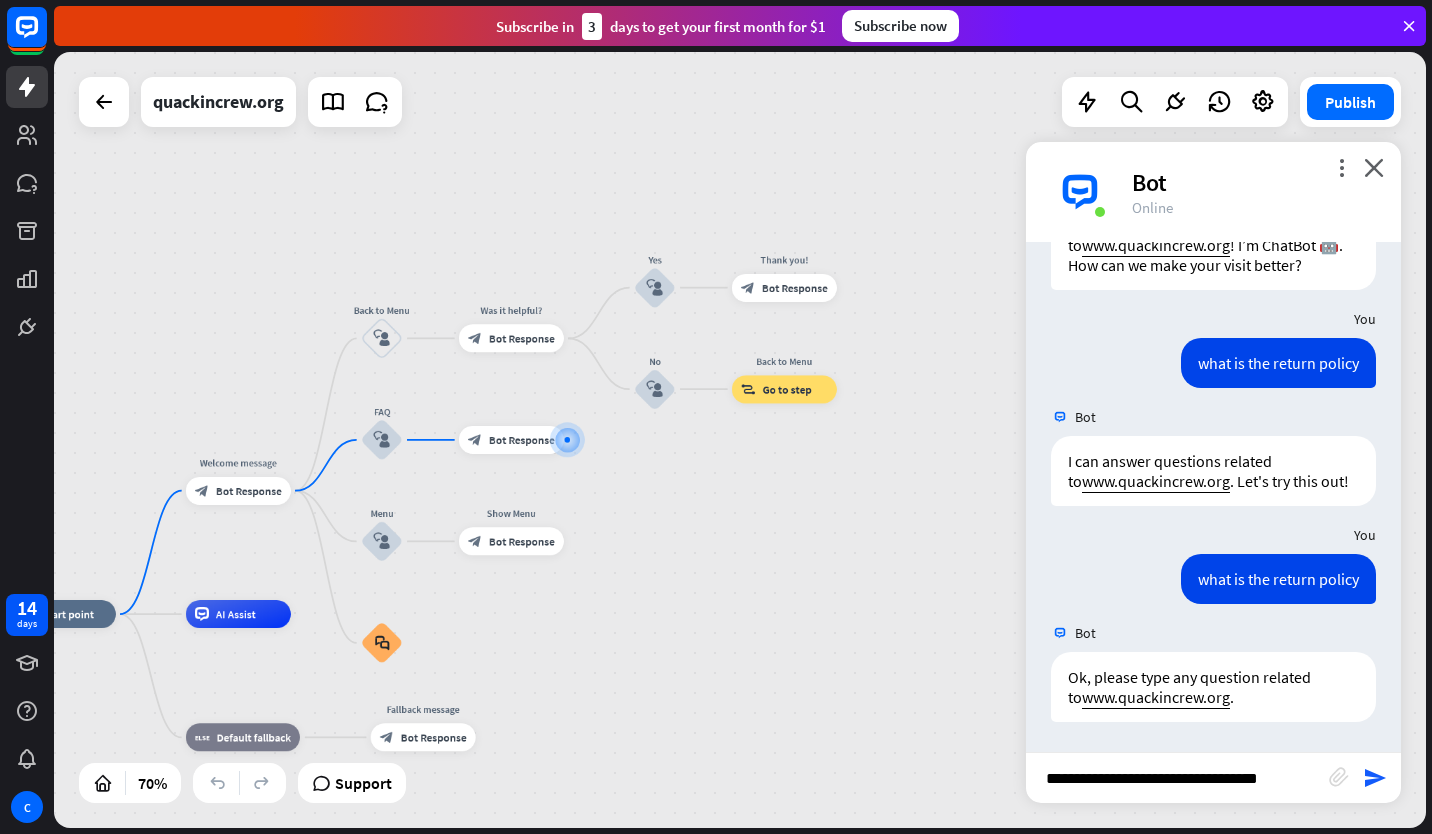 type on "**********" 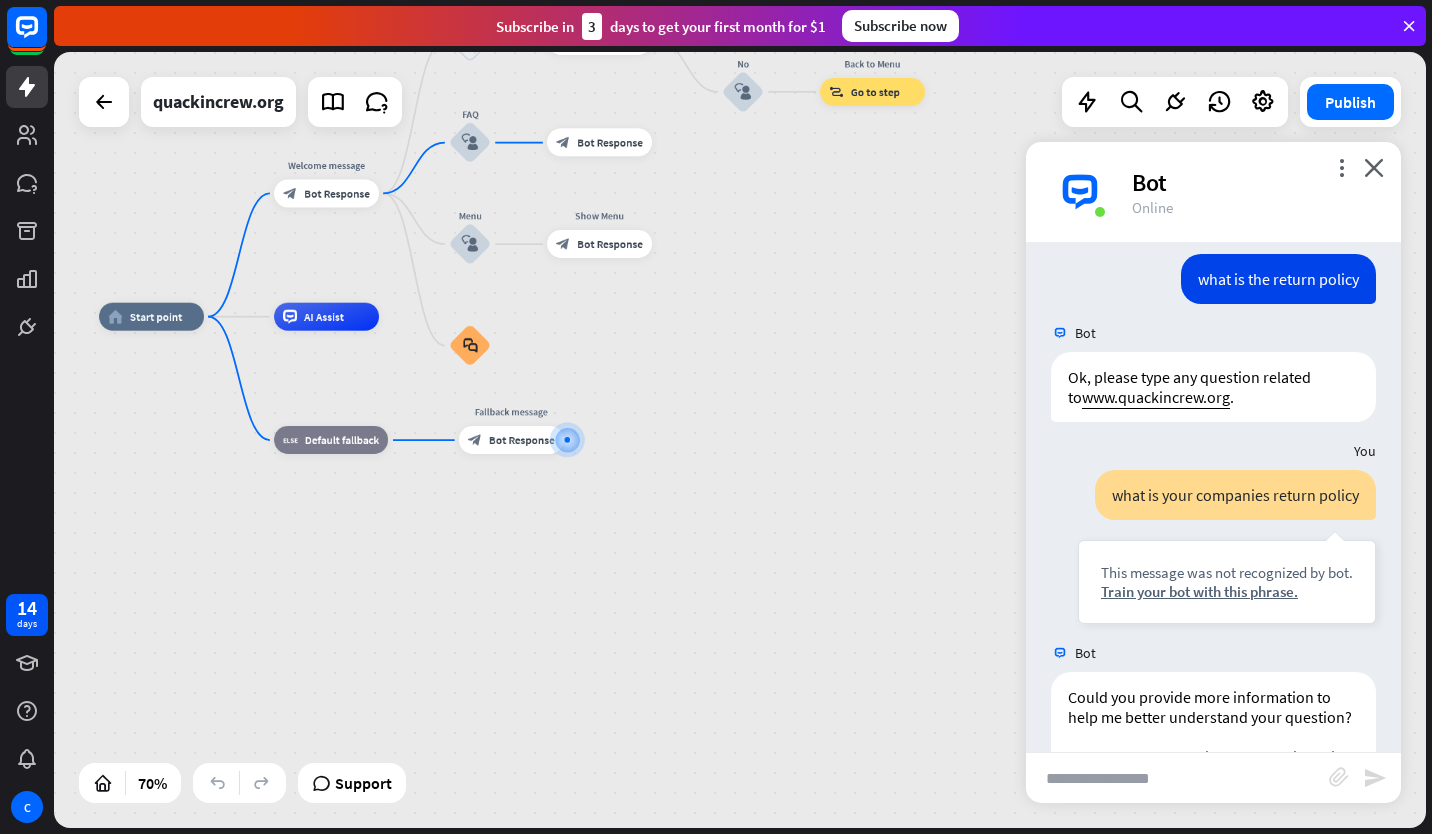 scroll, scrollTop: 555, scrollLeft: 0, axis: vertical 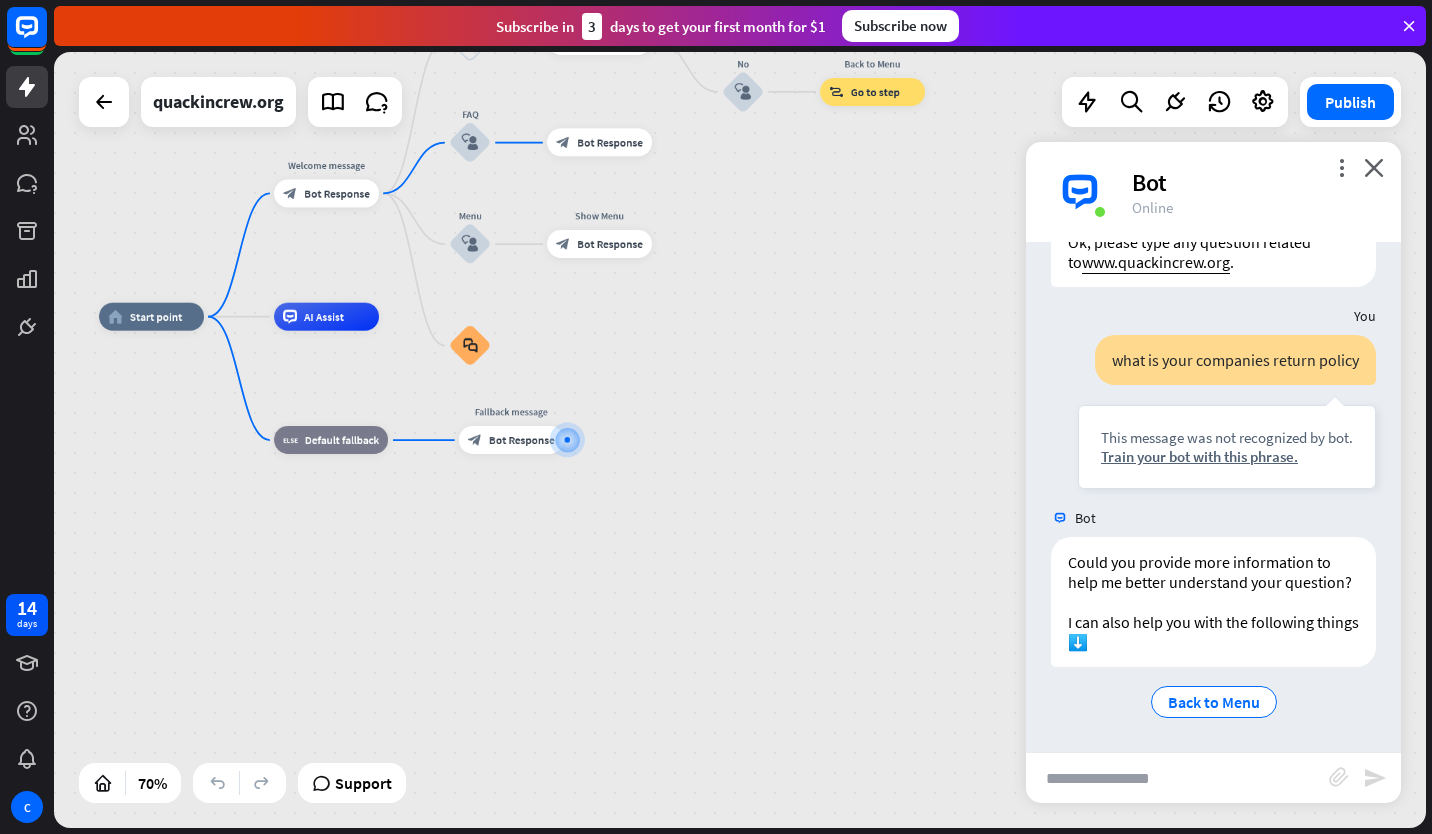click at bounding box center (1177, 778) 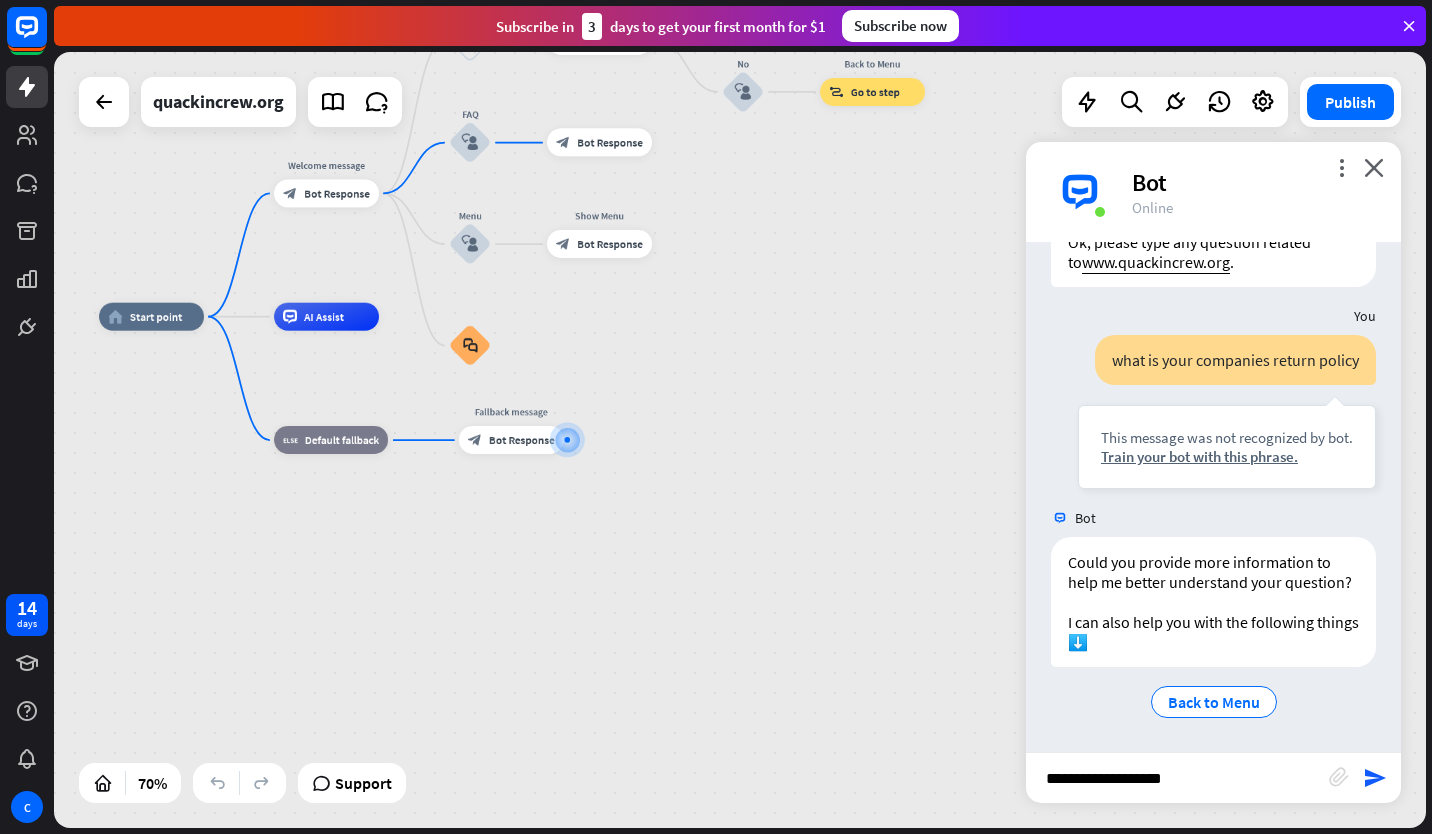 type on "**********" 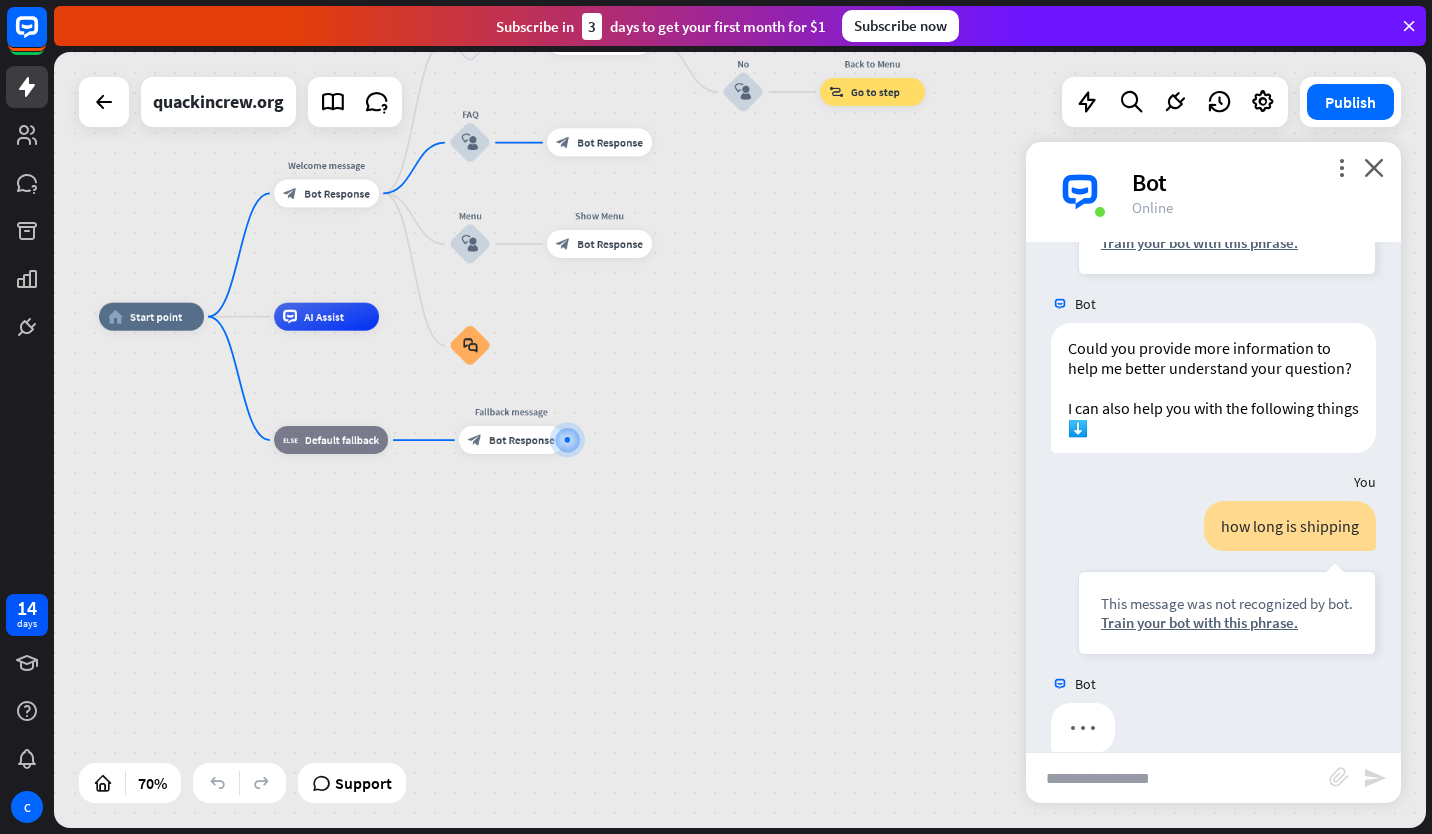 scroll, scrollTop: 800, scrollLeft: 0, axis: vertical 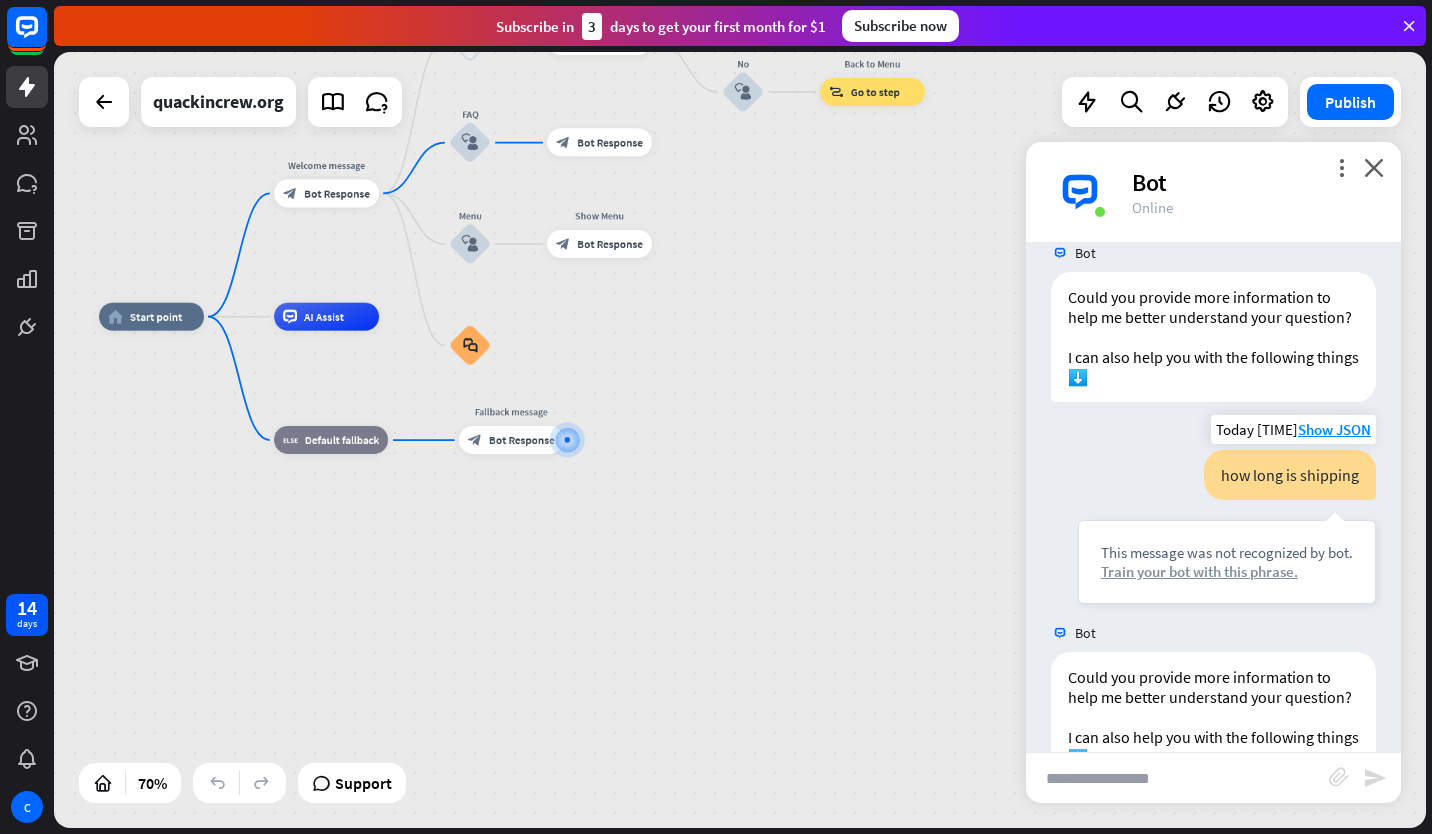 click on "Train your bot with this phrase." at bounding box center [1227, 571] 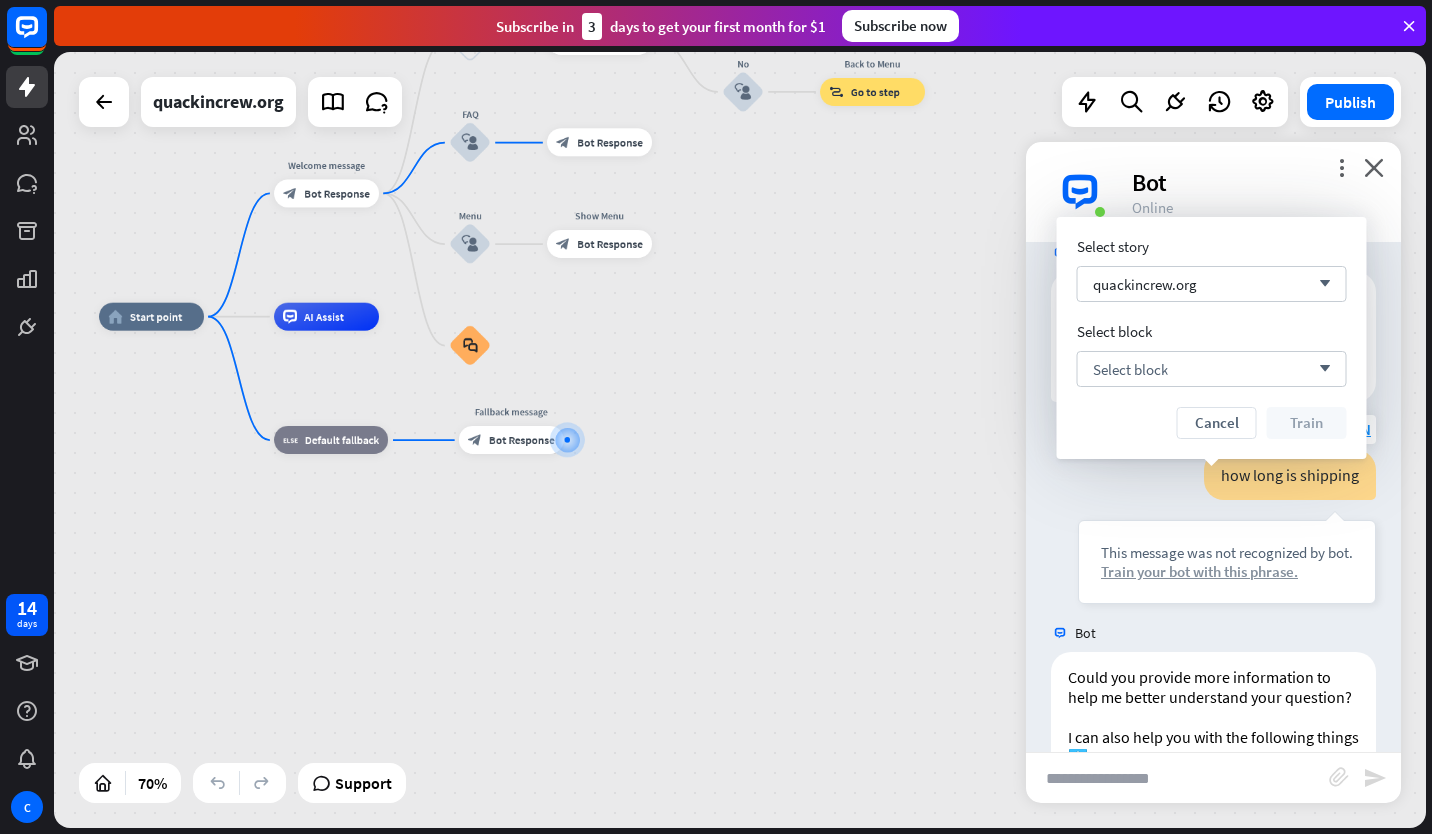 scroll, scrollTop: 955, scrollLeft: 0, axis: vertical 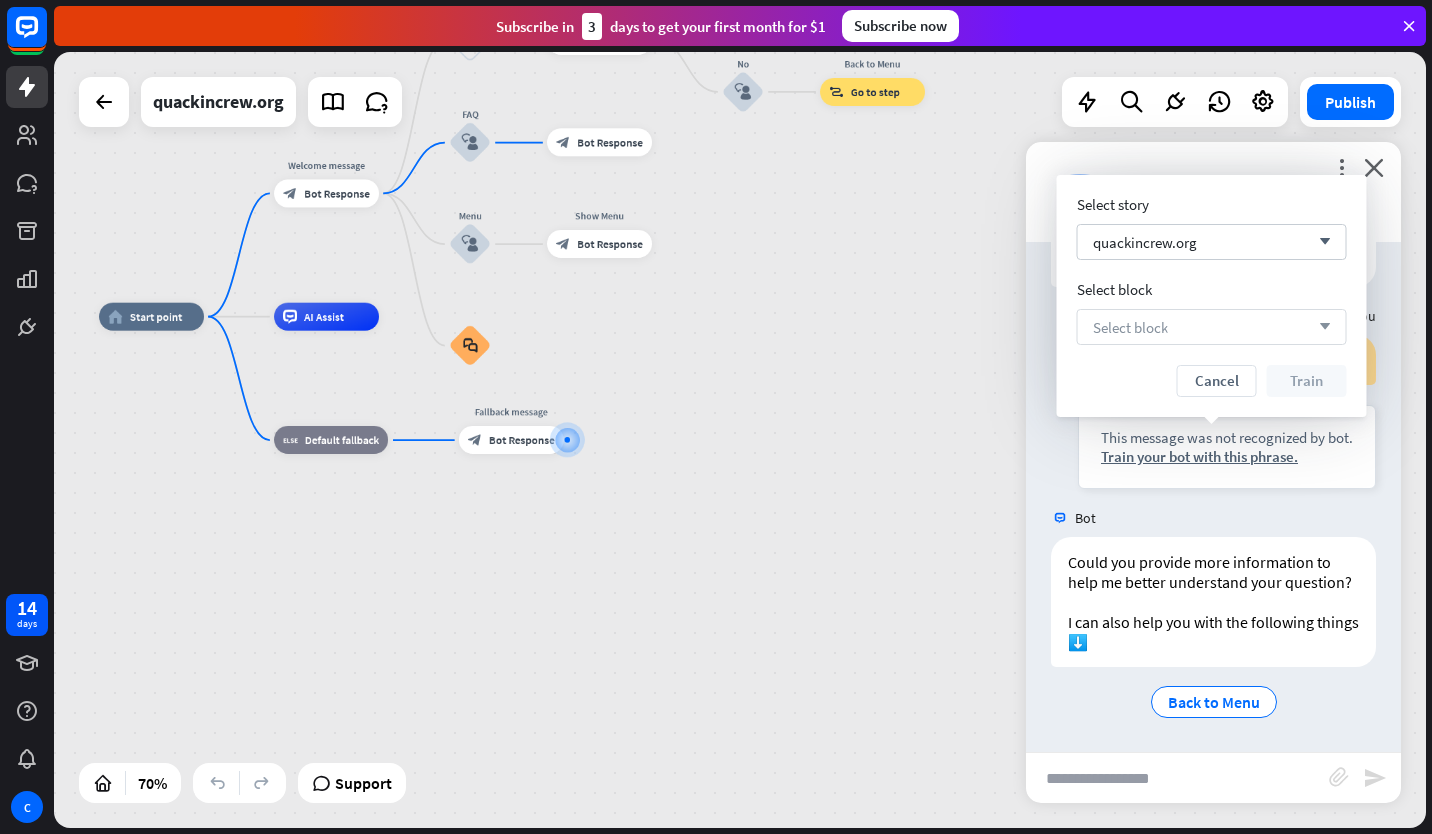 click on "Select block" at bounding box center (1130, 327) 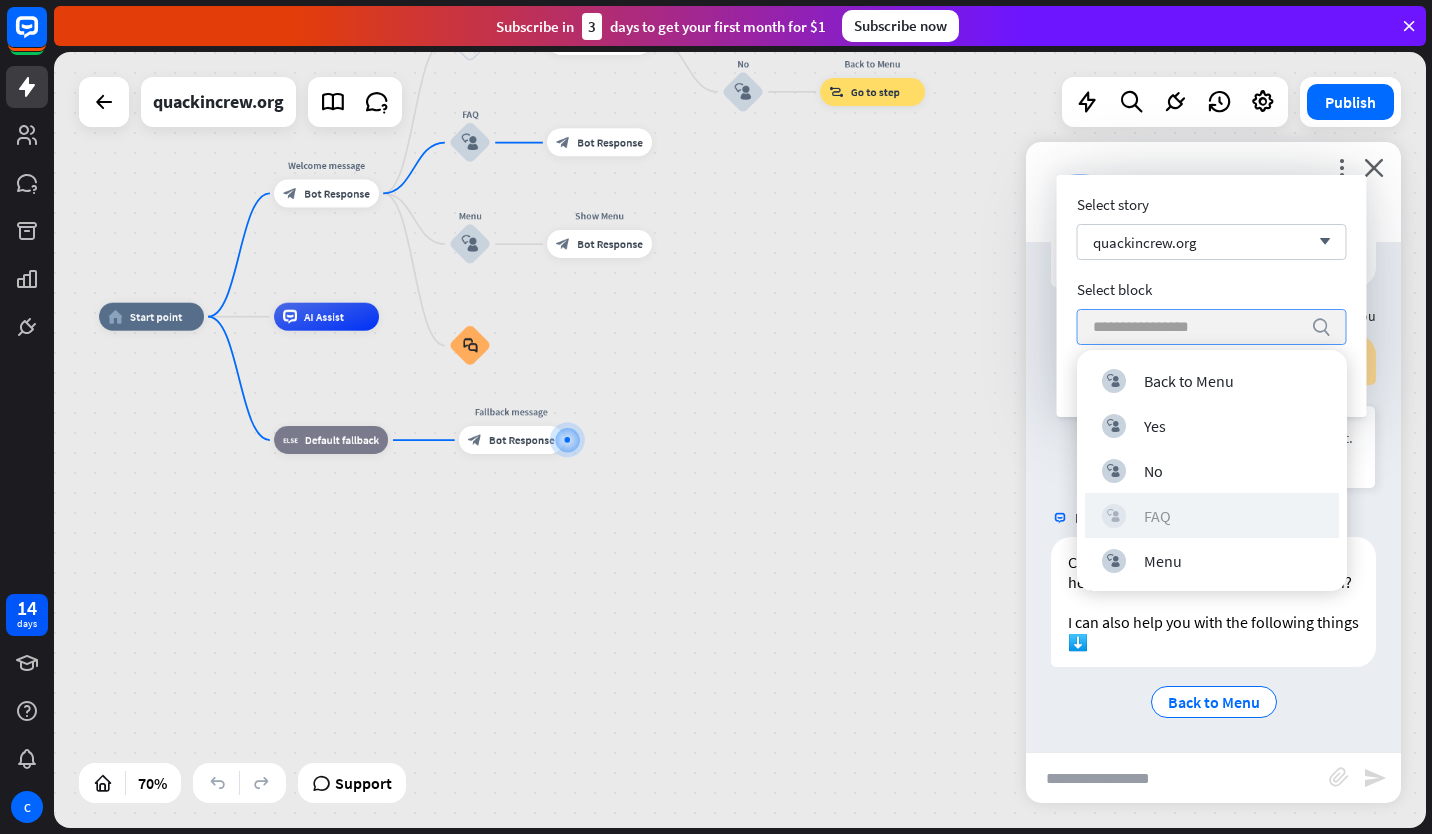 click on "FAQ" at bounding box center (1157, 516) 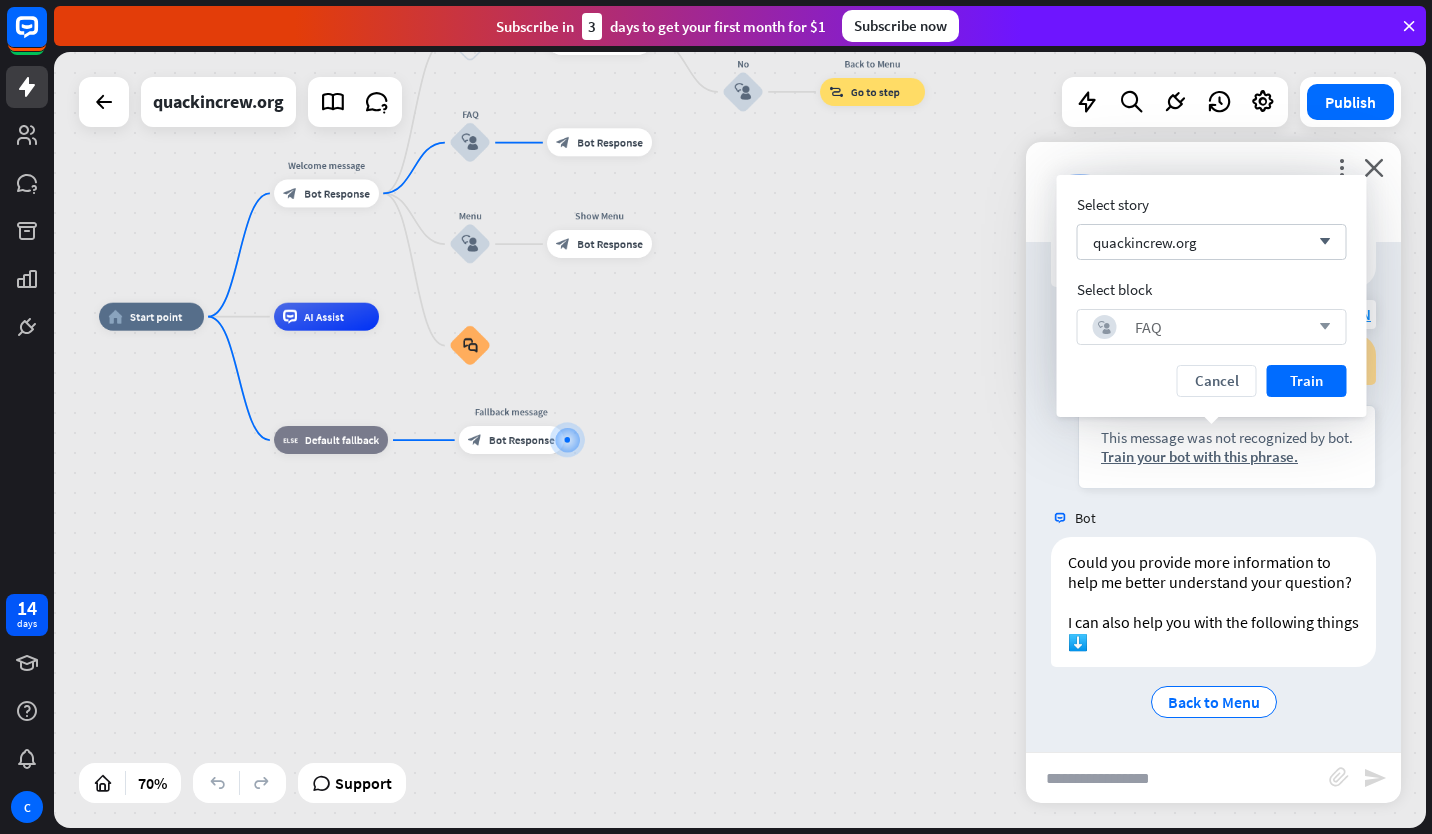 click on "Train" at bounding box center [1307, 381] 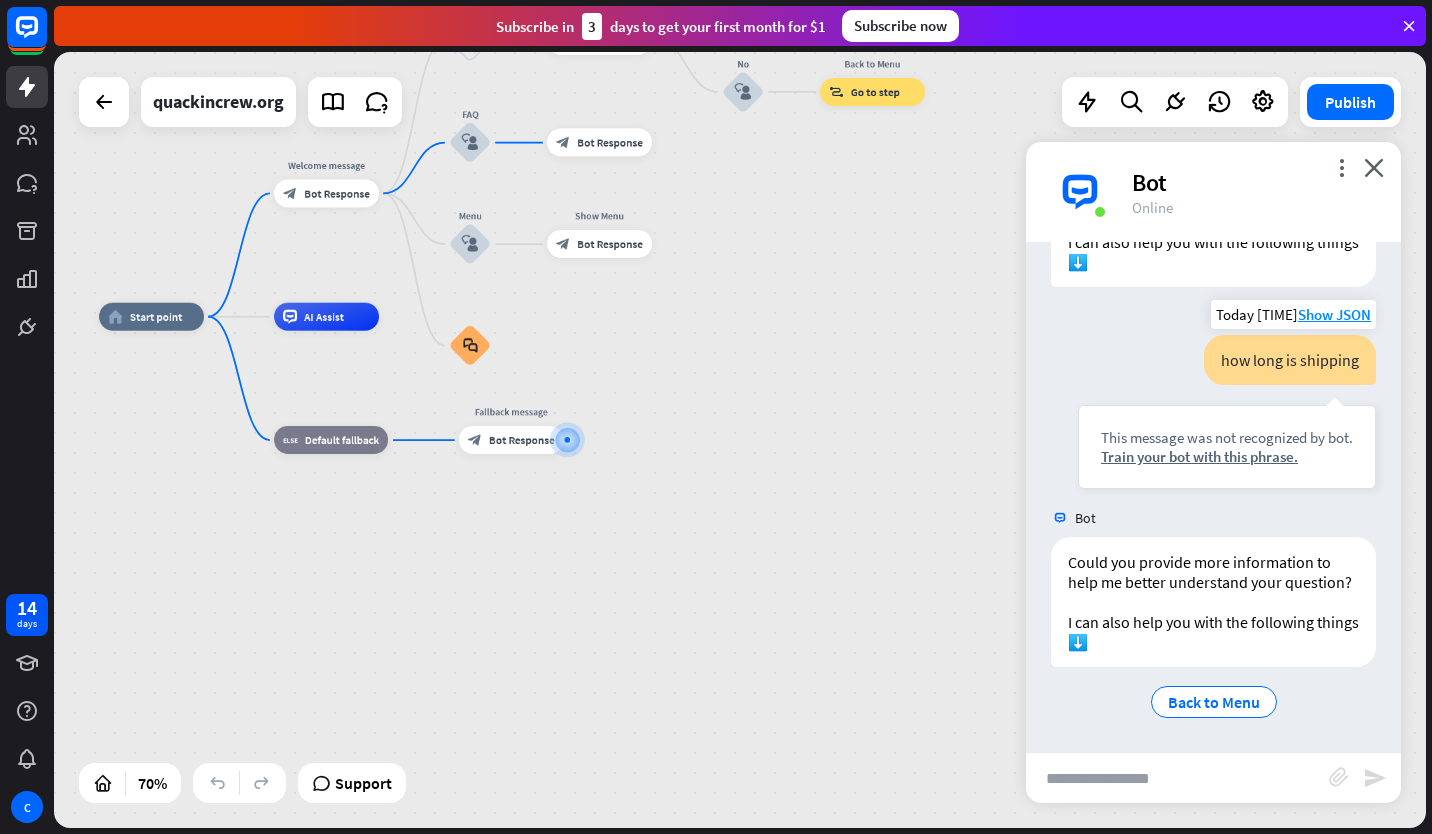 scroll, scrollTop: 936, scrollLeft: 0, axis: vertical 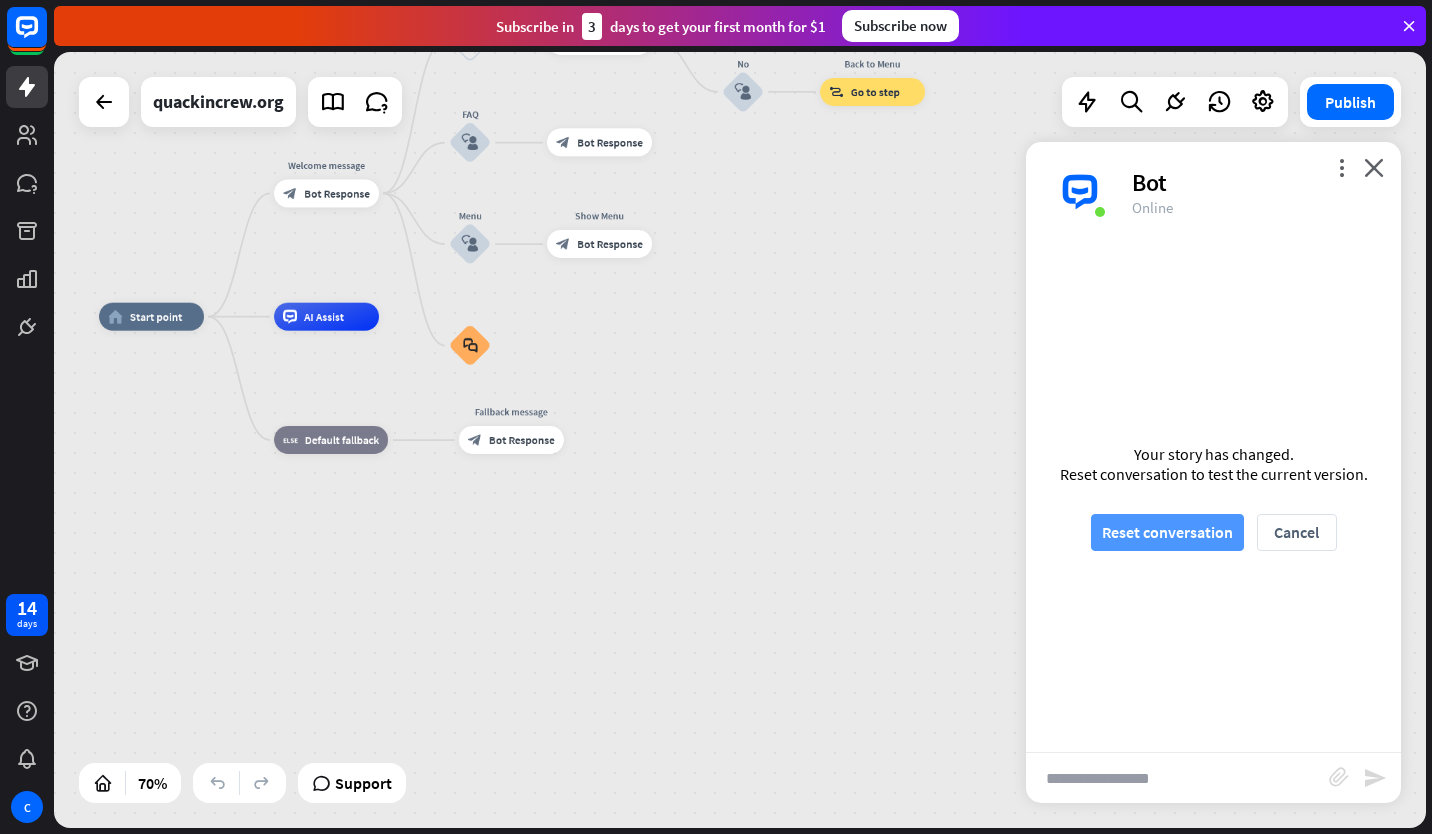click on "Reset conversation" at bounding box center [1167, 532] 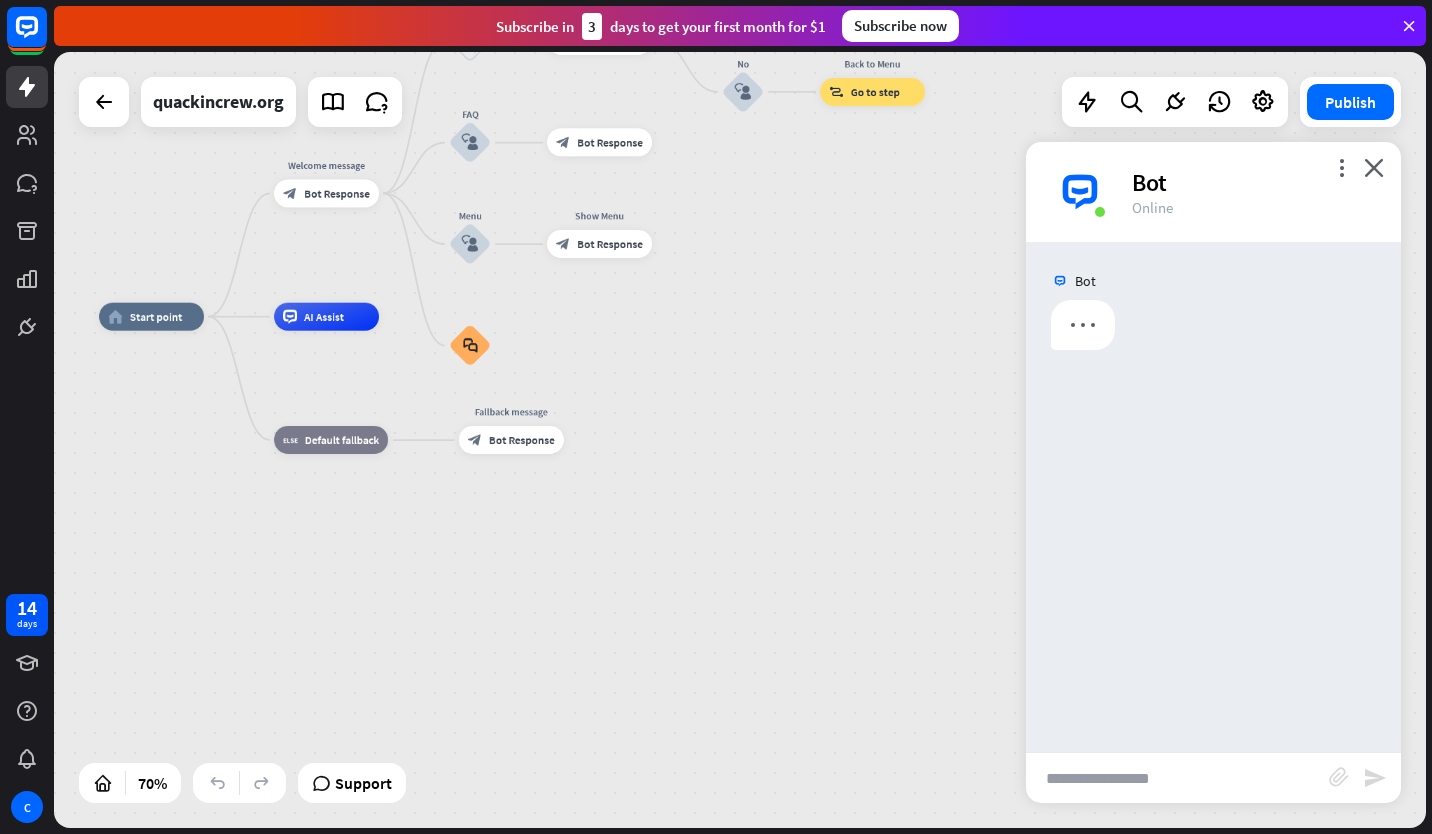 scroll, scrollTop: 0, scrollLeft: 0, axis: both 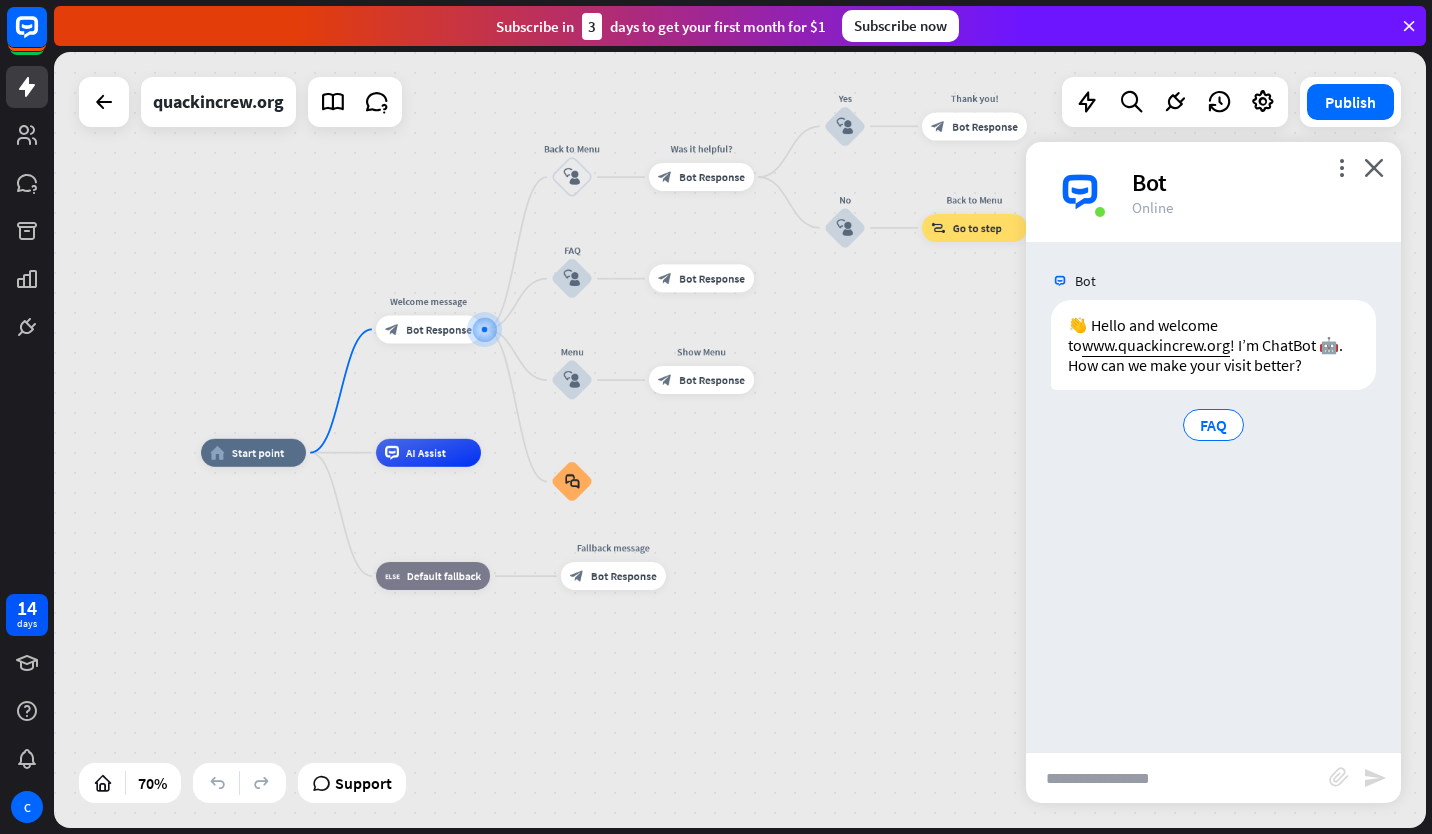 click at bounding box center [1177, 778] 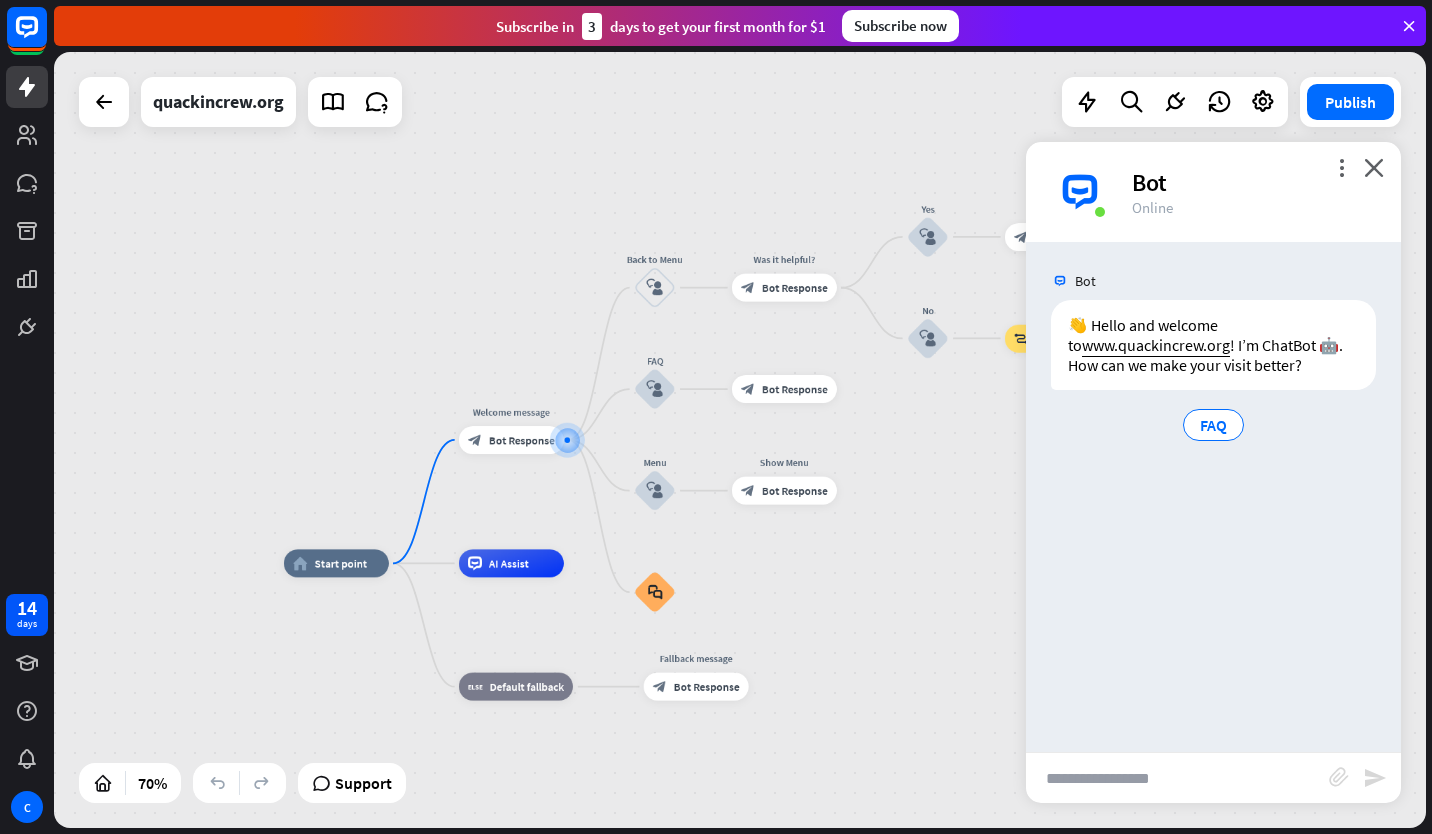 type on "*" 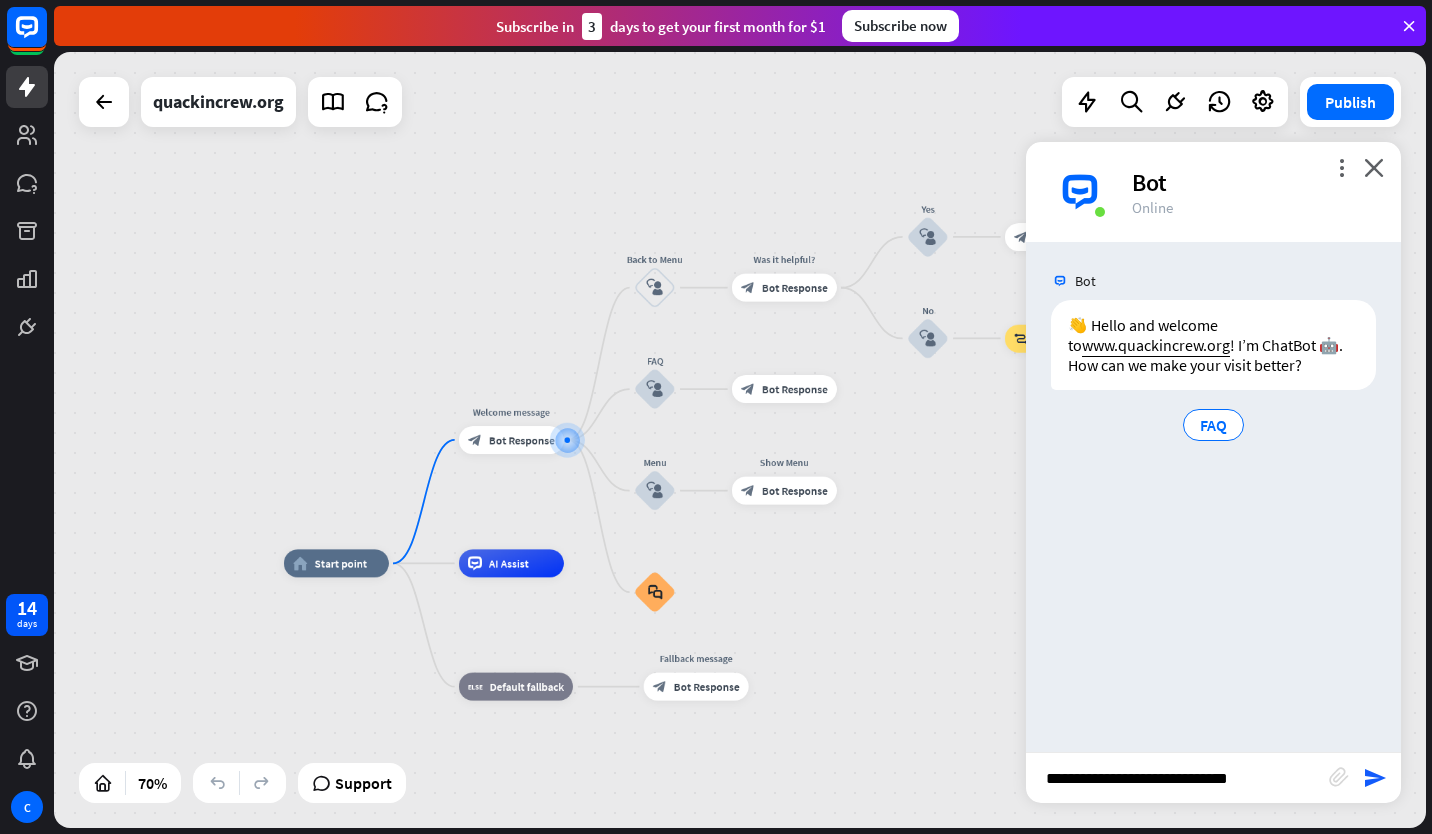 type on "**********" 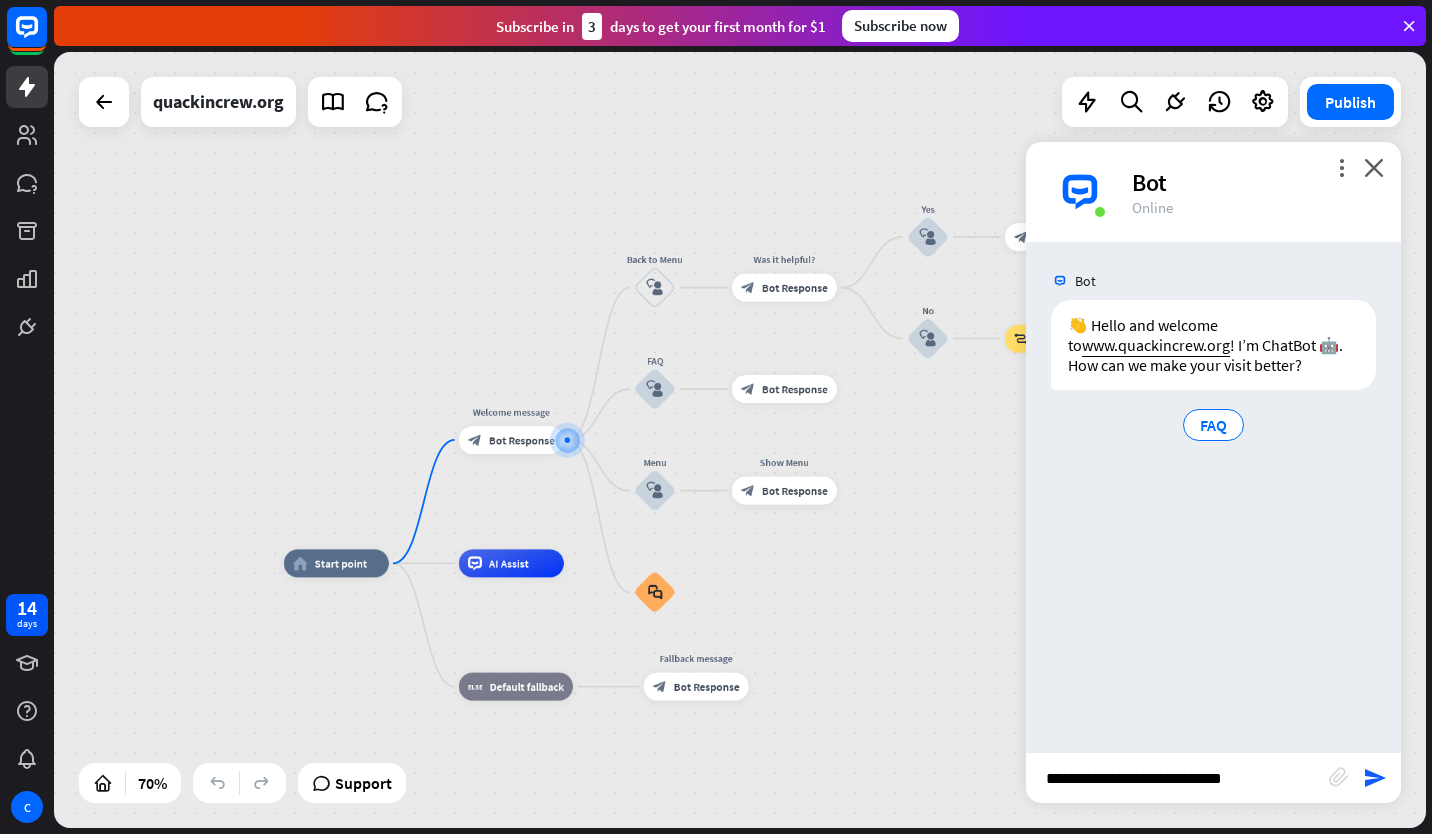 type 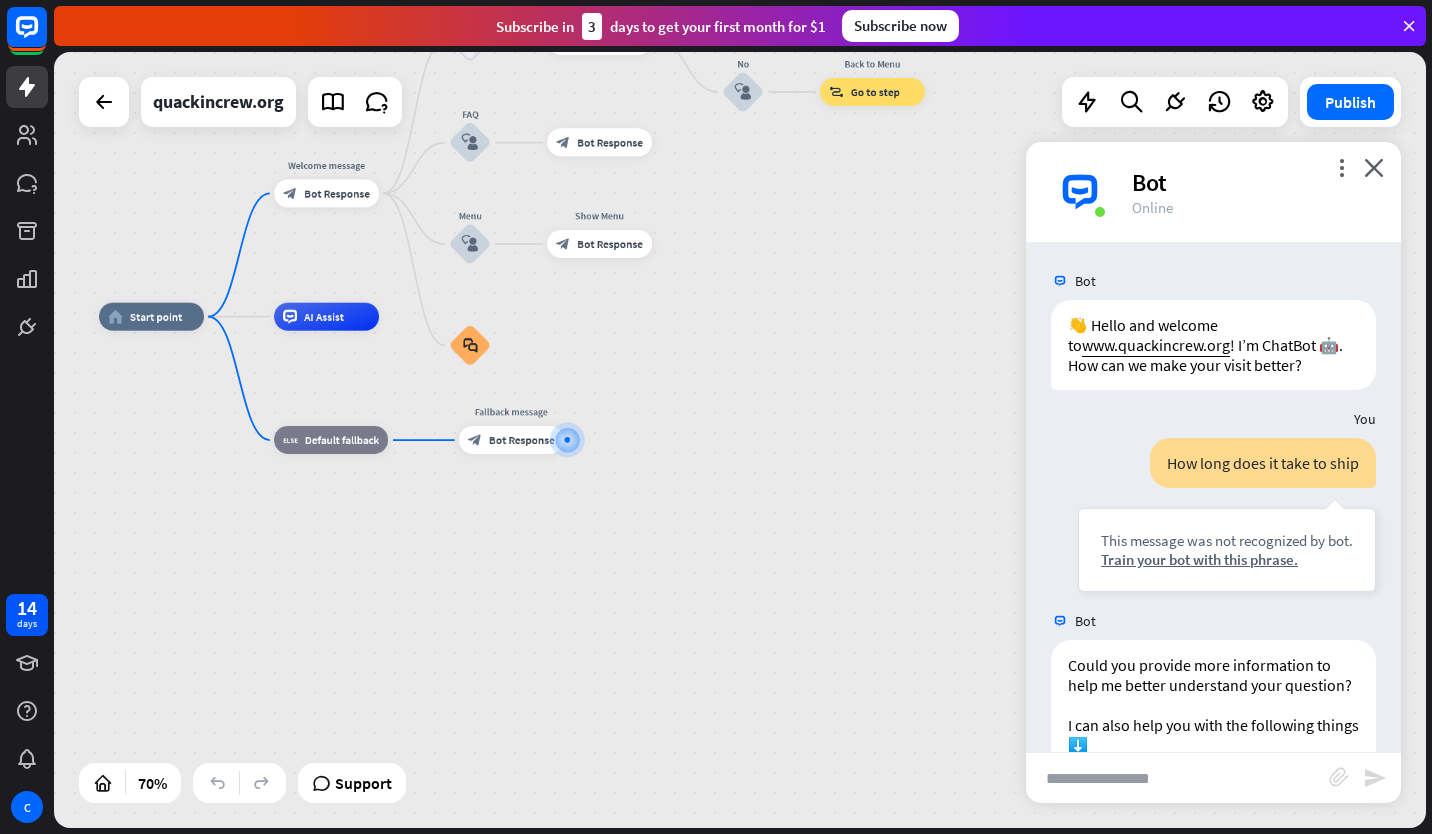 scroll, scrollTop: 123, scrollLeft: 0, axis: vertical 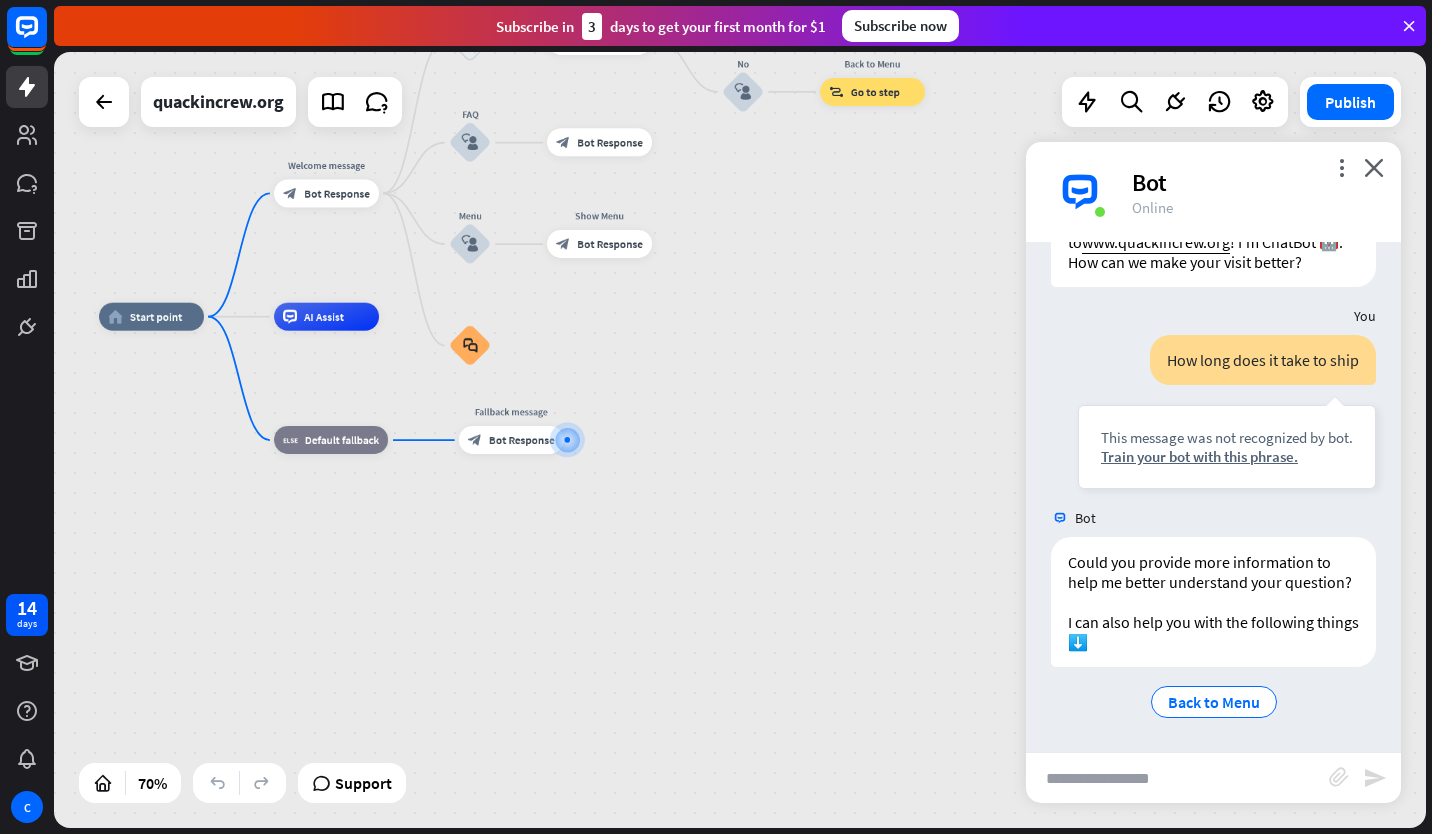 click on "home_2   Start point                 Welcome message   block_bot_response   Bot Response                 Back to Menu   block_user_input                 Was it helpful?   block_bot_response   Bot Response                 Yes   block_user_input                 Thank you!   block_bot_response   Bot Response                 No   block_user_input                 Back to Menu   block_goto   Go to step                 FAQ   block_user_input                   block_bot_response   Bot Response                 Menu   block_user_input                 Show Menu   block_bot_response   Bot Response                   block_faq                     AI Assist                   block_fallback   Default fallback                 Fallback message   block_bot_response   Bot Response" at bounding box center [579, 588] 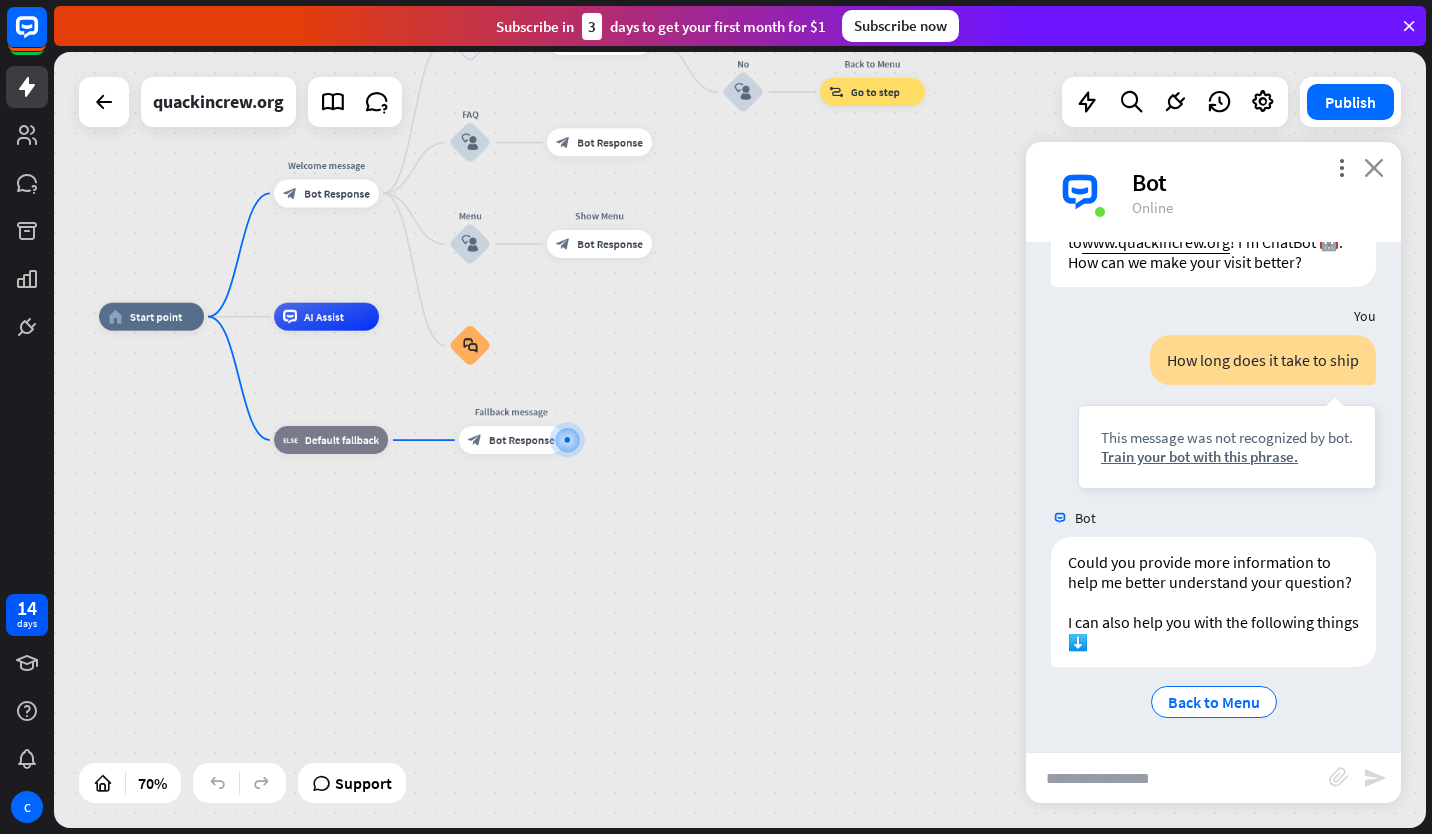 click on "close" at bounding box center (1374, 167) 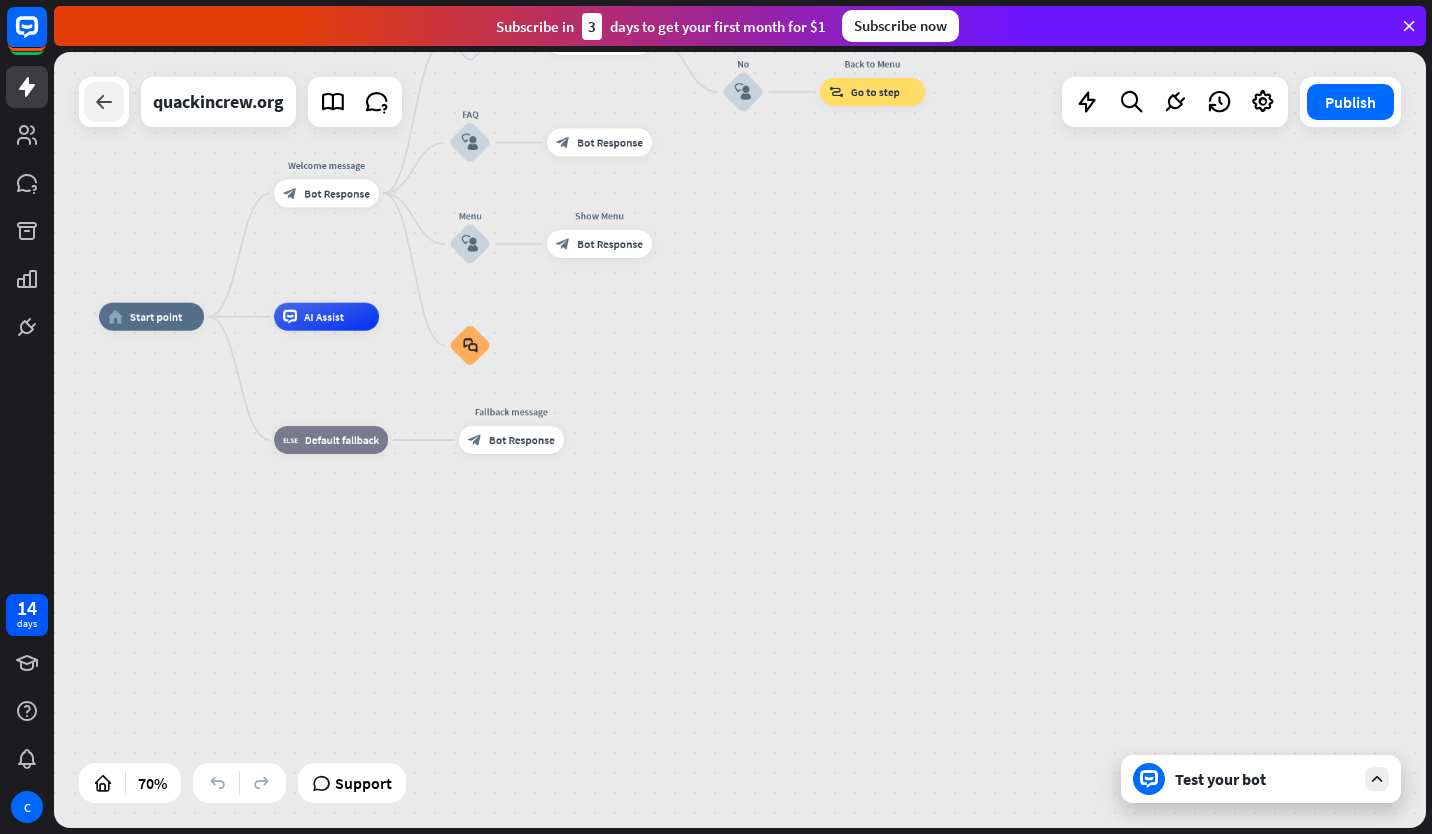 click at bounding box center [104, 102] 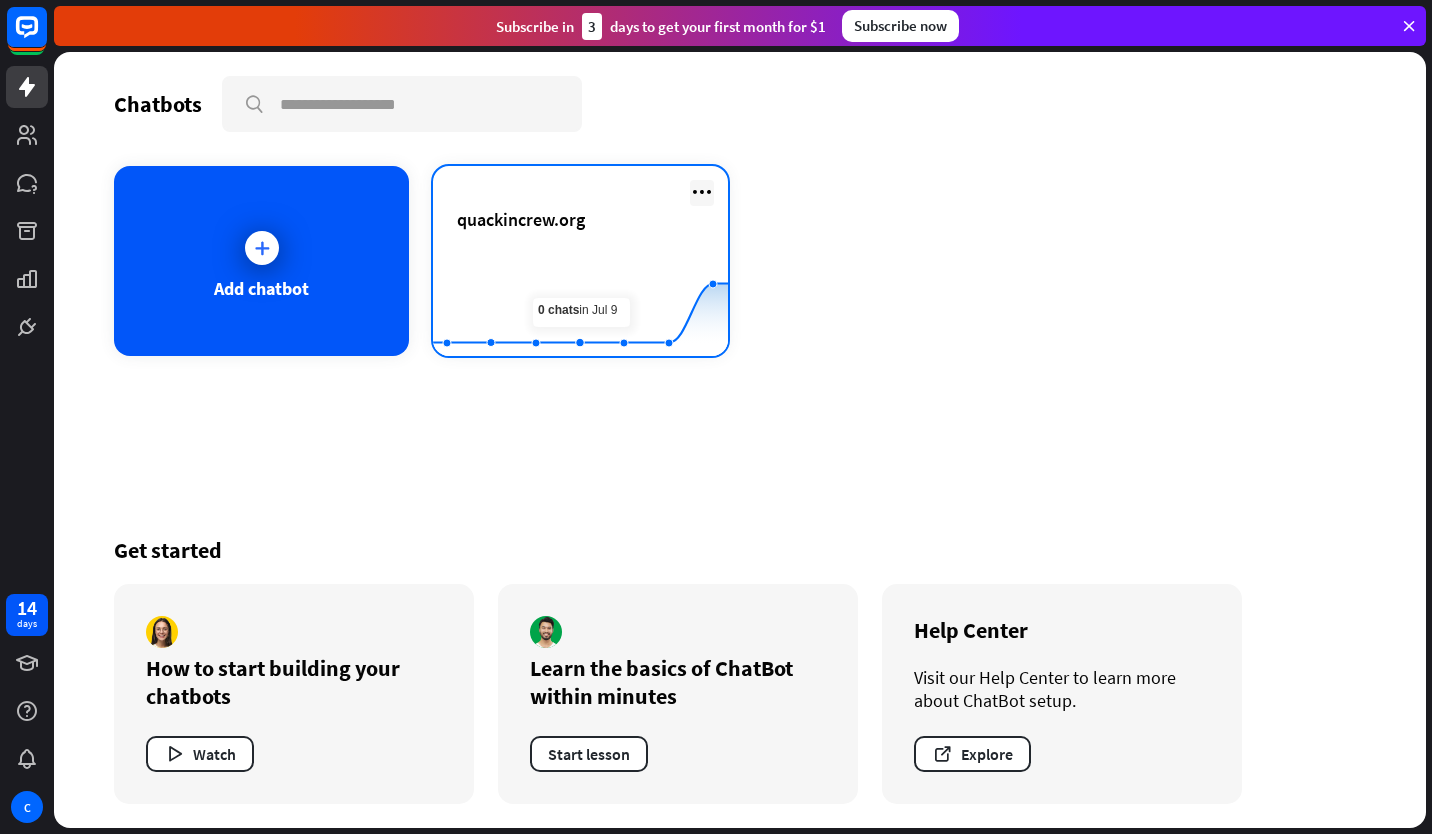 click at bounding box center [702, 192] 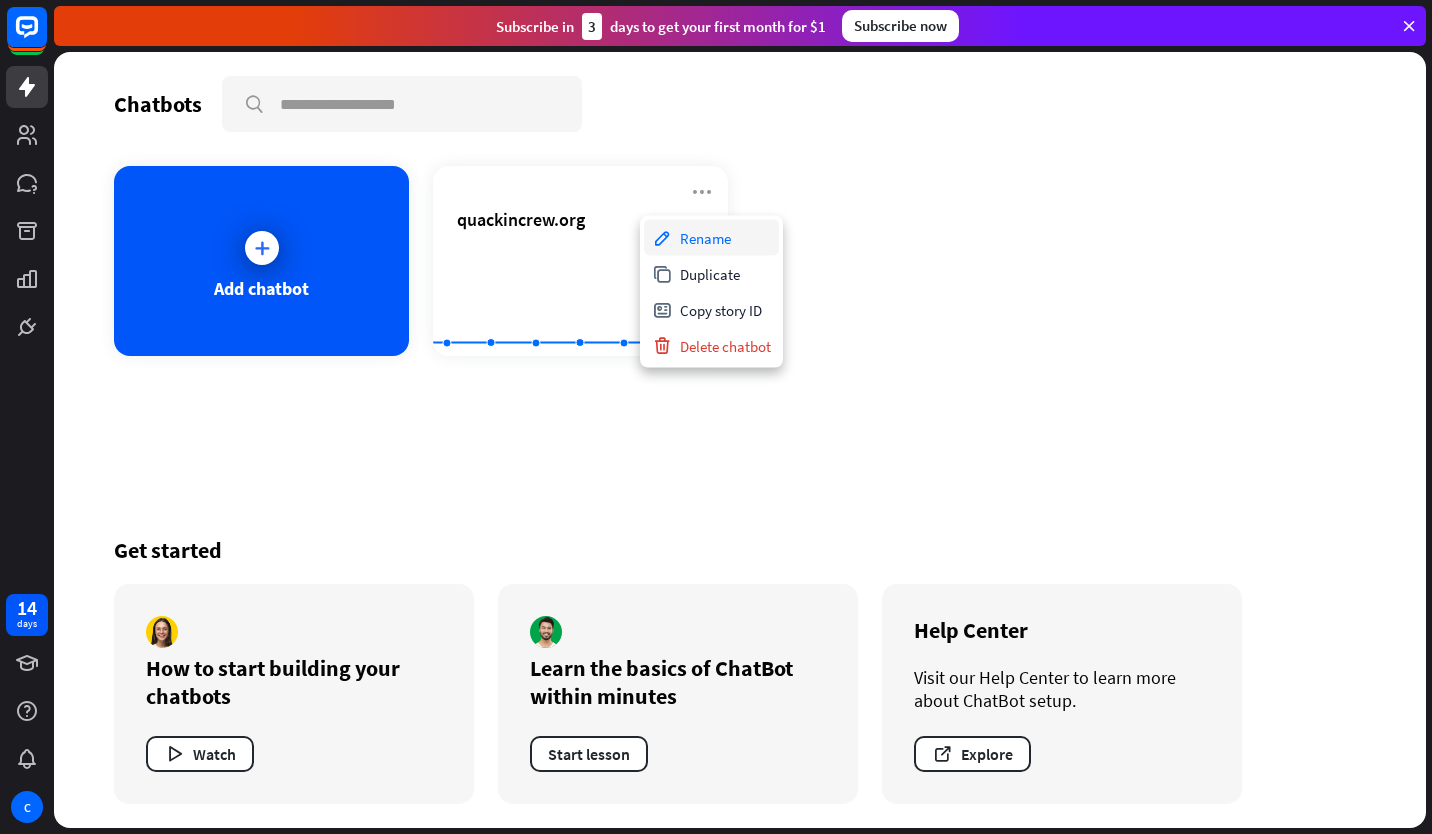 click on "Rename" at bounding box center (711, 238) 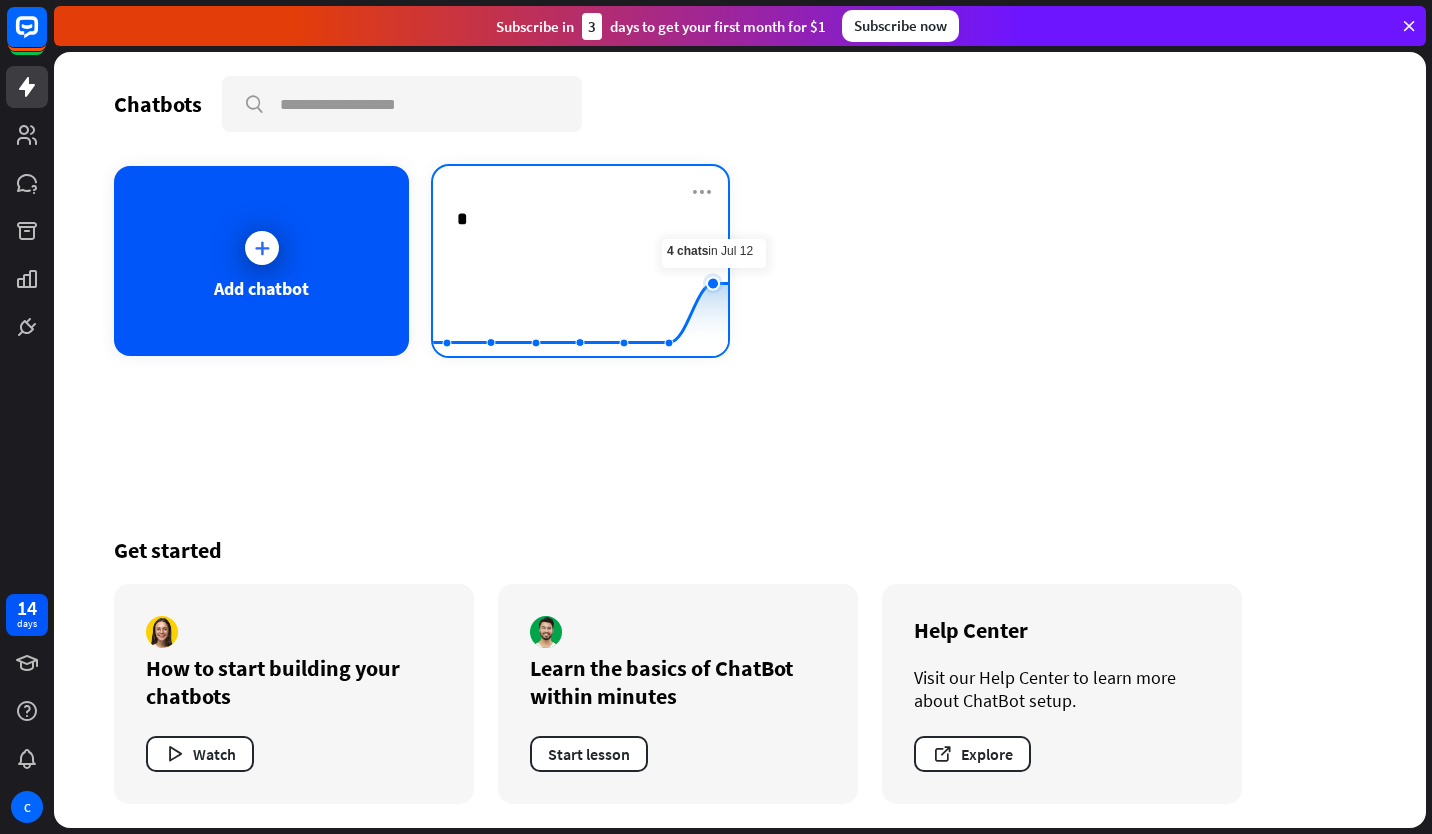 scroll, scrollTop: 0, scrollLeft: 0, axis: both 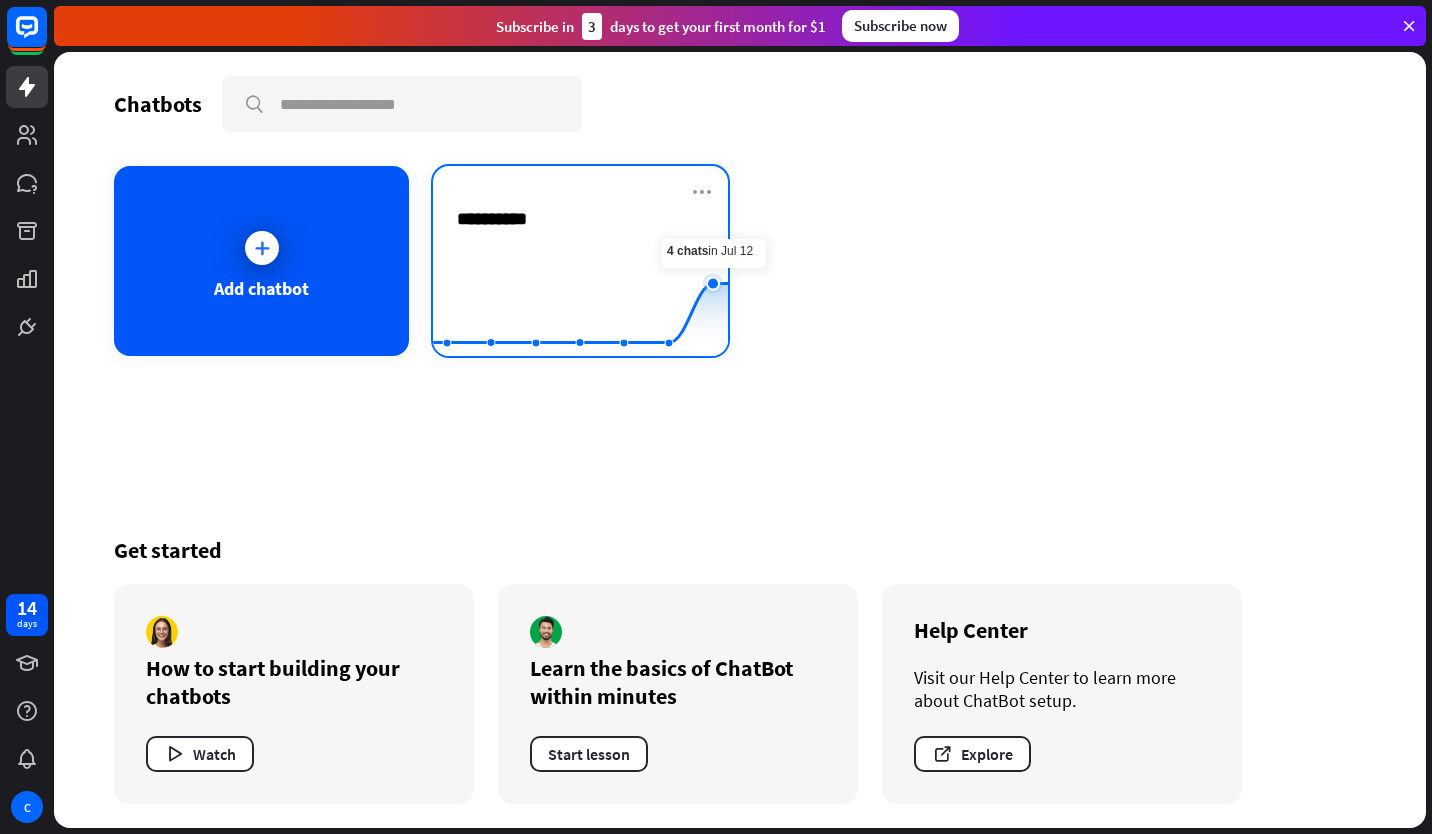 type on "*********" 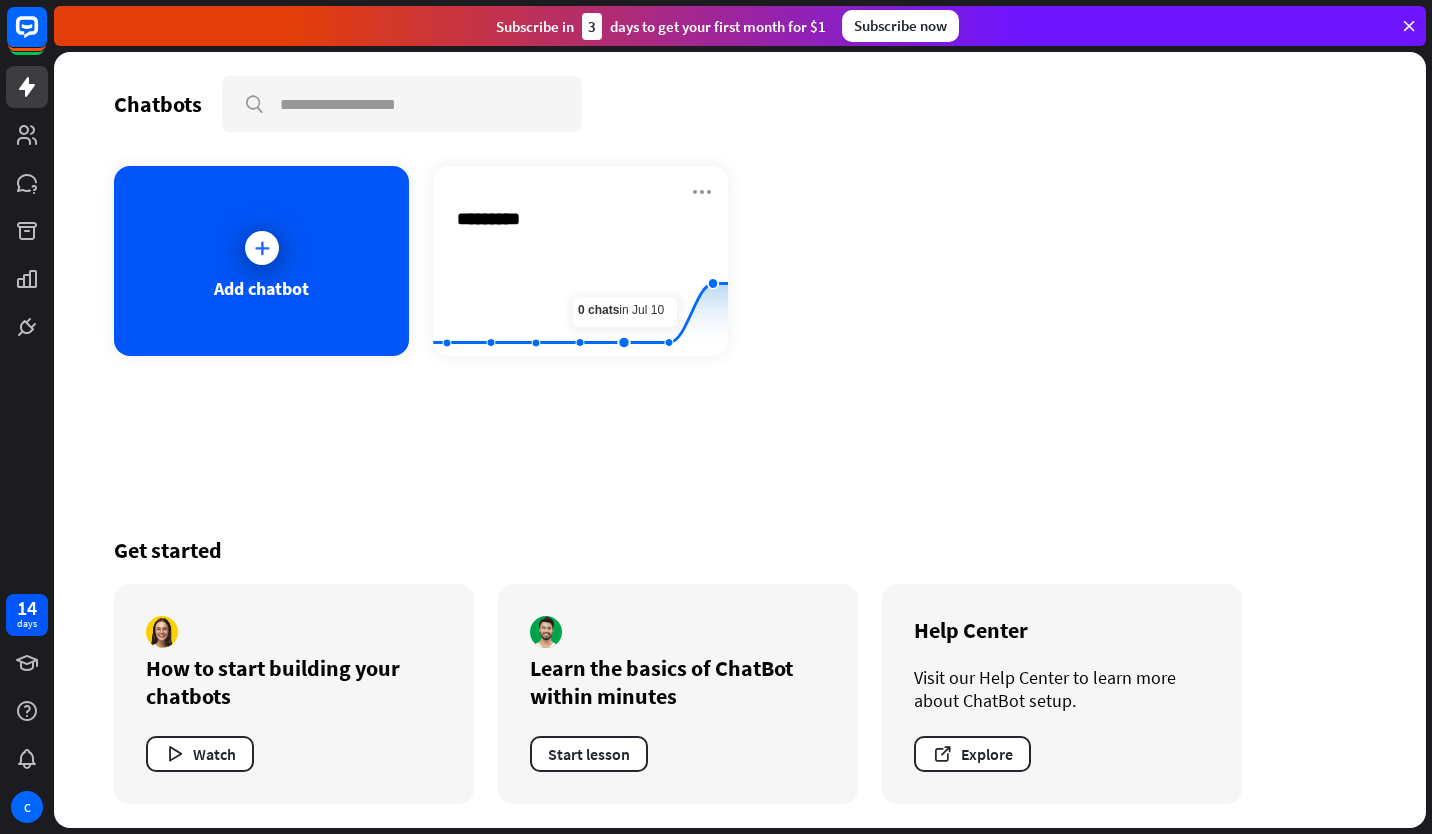 click on "Chatbots   search         Add chatbot       Quack bot..       *********   Created with Highcharts 10.1.0 0 2 4 6   Get started
How to start building your chatbots
Watch
Learn the basics of ChatBot within minutes
Start lesson
Help Center
Visit our Help Center to learn more about ChatBot
setup.
Explore" at bounding box center (740, 440) 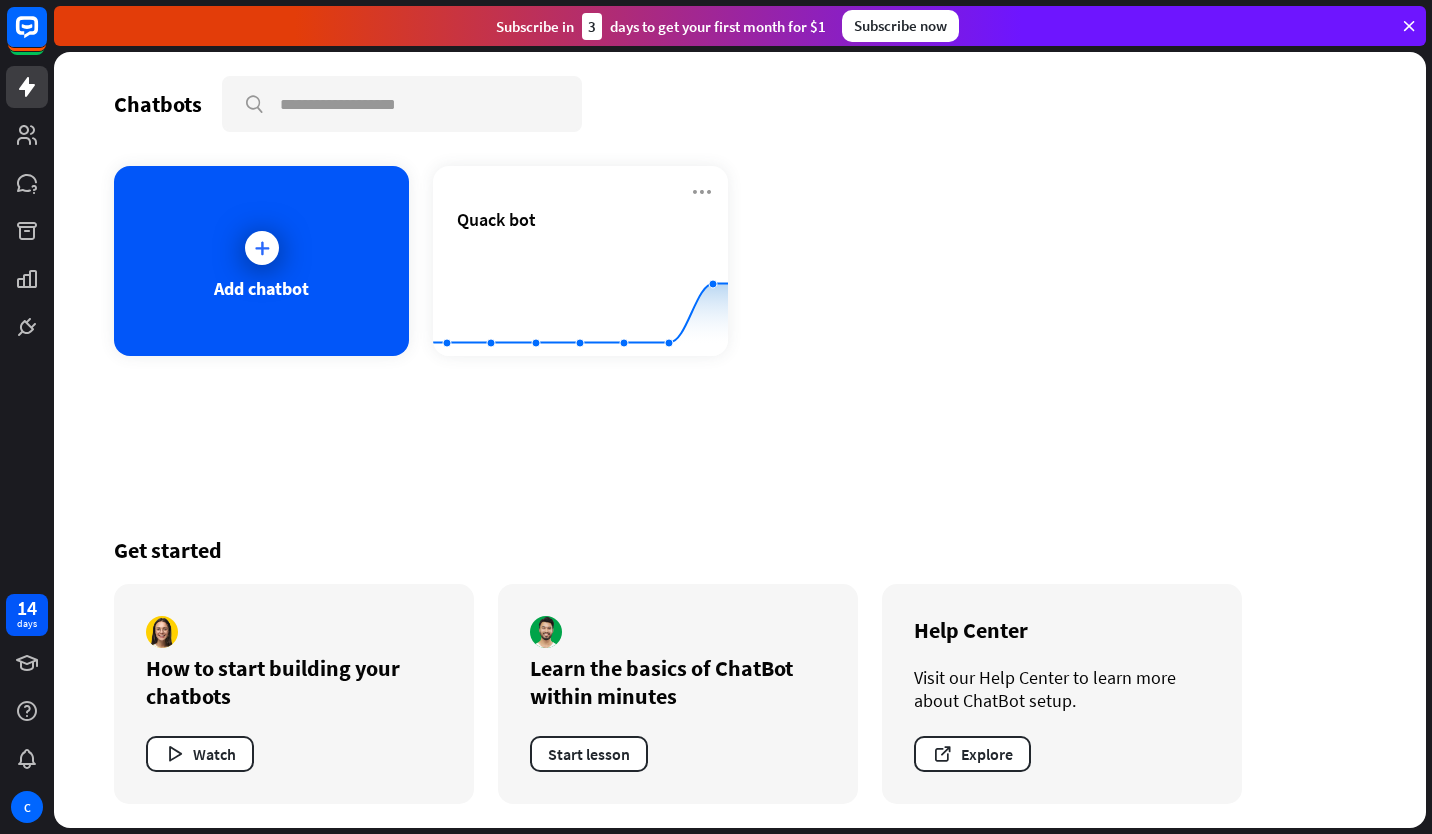 drag, startPoint x: 638, startPoint y: 477, endPoint x: 638, endPoint y: 465, distance: 12 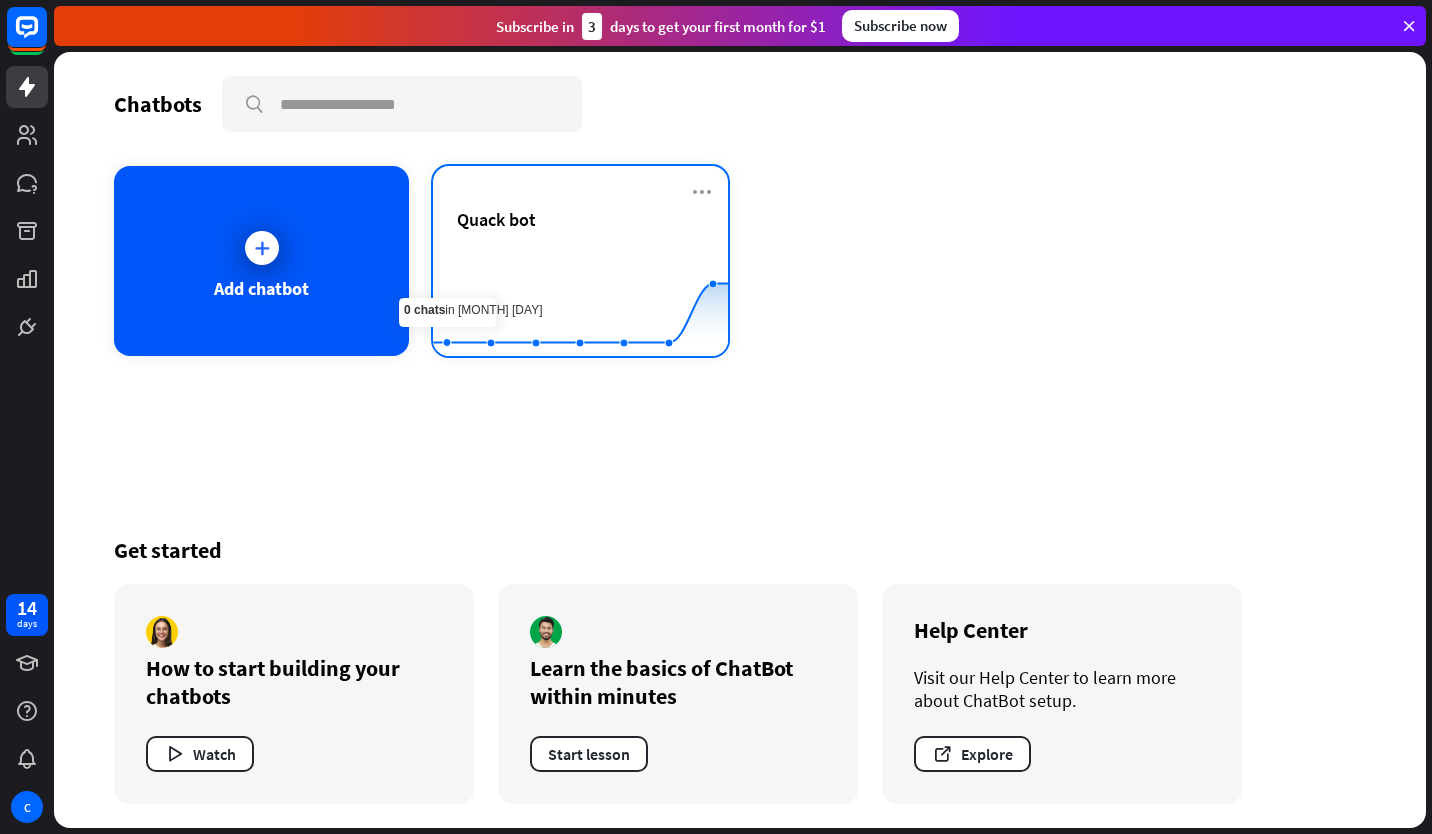 click on "Quack bot" at bounding box center [580, 243] 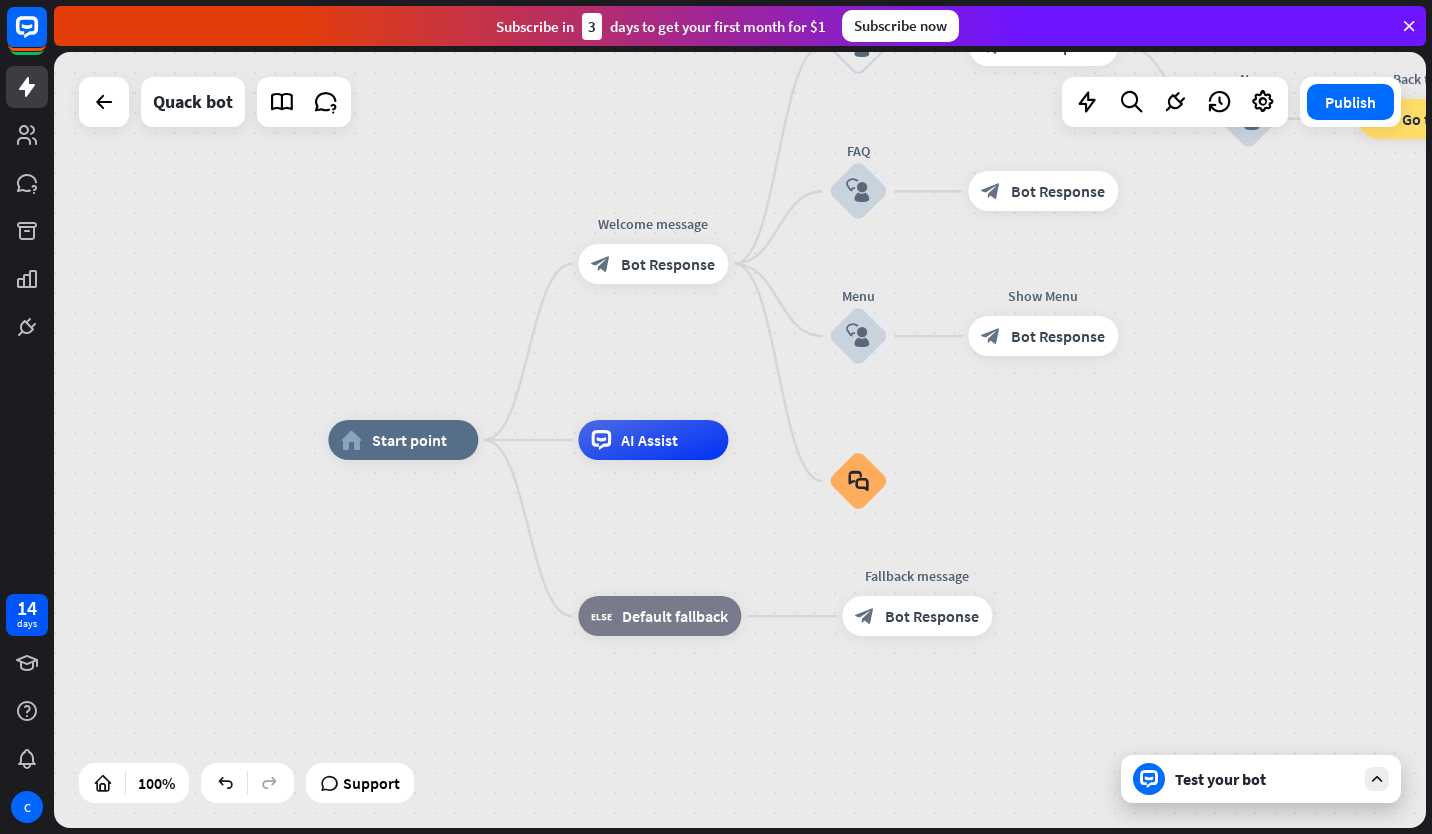 click on "Test your bot" at bounding box center (1265, 779) 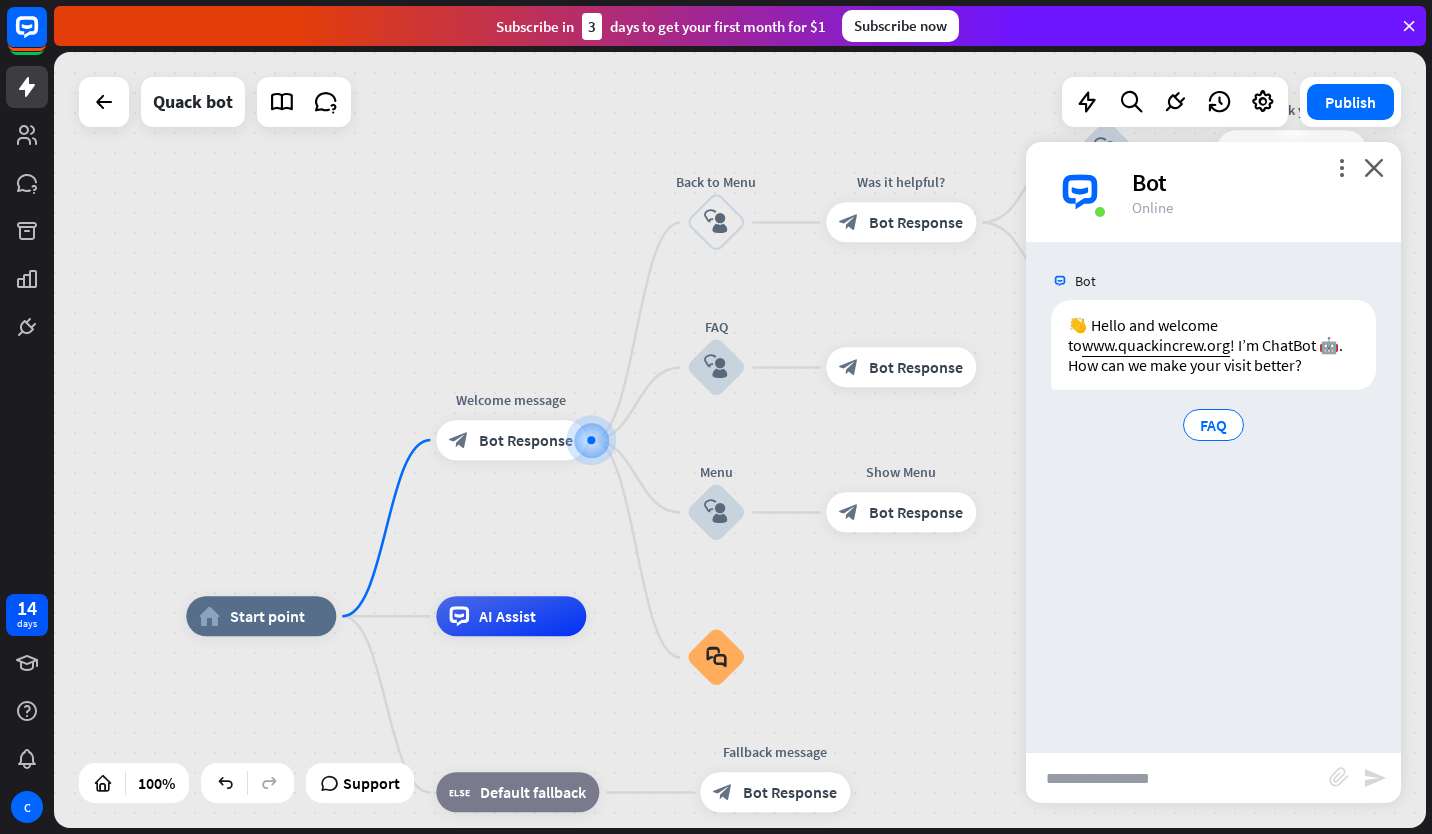 click on "Online" at bounding box center (1254, 207) 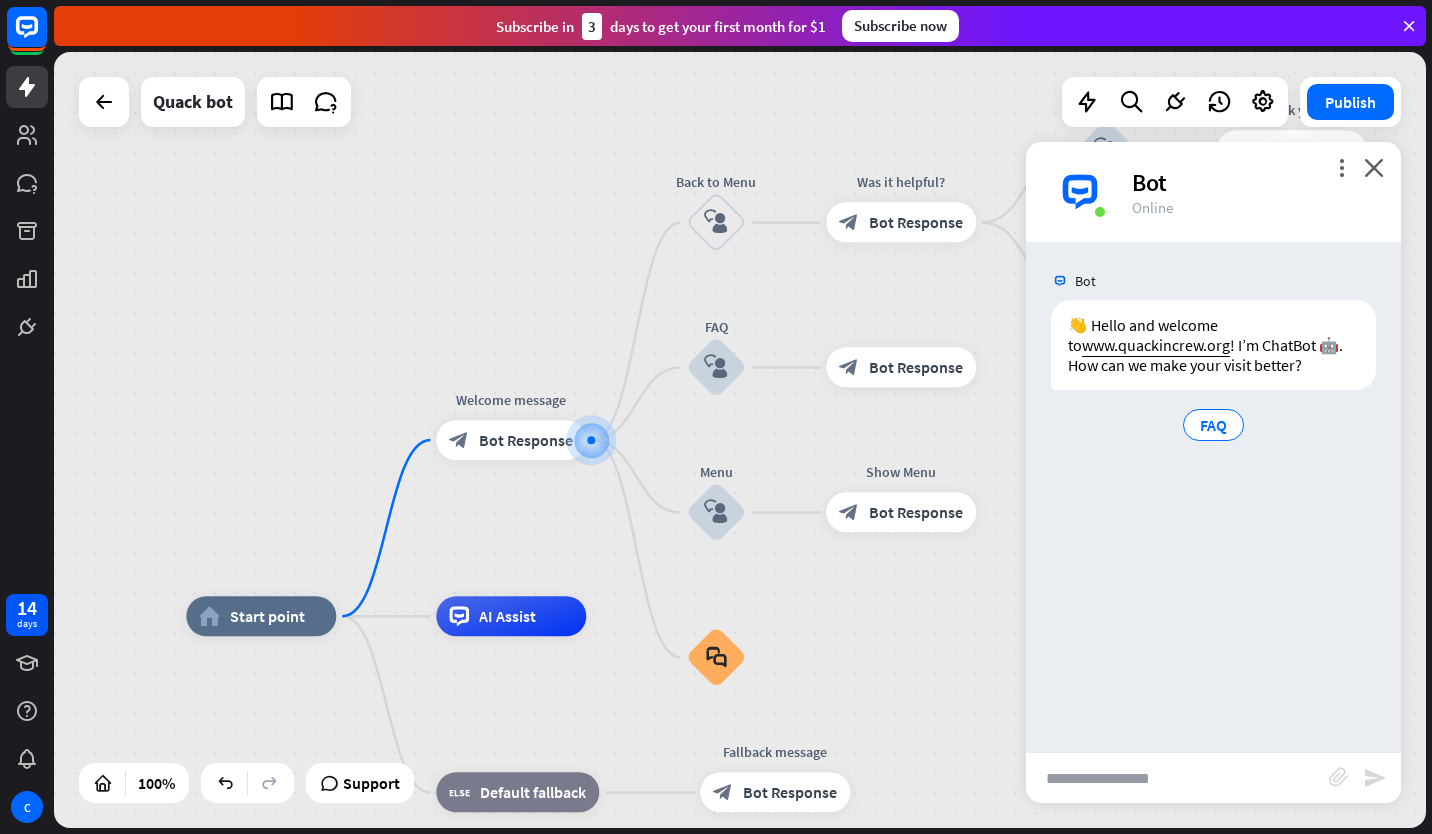 drag, startPoint x: 1147, startPoint y: 180, endPoint x: 1071, endPoint y: 196, distance: 77.665955 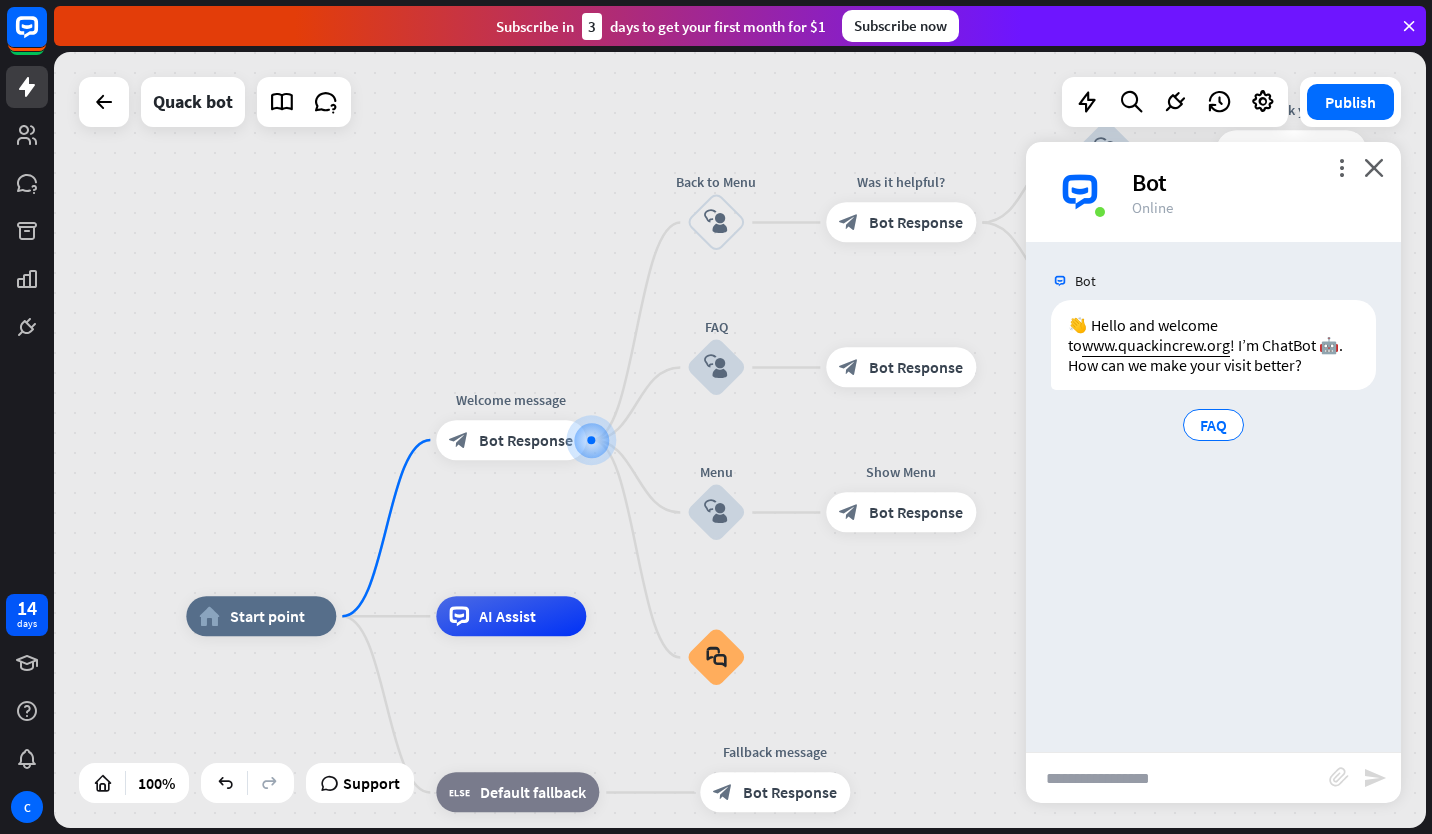 click at bounding box center [1080, 192] 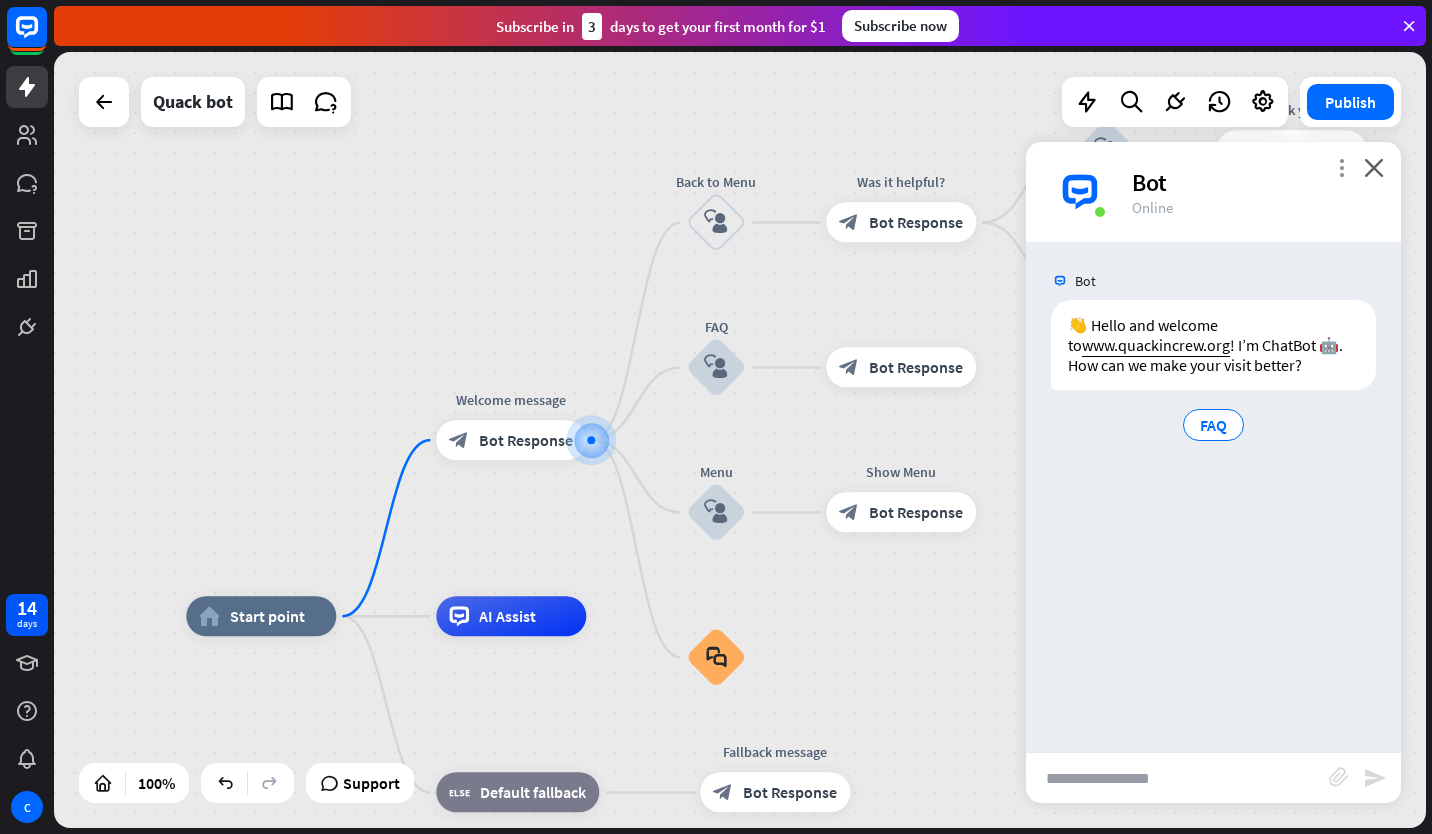 click on "more_vert" at bounding box center (1341, 167) 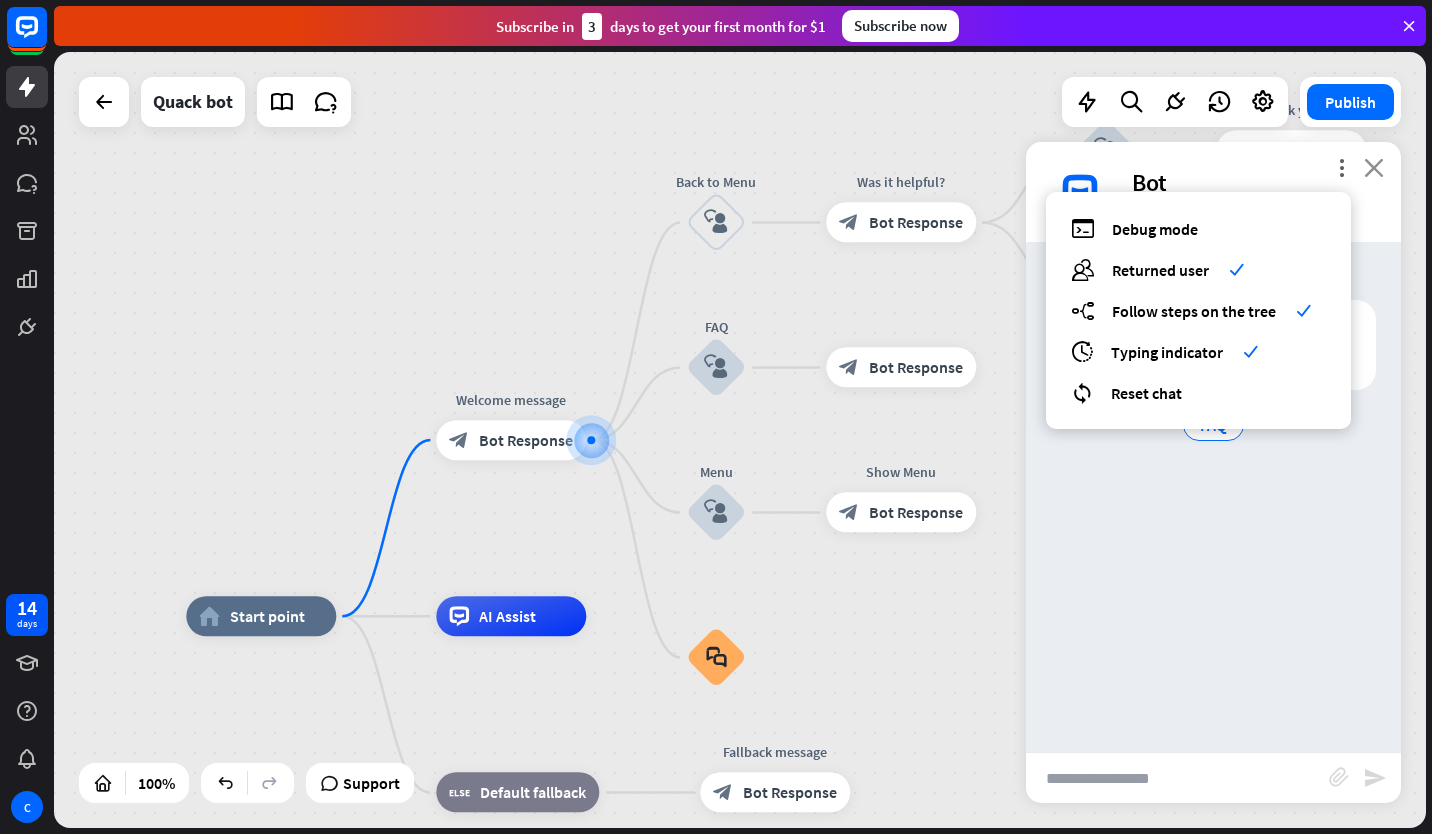 click on "close" at bounding box center [1374, 167] 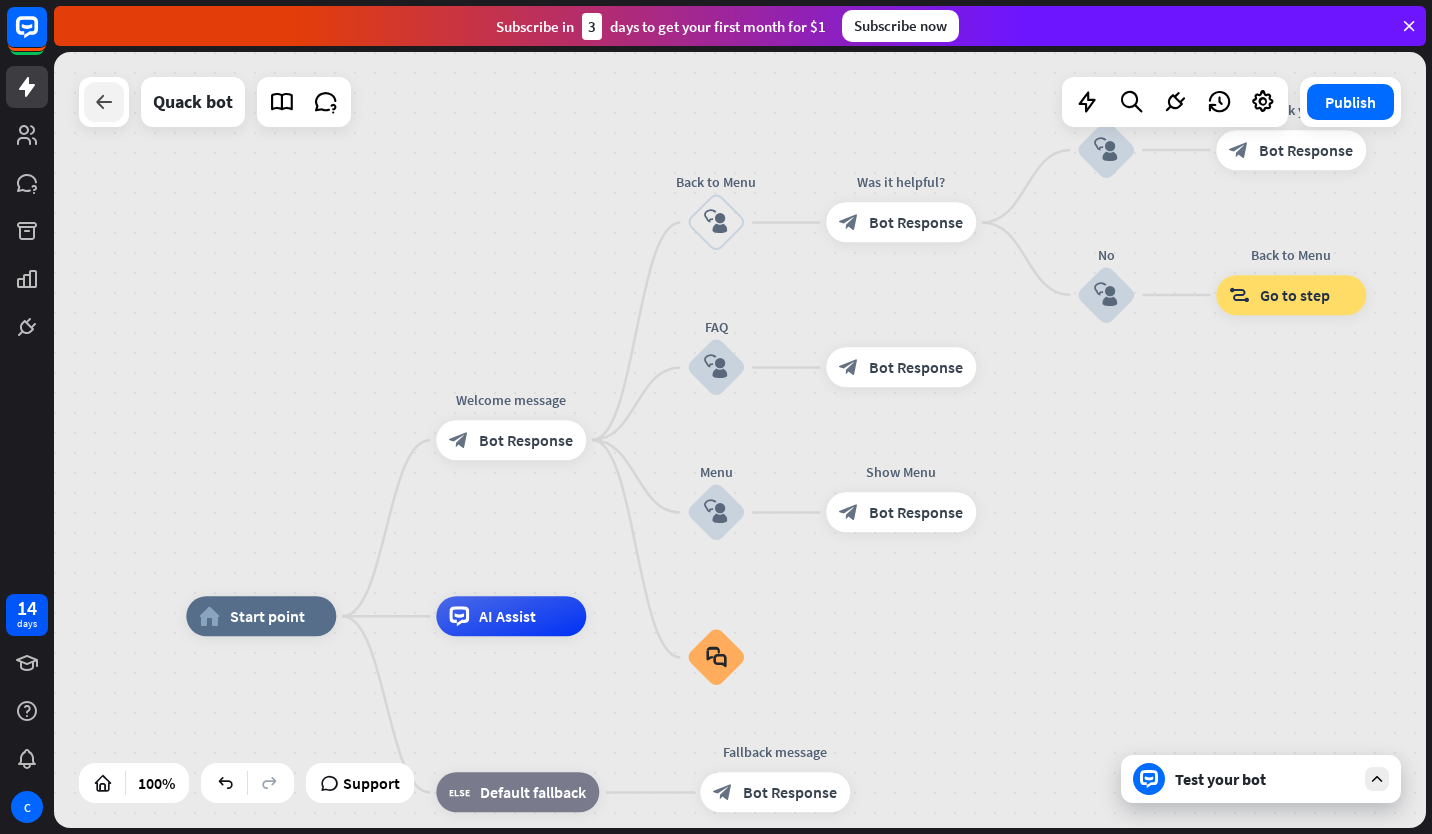 click at bounding box center (104, 102) 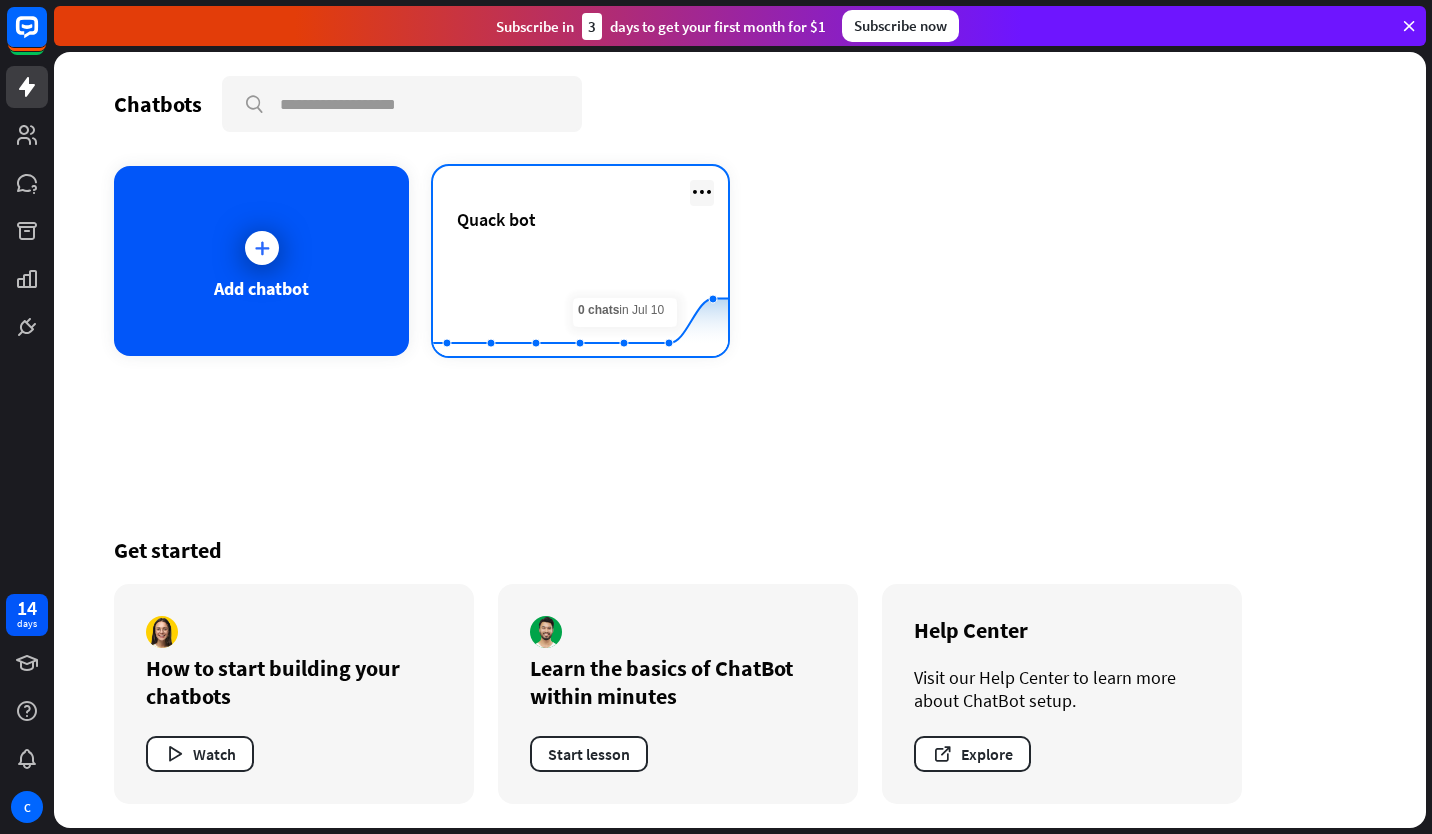 click at bounding box center [702, 192] 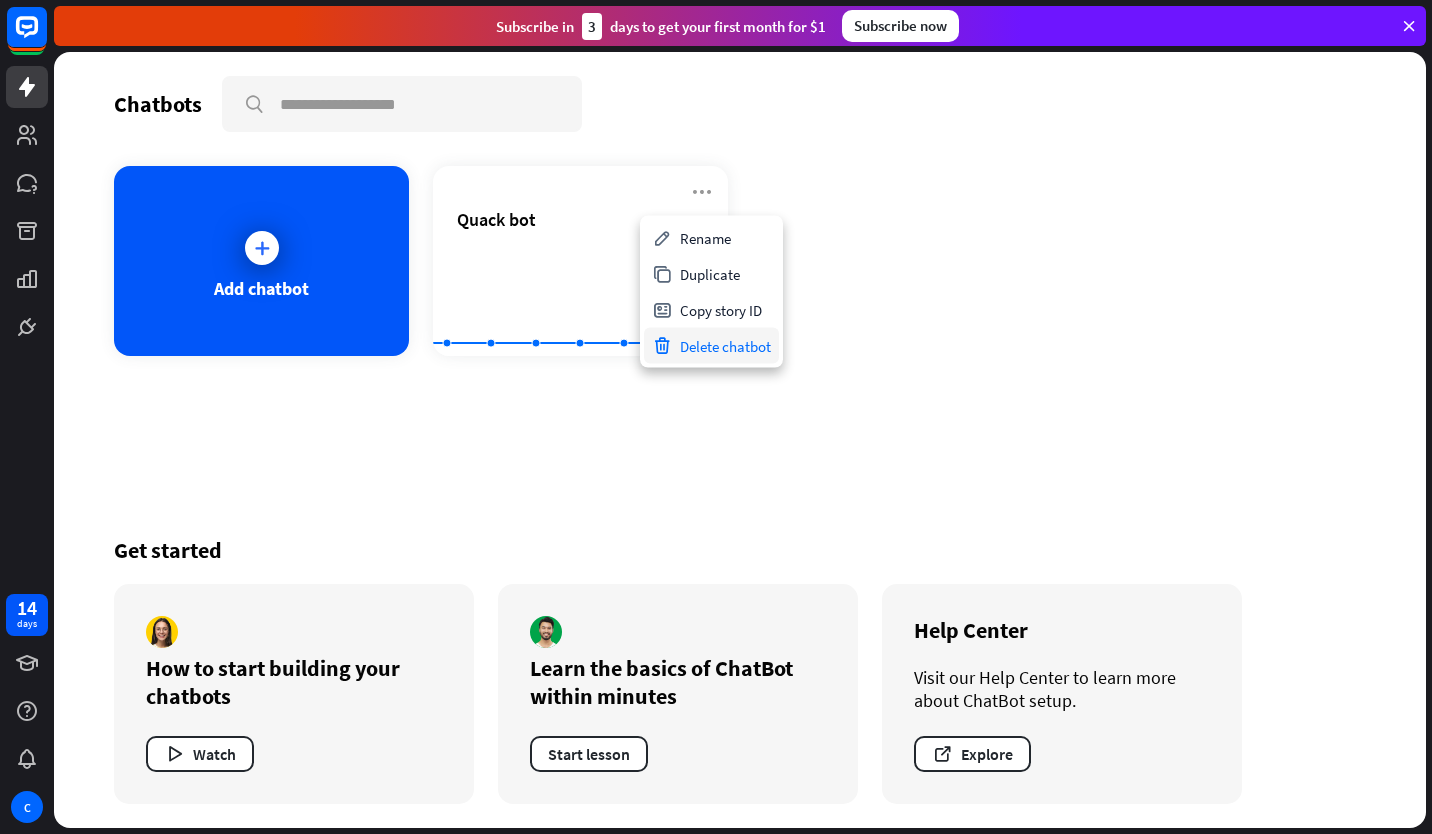 click on "Delete chatbot" at bounding box center [711, 346] 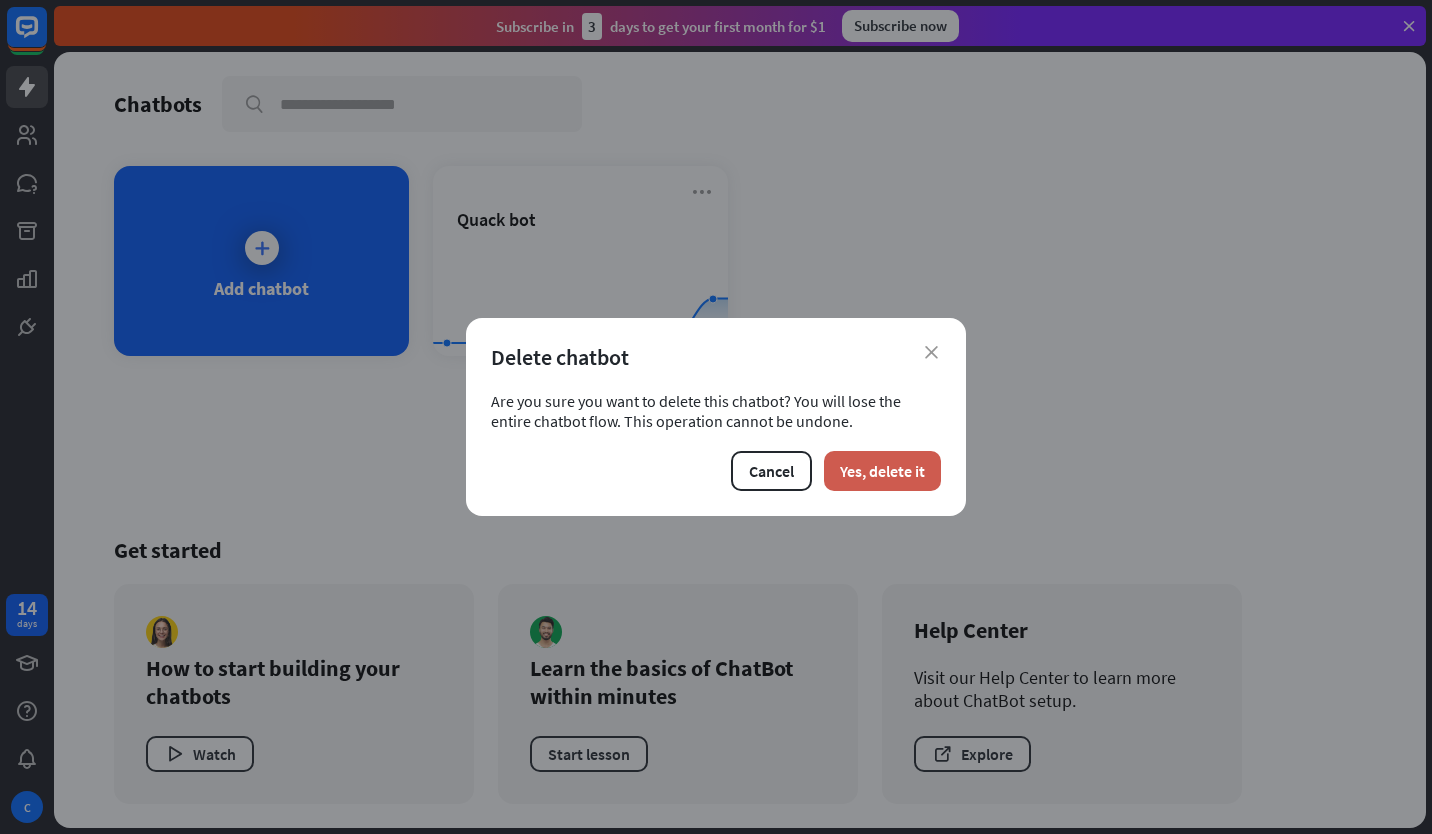 click on "Yes, delete it" at bounding box center [882, 471] 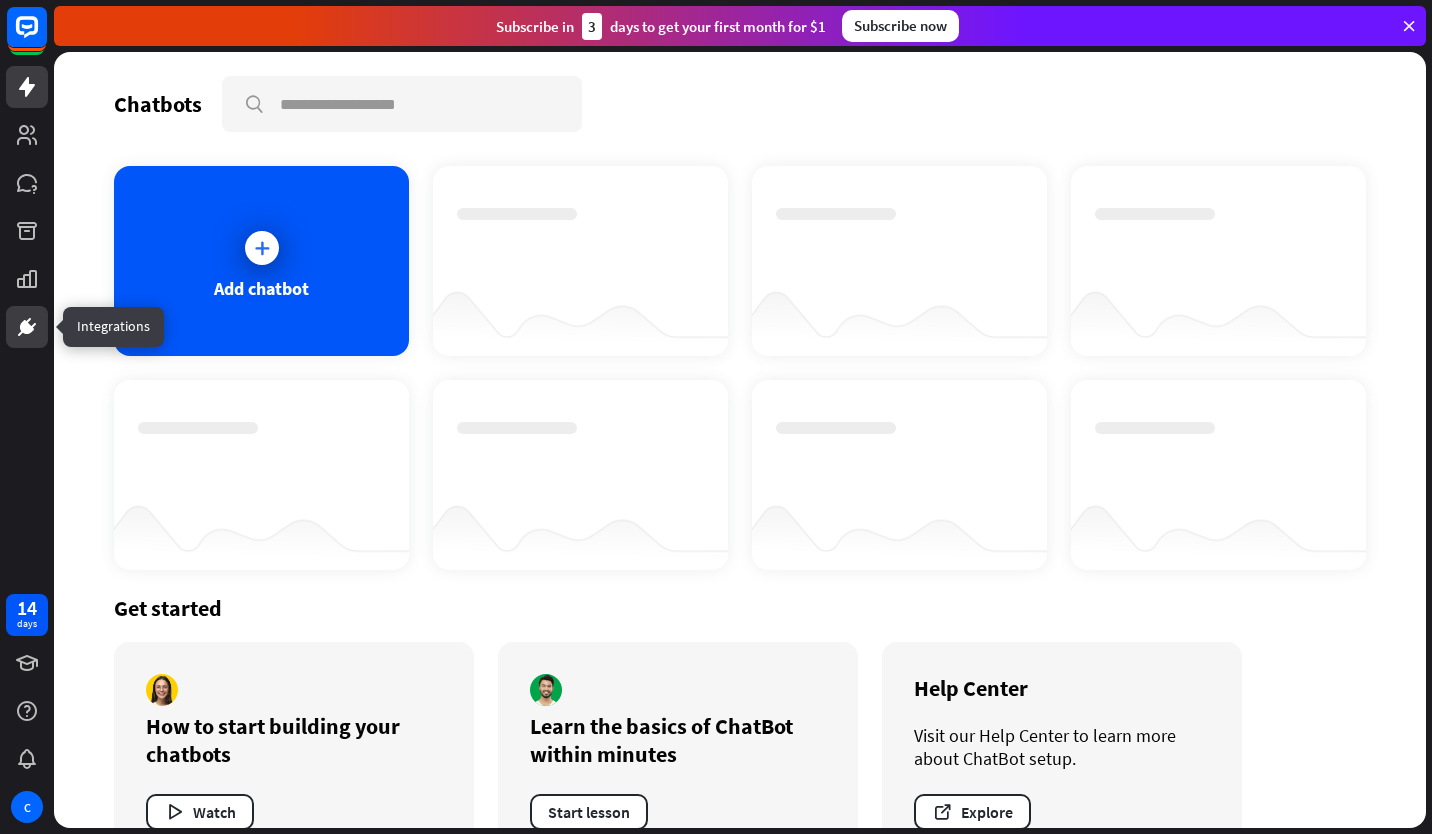 click at bounding box center [27, 327] 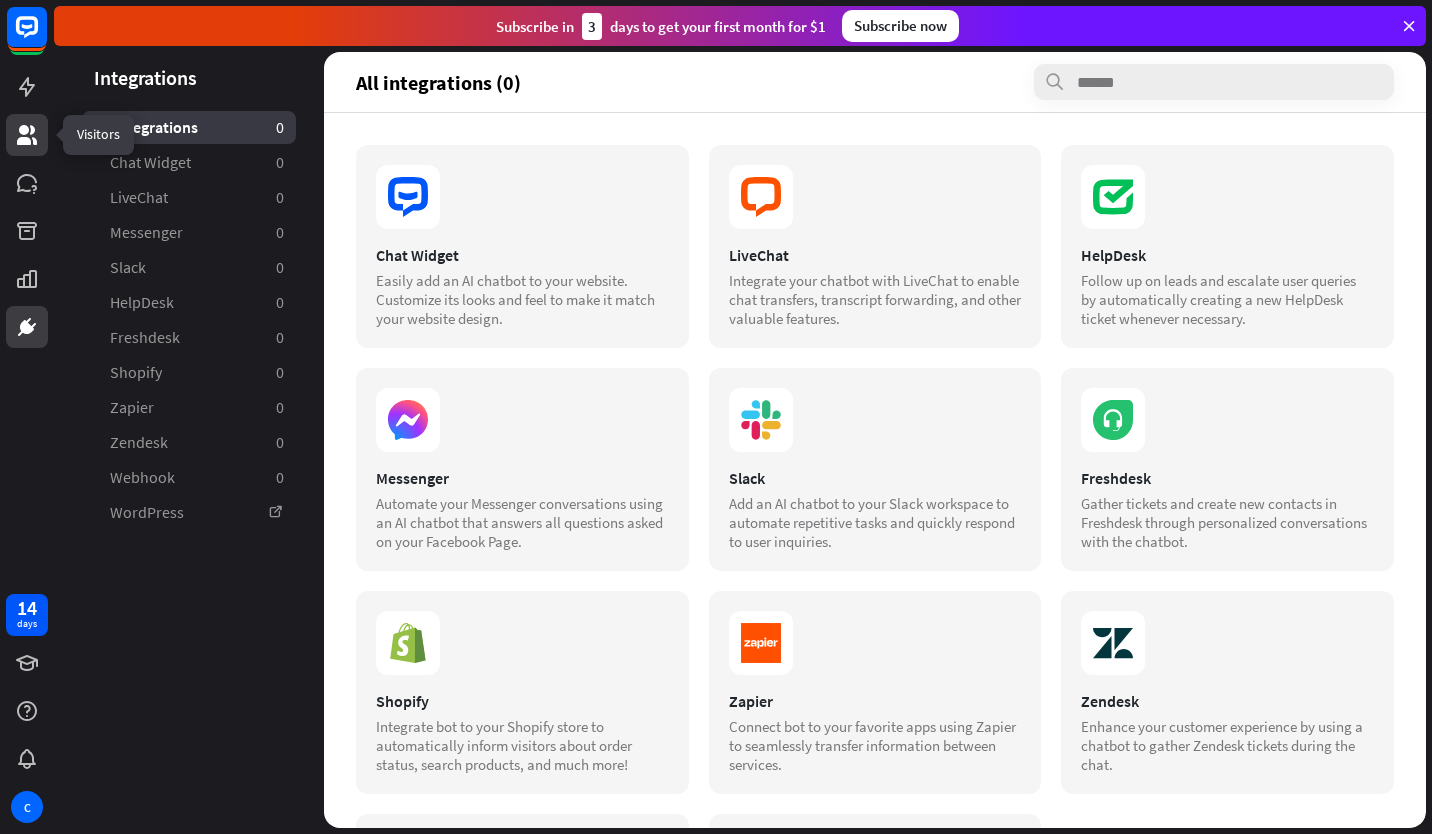 click 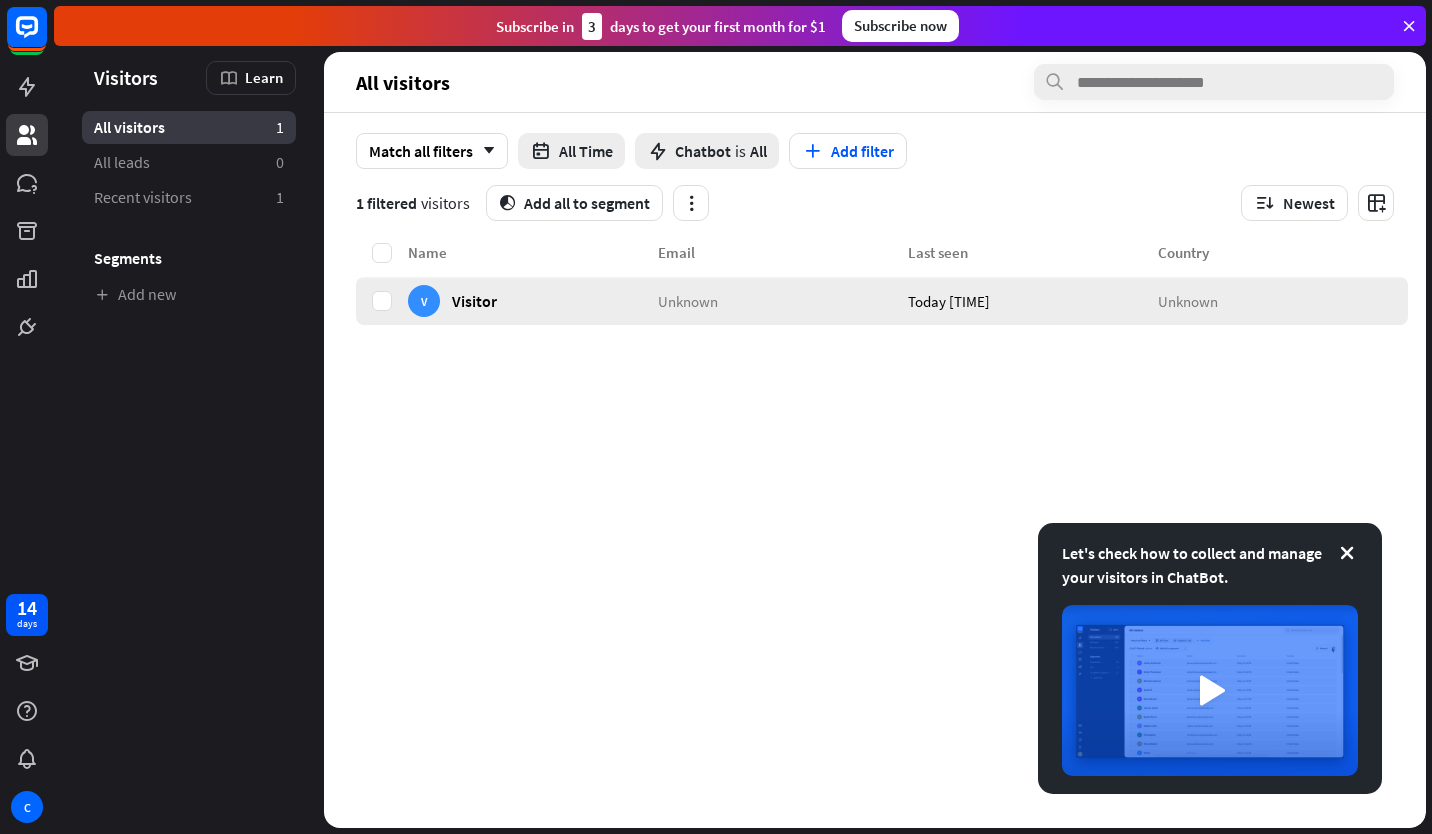 click on "Visitor" at bounding box center [474, 300] 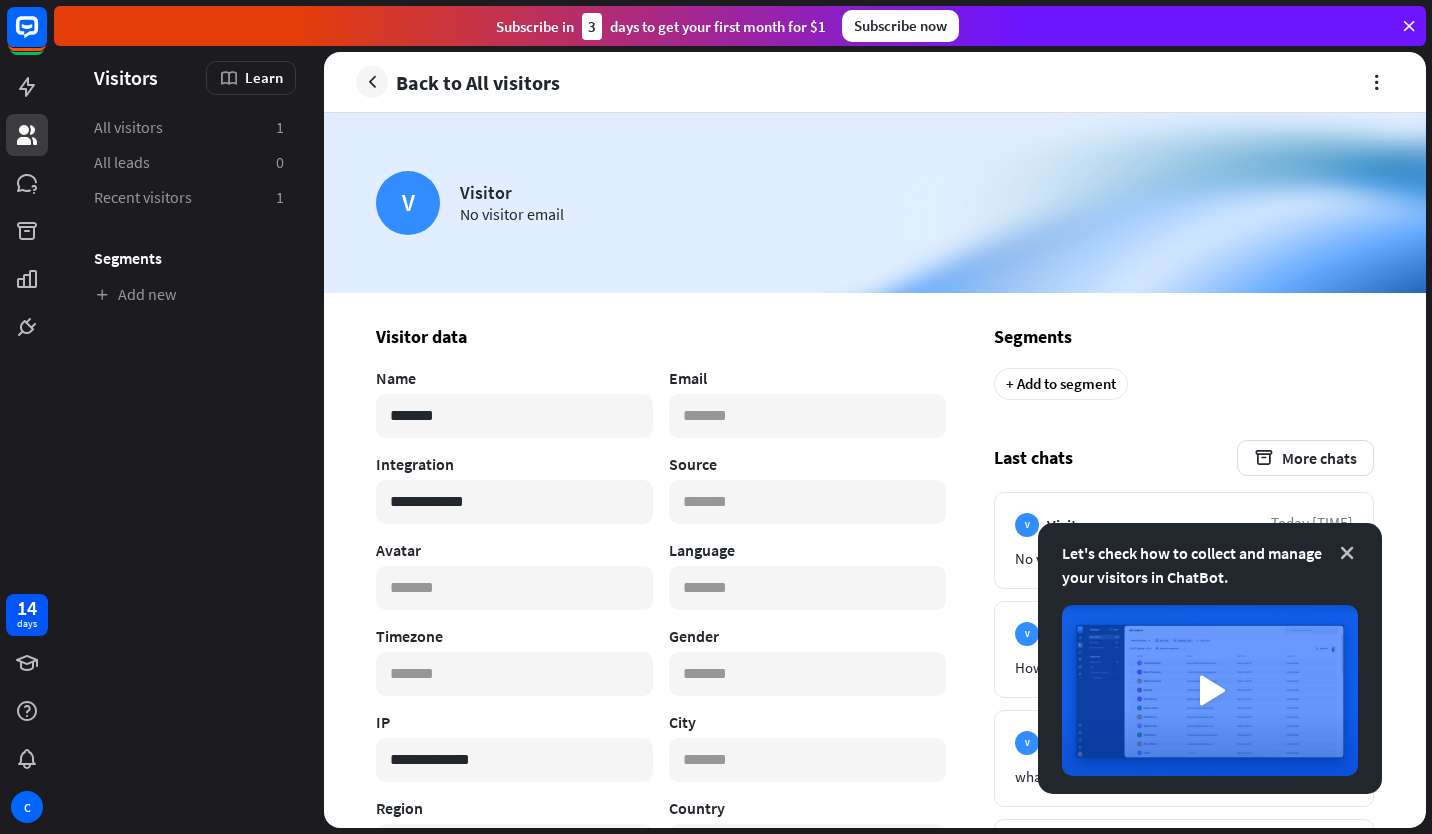 click at bounding box center [1347, 553] 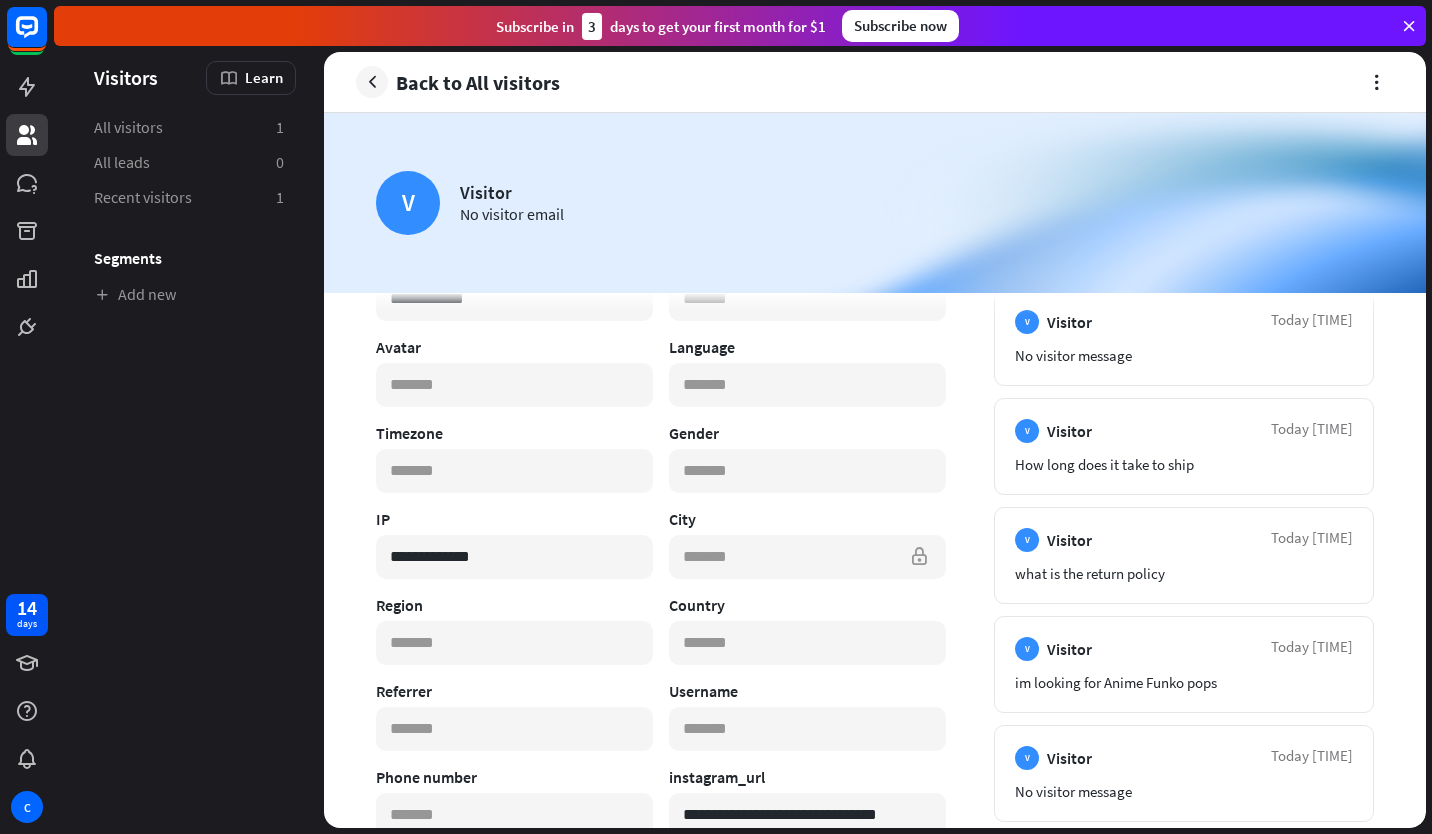 scroll, scrollTop: 0, scrollLeft: 0, axis: both 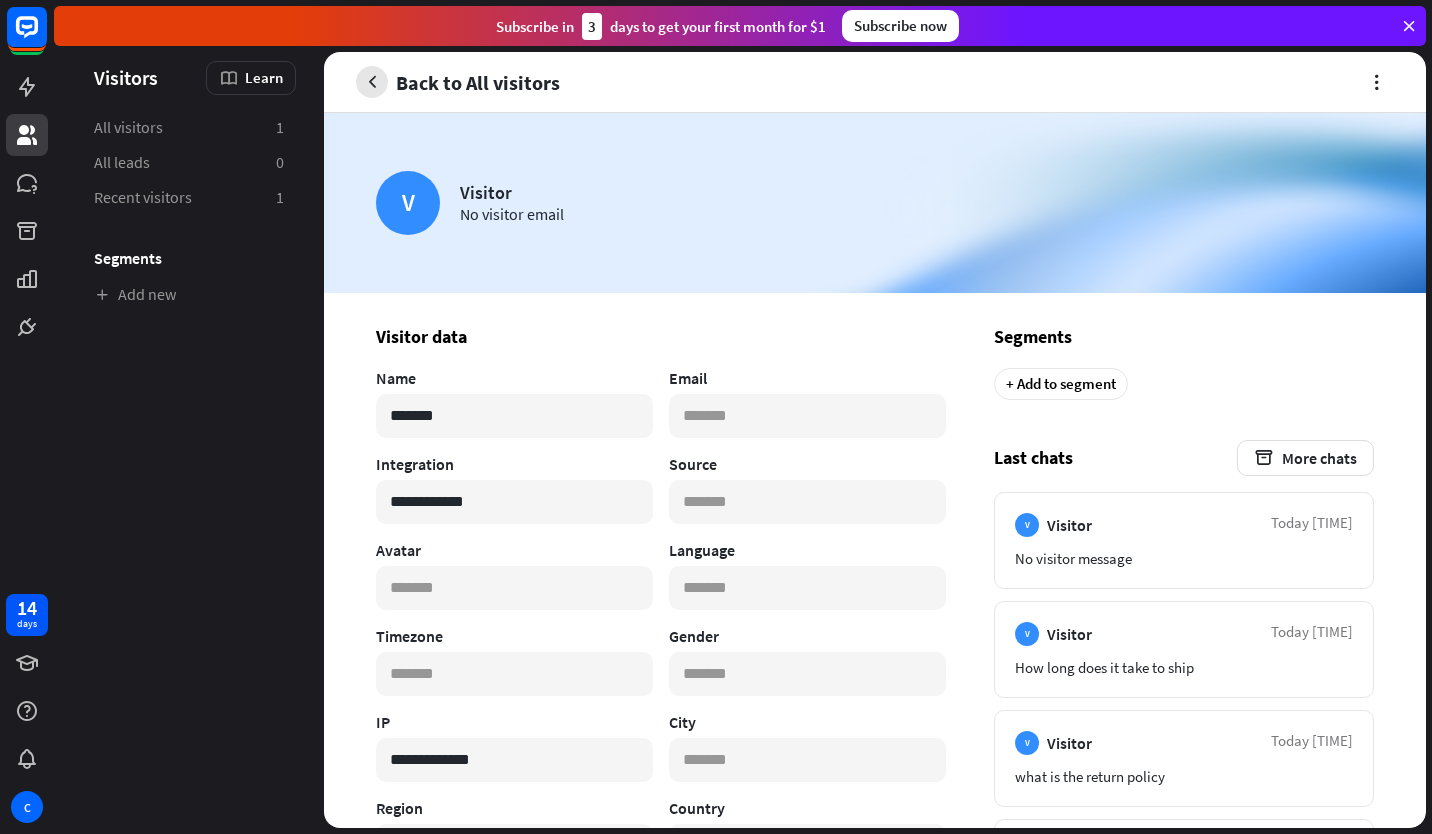 click at bounding box center [372, 82] 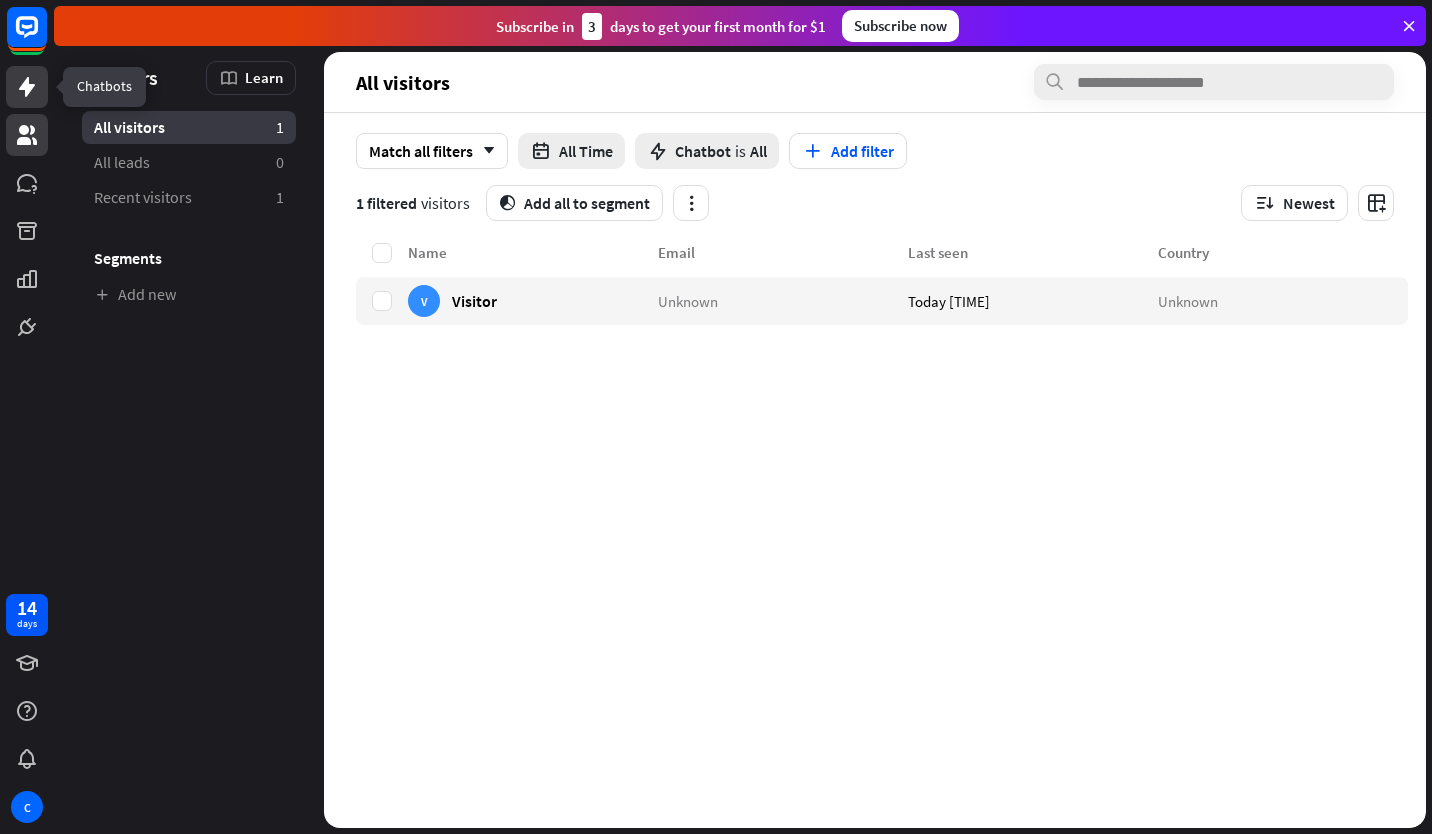 click 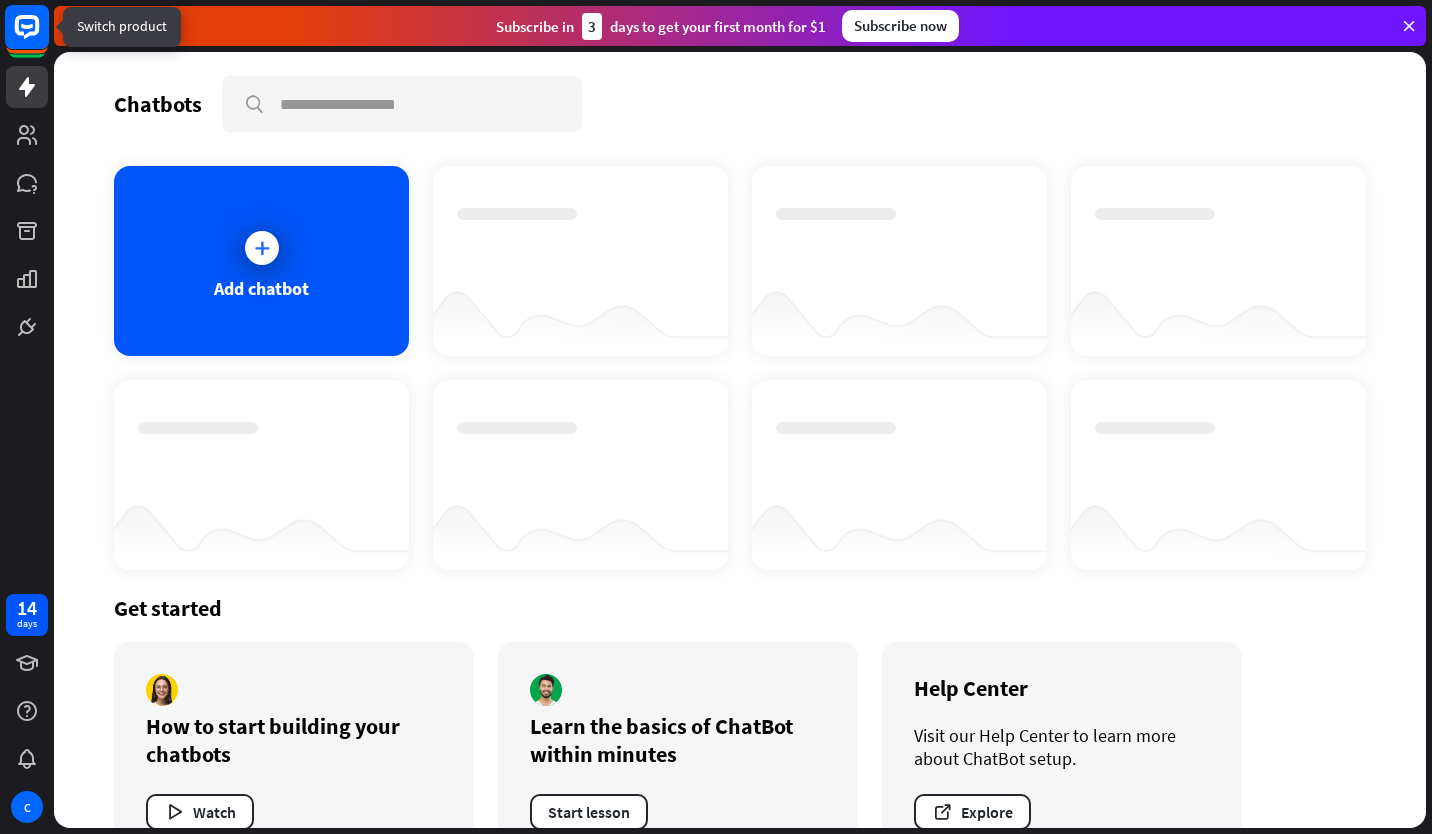 click 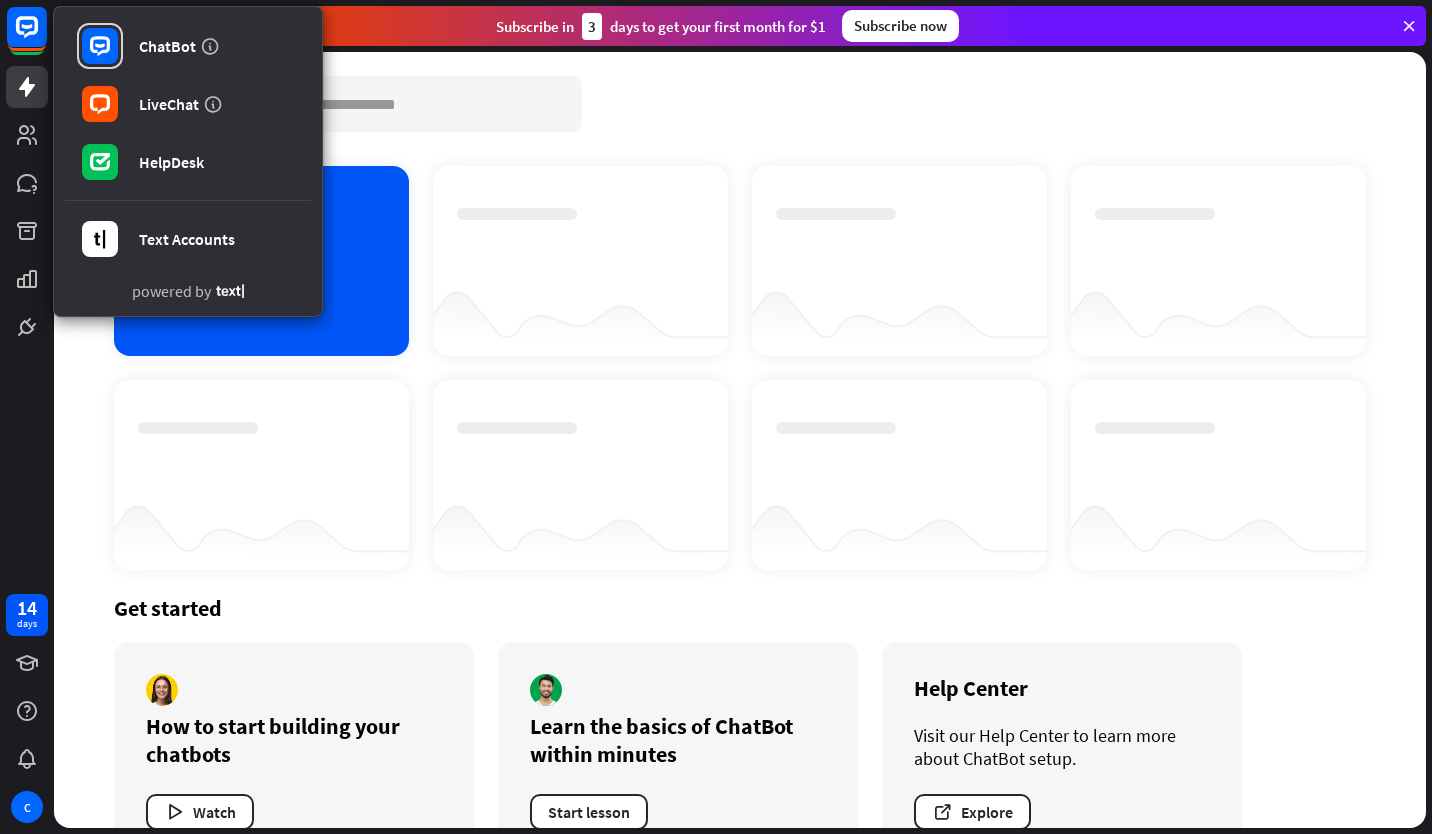 click on "Chatbots   search         Add chatbot                   Get started
How to start building your chatbots
Watch
Learn the basics of ChatBot within minutes
Start lesson
Help Center
Visit our Help Center to learn more about ChatBot
setup.
Explore" at bounding box center [740, 440] 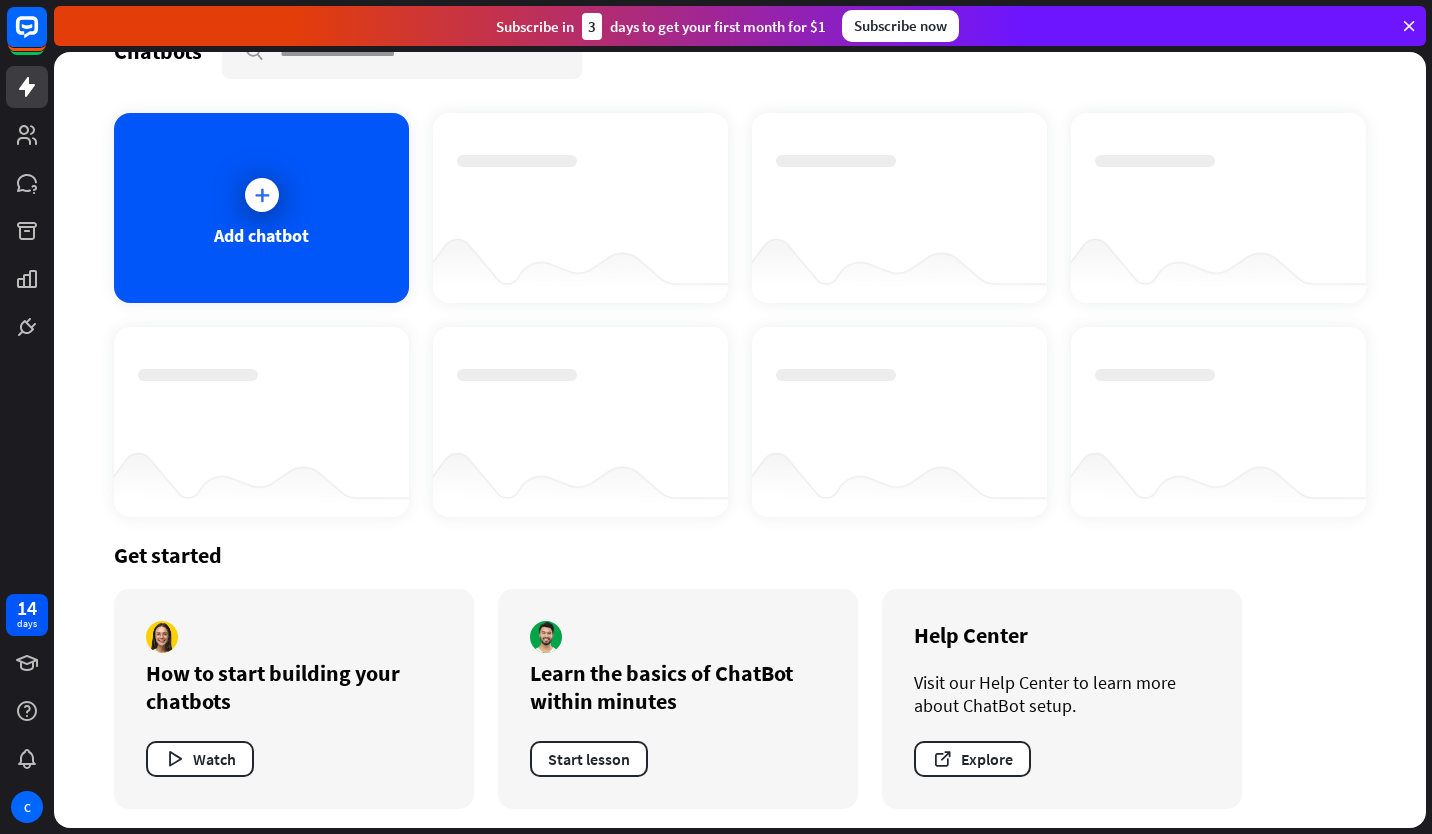 scroll, scrollTop: 58, scrollLeft: 0, axis: vertical 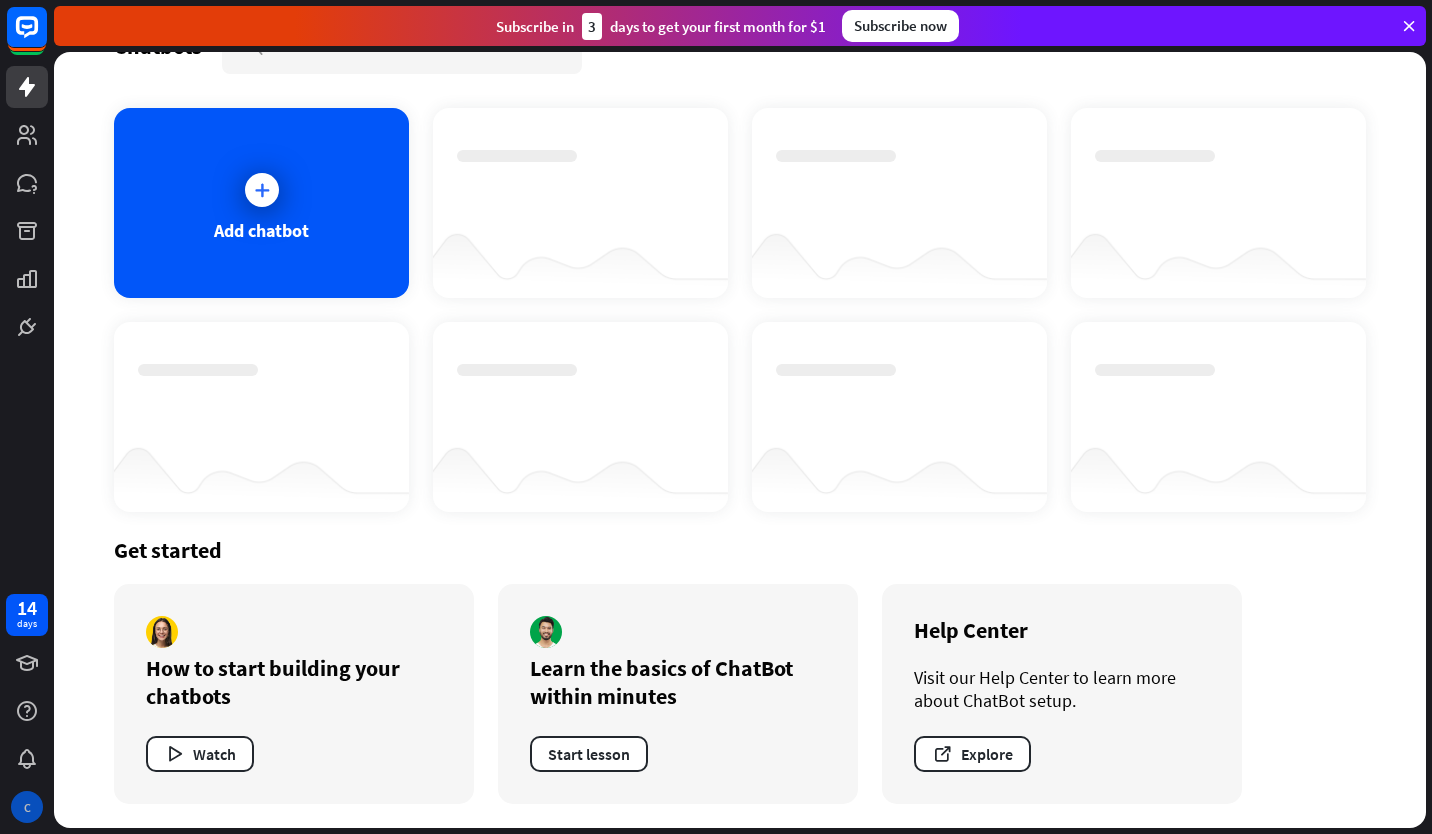 click on "C" at bounding box center [27, 807] 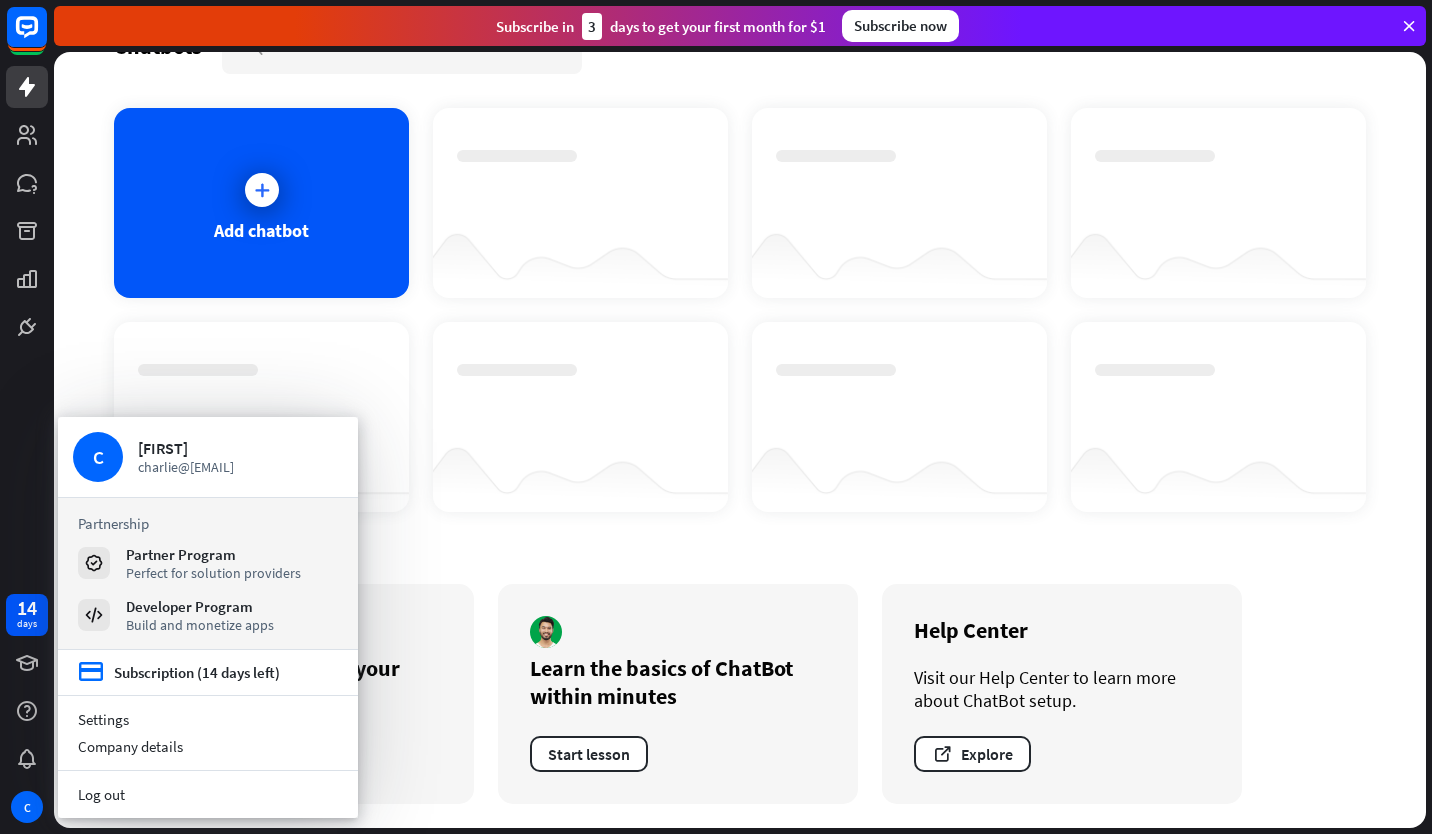 click on "Chatbots   search         Add chatbot                   Get started
How to start building your chatbots
Watch
Learn the basics of ChatBot within minutes
Start lesson
Help Center
Visit our Help Center to learn more about ChatBot
setup.
Explore" at bounding box center (740, 382) 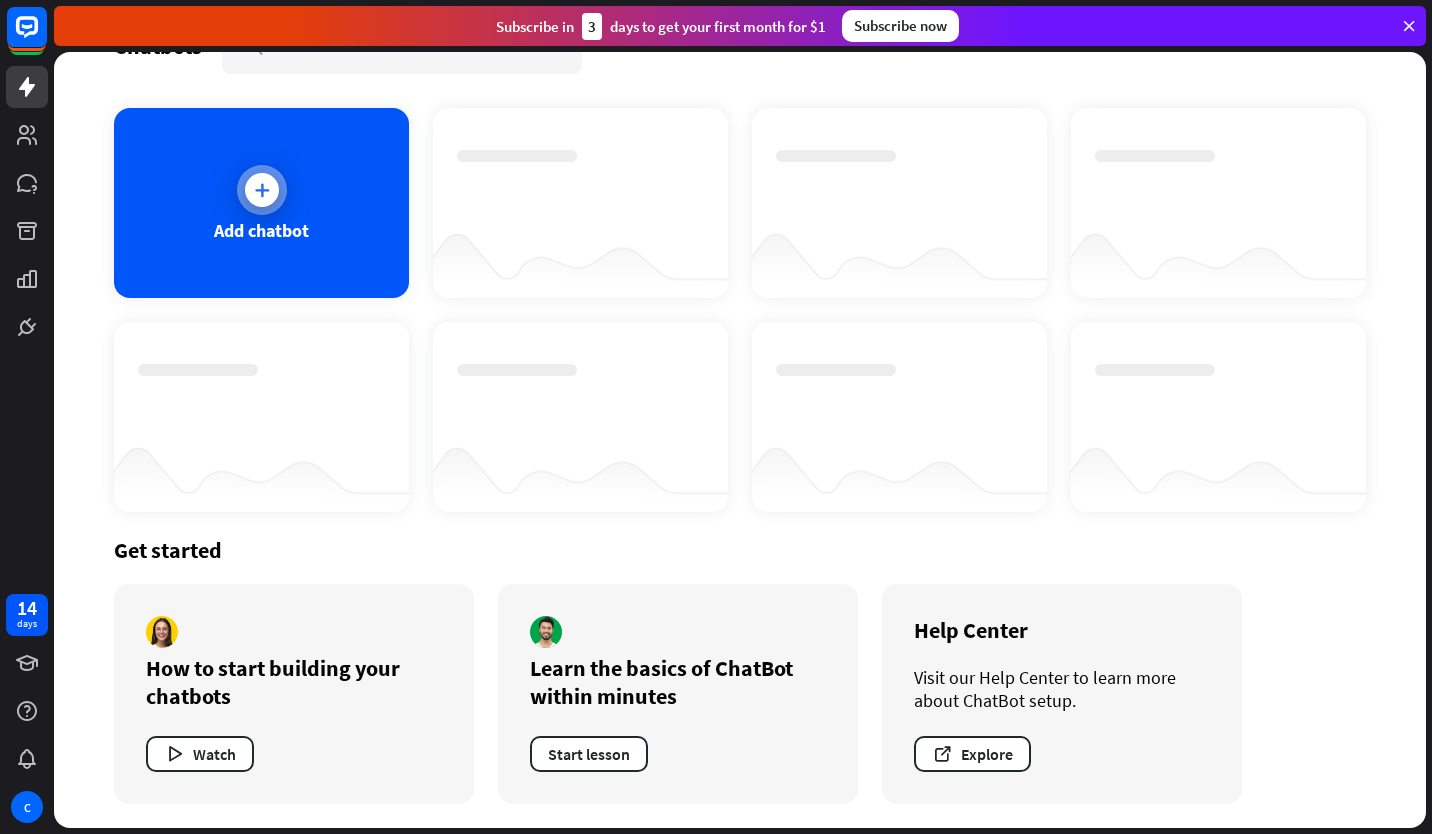 click at bounding box center (262, 190) 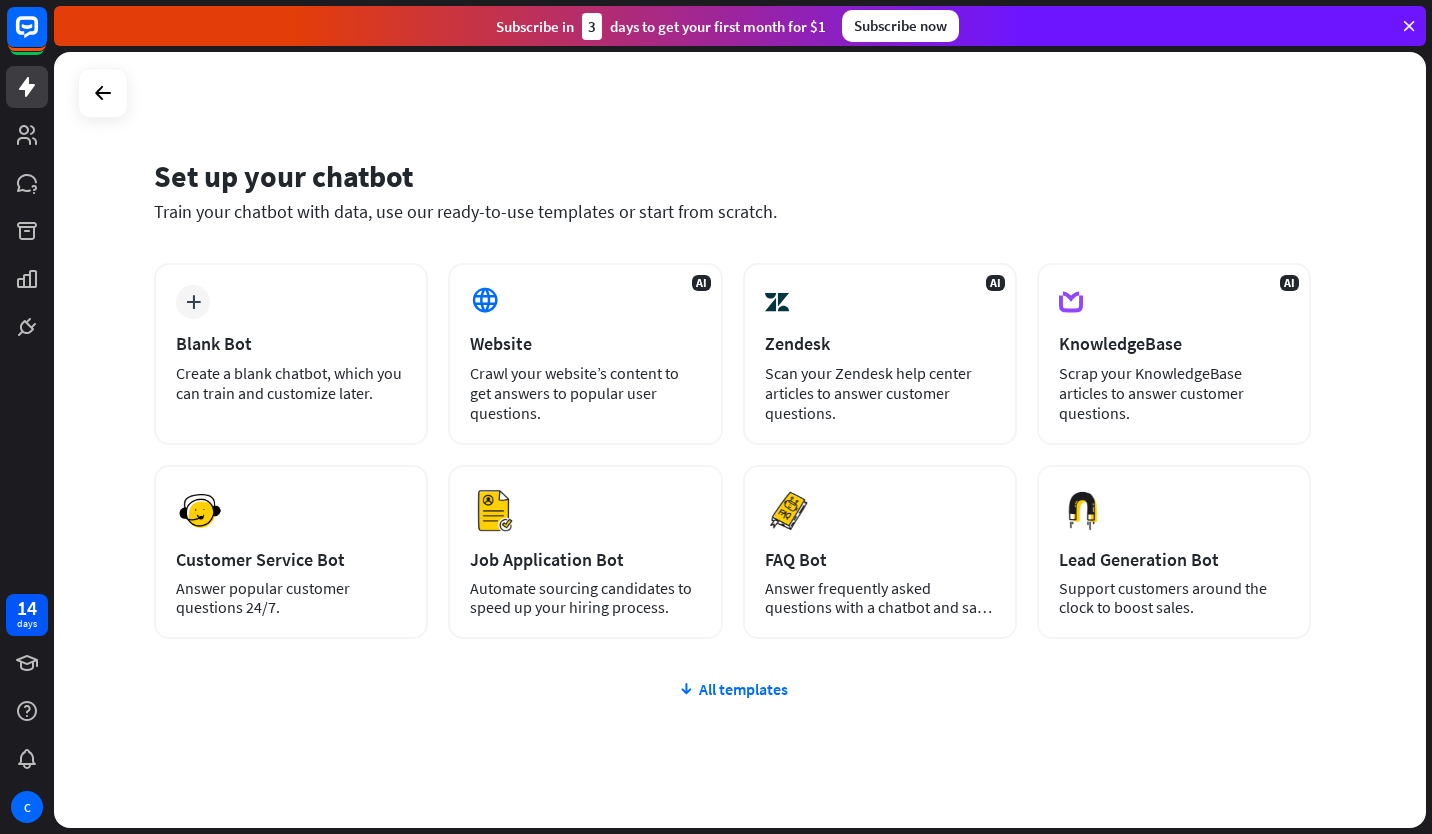 click on "Set up your chatbot
Train your chatbot with data, use our ready-to-use
templates or start from scratch.
plus   Blank Bot
Create a blank chatbot, which you can train and
customize later.
AI     Website
Crawl your website’s content to get answers to
popular user questions.
AI               Zendesk
Scan your Zendesk help center articles to answer
customer questions.
AI         KnowledgeBase
Scrap your KnowledgeBase articles to answer customer
questions.
Preview
Customer Service Bot" at bounding box center (740, 440) 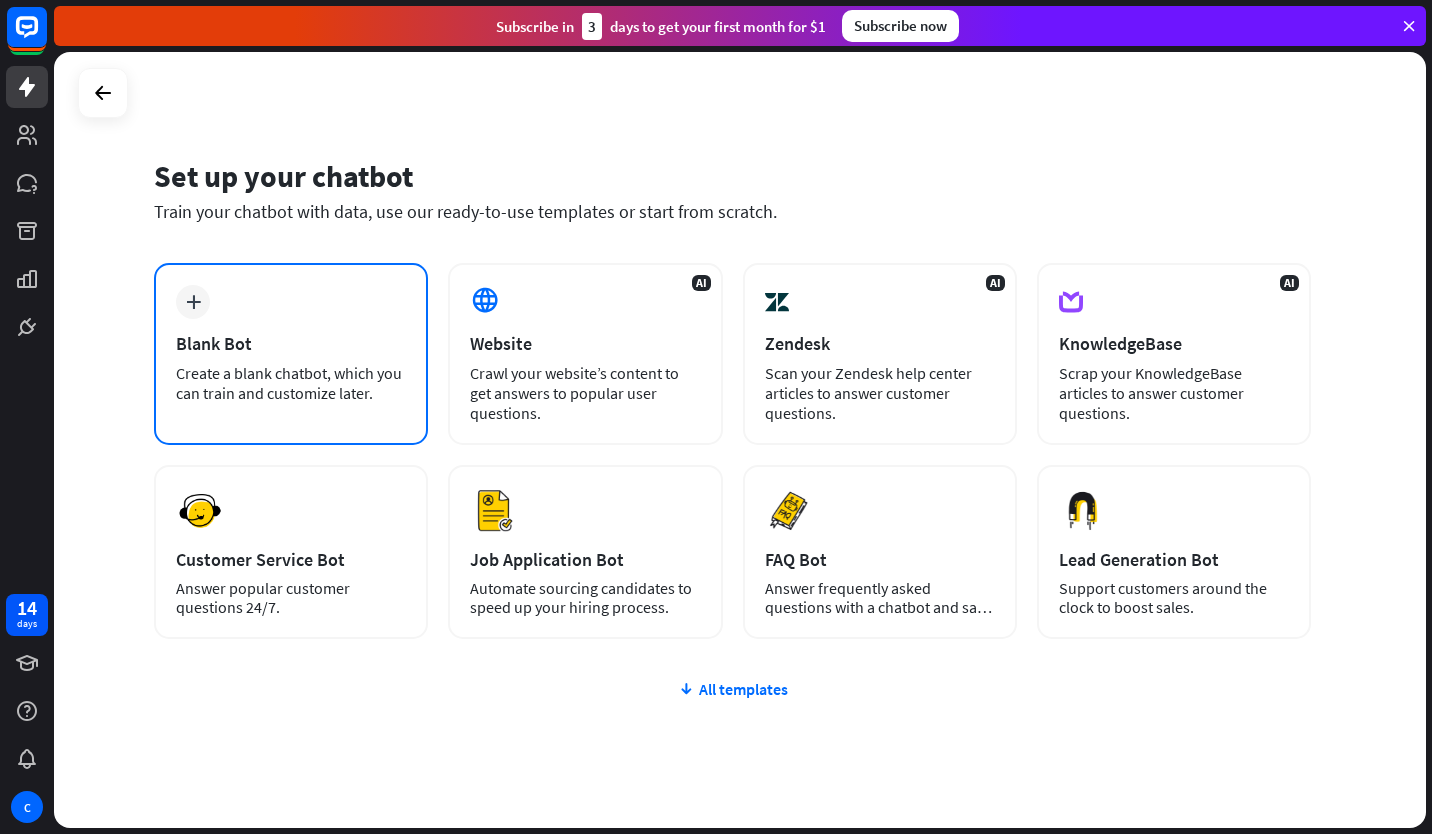 click on "Blank Bot" at bounding box center (291, 343) 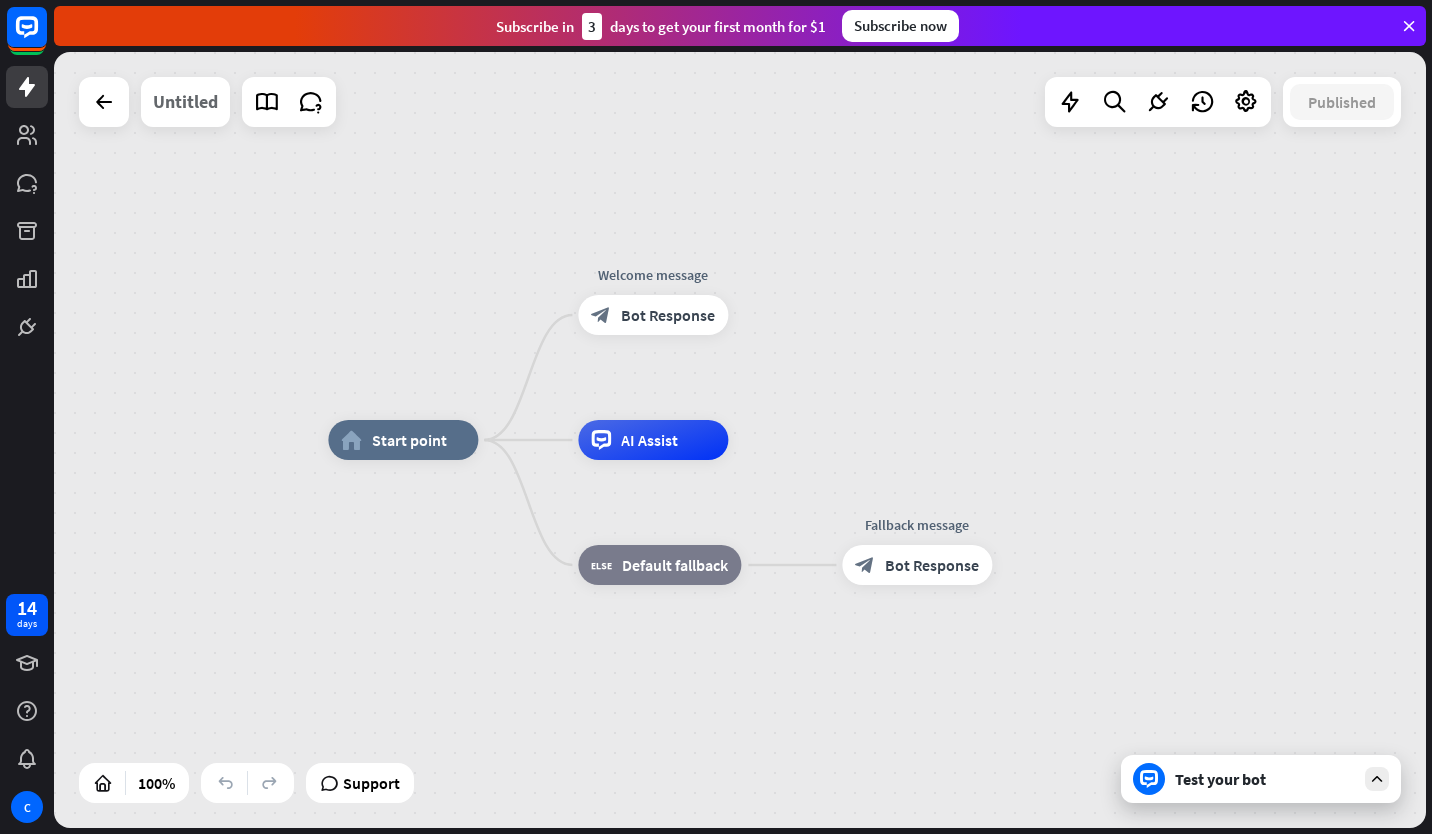 click on "Untitled" at bounding box center (185, 102) 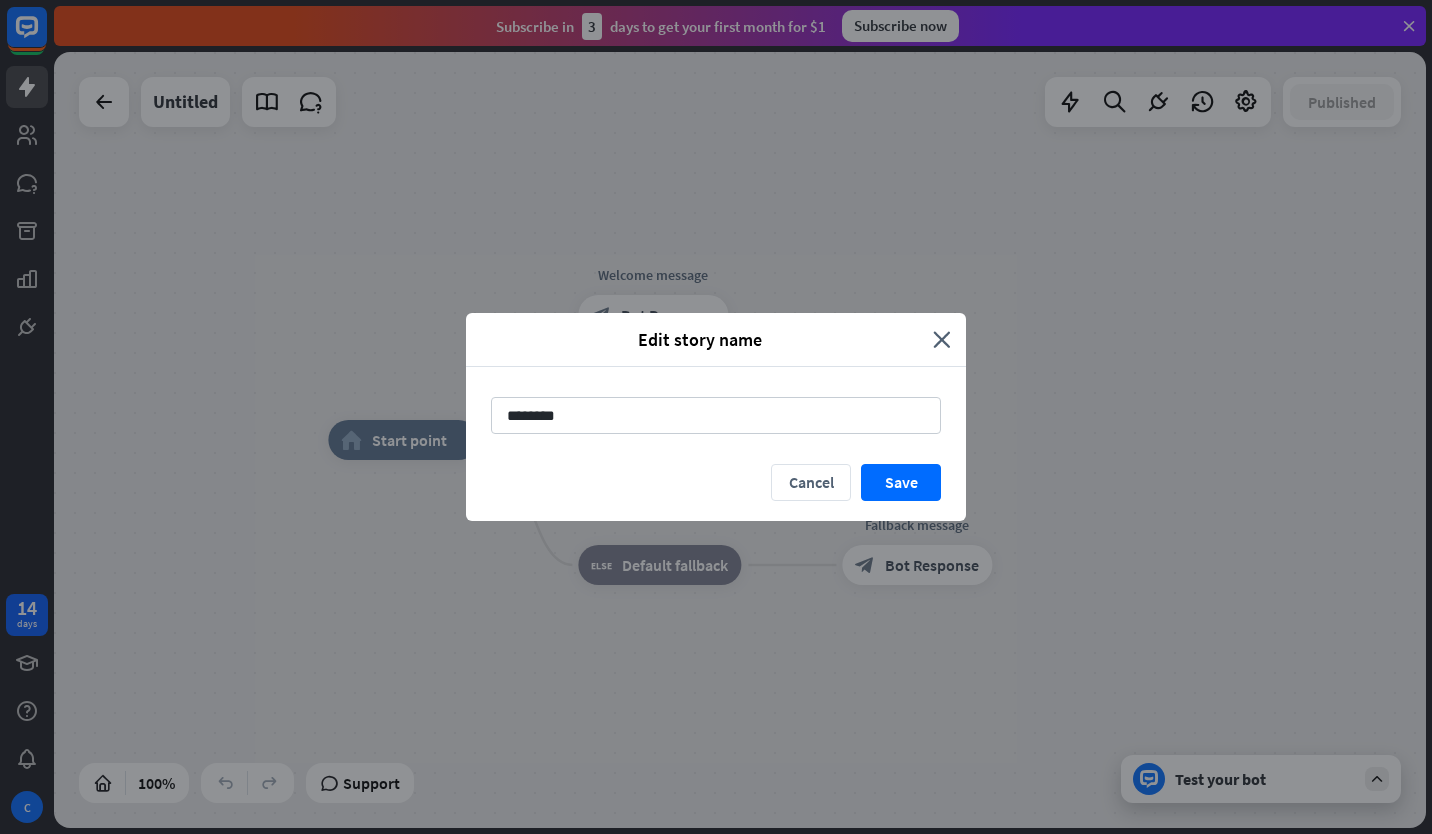 click on "Edit story name
close" at bounding box center (716, 340) 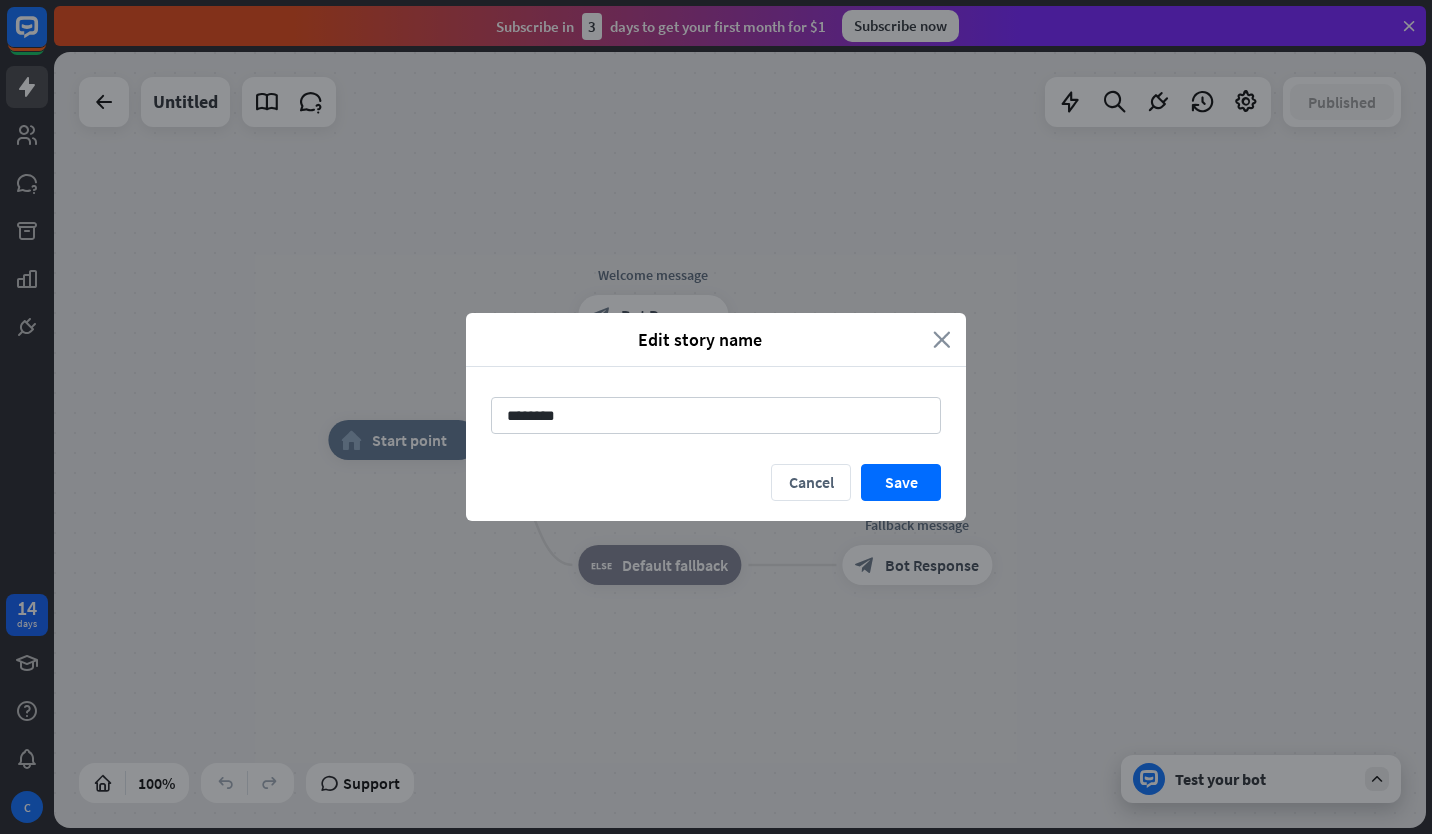 click on "Edit story name
close" at bounding box center [716, 340] 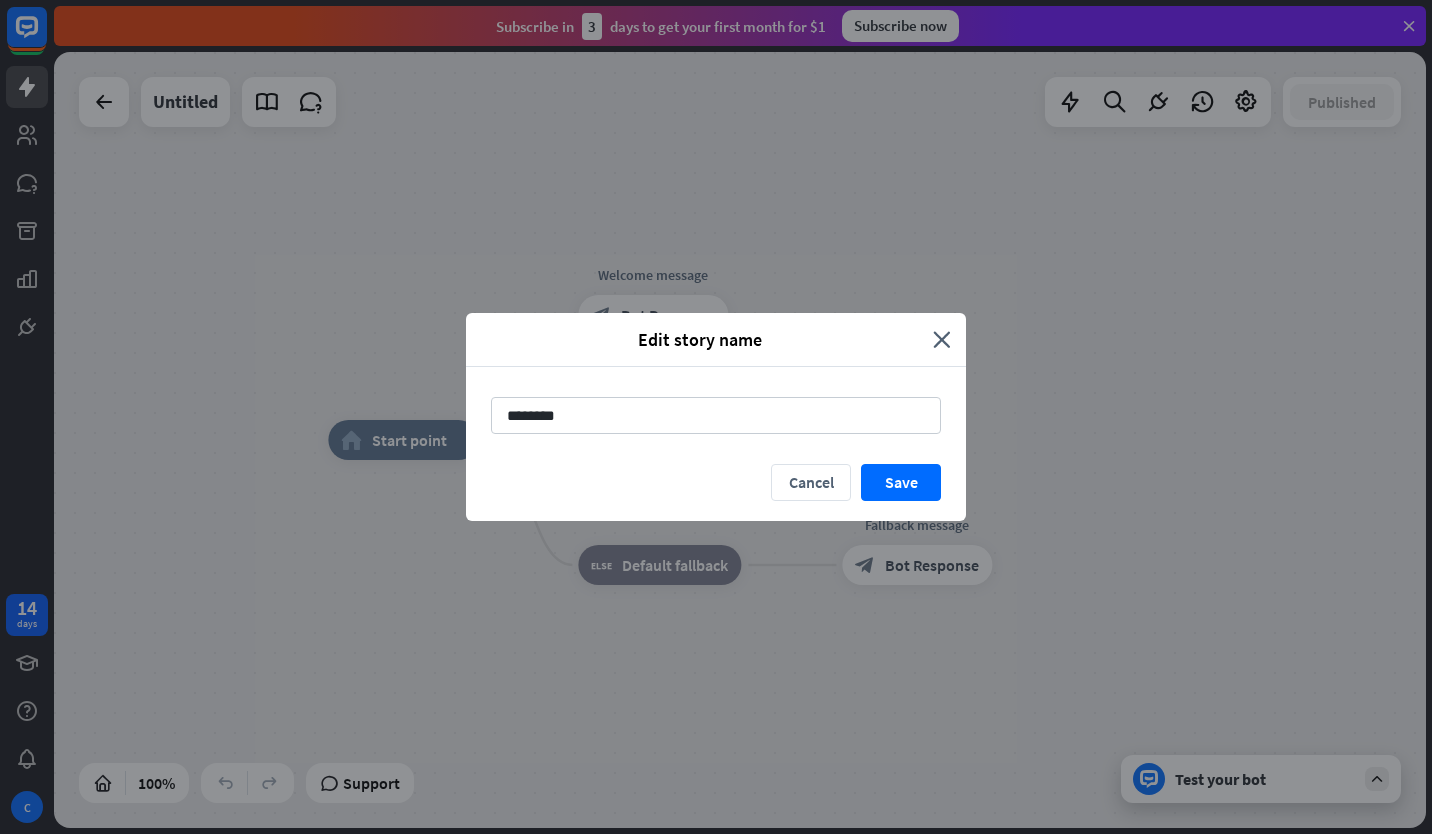 click on "Edit story name
close" at bounding box center (716, 340) 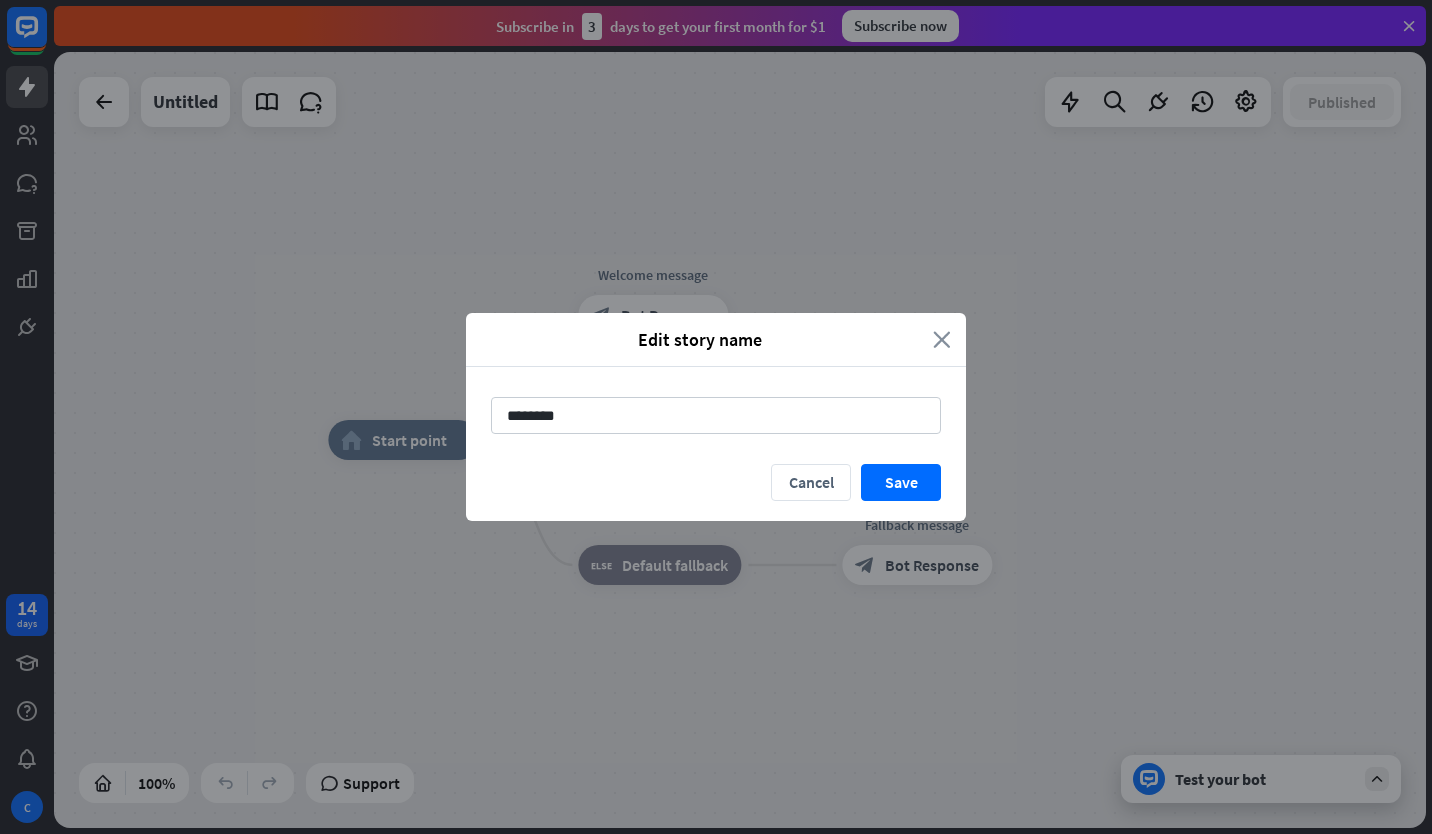 click on "close" at bounding box center (942, 339) 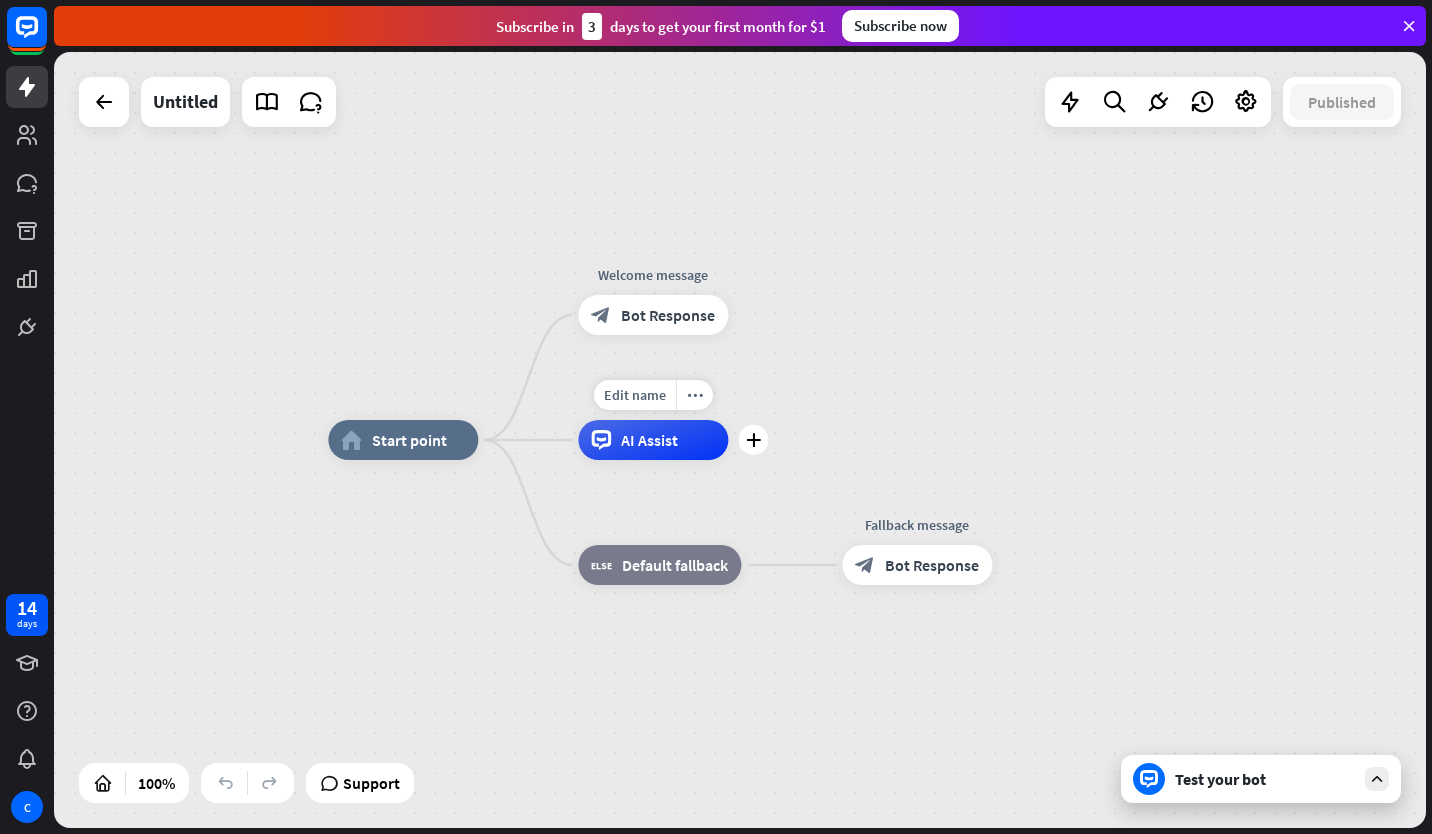 drag, startPoint x: 683, startPoint y: 446, endPoint x: 671, endPoint y: 446, distance: 12 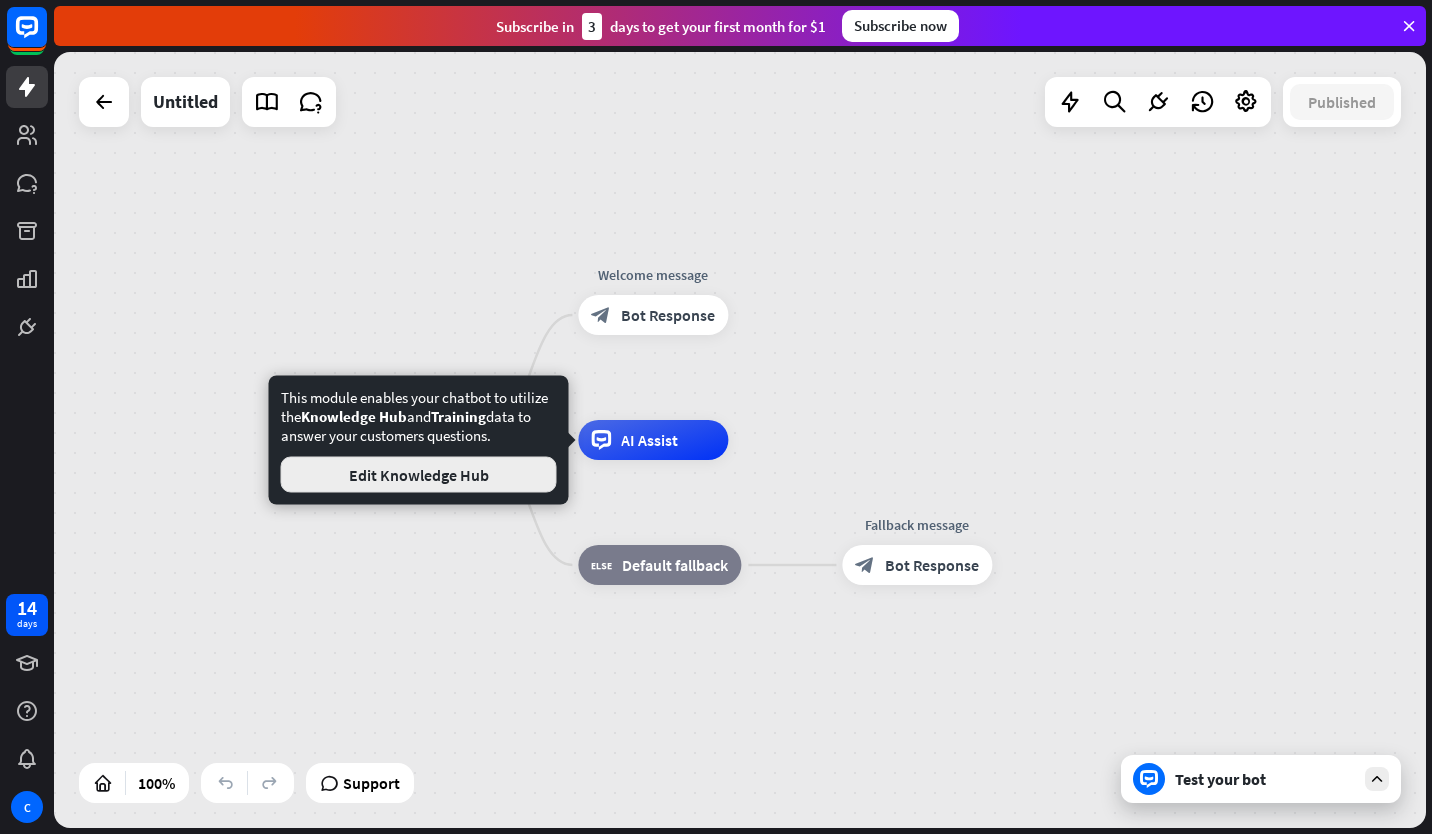 click on "Edit Knowledge Hub" at bounding box center (419, 475) 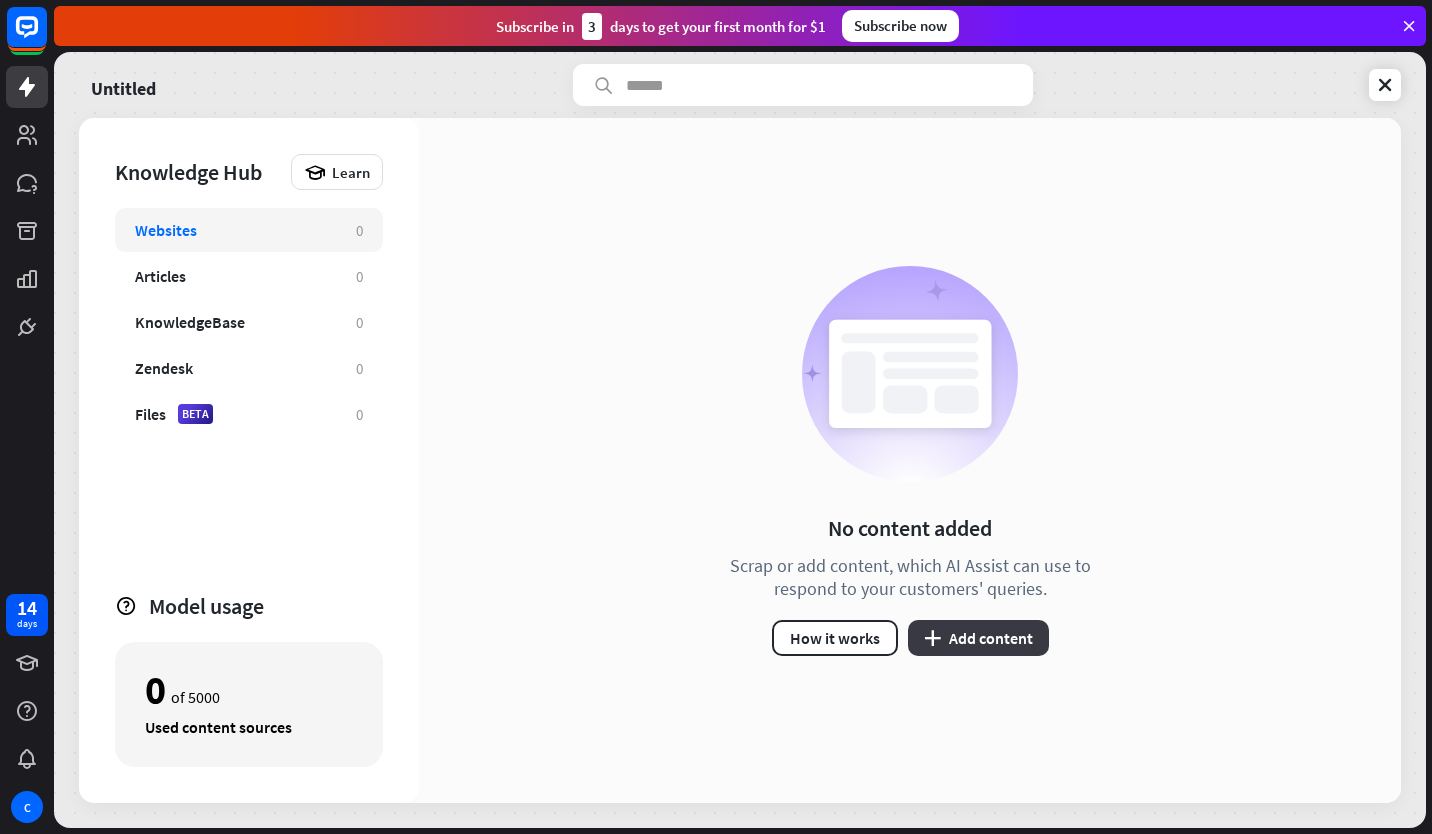 click on "plus" at bounding box center [932, 638] 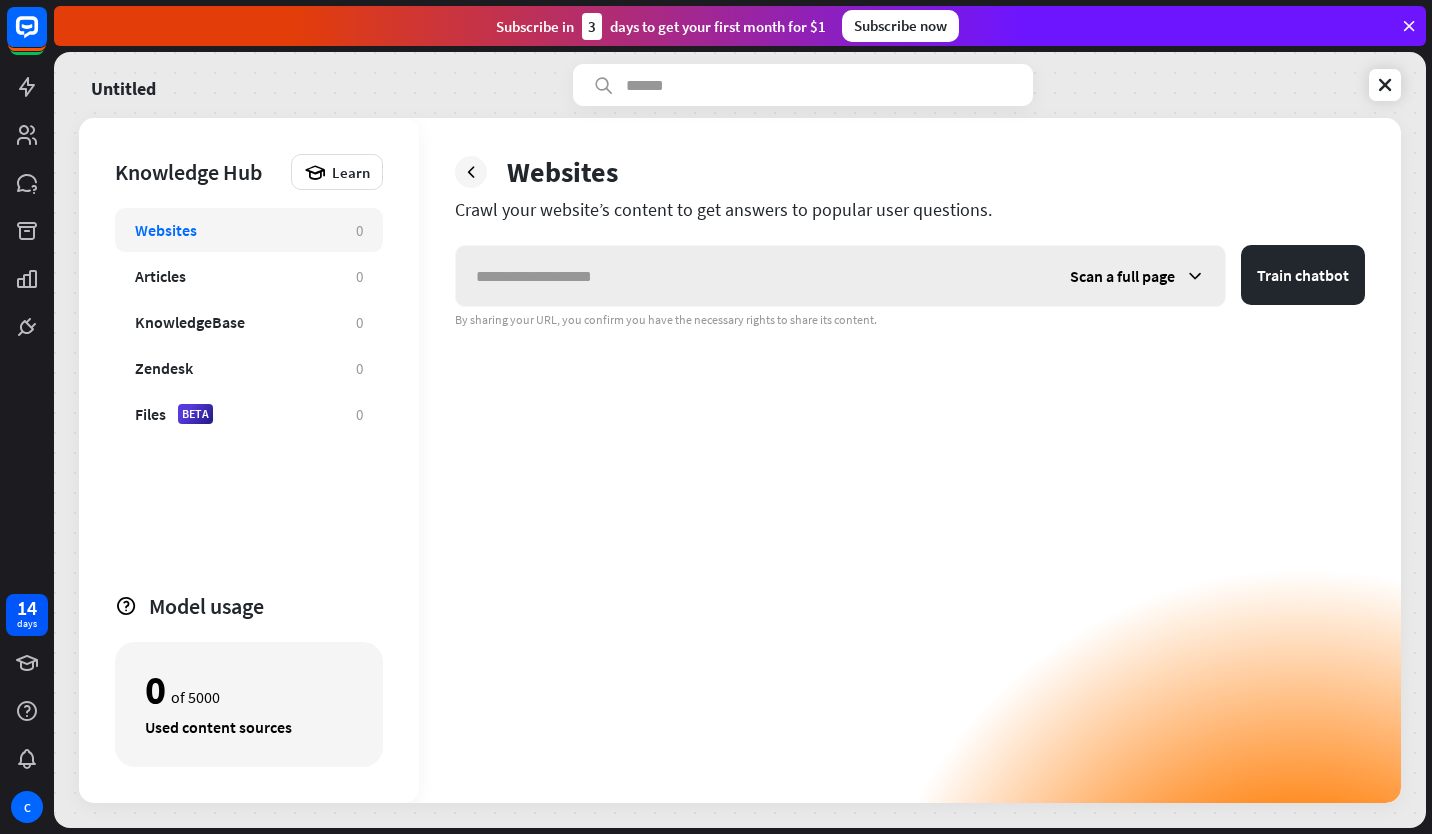 click at bounding box center (753, 276) 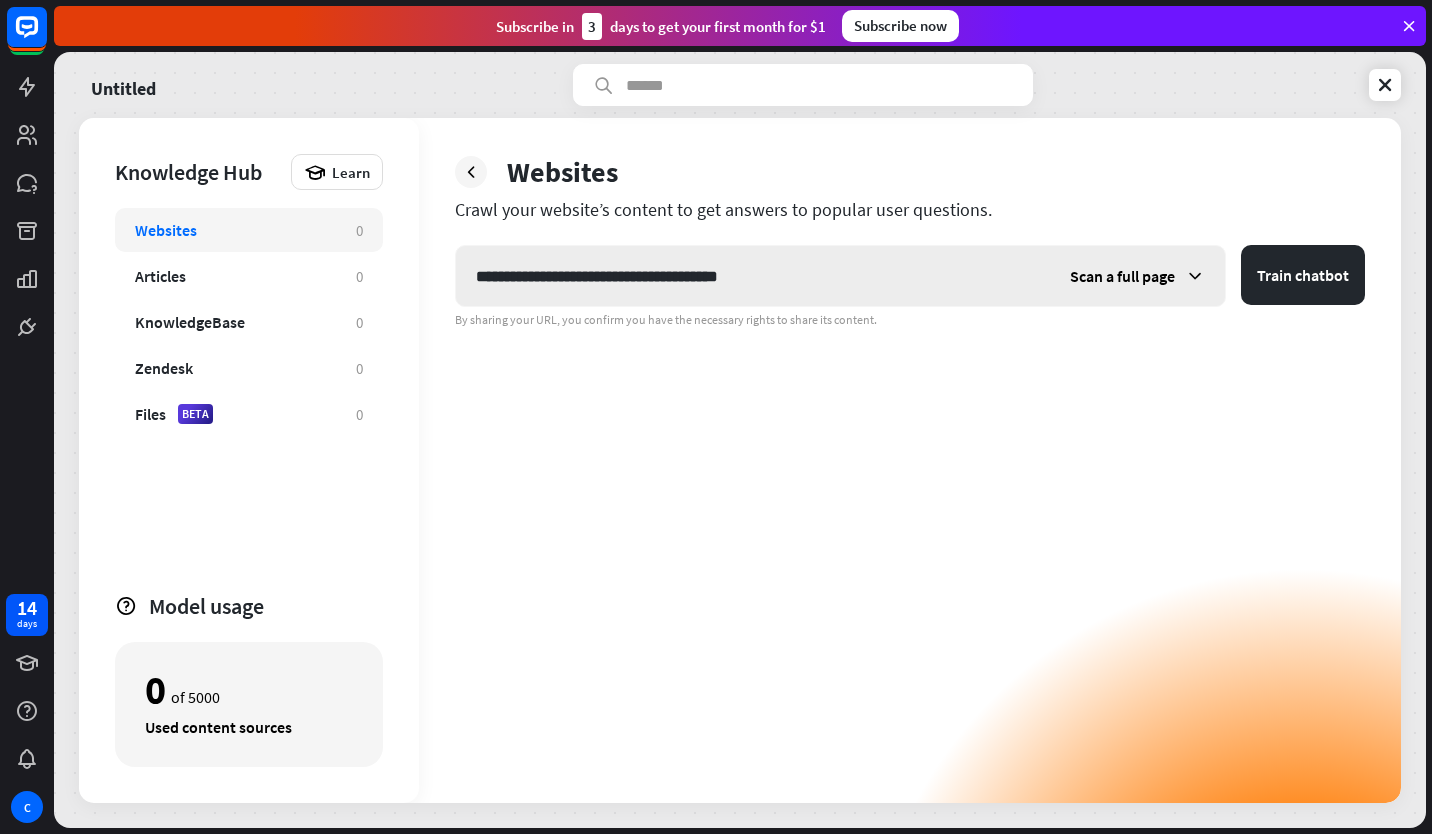 click on "**********" at bounding box center [753, 276] 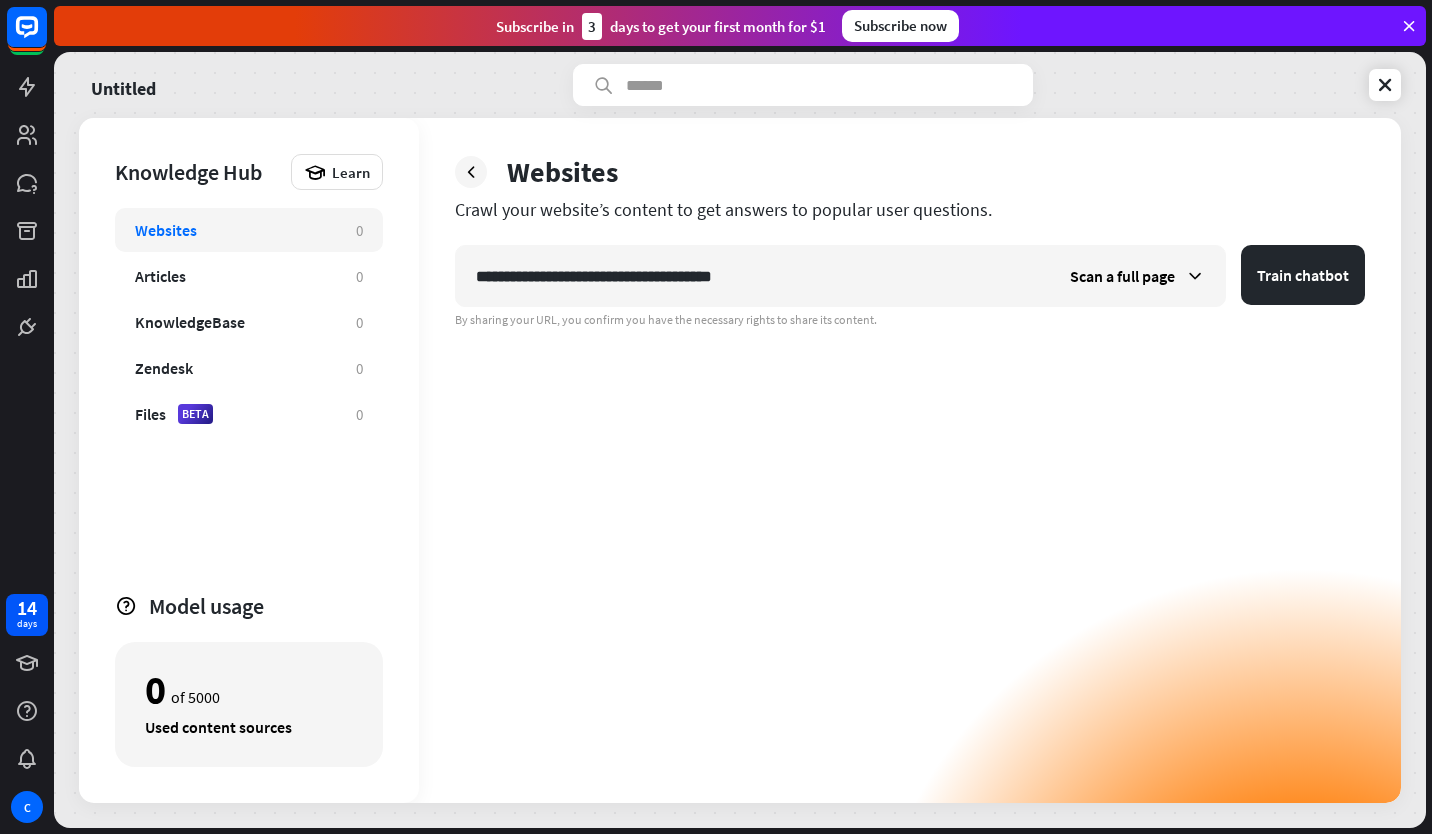 type on "**********" 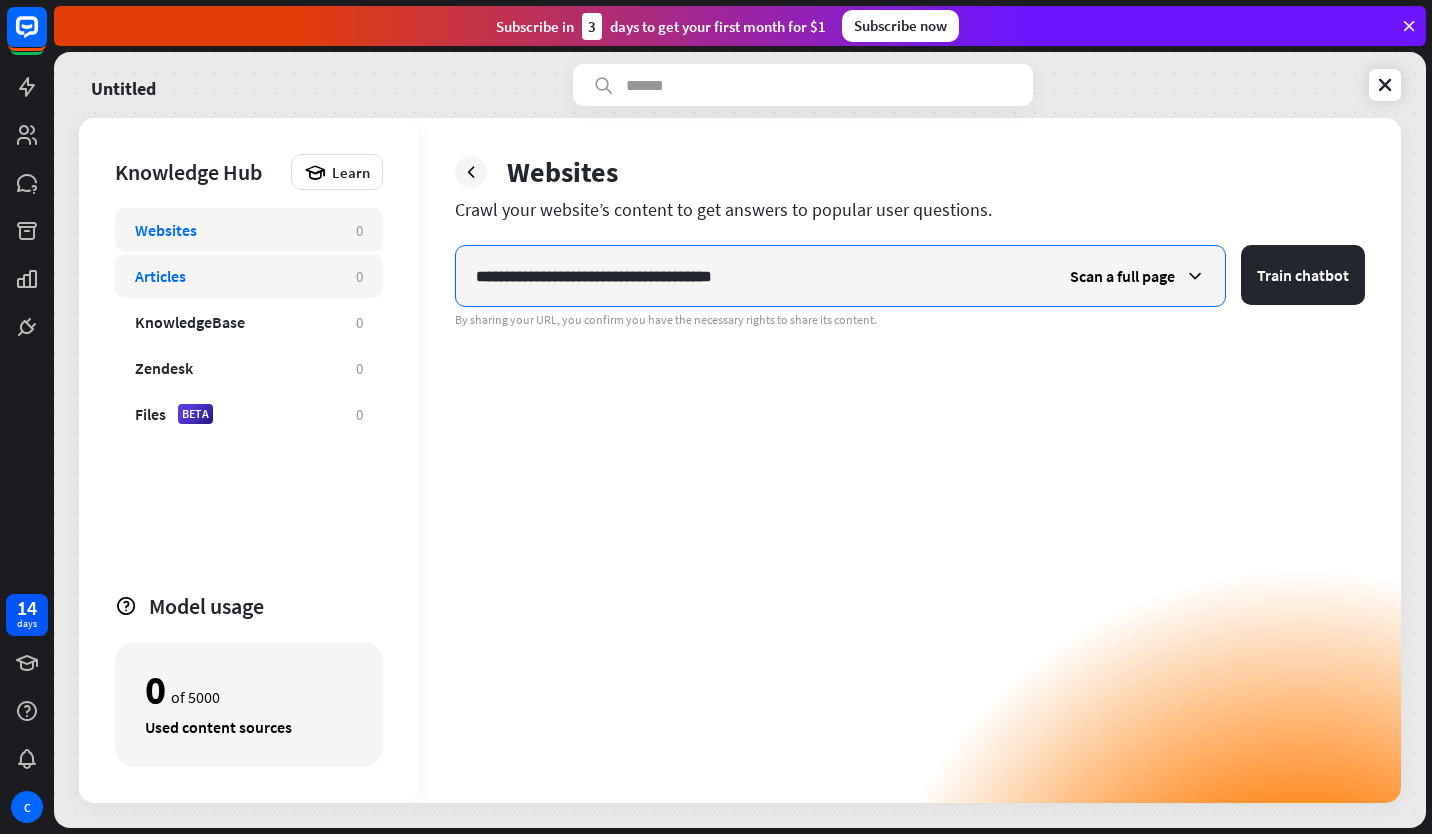 drag, startPoint x: 817, startPoint y: 293, endPoint x: 182, endPoint y: 268, distance: 635.49194 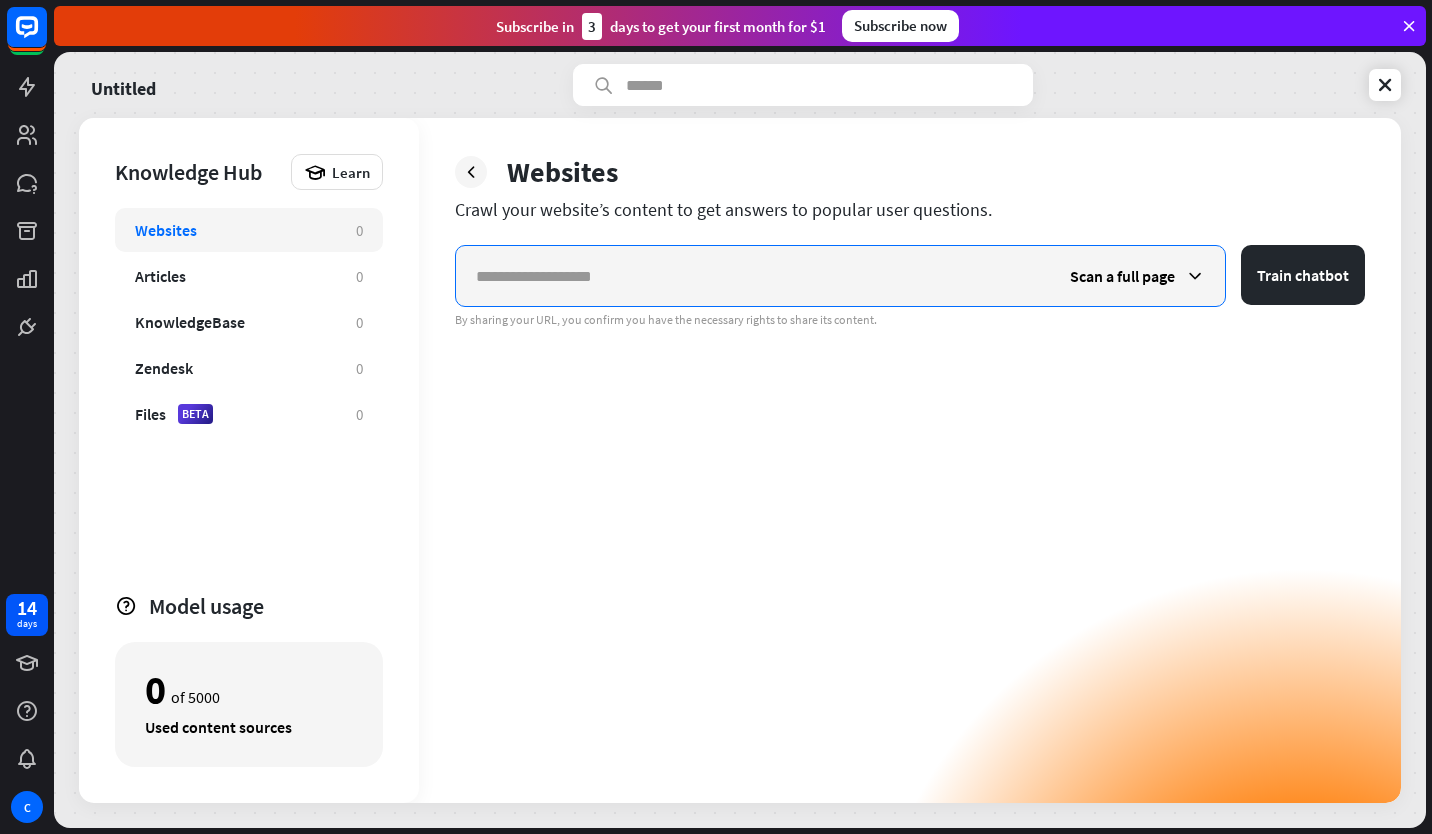 type on "*" 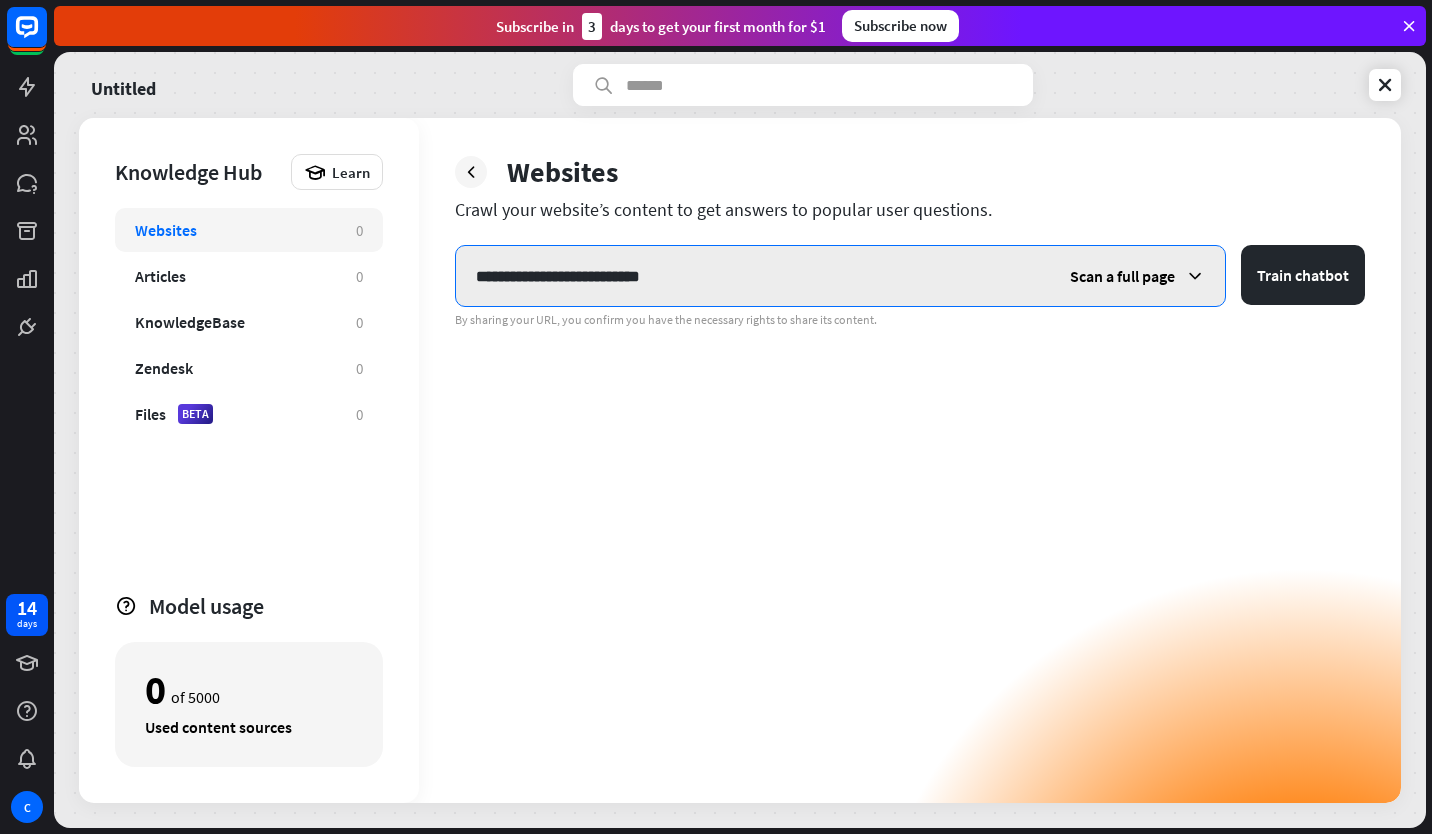 click on "**********" at bounding box center (753, 276) 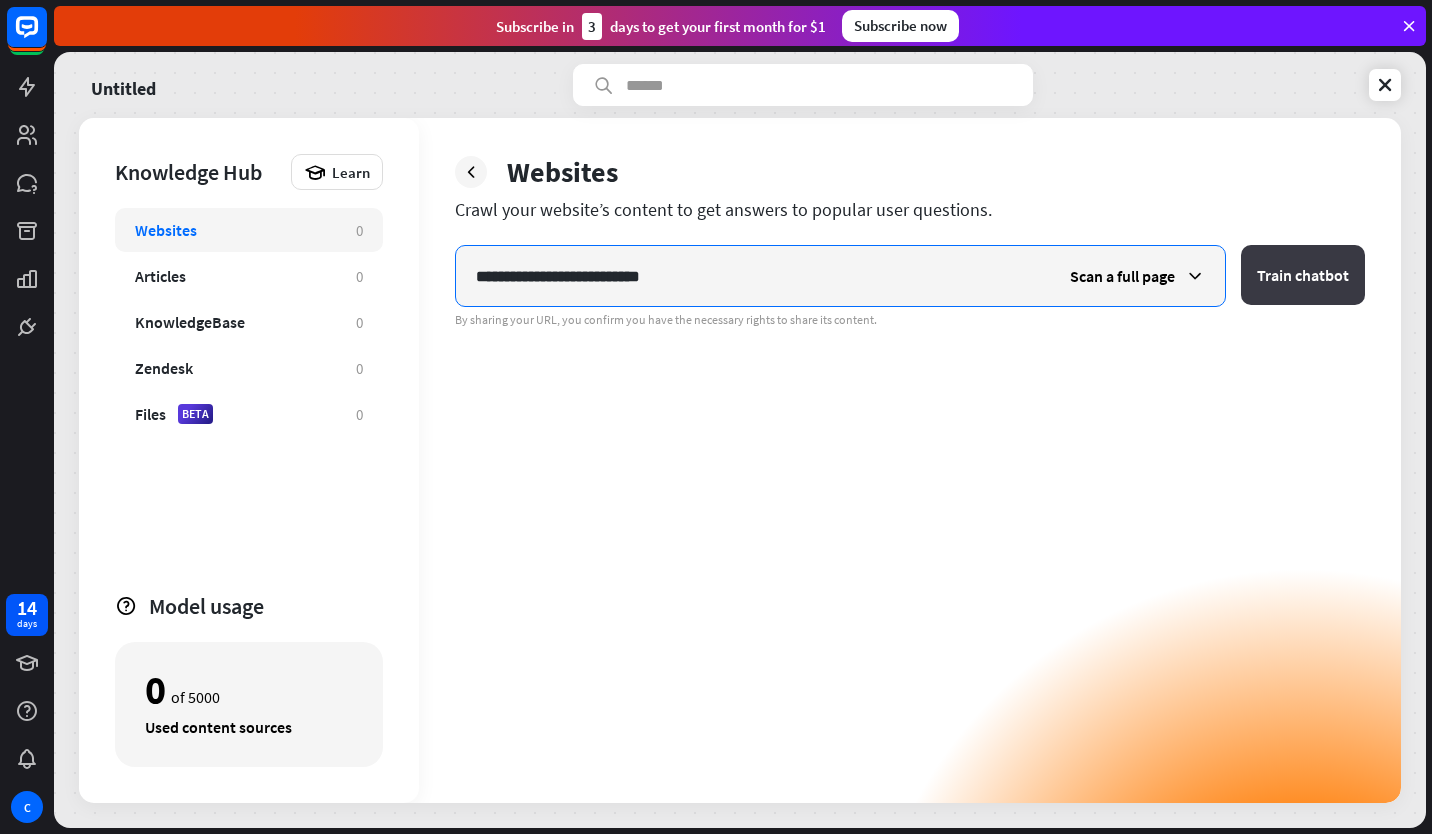 type on "**********" 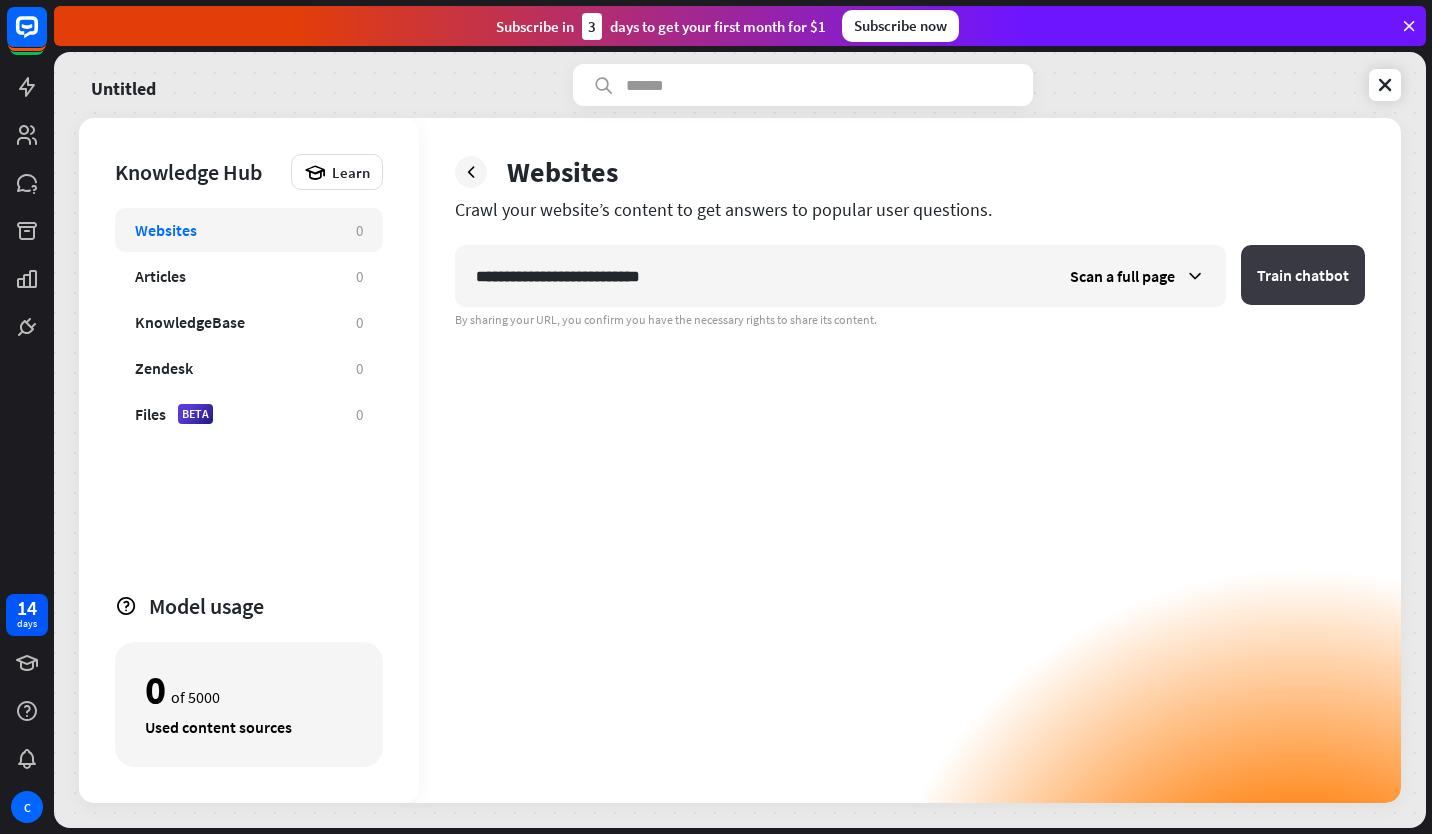 click on "Train chatbot" at bounding box center (1303, 275) 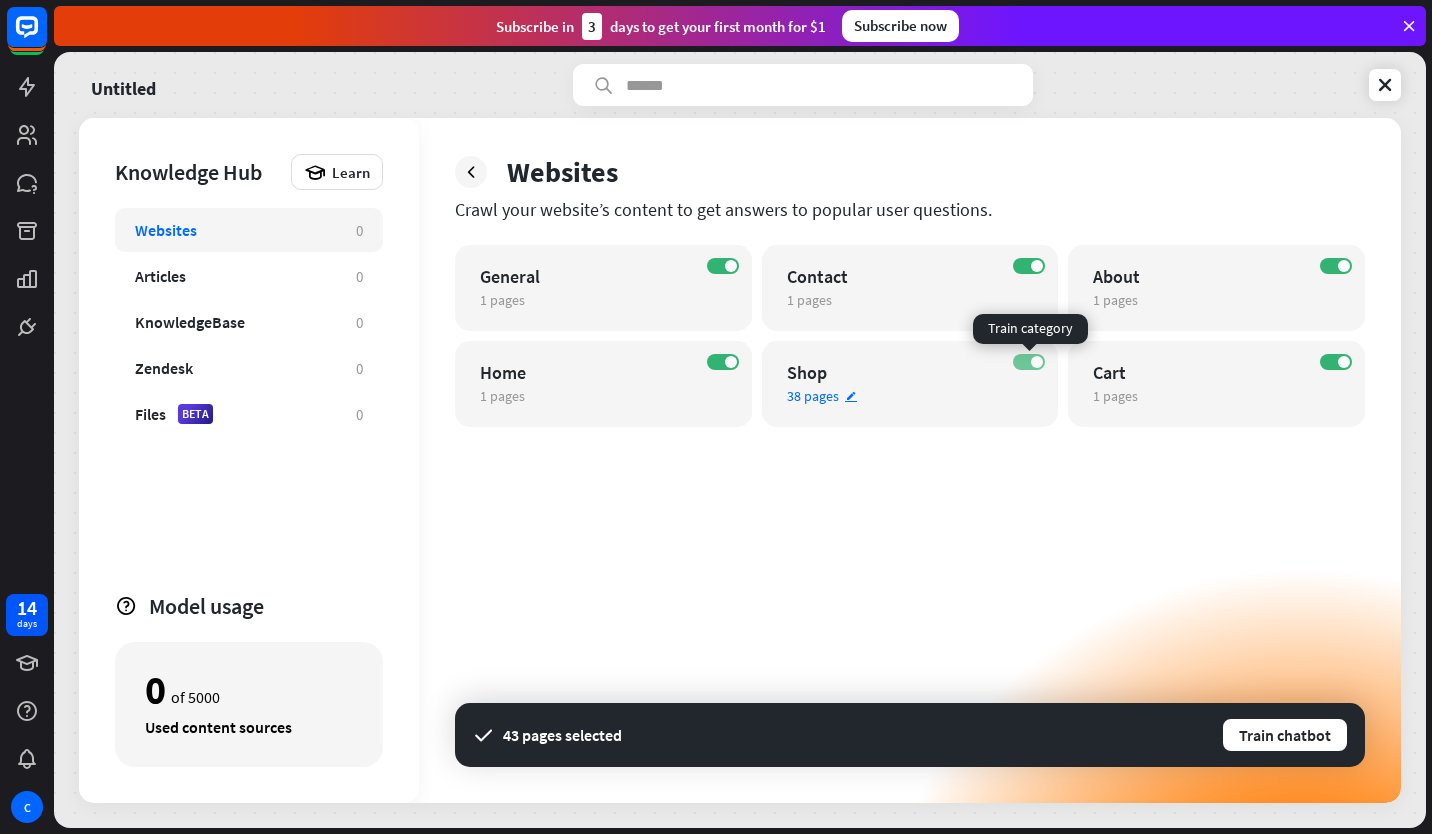 click at bounding box center [1037, 362] 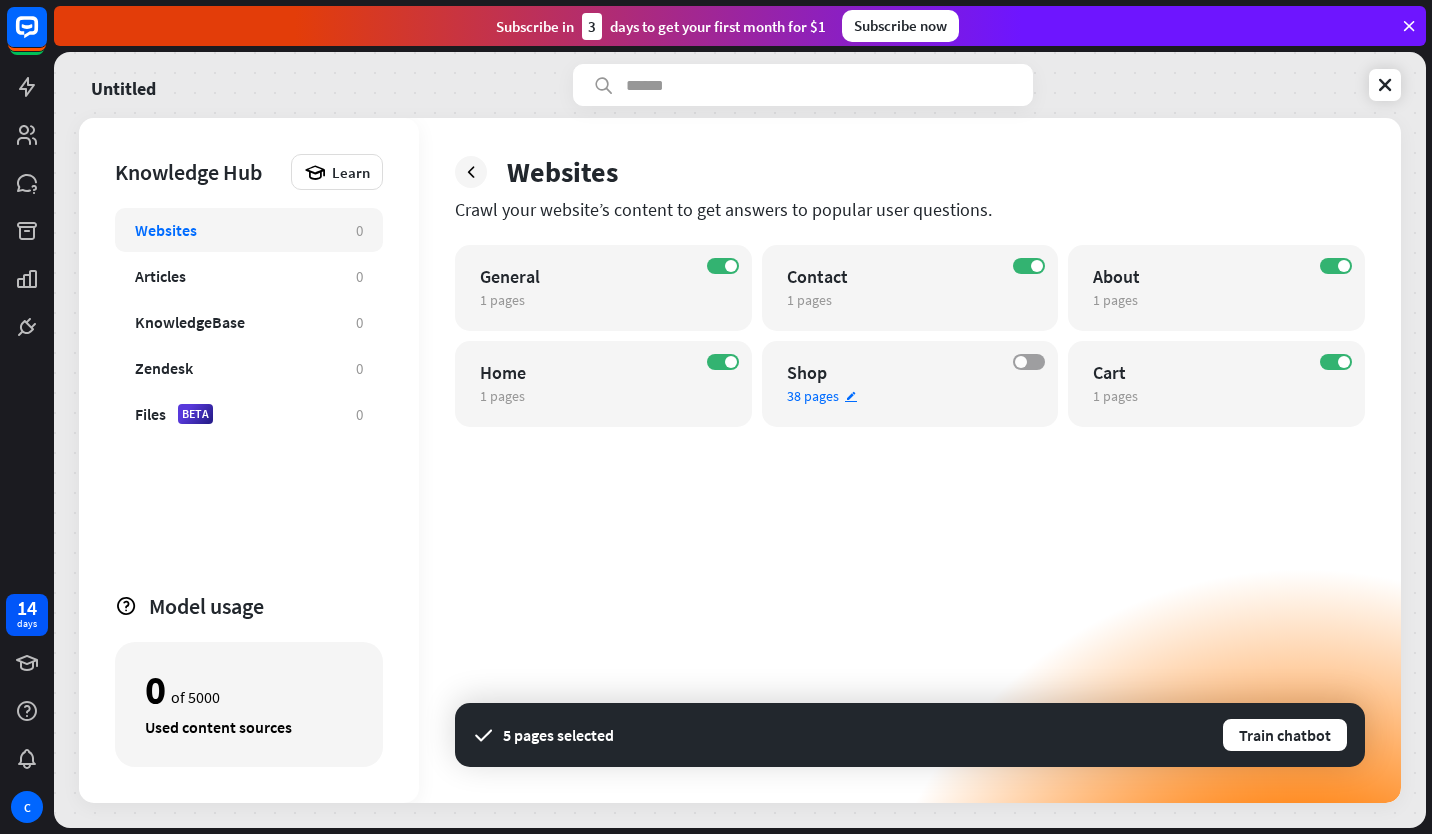 click at bounding box center (1021, 362) 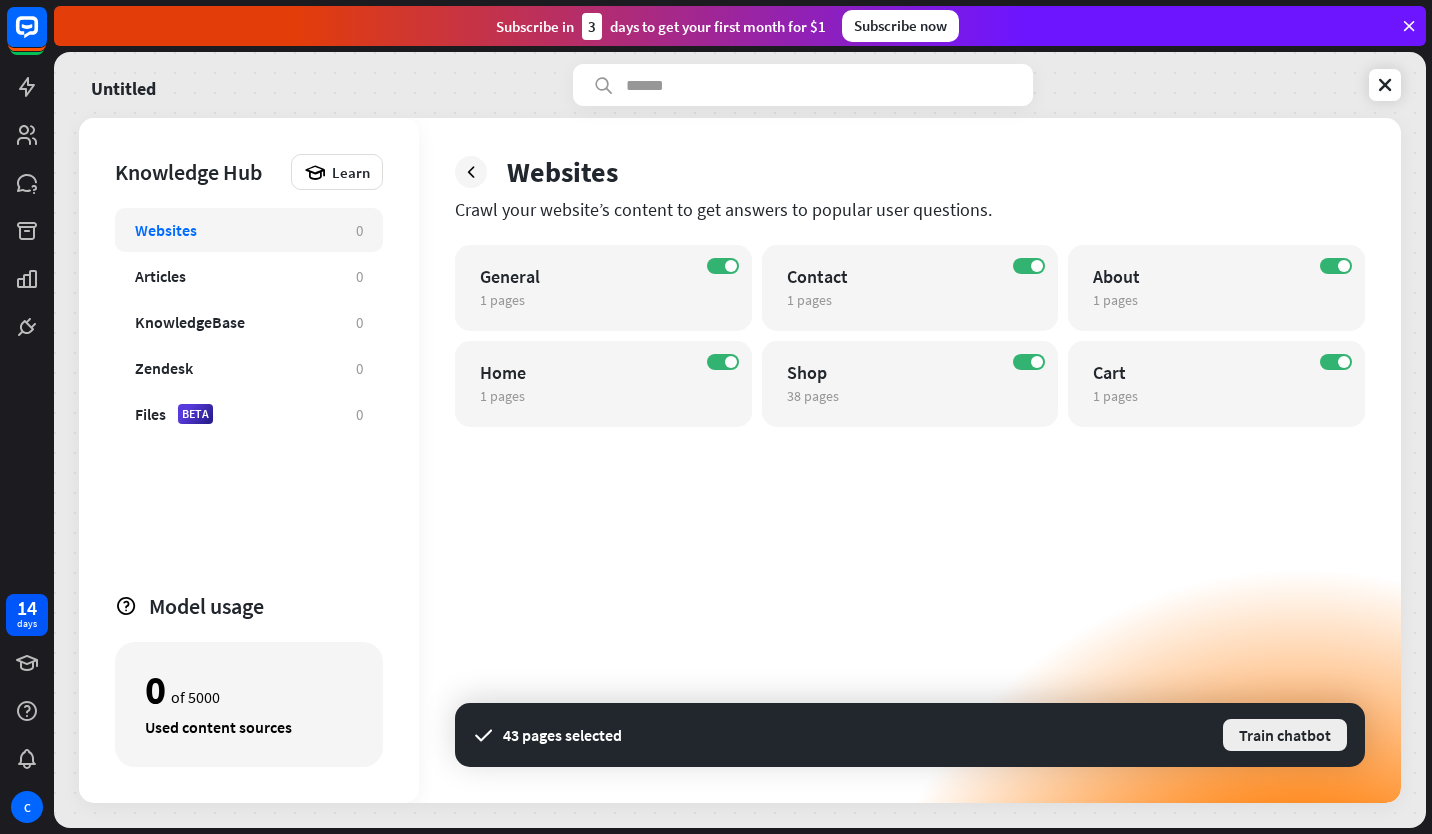 click on "Train chatbot" at bounding box center (1285, 735) 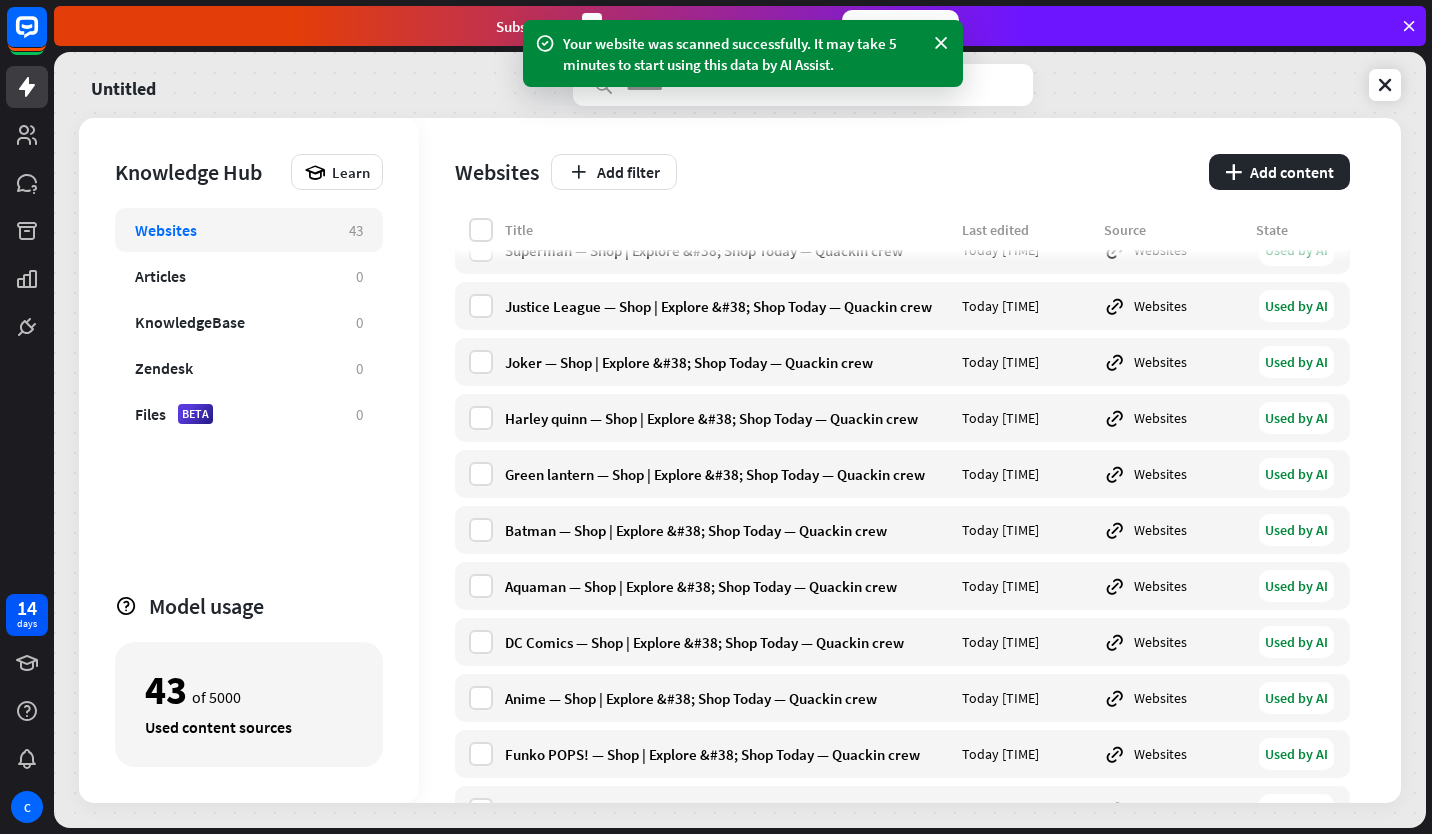 scroll, scrollTop: 1899, scrollLeft: 0, axis: vertical 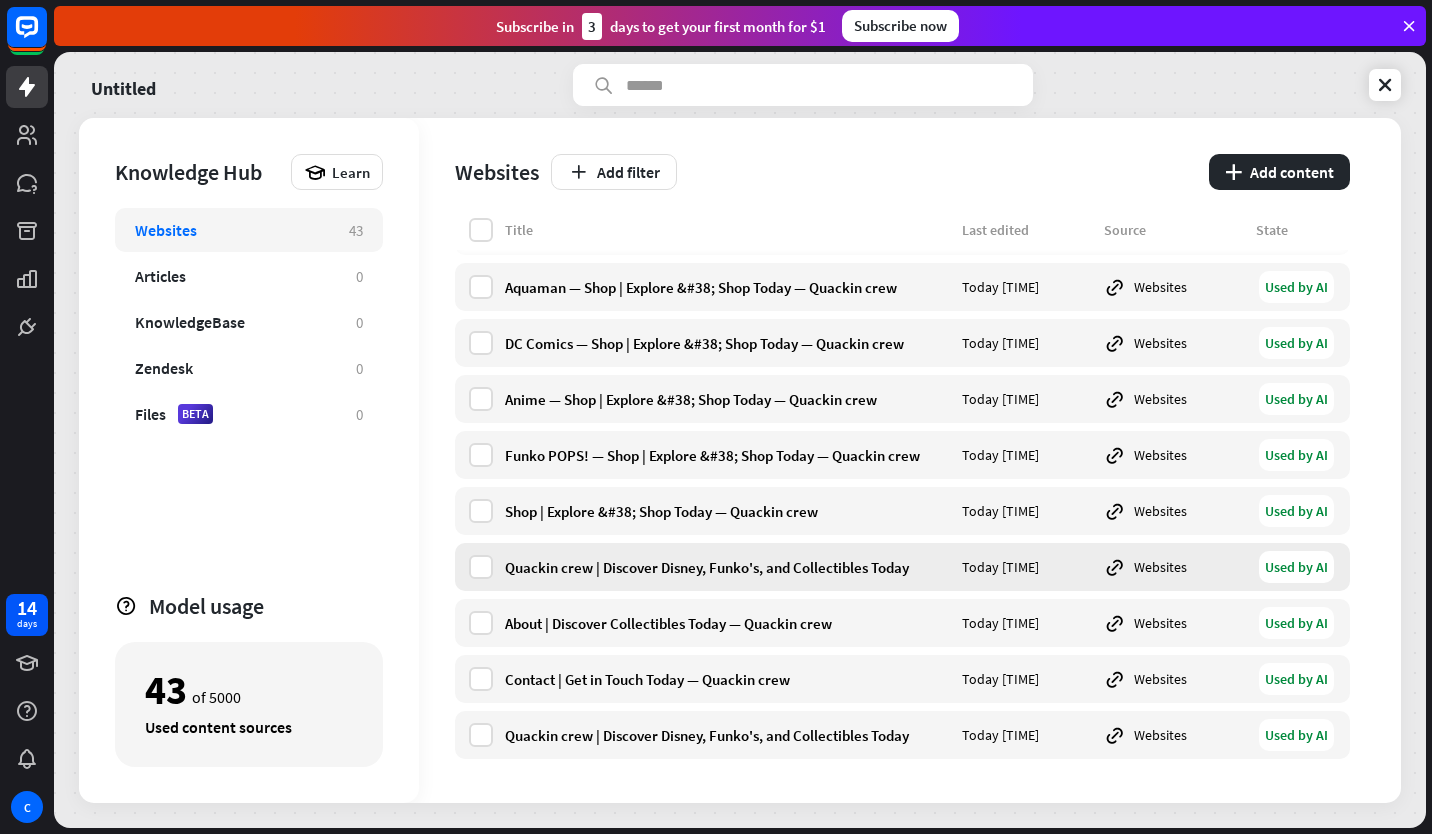 click on "Quackin crew | Discover Disney, Funko's, and Collectibles Today
Today [TIME]
Websites
Used by AI" at bounding box center (902, 567) 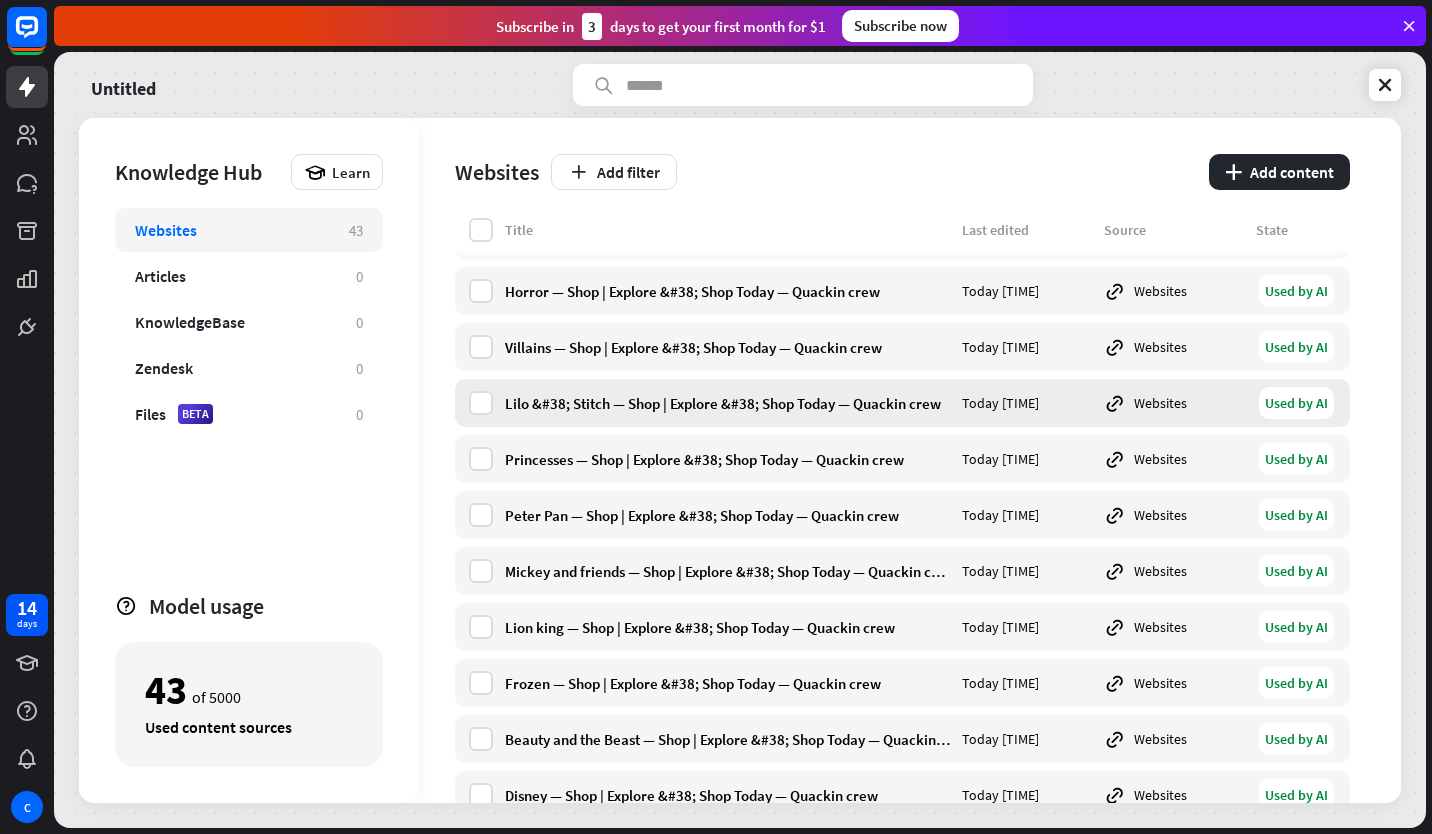 scroll, scrollTop: 1000, scrollLeft: 0, axis: vertical 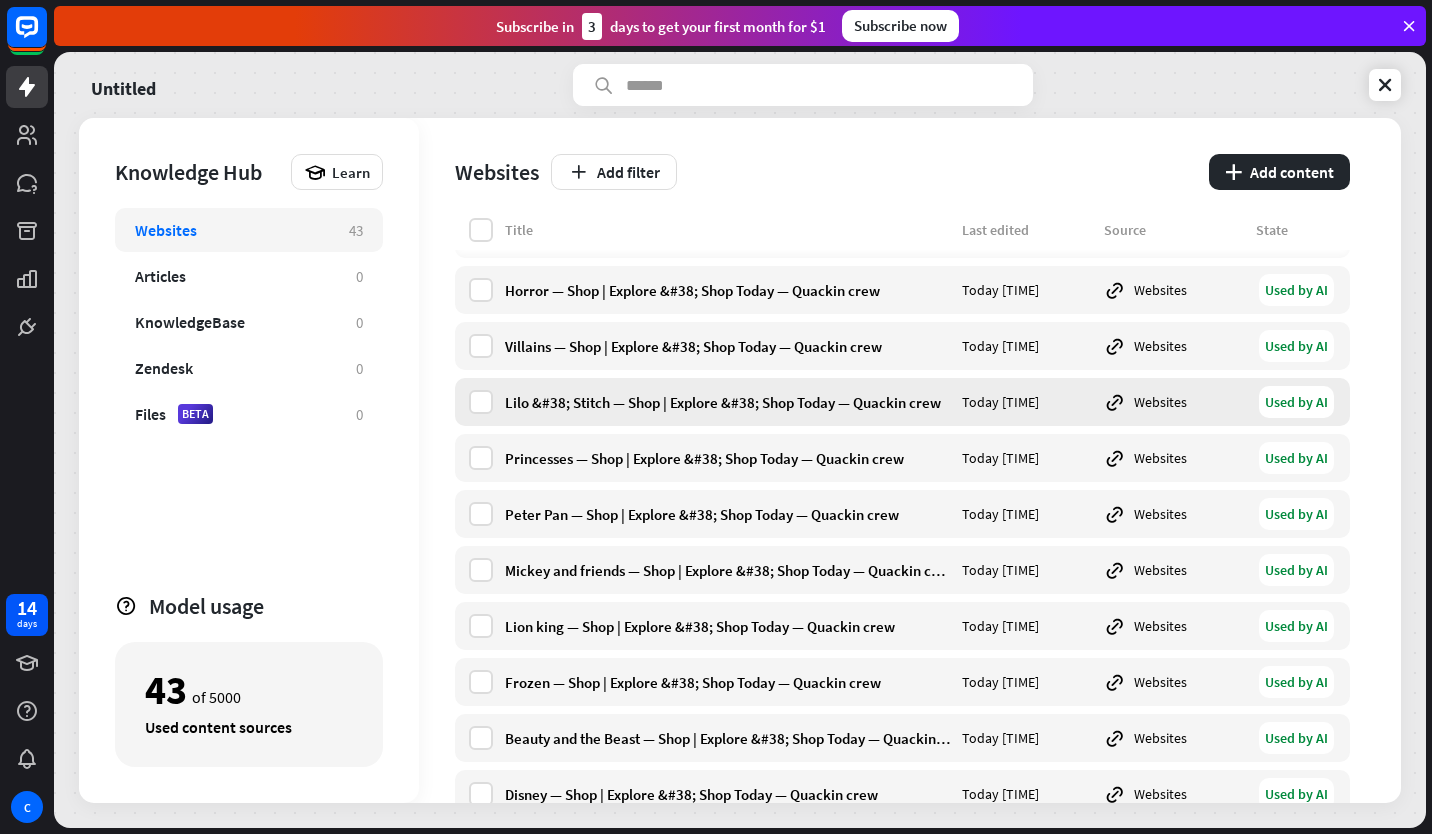 click on "Lilo &#38; Stitch — Shop | Explore &#38; Shop Today — Quackin crew" at bounding box center (727, 402) 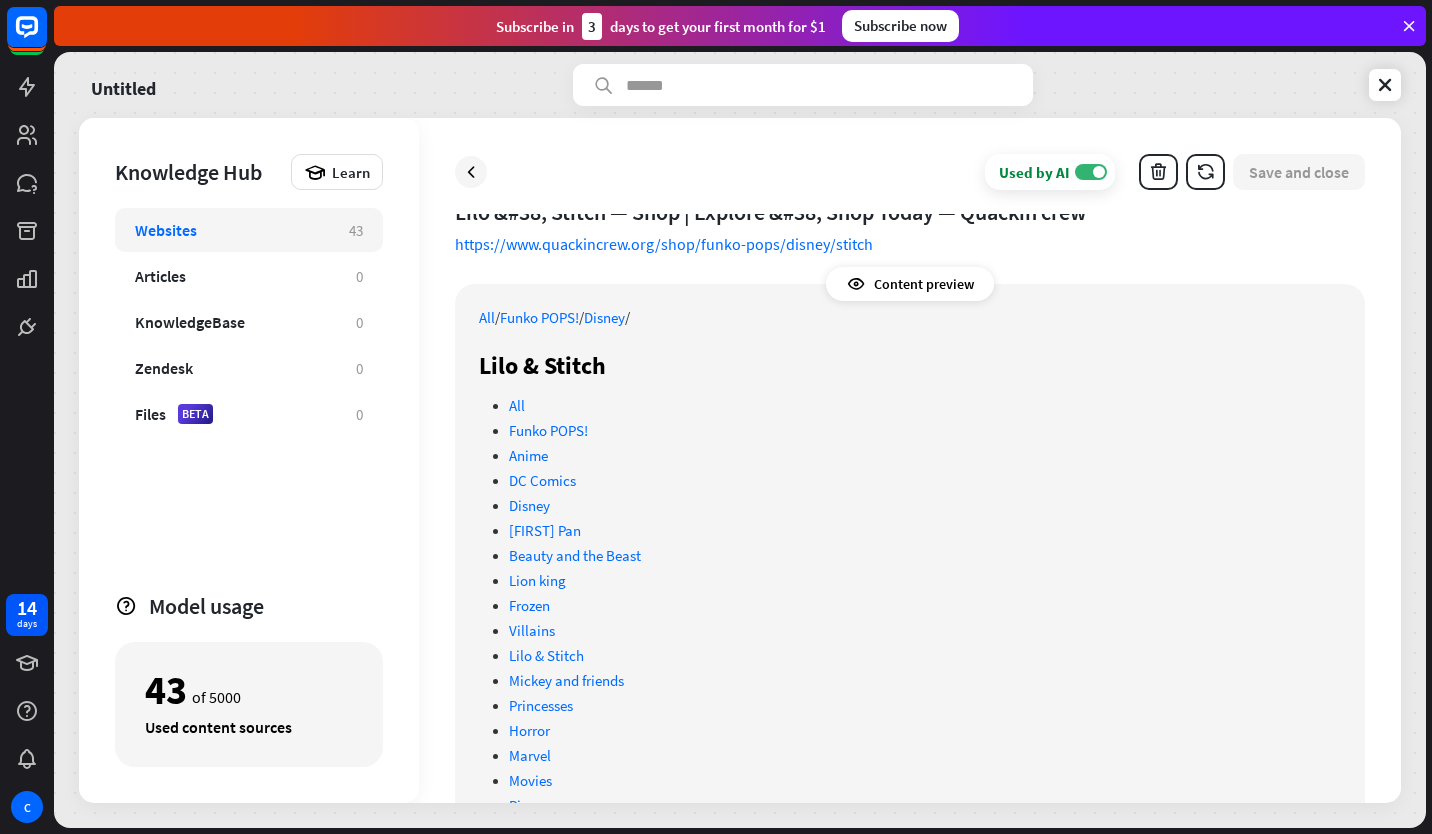 scroll, scrollTop: 0, scrollLeft: 0, axis: both 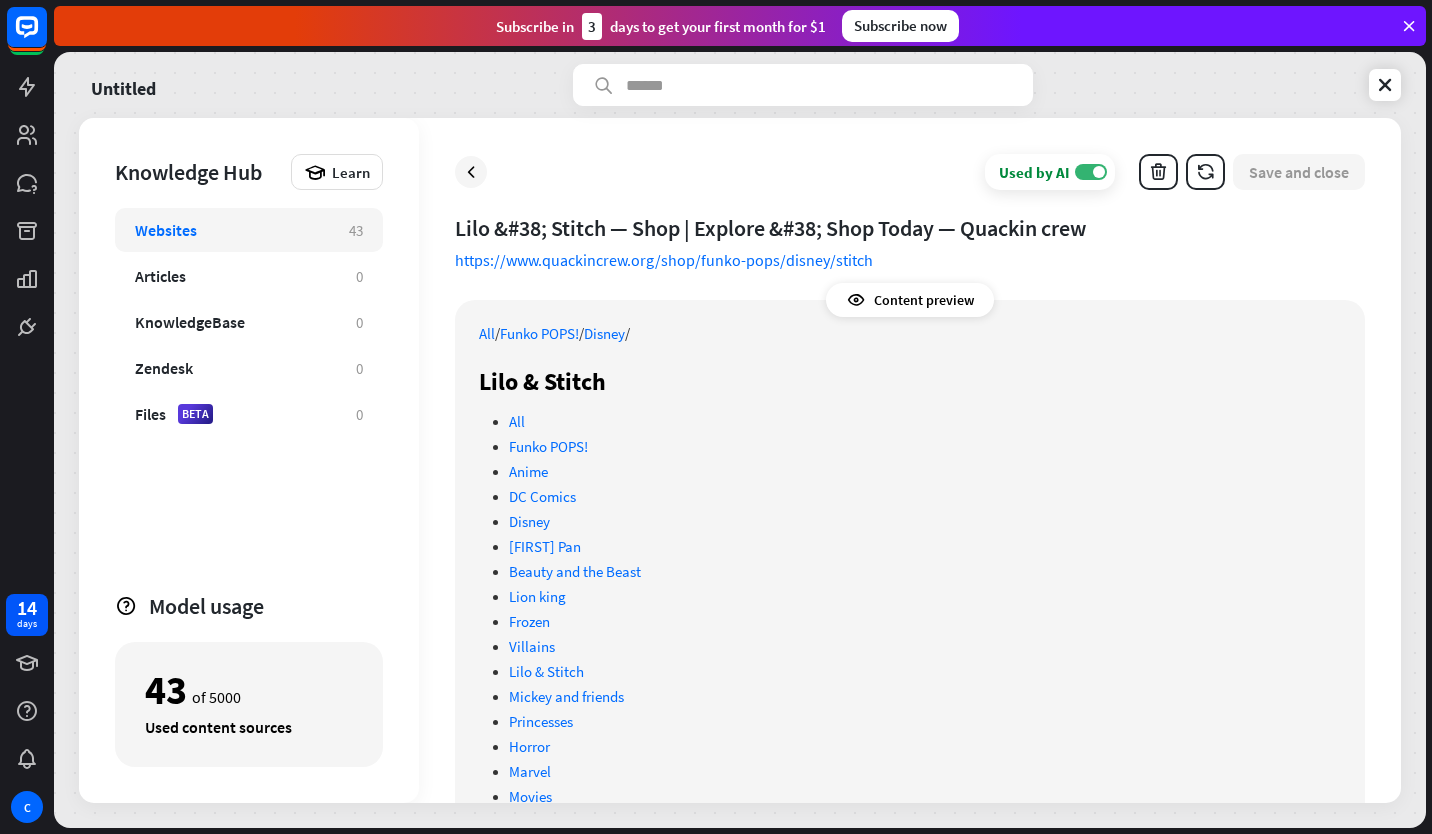 click at bounding box center [471, 172] 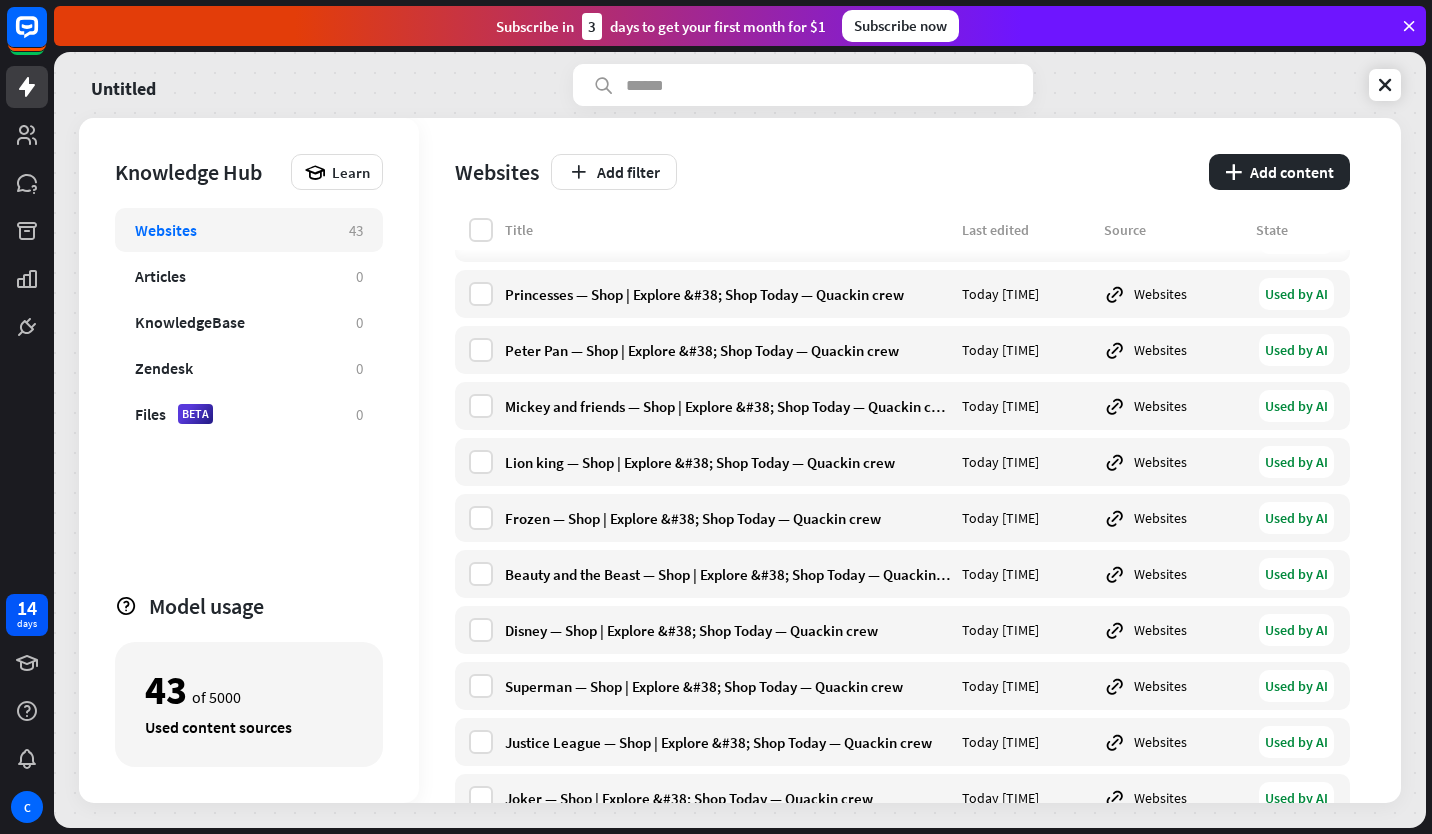 scroll, scrollTop: 1200, scrollLeft: 0, axis: vertical 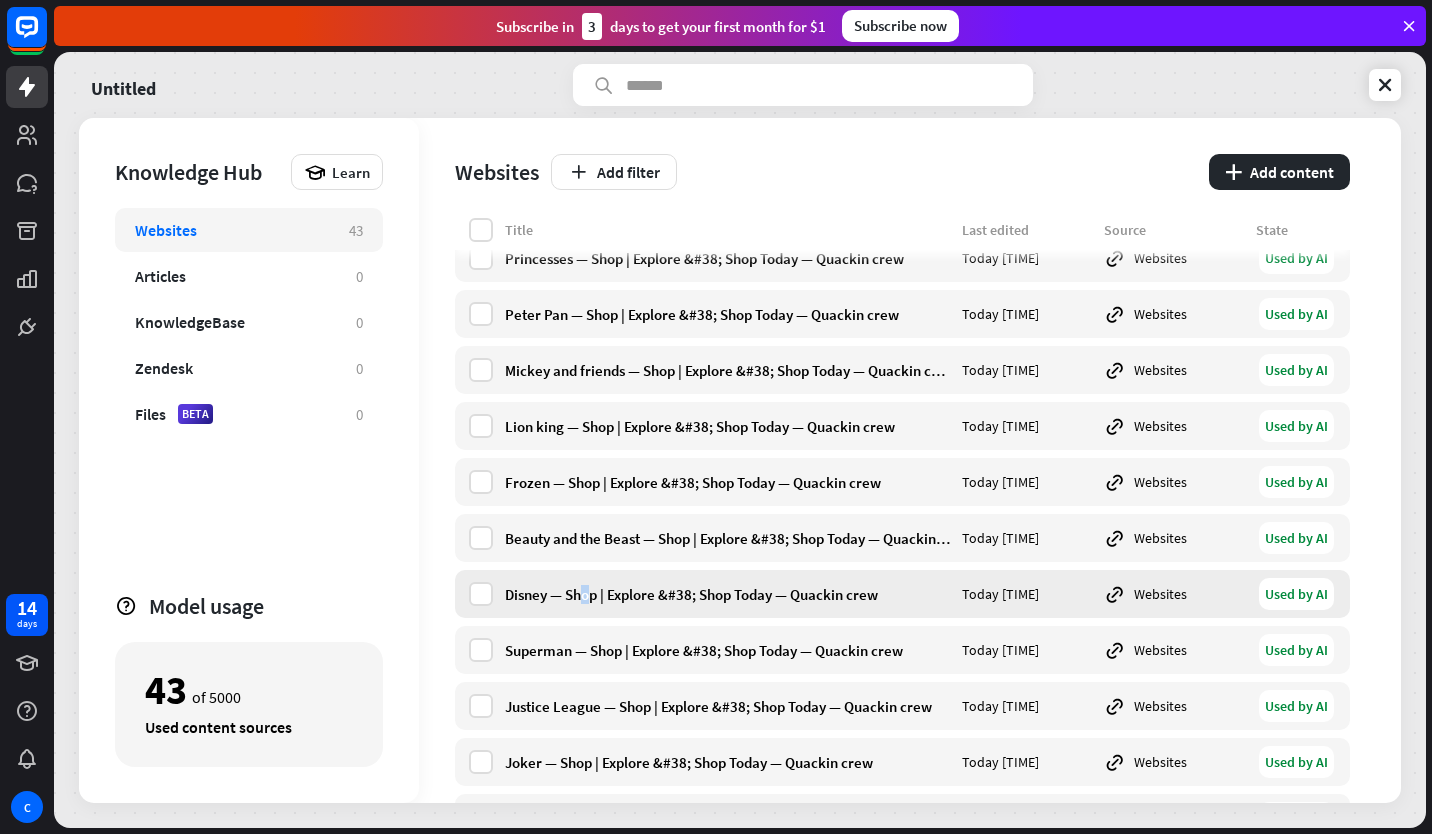 click on "Disney — Shop | Explore &#38; Shop Today — Quackin crew" at bounding box center (727, 594) 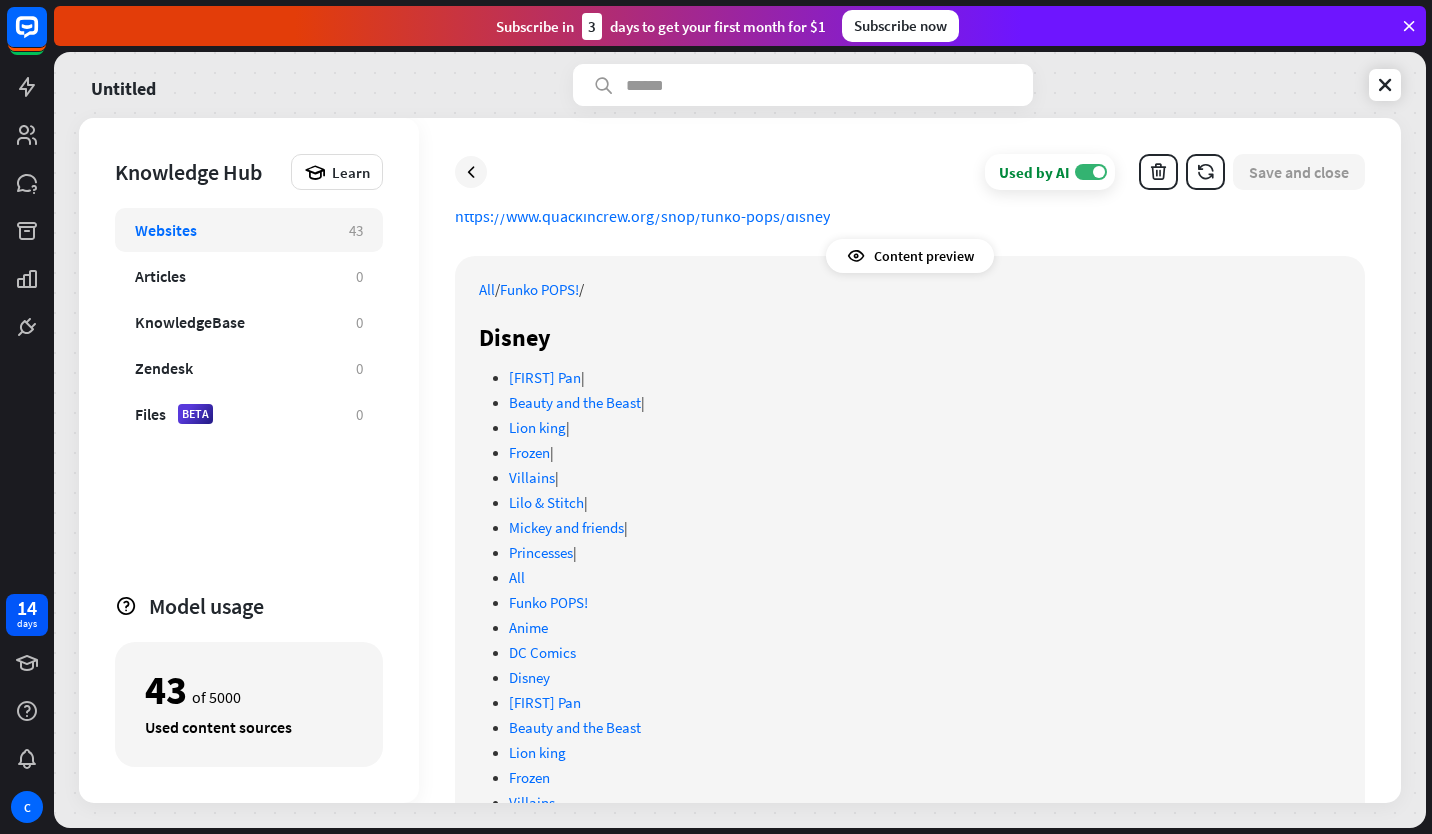 scroll, scrollTop: 0, scrollLeft: 0, axis: both 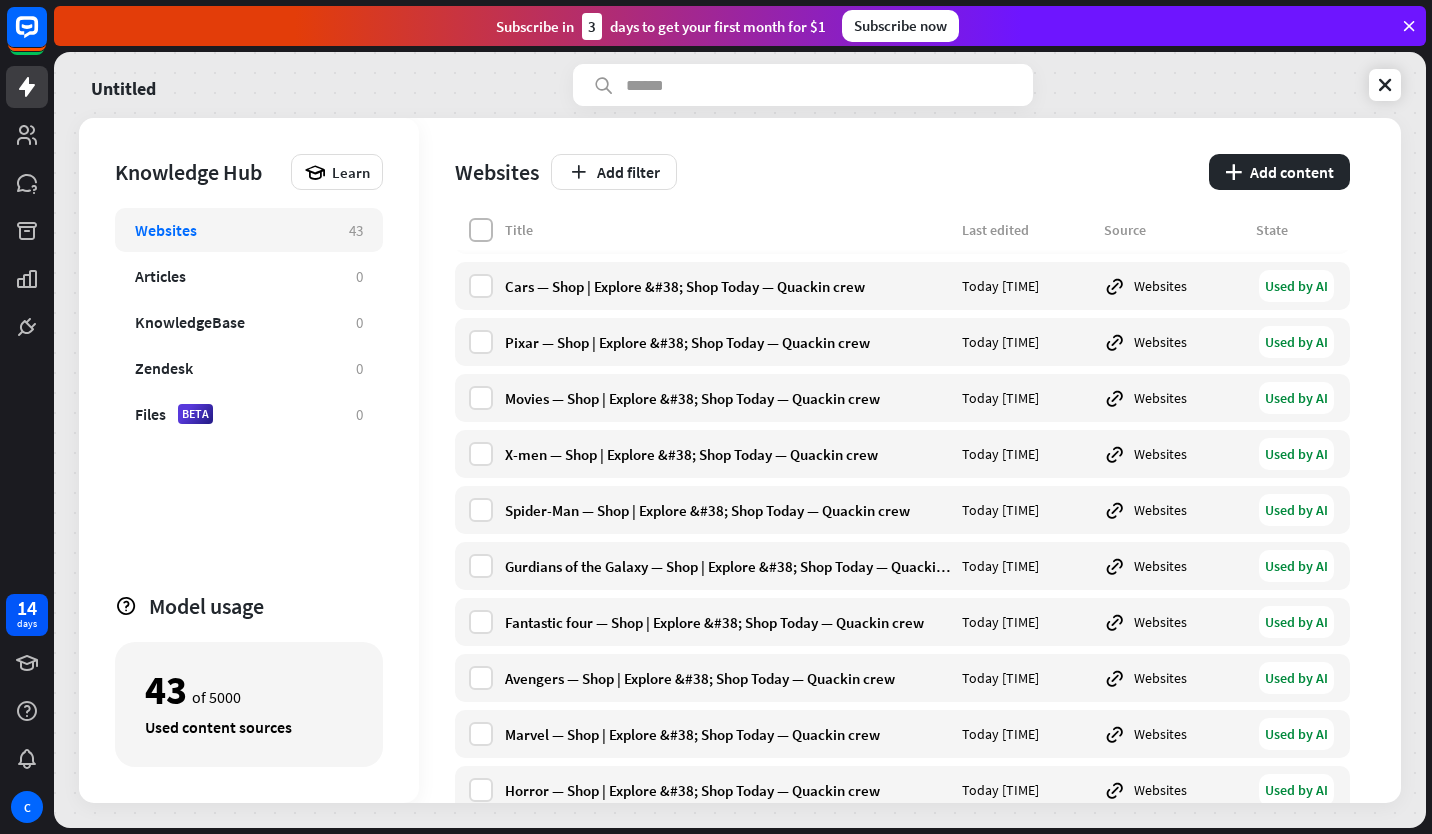 click at bounding box center [481, 230] 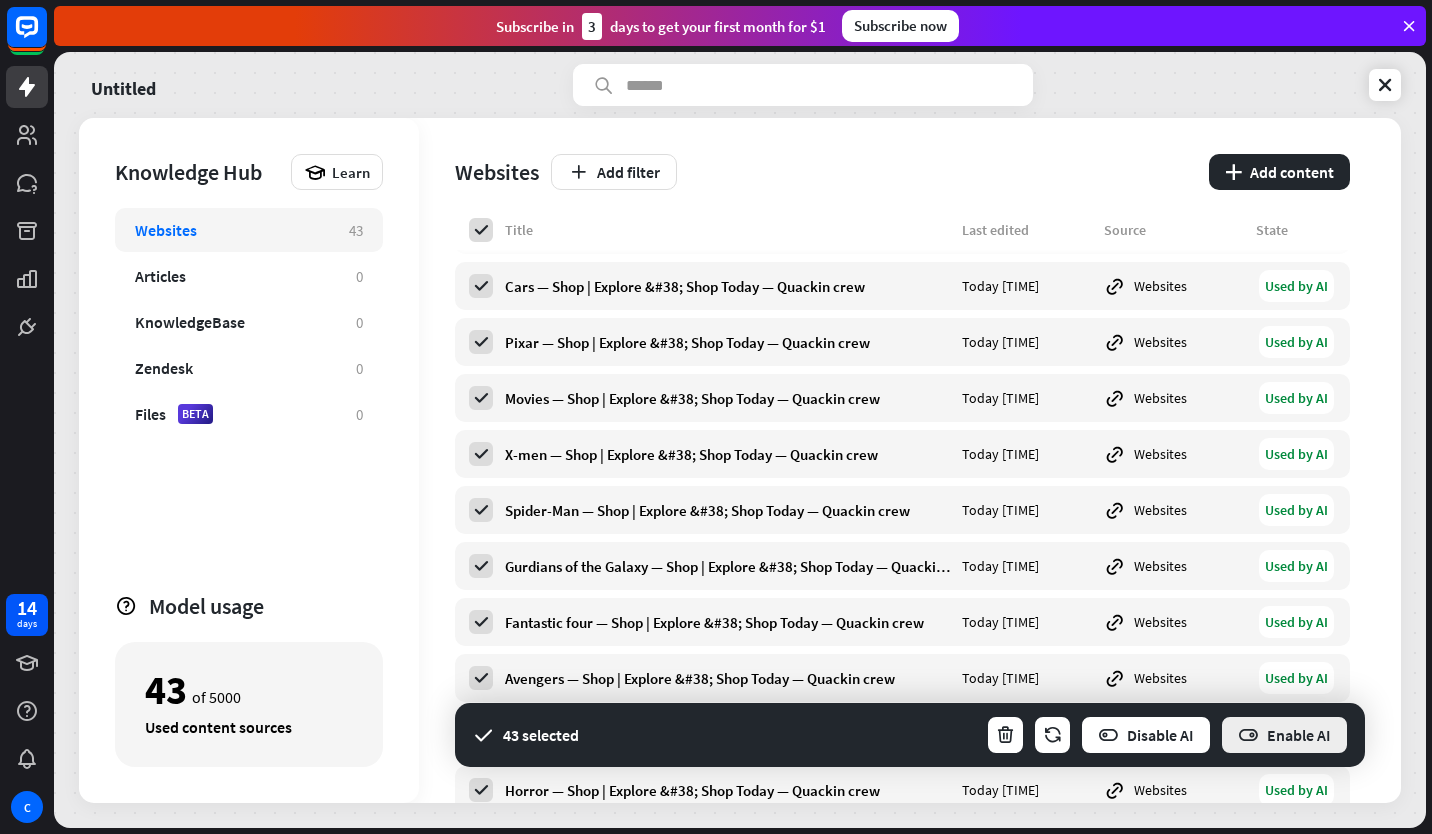 click on "Enable AI" at bounding box center (1284, 735) 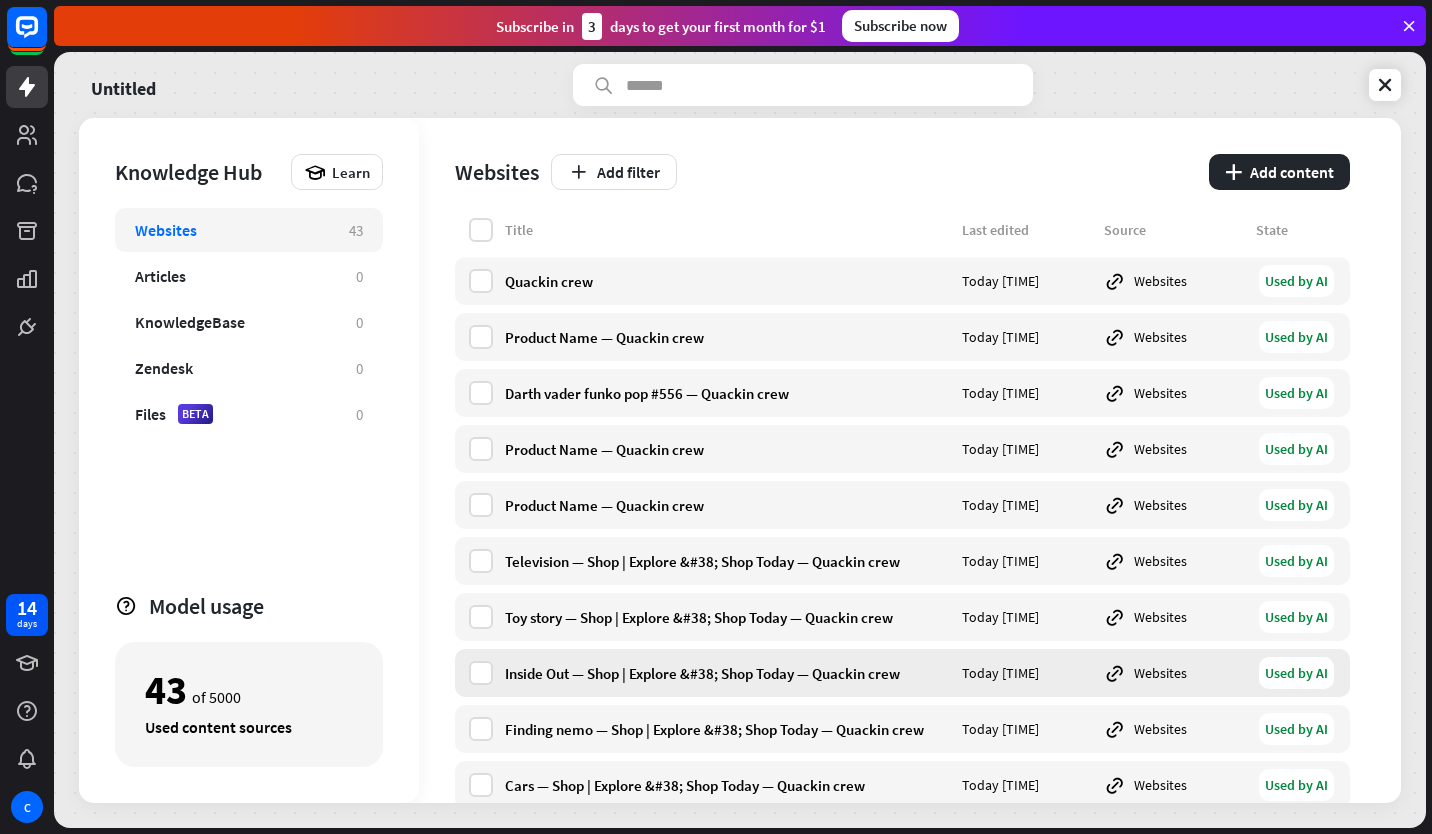 scroll, scrollTop: 0, scrollLeft: 0, axis: both 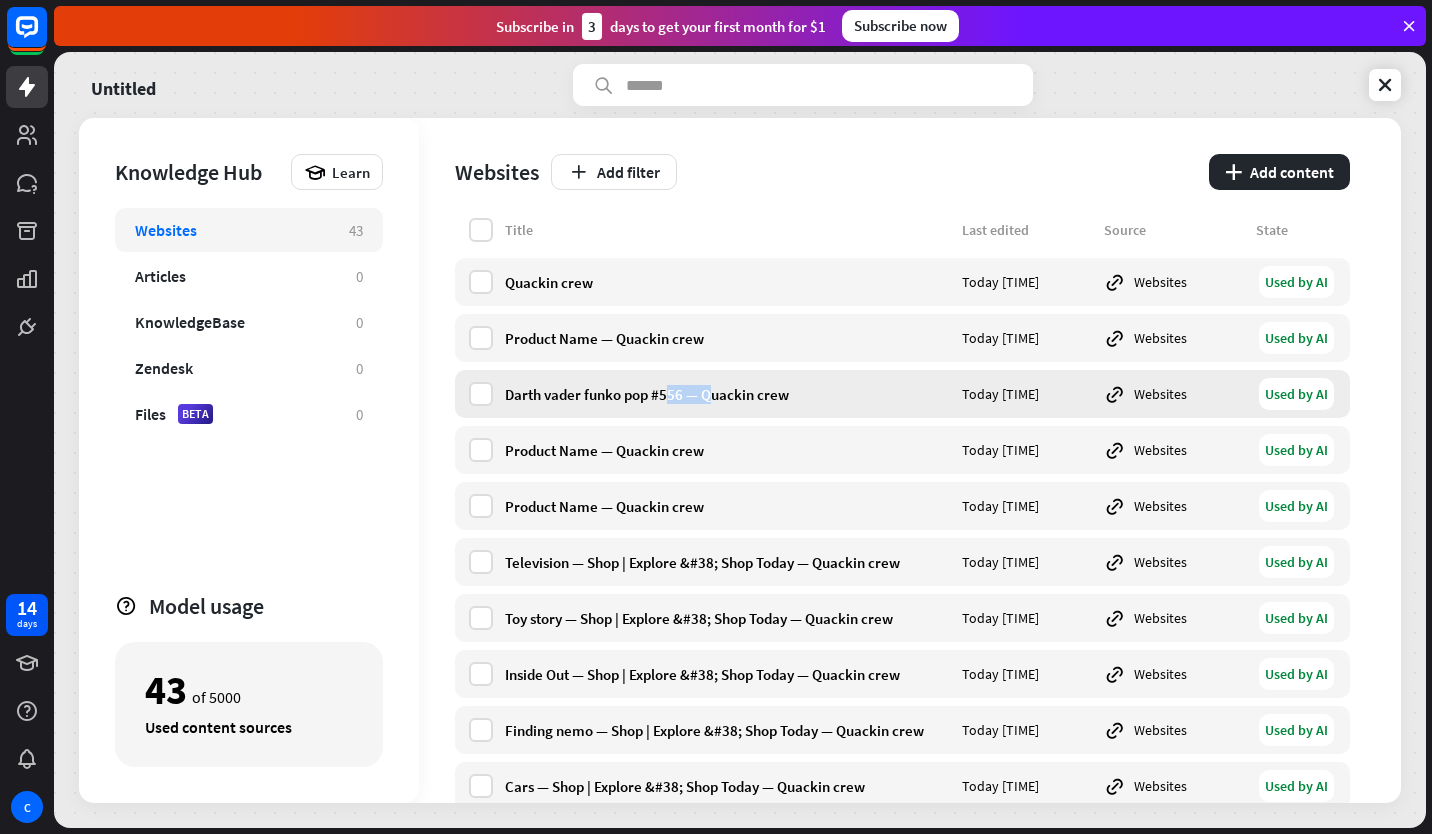 click on "Darth vader funko pop #556 — Quackin crew
Today [TIME]
Websites
Used by AI" at bounding box center [902, 394] 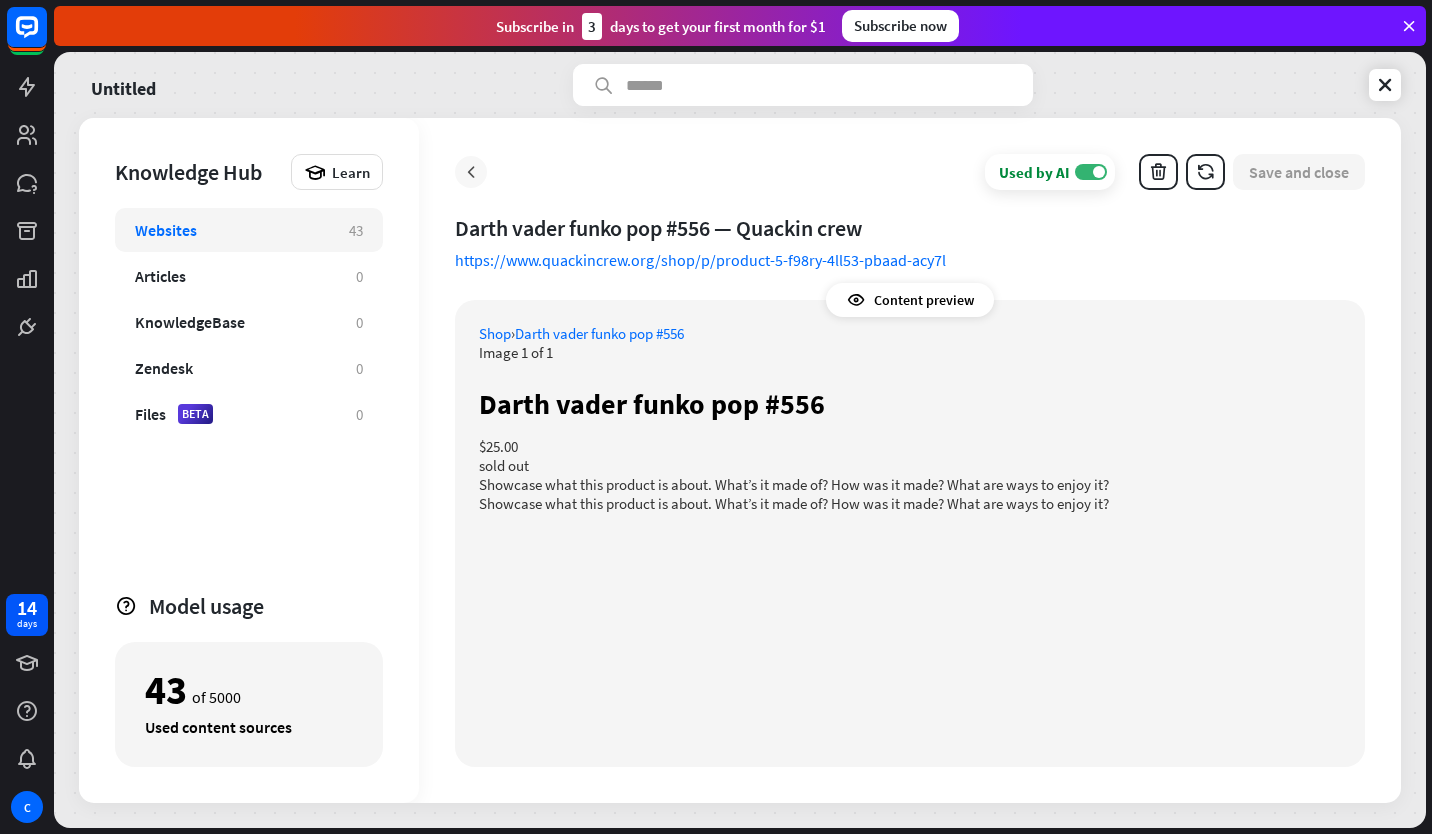 click at bounding box center [471, 172] 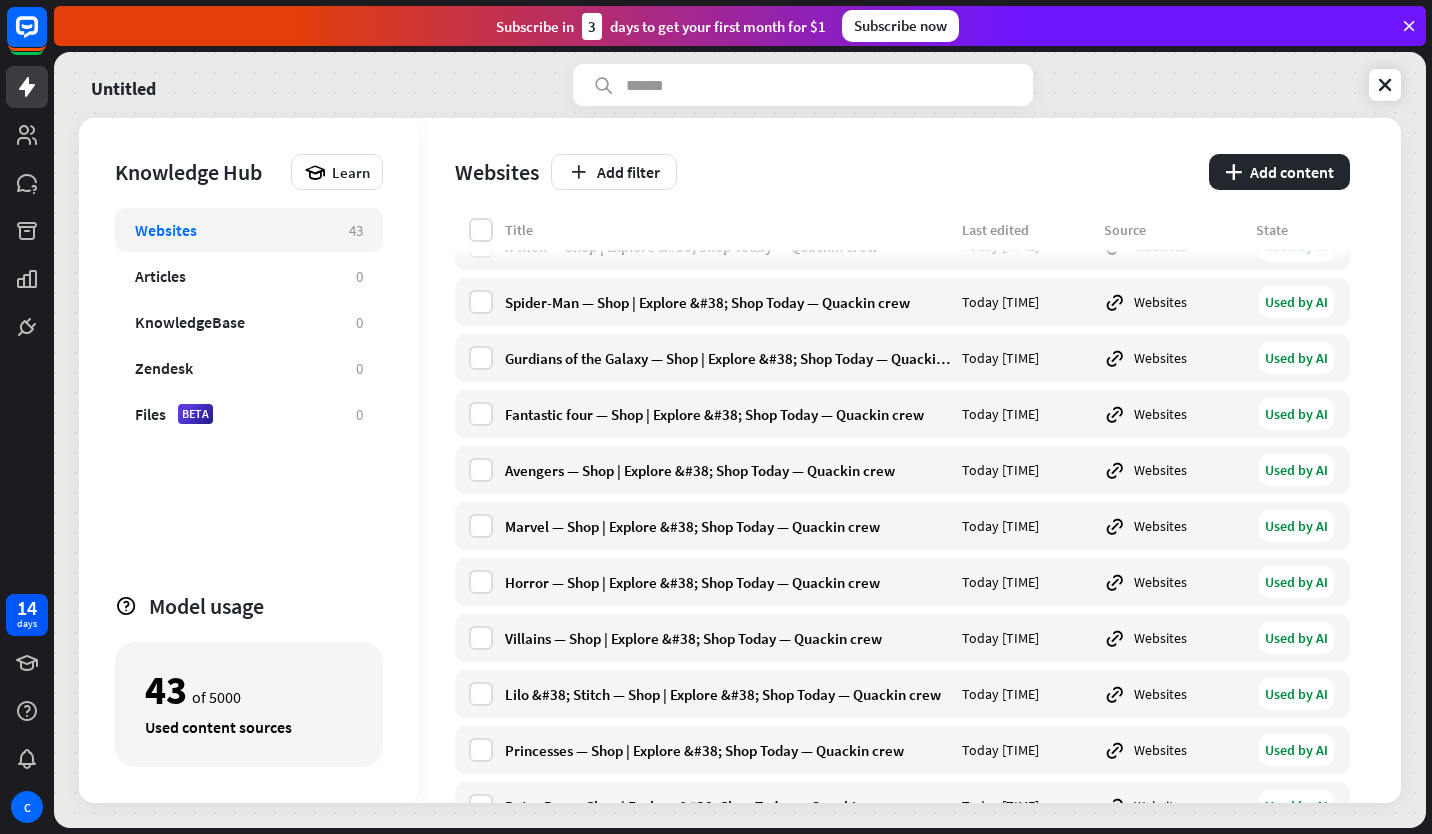 scroll, scrollTop: 699, scrollLeft: 0, axis: vertical 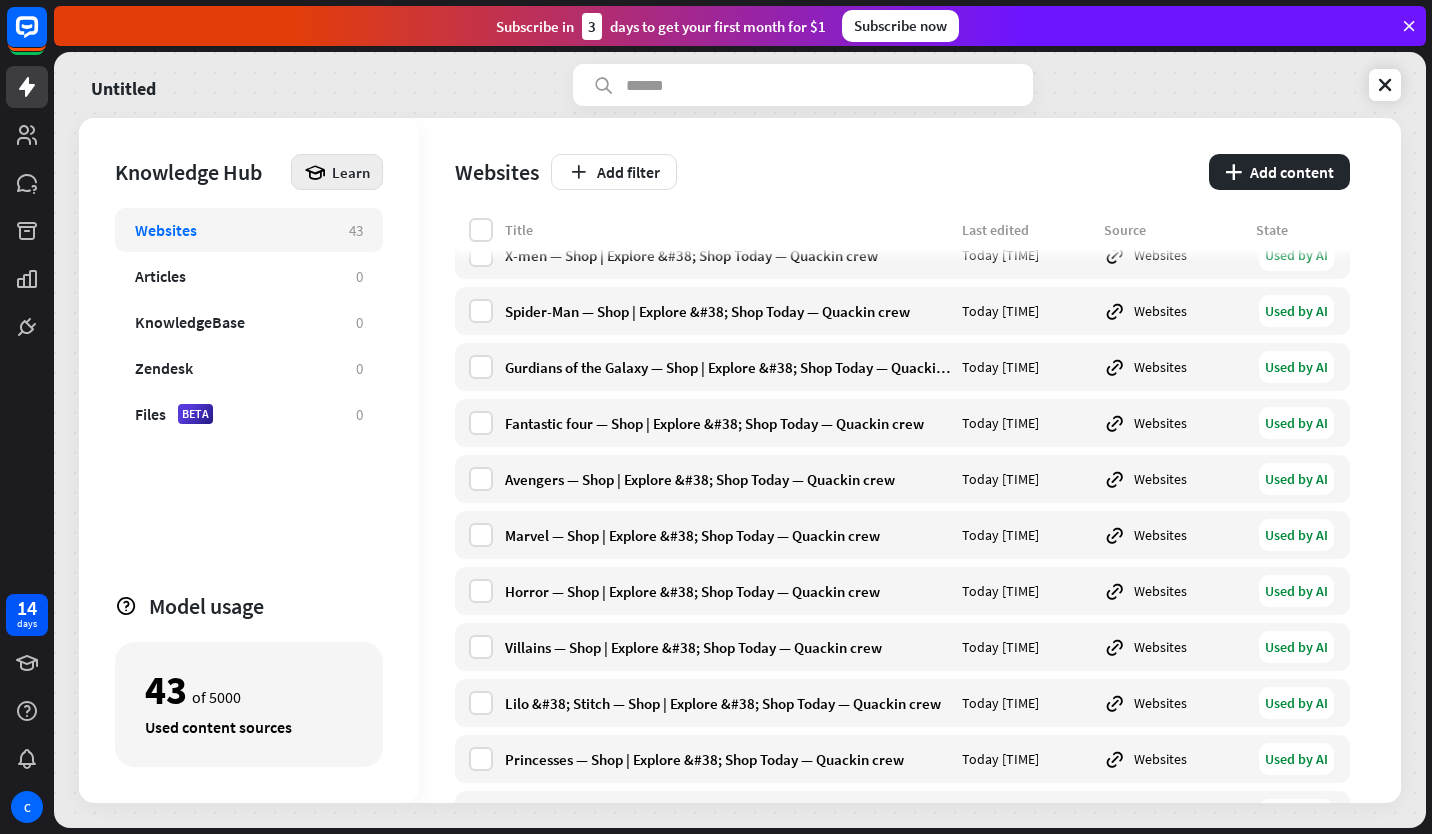 click at bounding box center [315, 172] 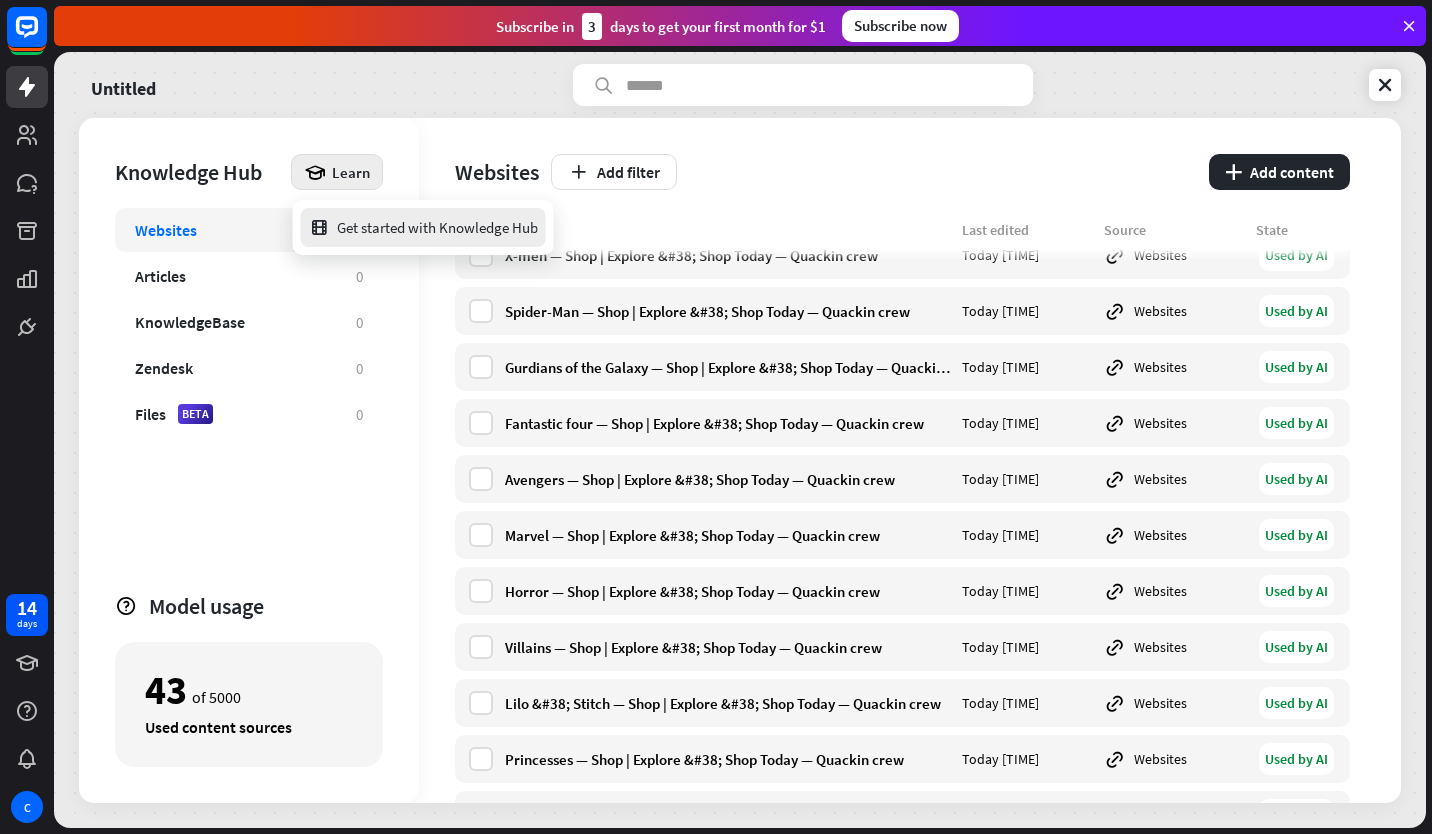 click on "Get started with Knowledge Hub" at bounding box center (423, 227) 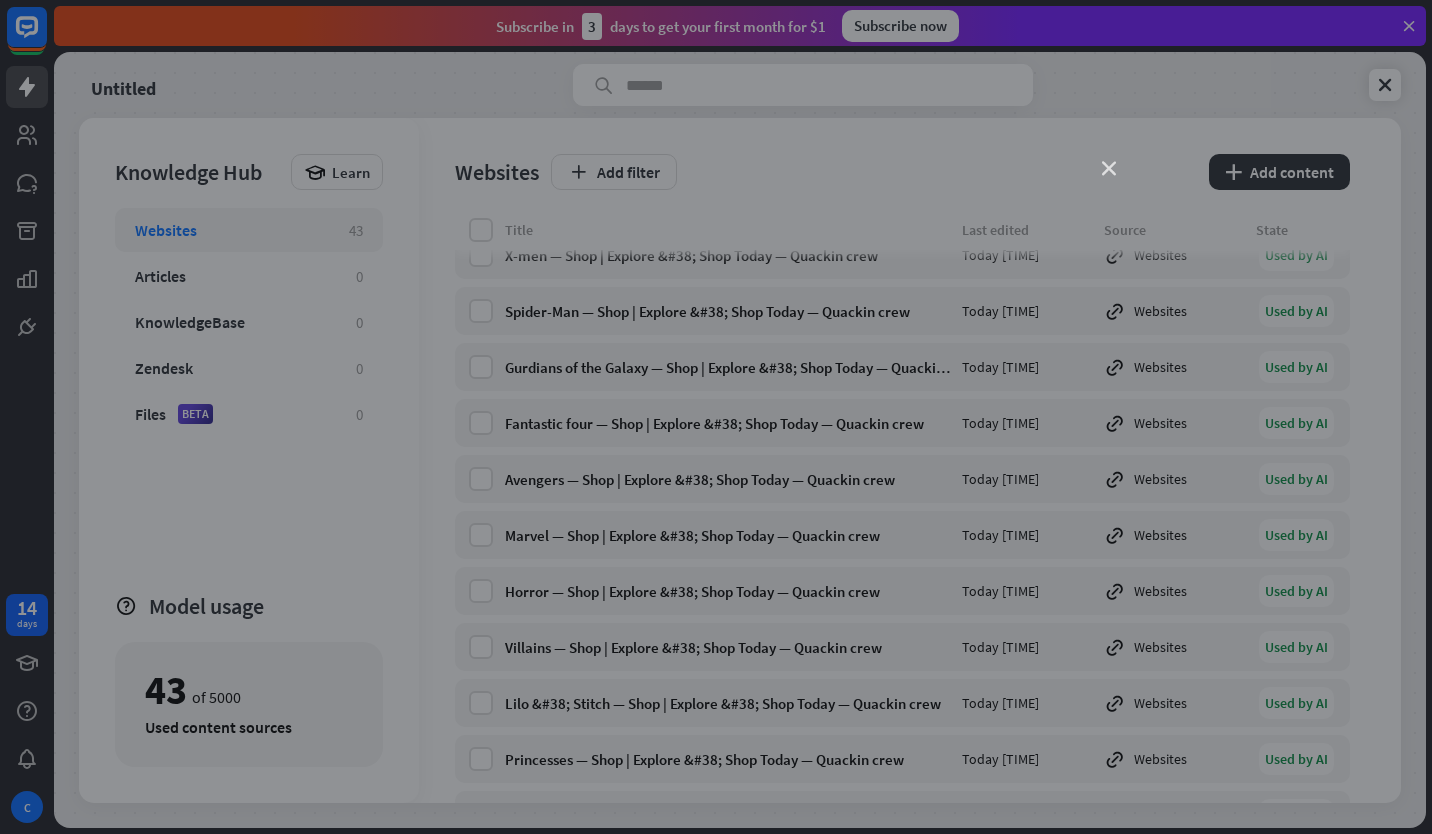 click on "close" at bounding box center [1109, 169] 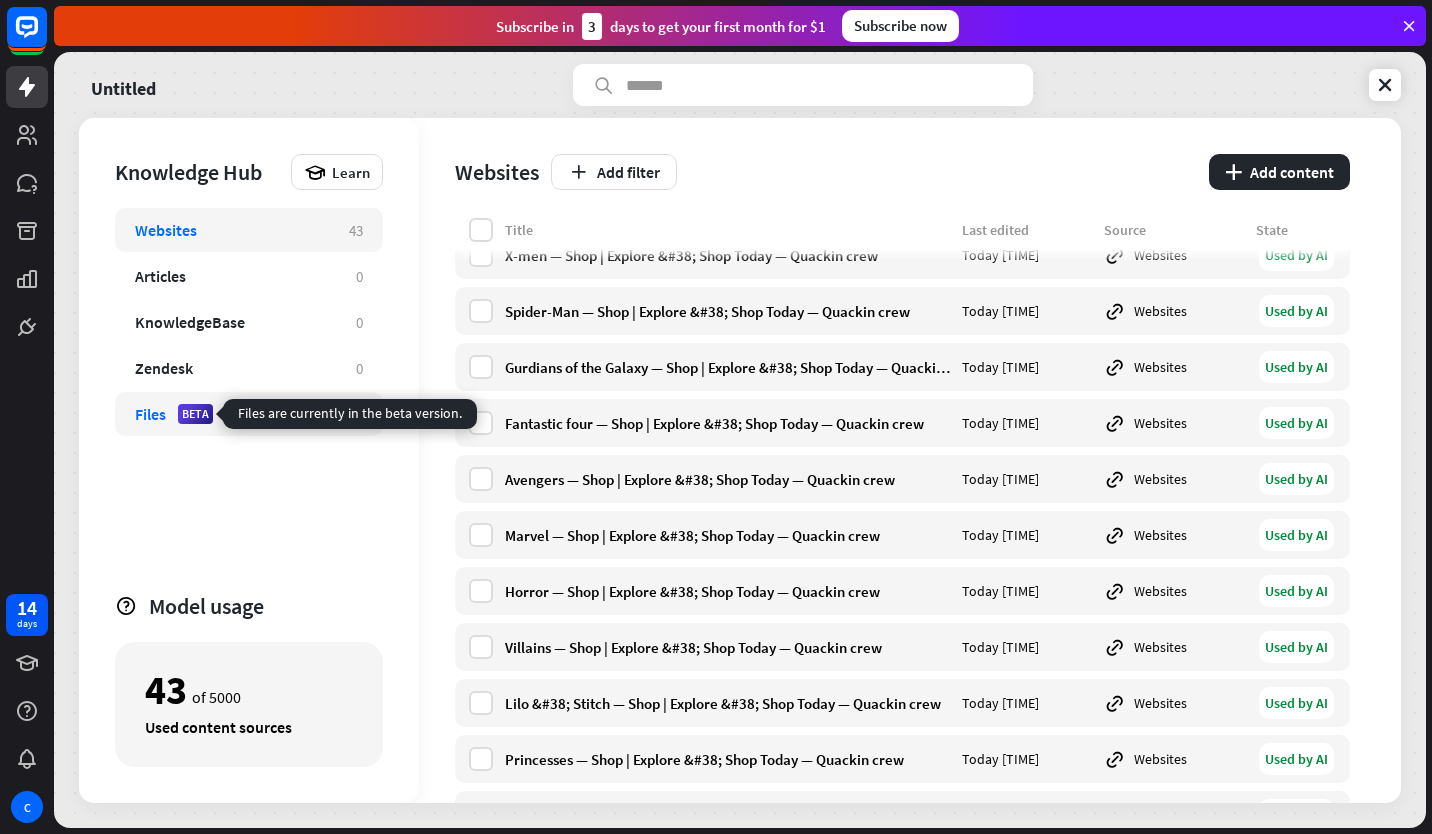 click on "BETA" at bounding box center [195, 414] 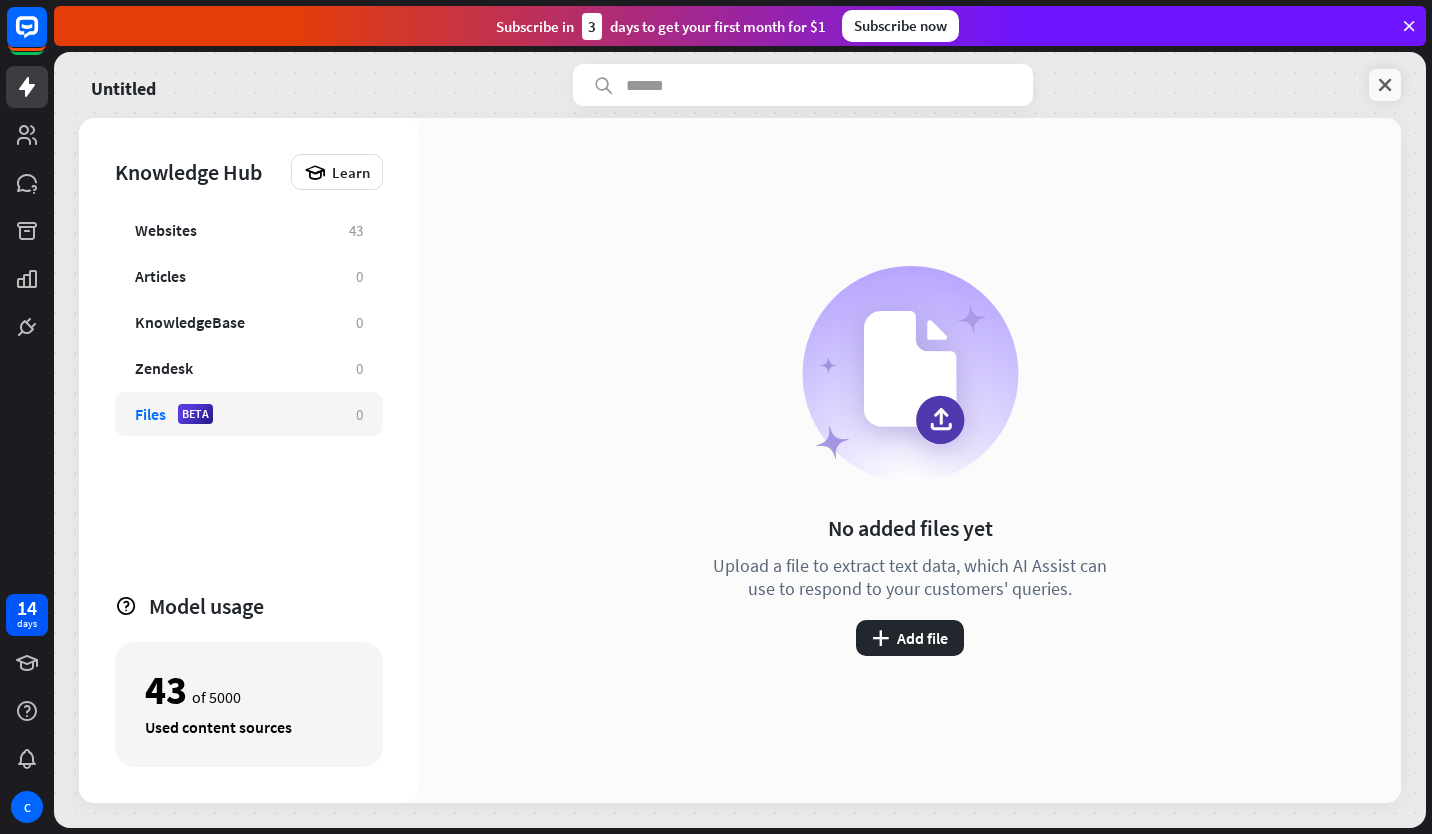 click at bounding box center [1385, 85] 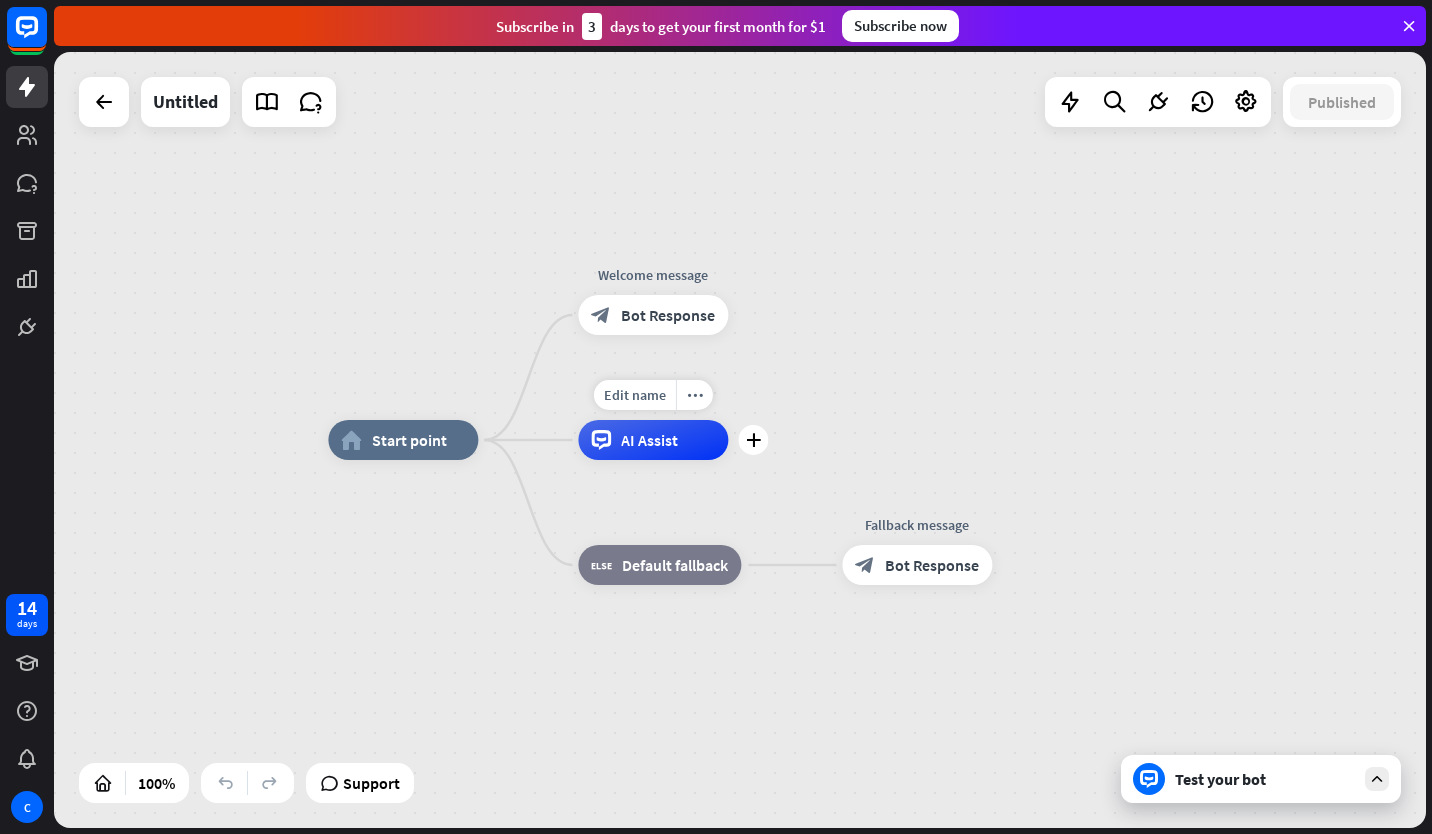 click on "AI Assist" at bounding box center [653, 440] 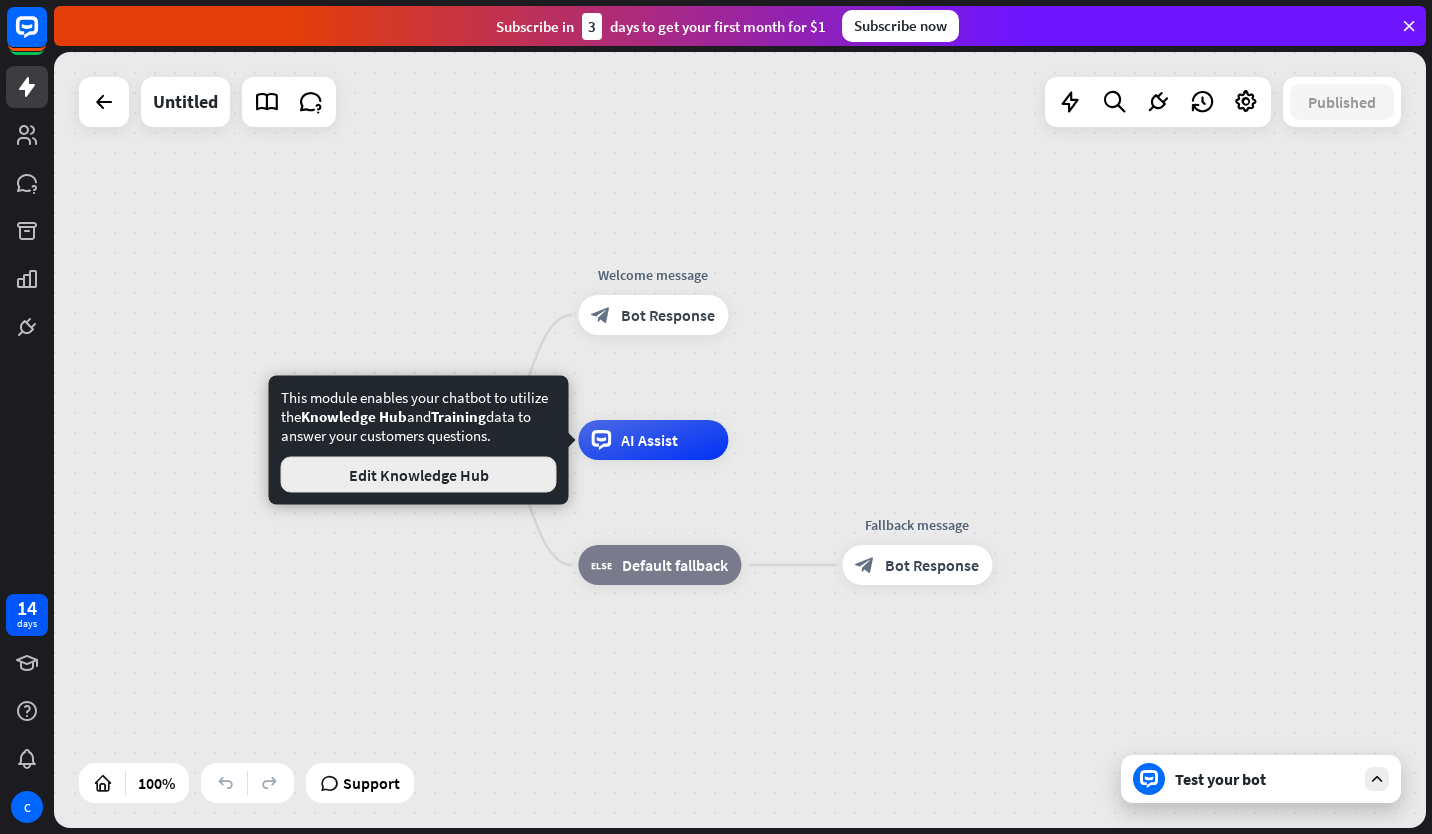 click on "Edit Knowledge Hub" at bounding box center (419, 475) 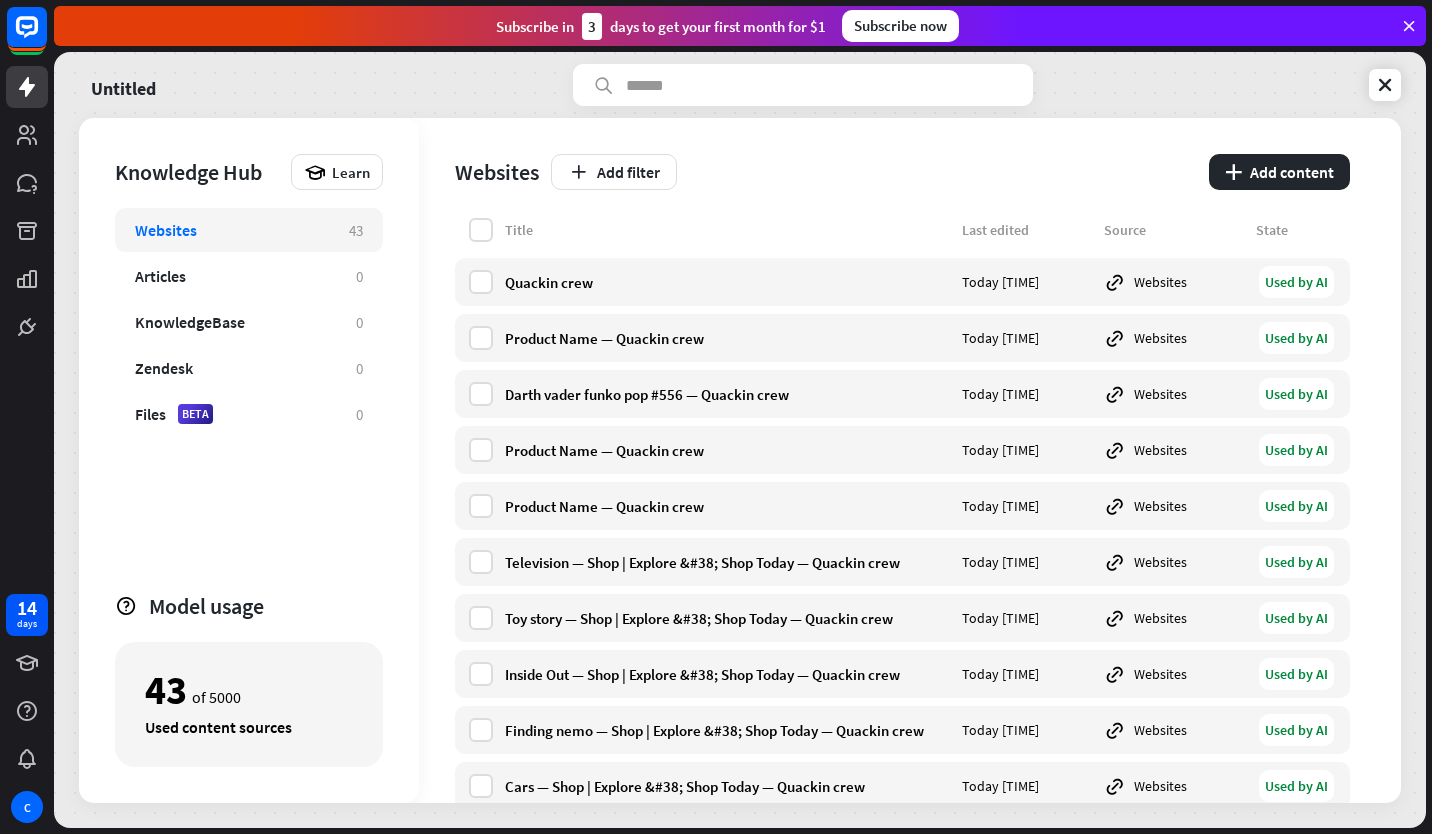 click on "Title   Last edited   Source   State" at bounding box center [902, 234] 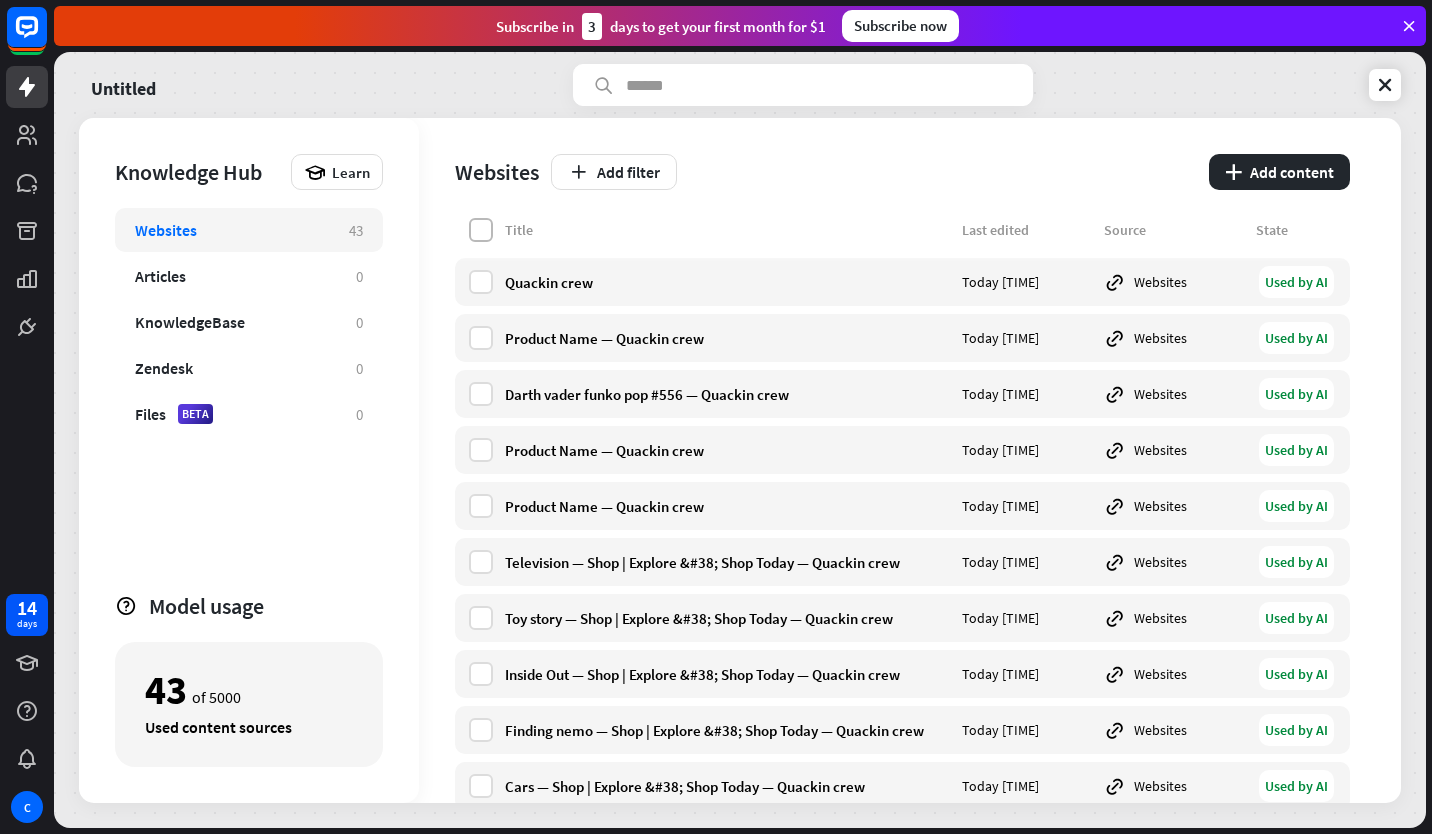 click at bounding box center (481, 230) 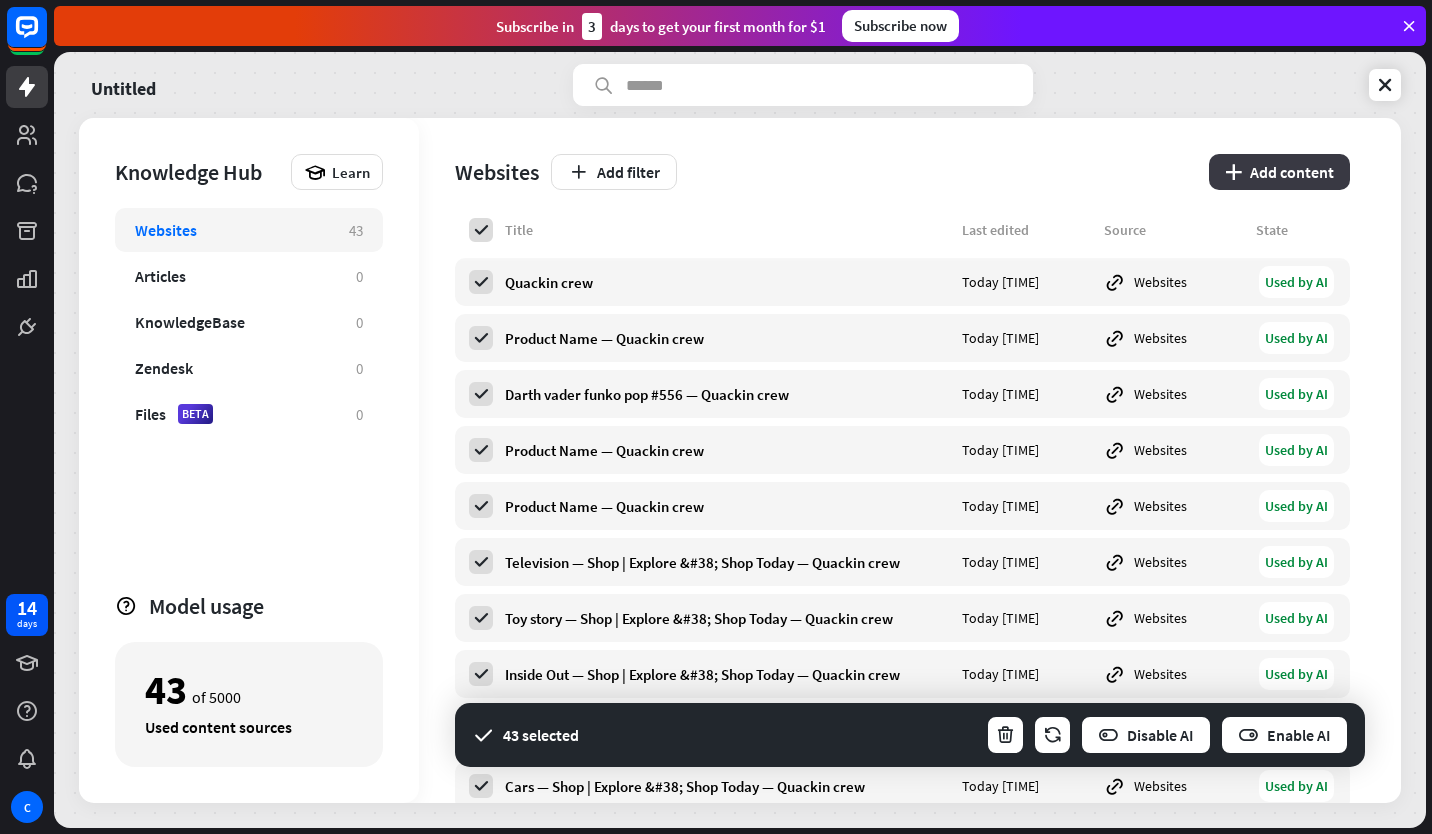click on "plus
Add content" at bounding box center (1279, 172) 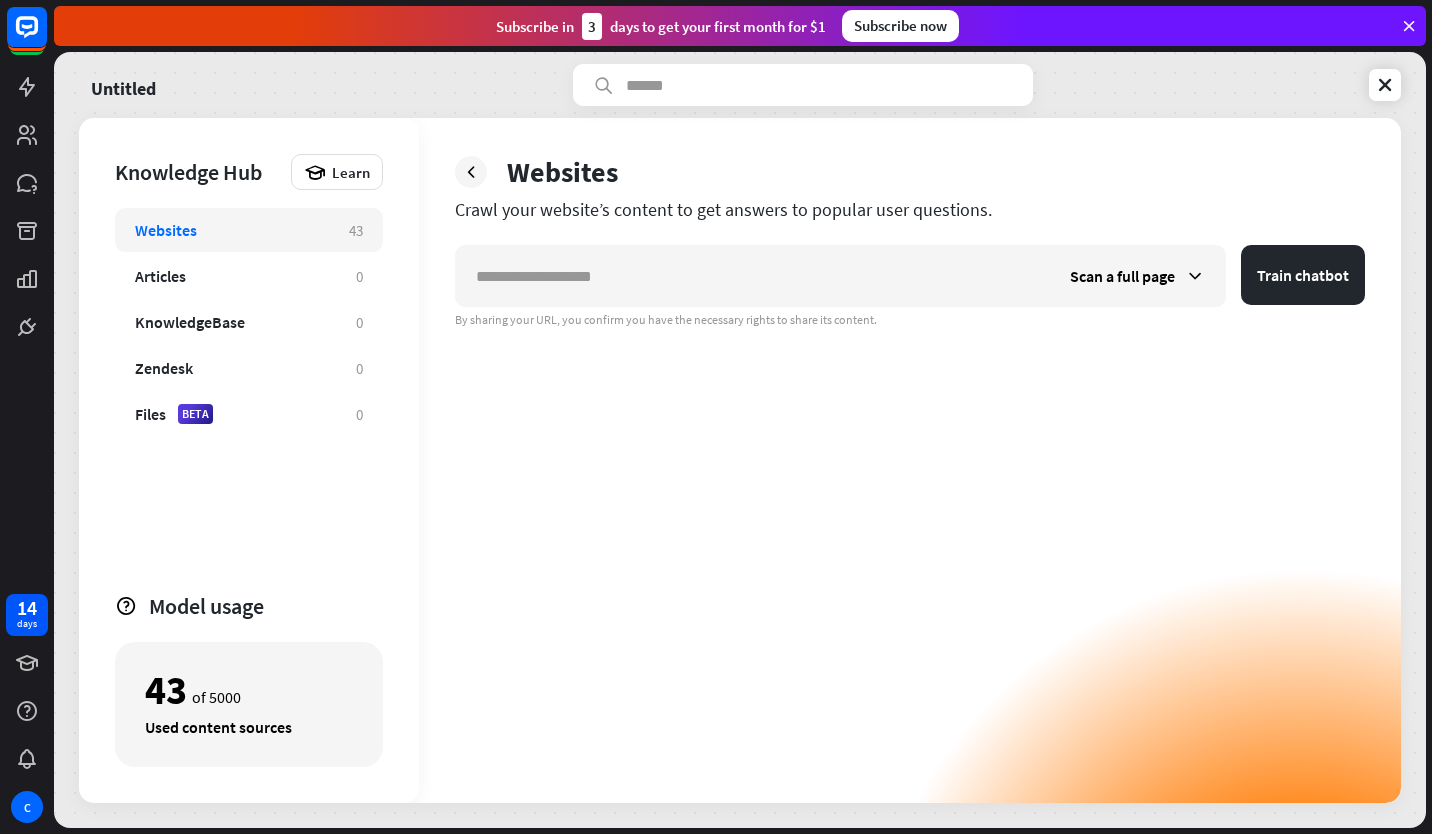 click on "Websites" at bounding box center (910, 172) 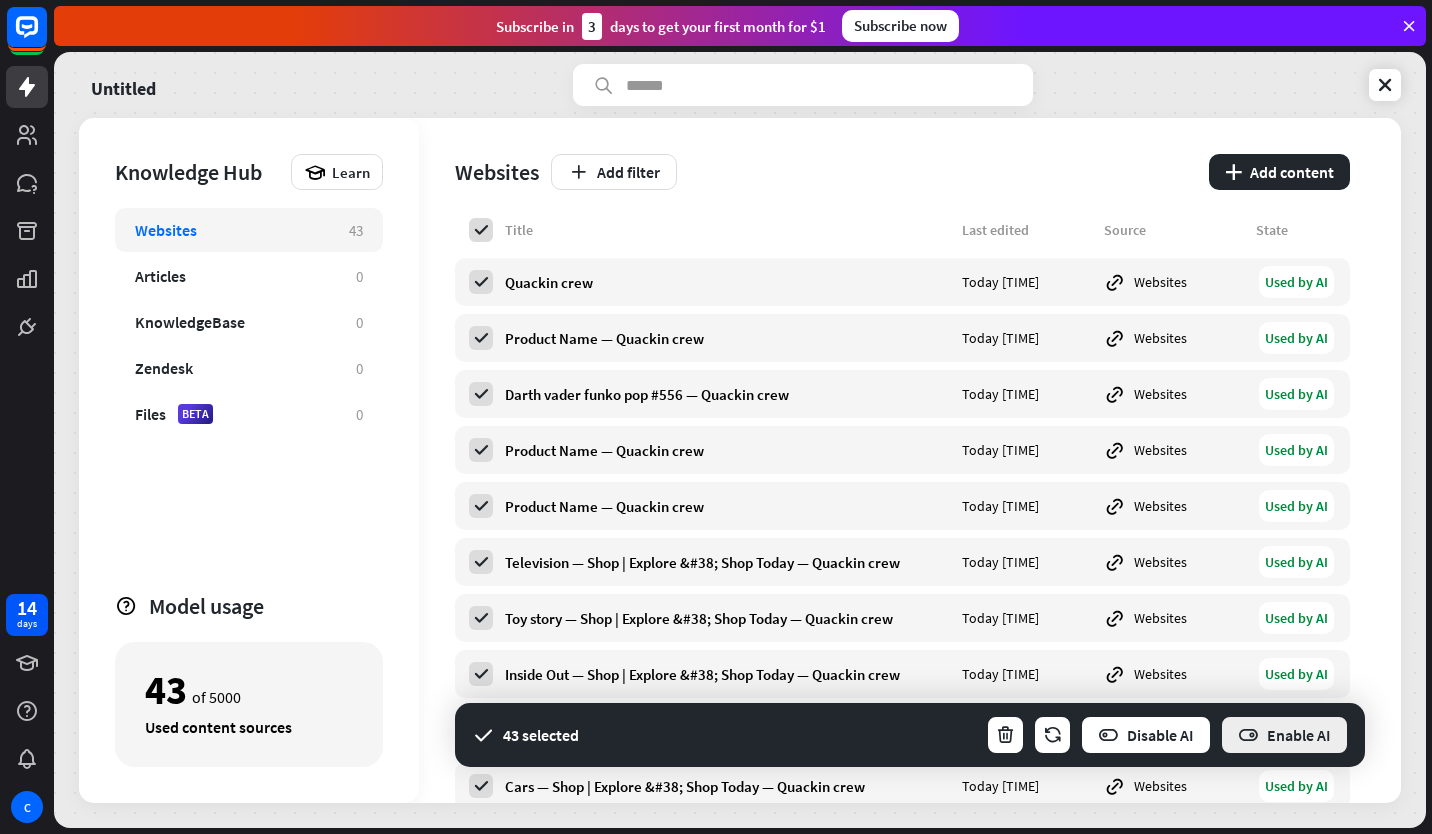 click at bounding box center [1248, 735] 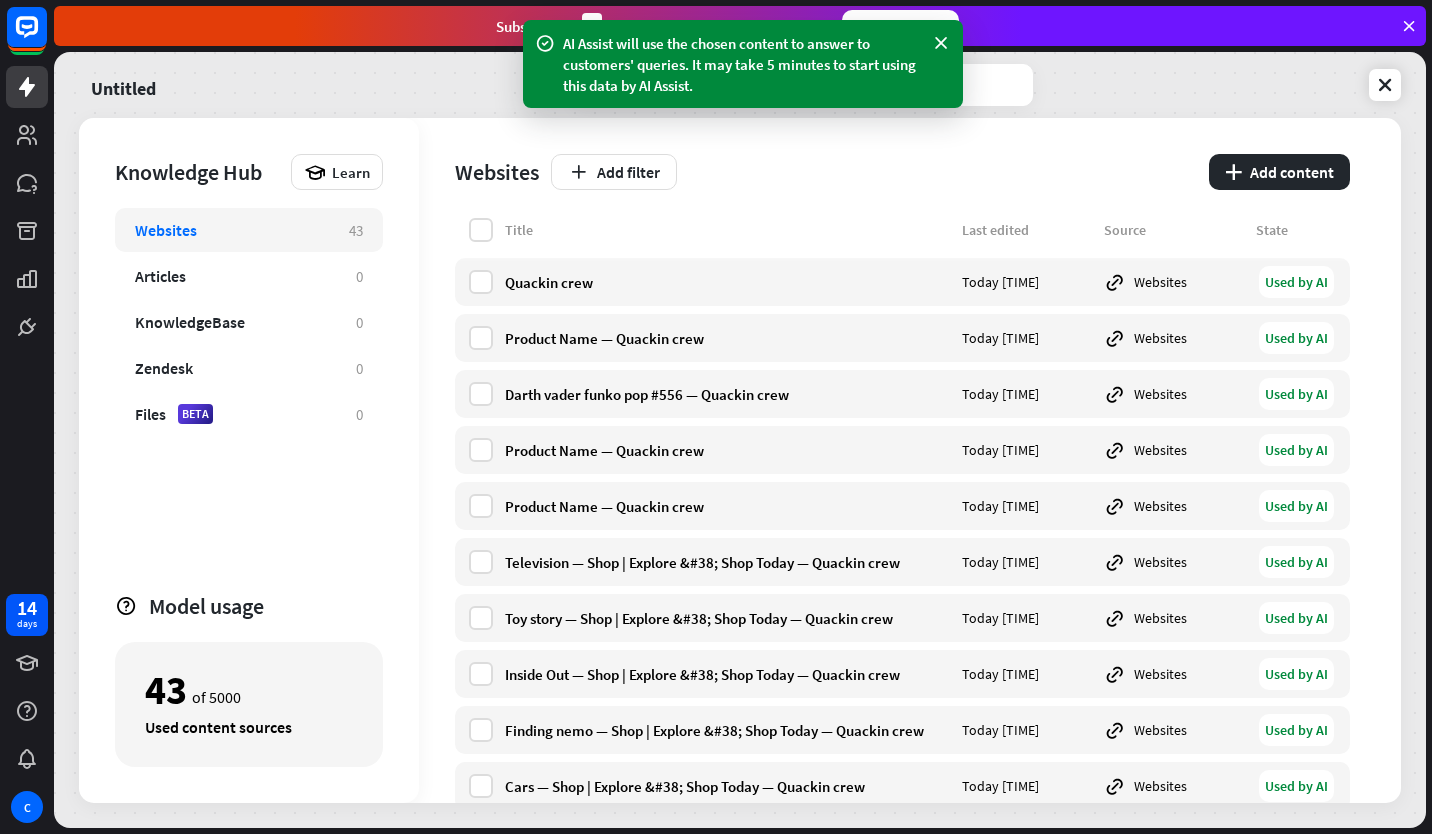 click on "43
of 5000
Used content sources" at bounding box center (249, 704) 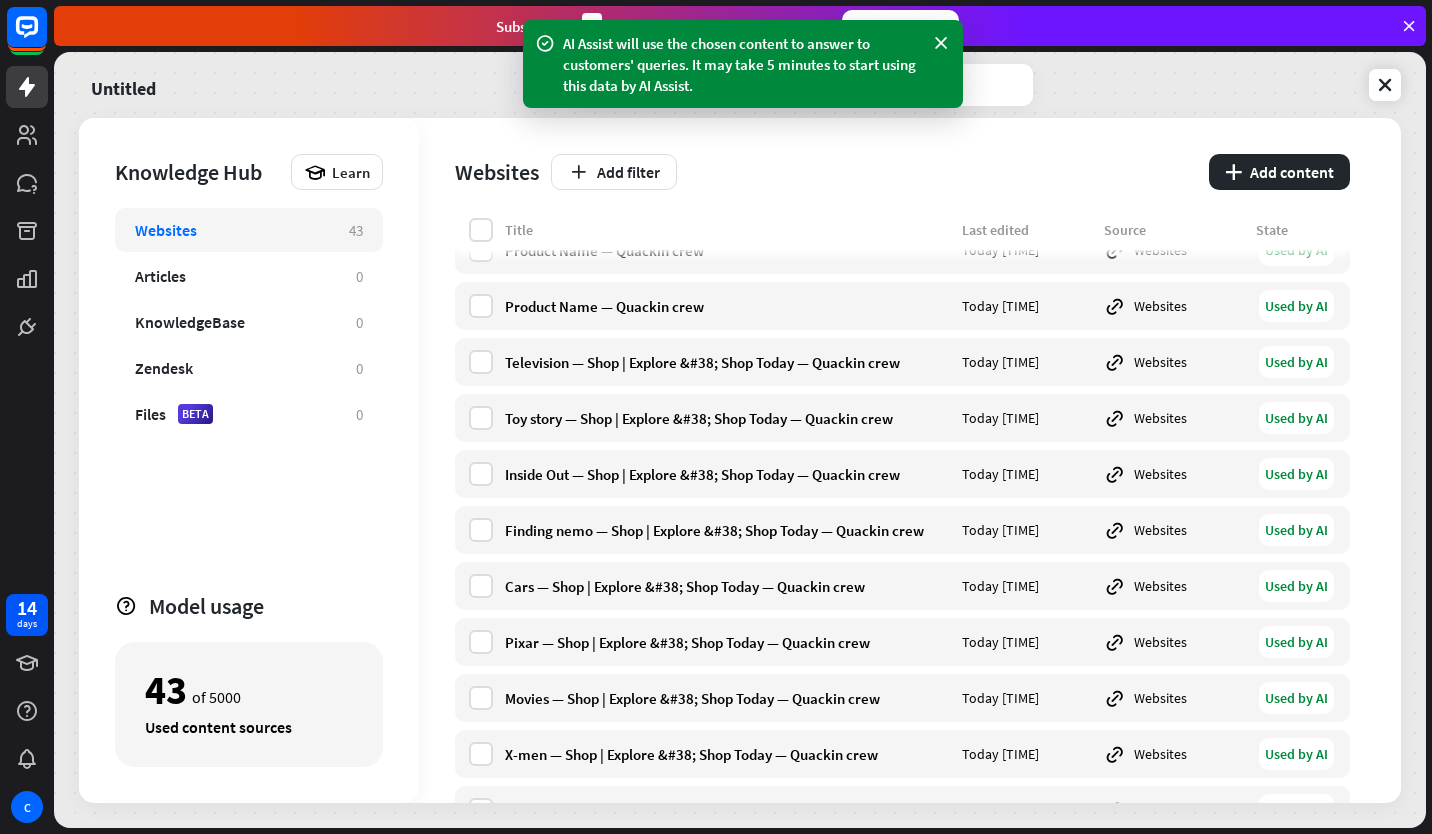 scroll, scrollTop: 500, scrollLeft: 0, axis: vertical 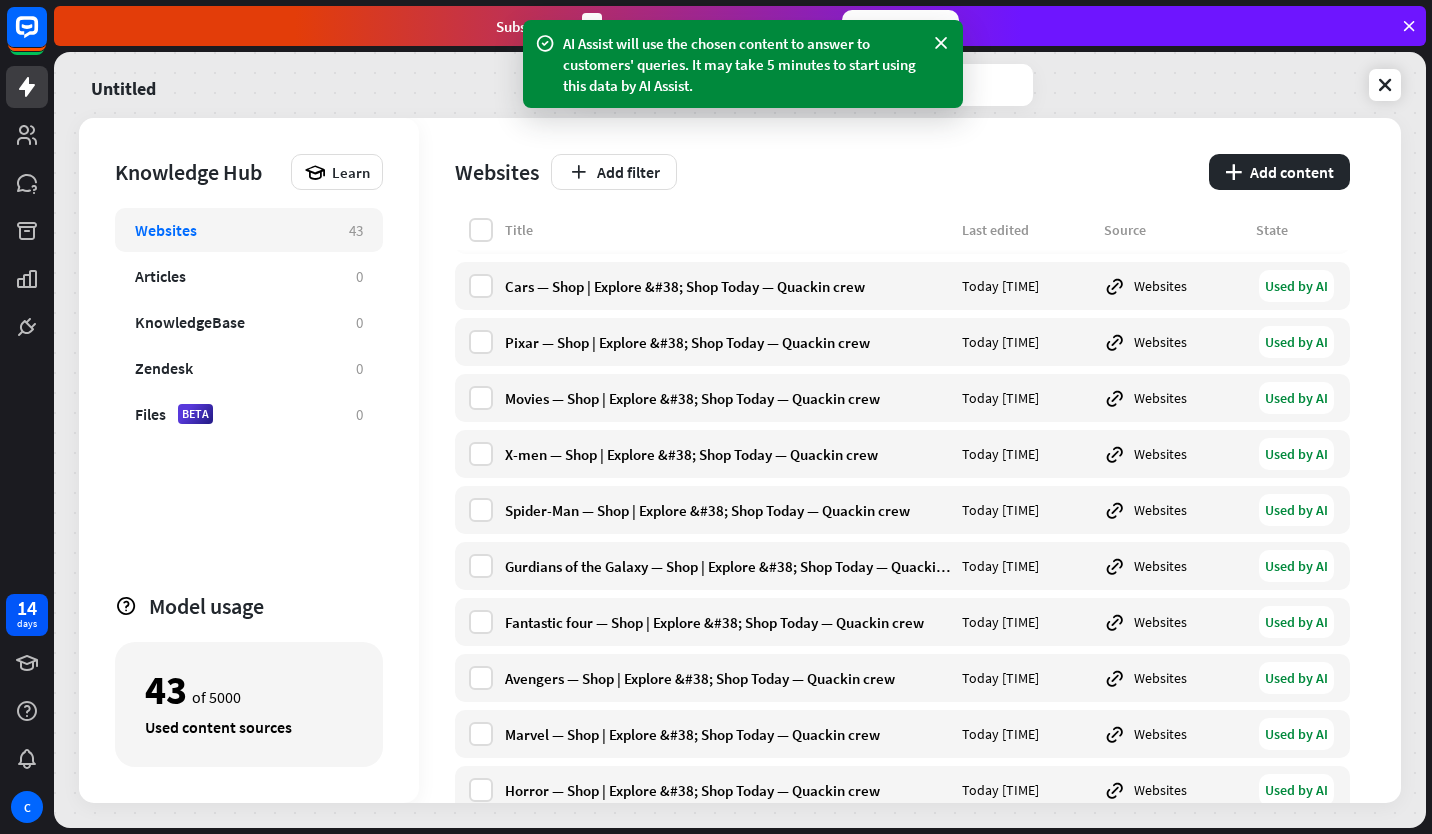 click on "Untitled" at bounding box center (740, 85) 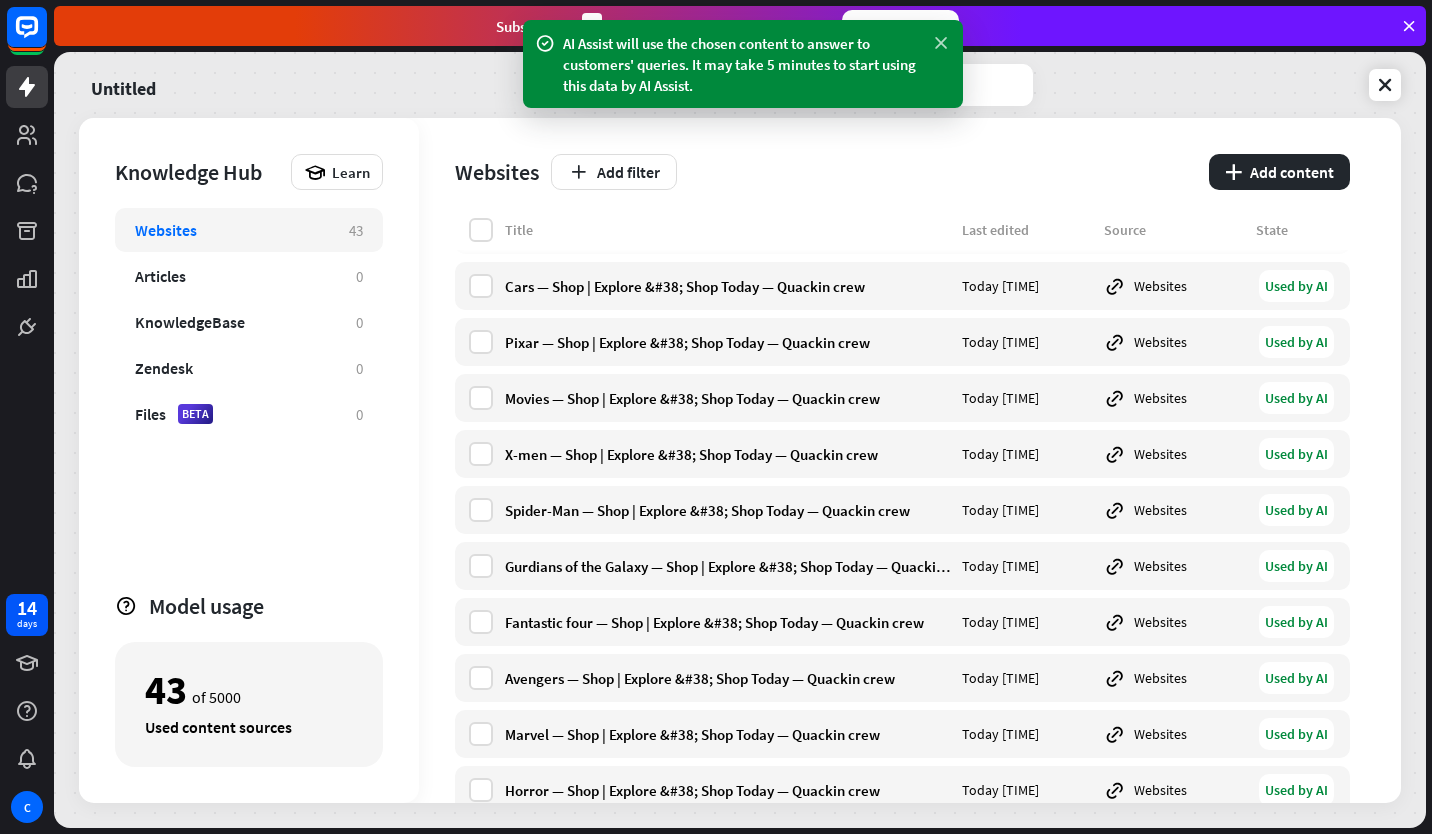 click at bounding box center (941, 43) 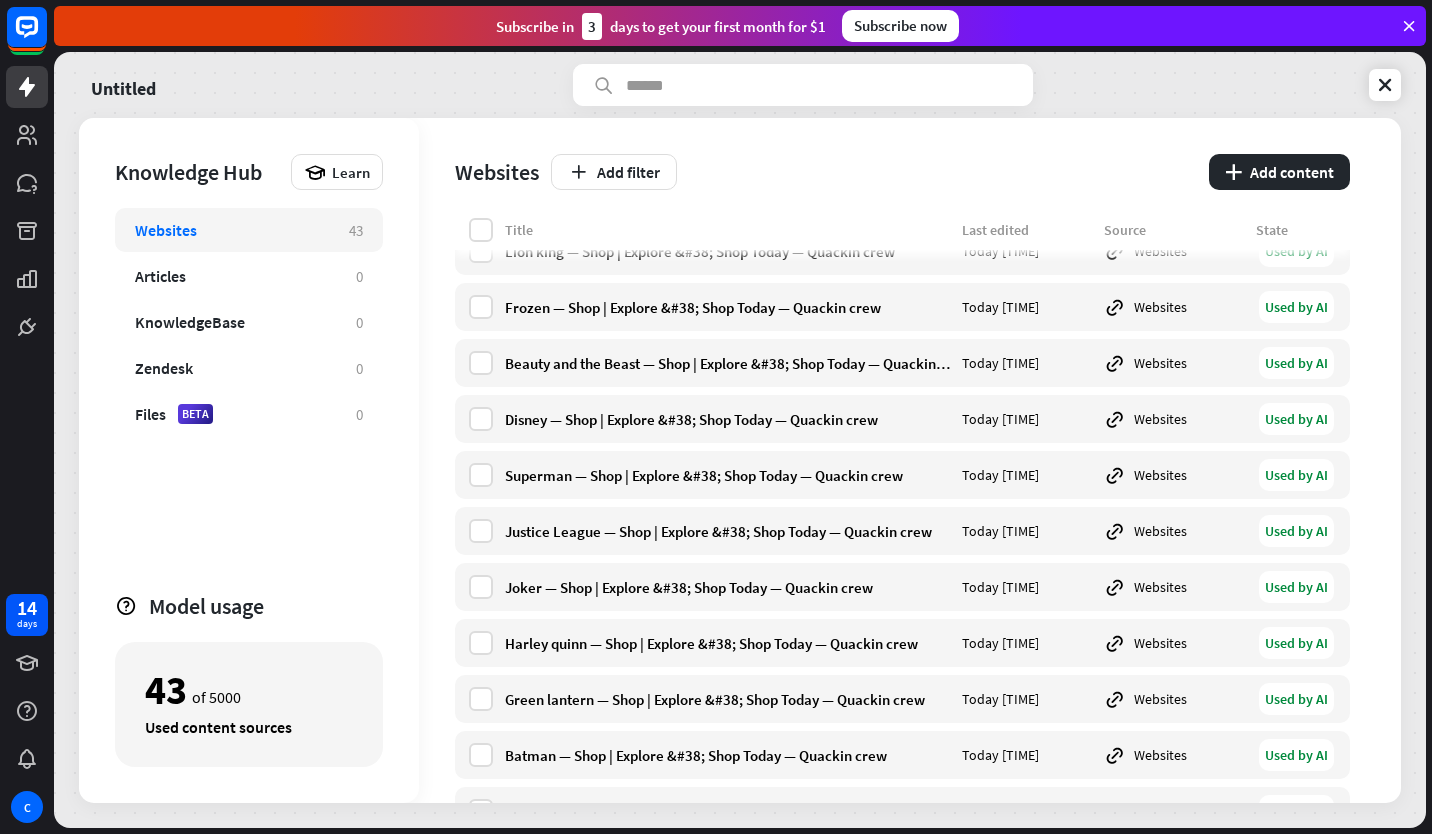 scroll, scrollTop: 1899, scrollLeft: 0, axis: vertical 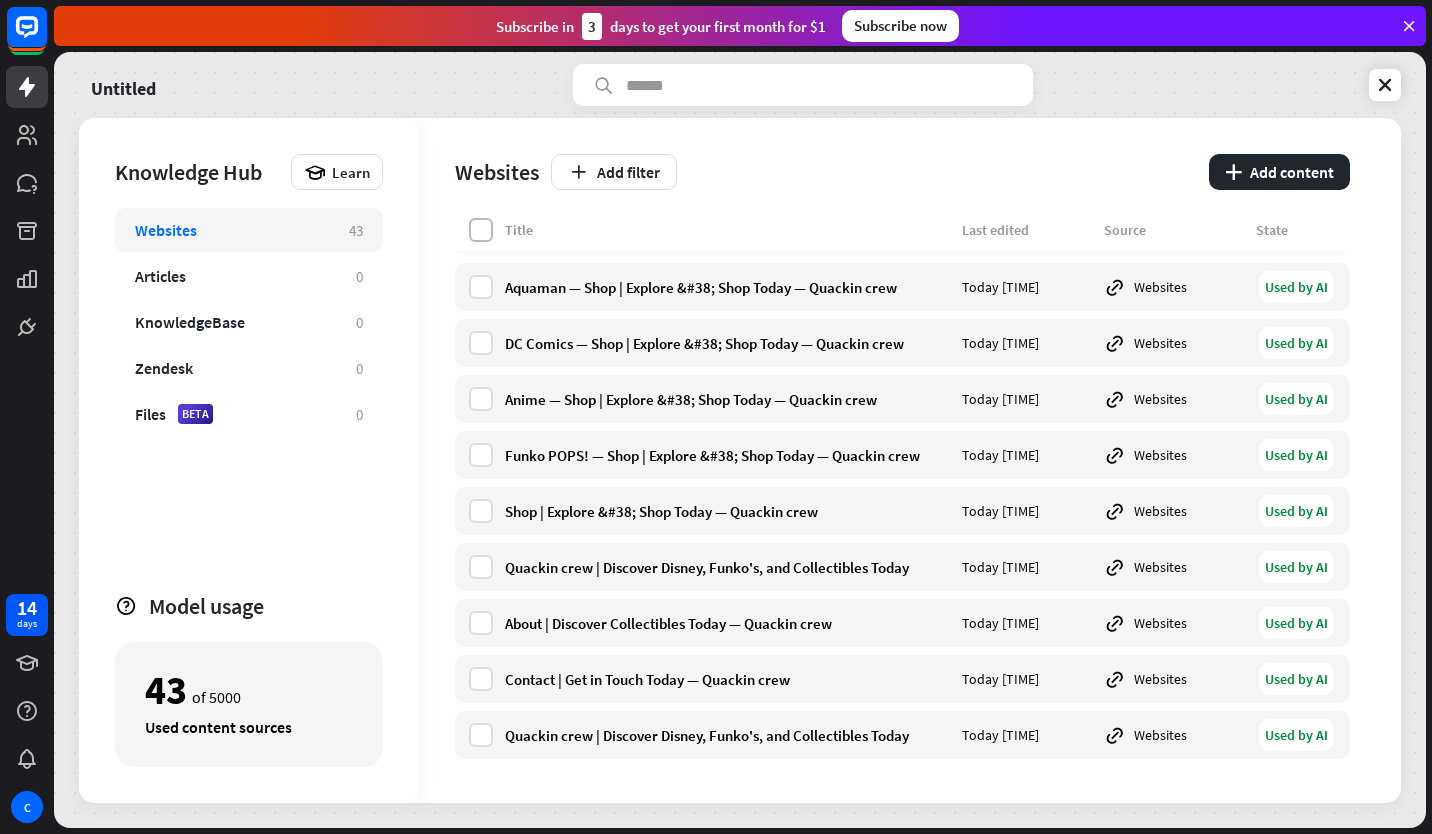 click at bounding box center [481, 230] 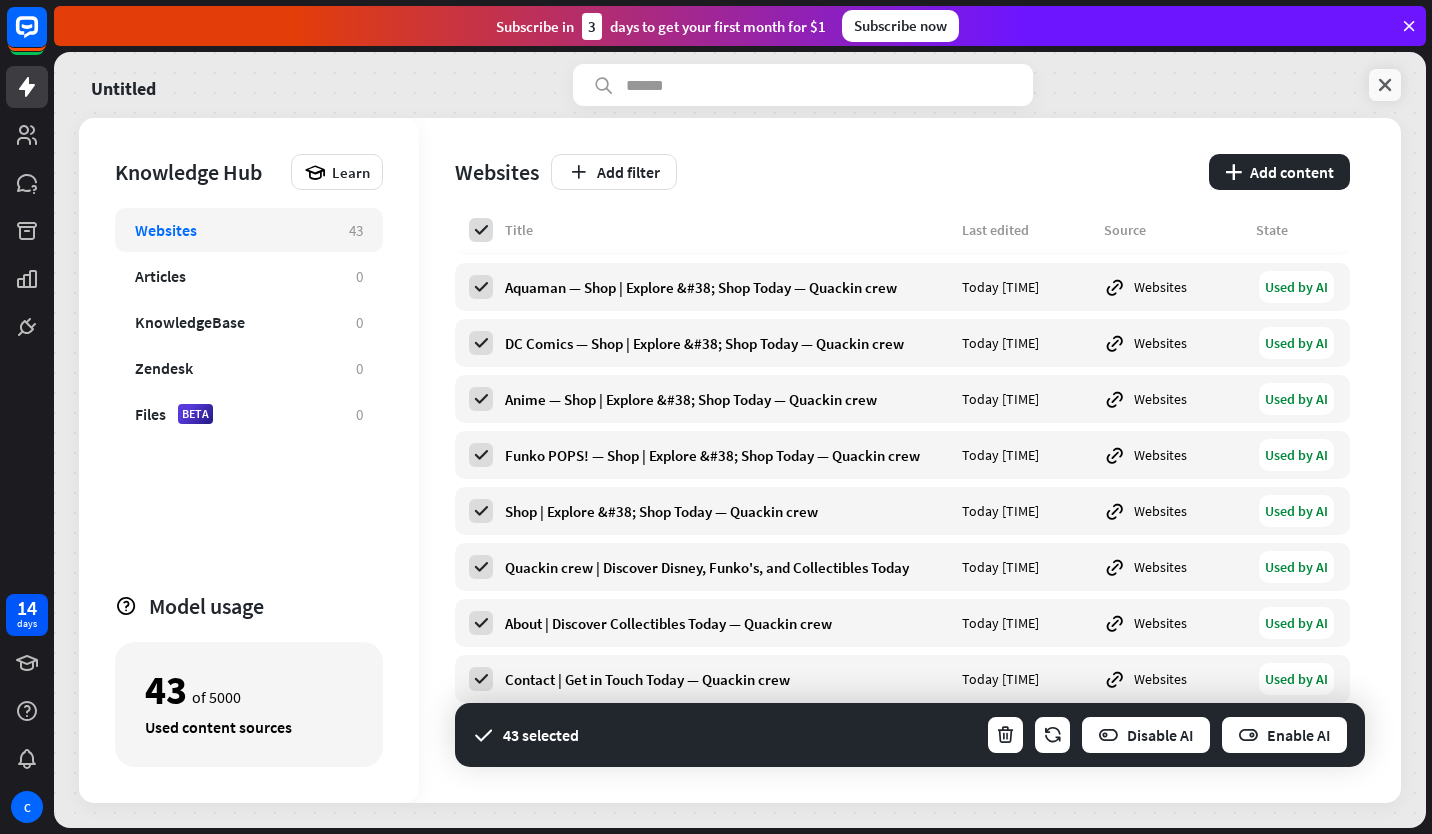 click at bounding box center (1385, 85) 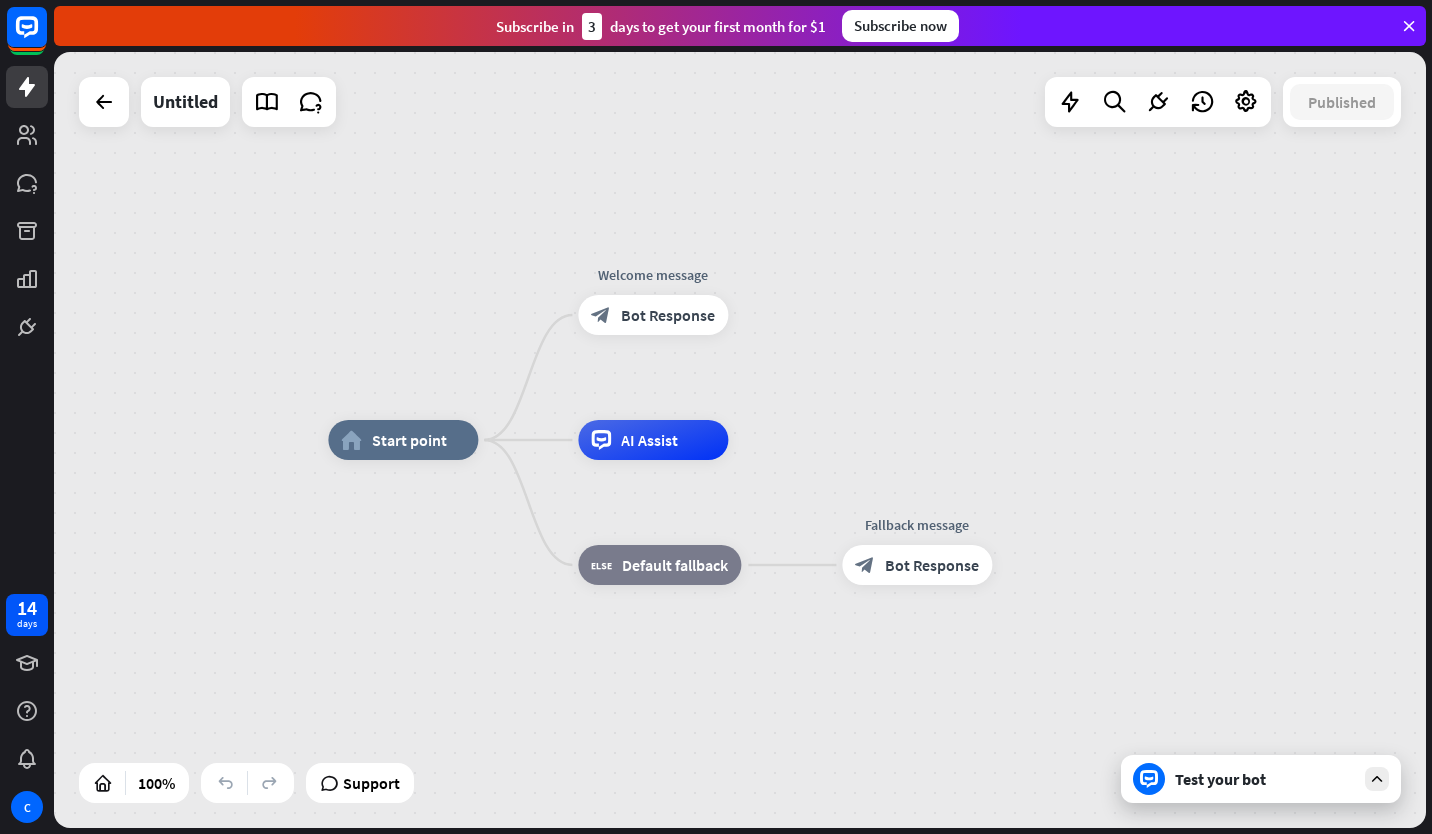 click on "home_2   Start point                 Welcome message   block_bot_response   Bot Response                     AI Assist                   block_fallback   Default fallback                 Fallback message   block_bot_response   Bot Response" at bounding box center (740, 440) 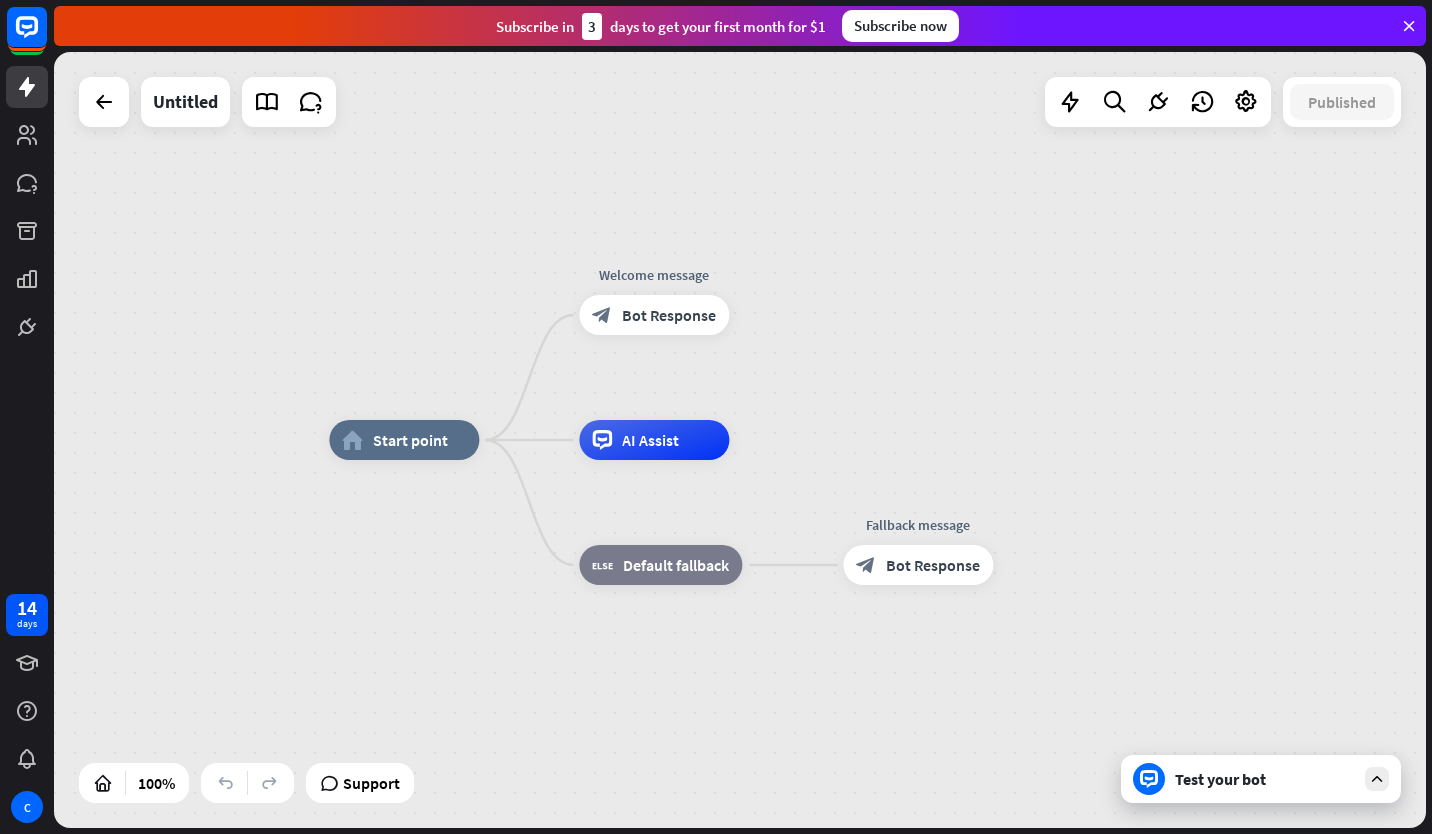 click on "home_2   Start point                 Welcome message   block_bot_response   Bot Response                     AI Assist                   block_fallback   Default fallback                 Fallback message   block_bot_response   Bot Response" at bounding box center (1015, 828) 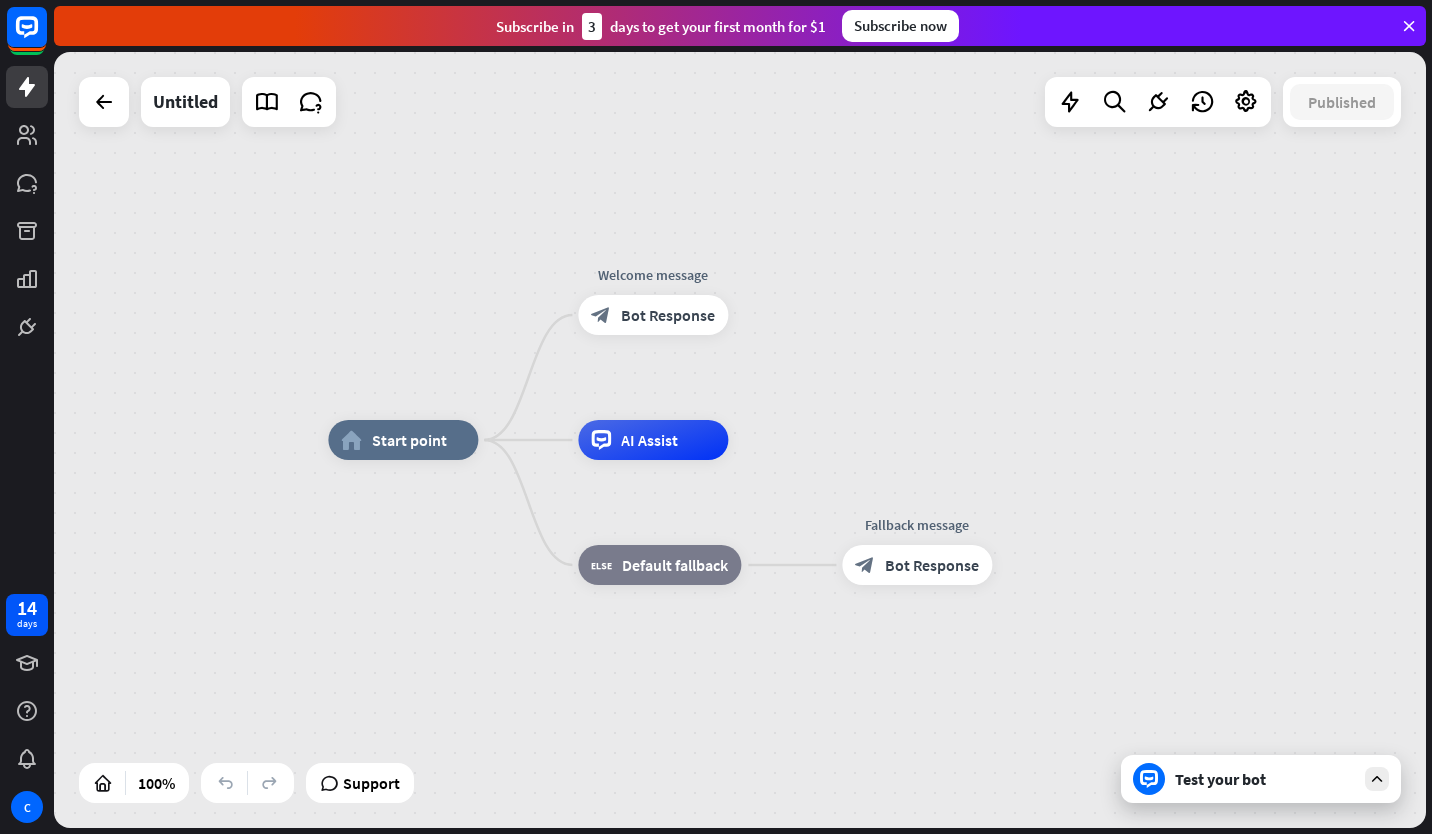 click at bounding box center [1377, 779] 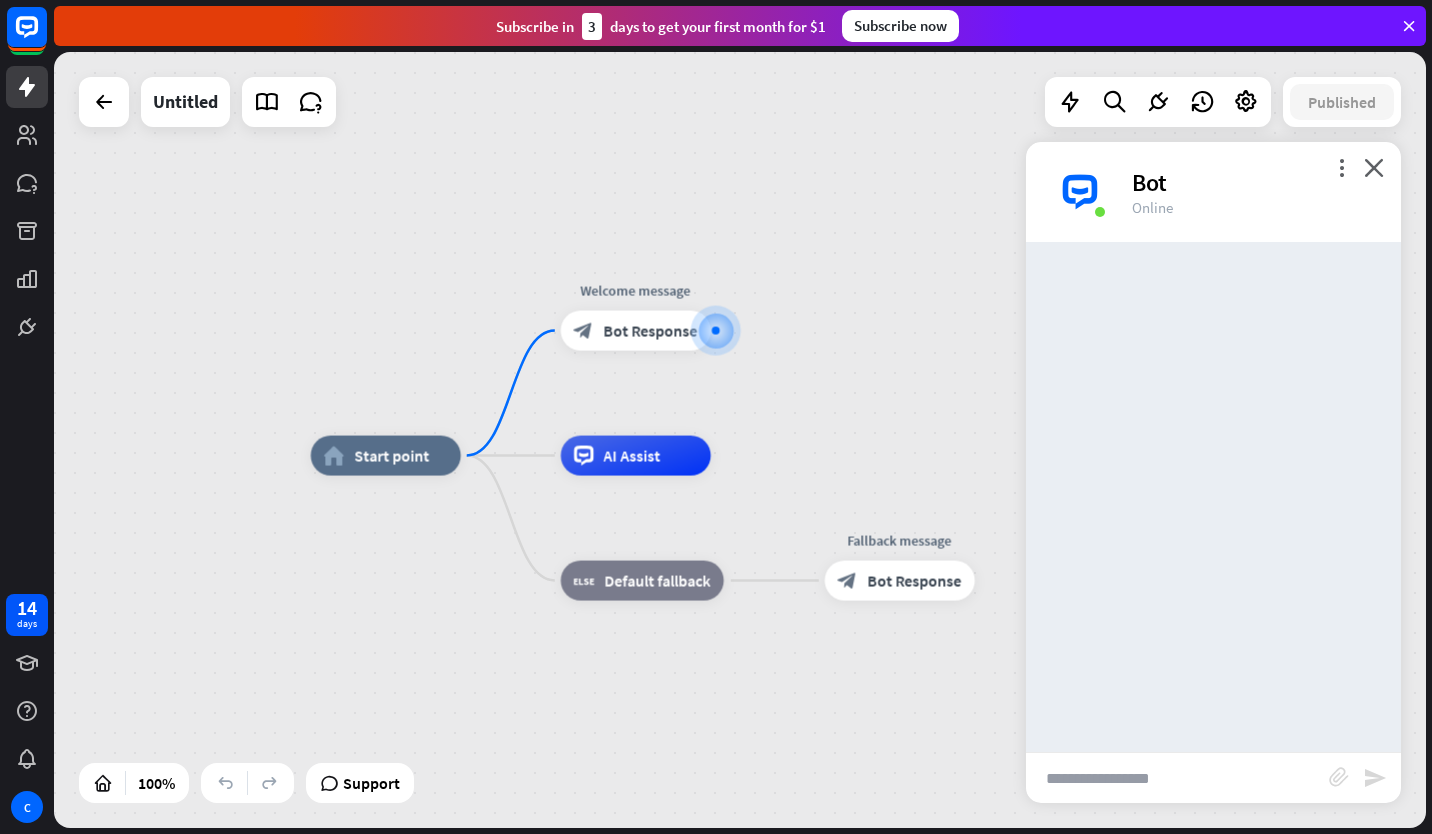 click at bounding box center (1177, 778) 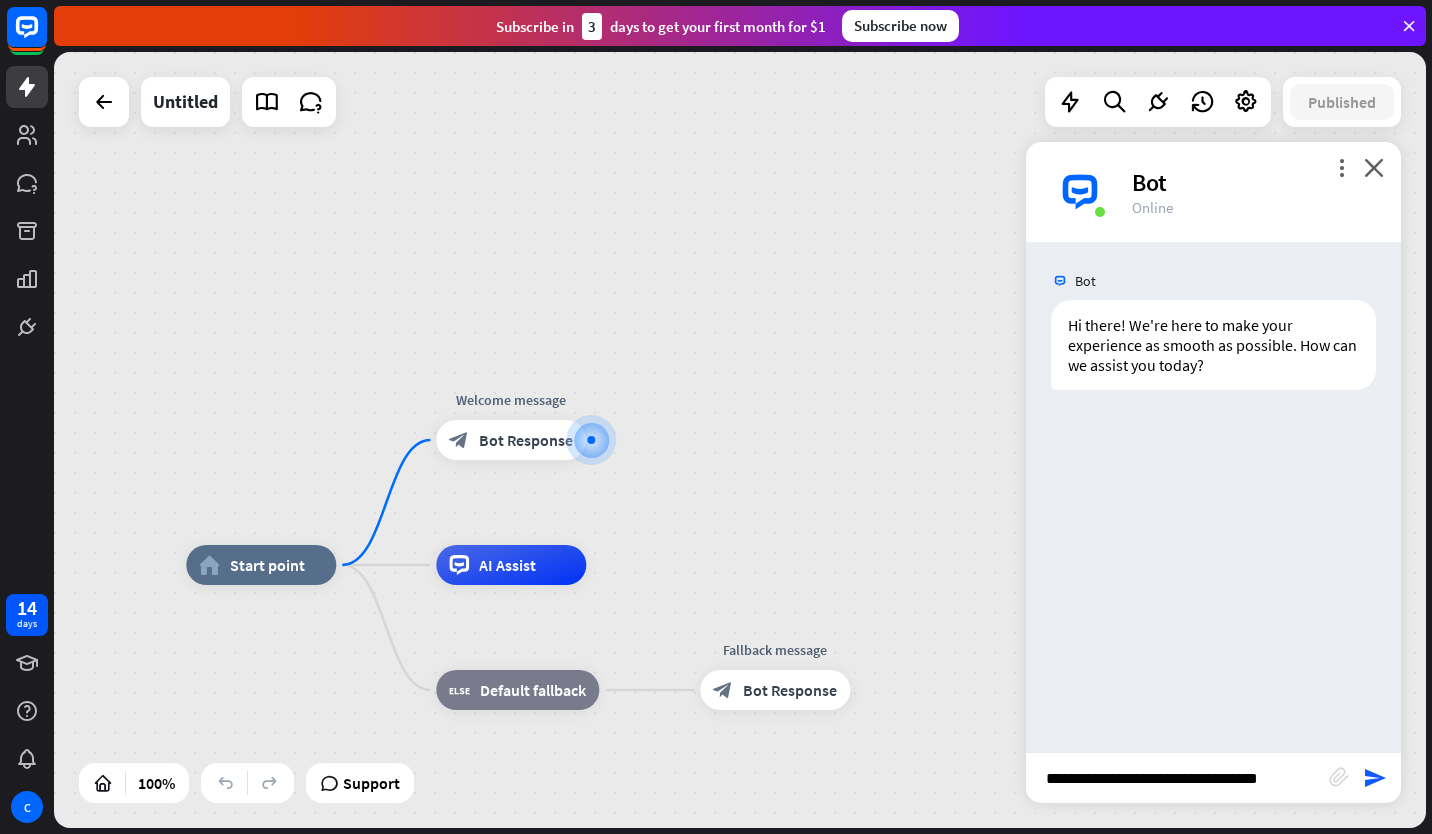 type on "**********" 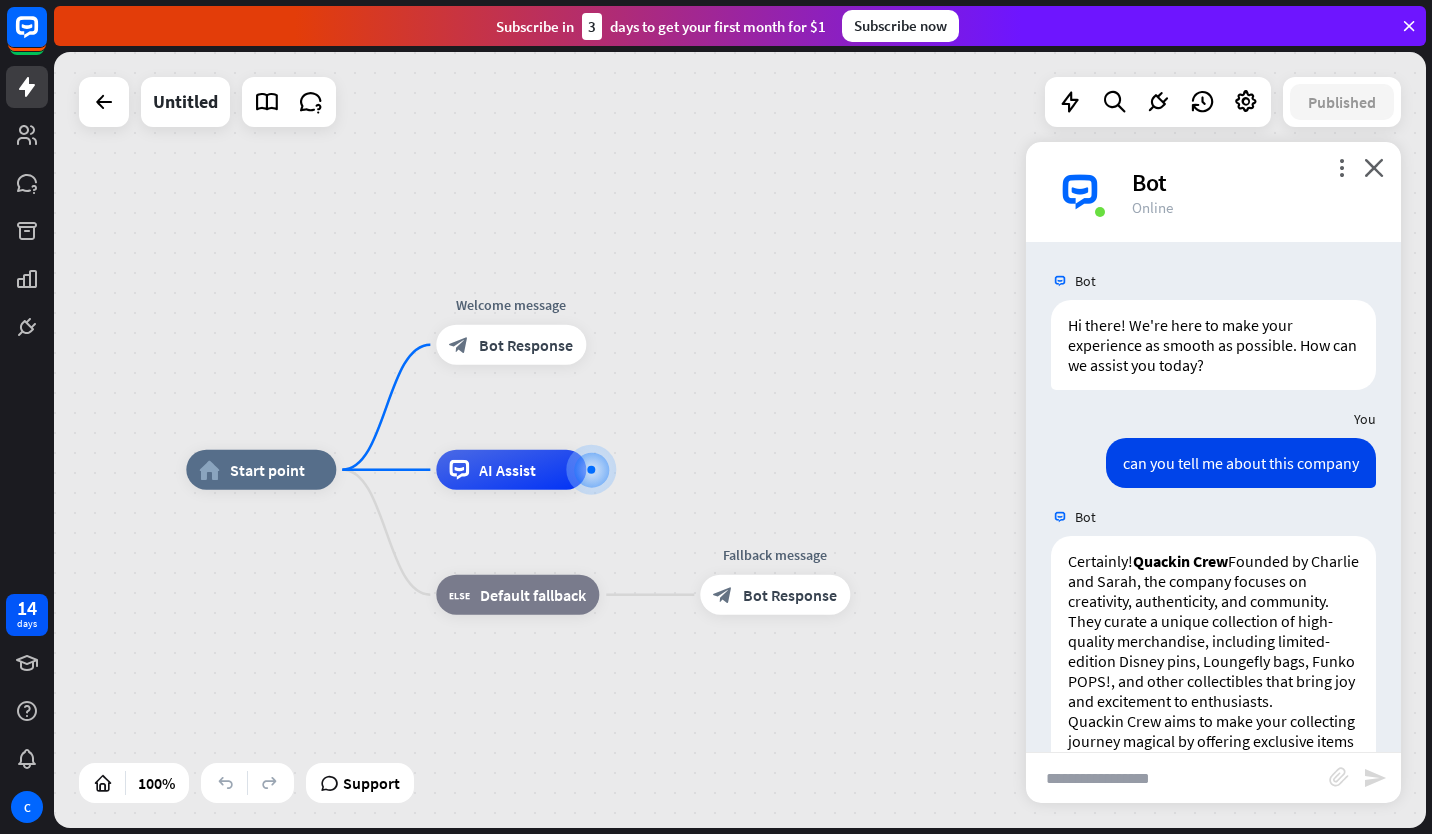 scroll, scrollTop: 304, scrollLeft: 0, axis: vertical 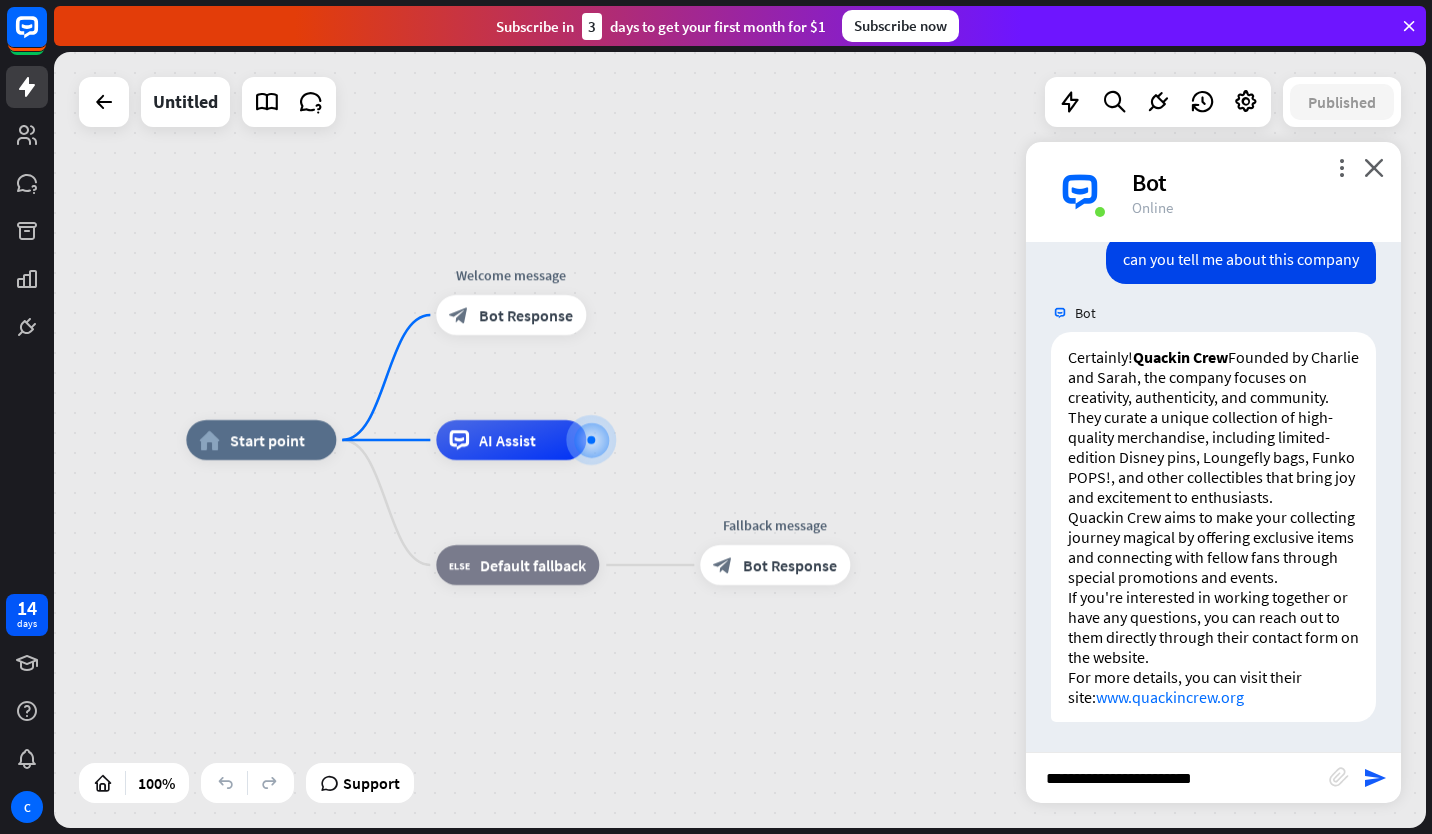 type on "**********" 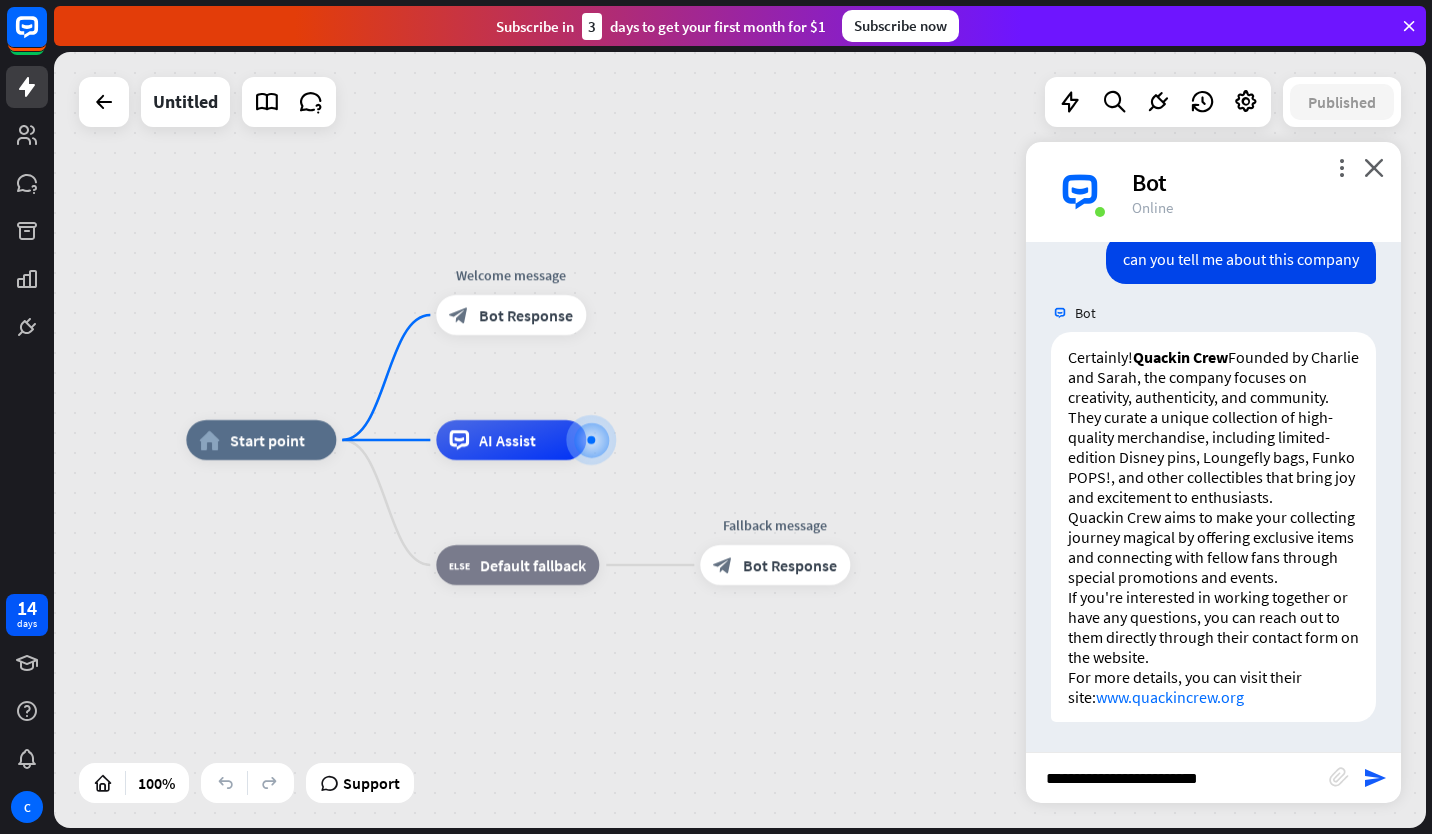type 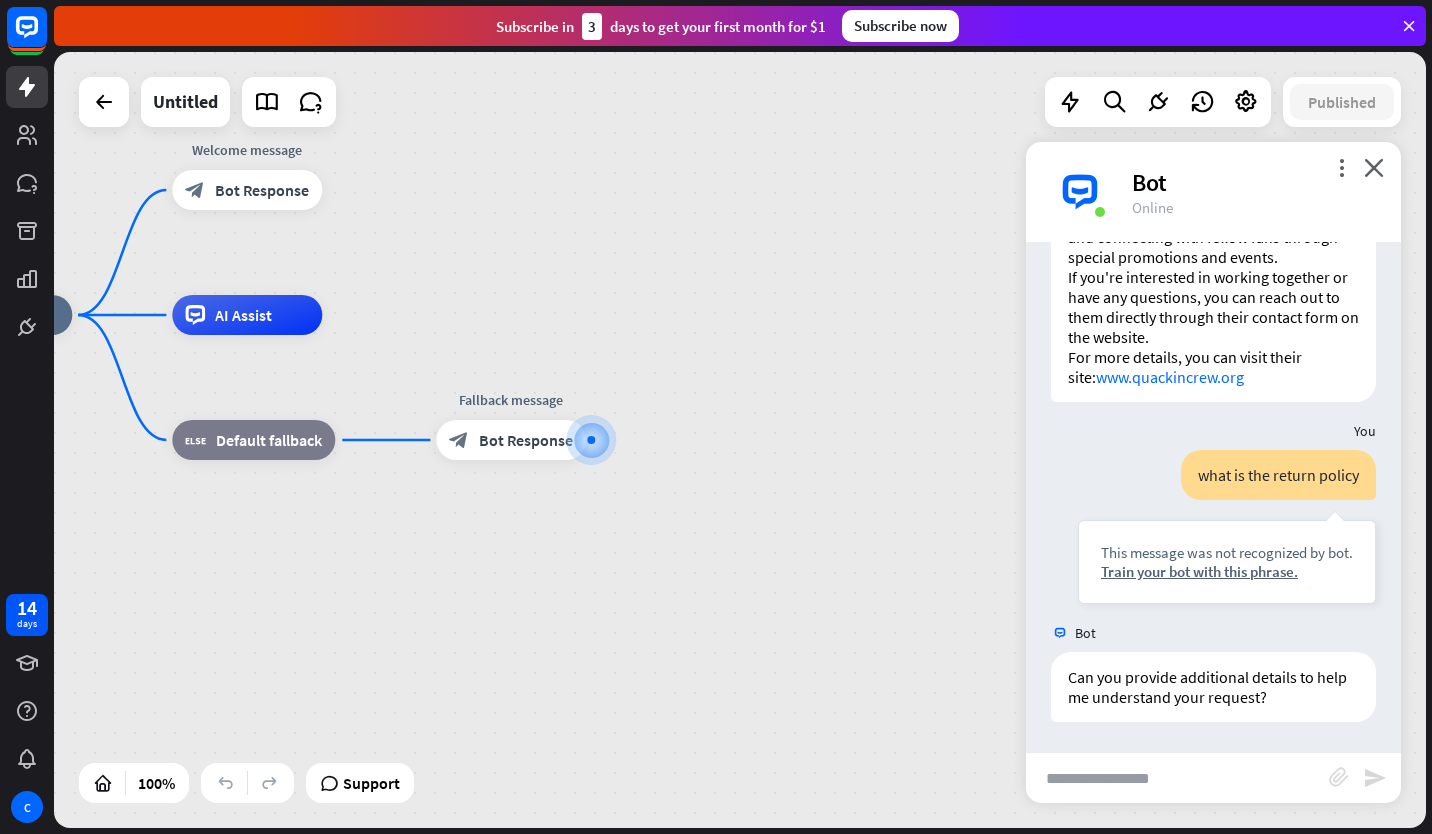 scroll, scrollTop: 624, scrollLeft: 0, axis: vertical 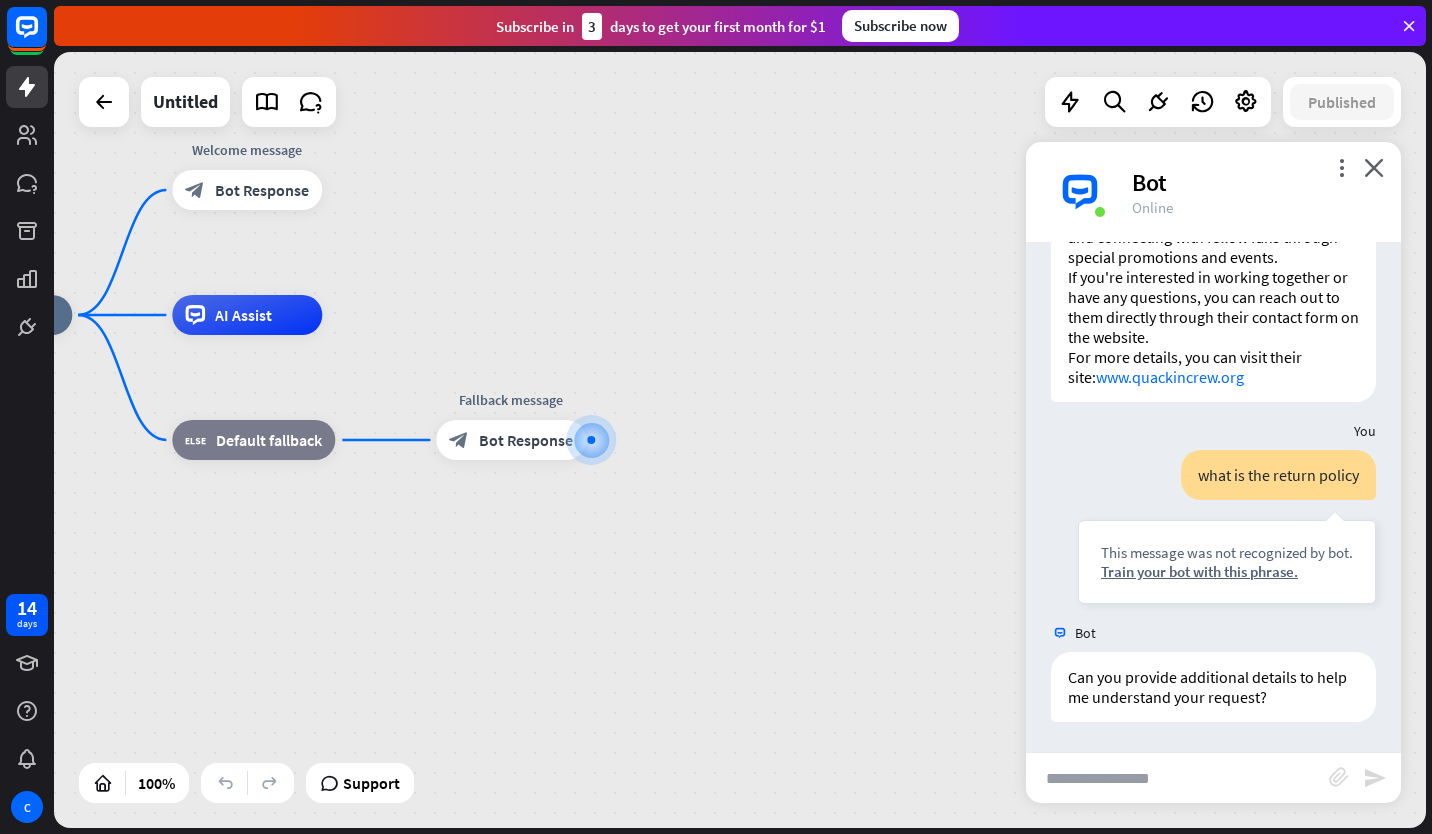 drag, startPoint x: 802, startPoint y: 519, endPoint x: 859, endPoint y: 470, distance: 75.16648 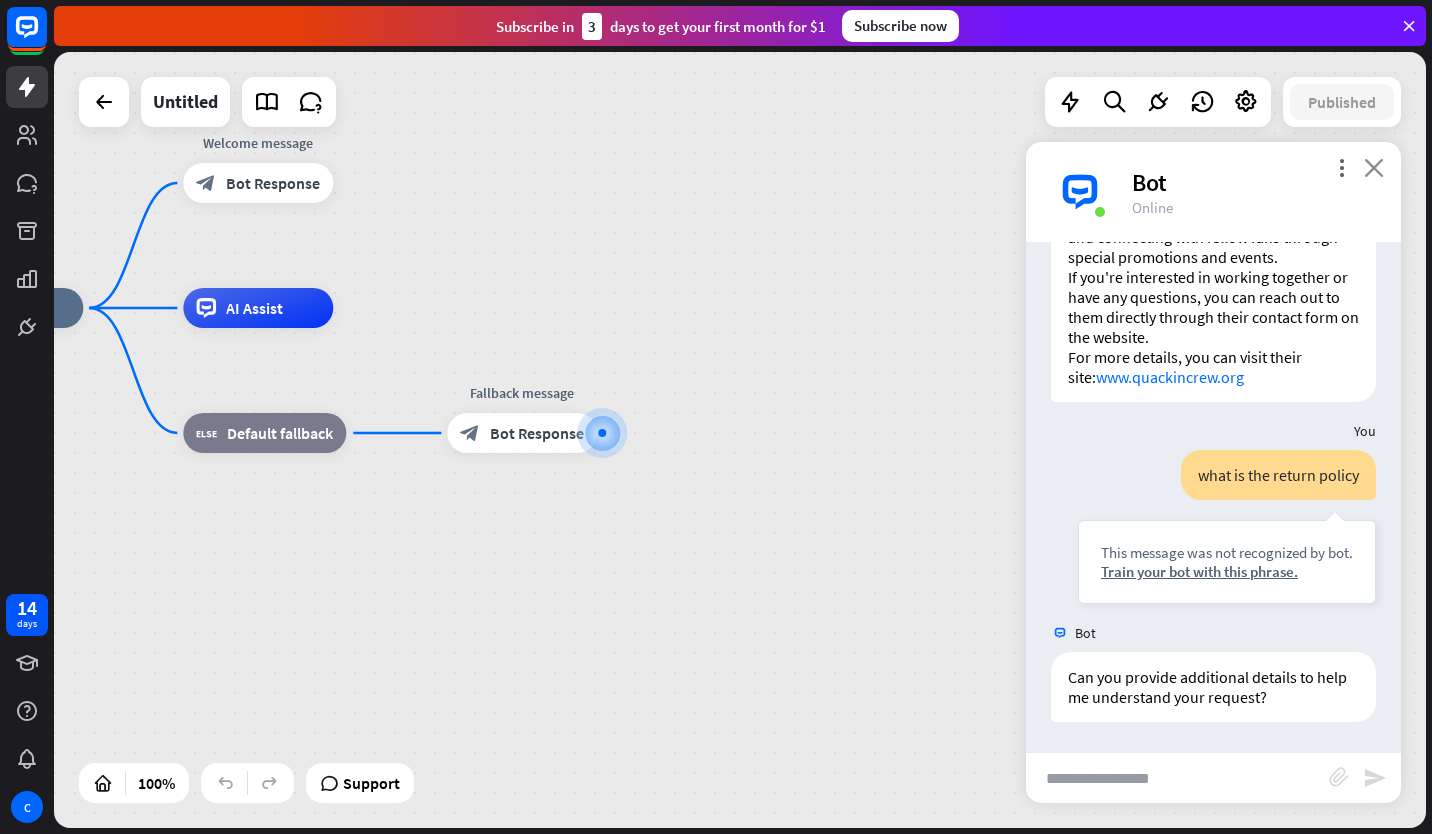click on "close" at bounding box center [1374, 167] 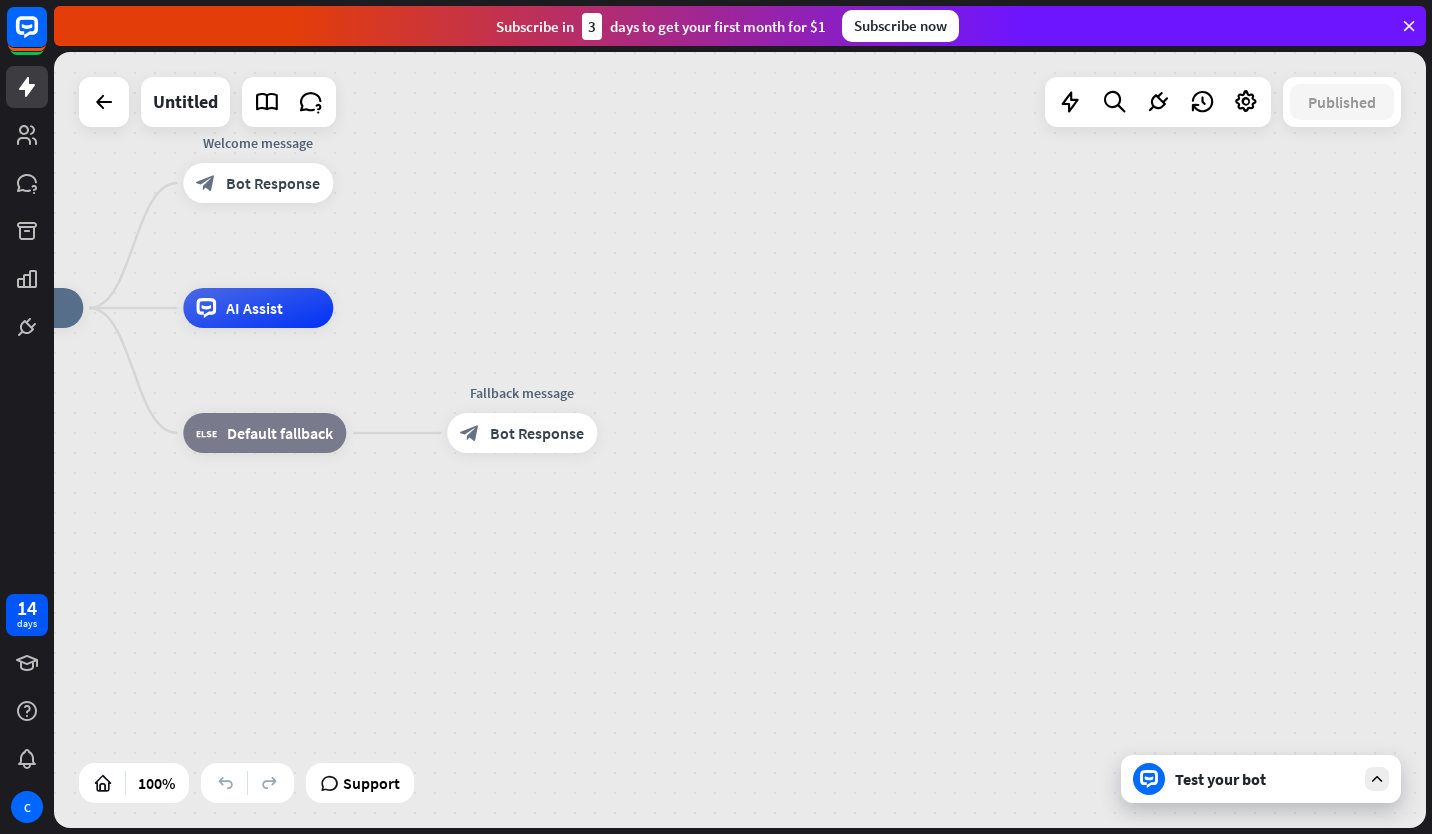 drag, startPoint x: 1053, startPoint y: 144, endPoint x: 1073, endPoint y: 151, distance: 21.189621 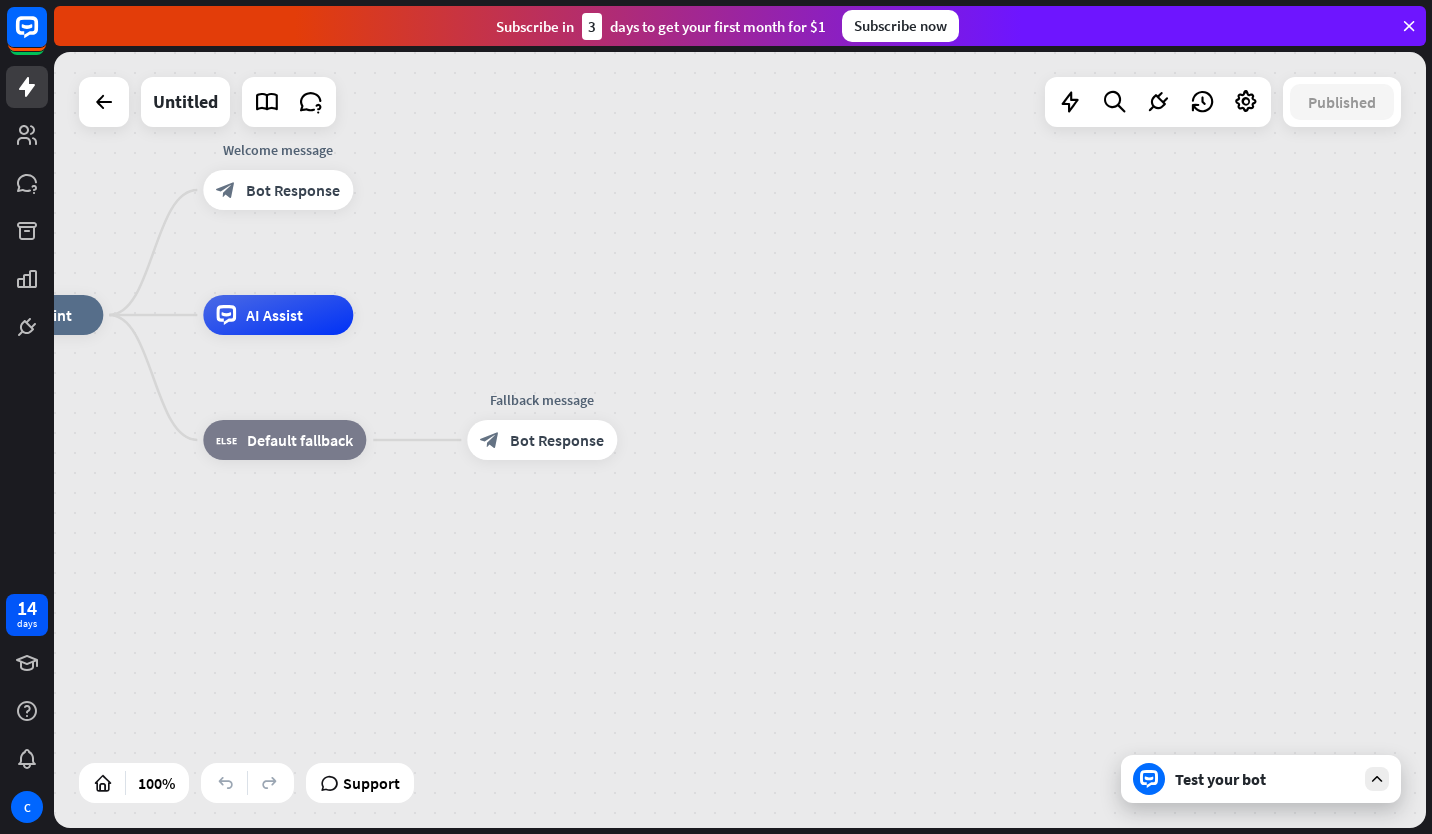 click on "home_2   Start point                 Welcome message   block_bot_response   Bot Response                     AI Assist                   block_fallback   Default fallback                 Fallback message   block_bot_response   Bot Response" at bounding box center (740, 440) 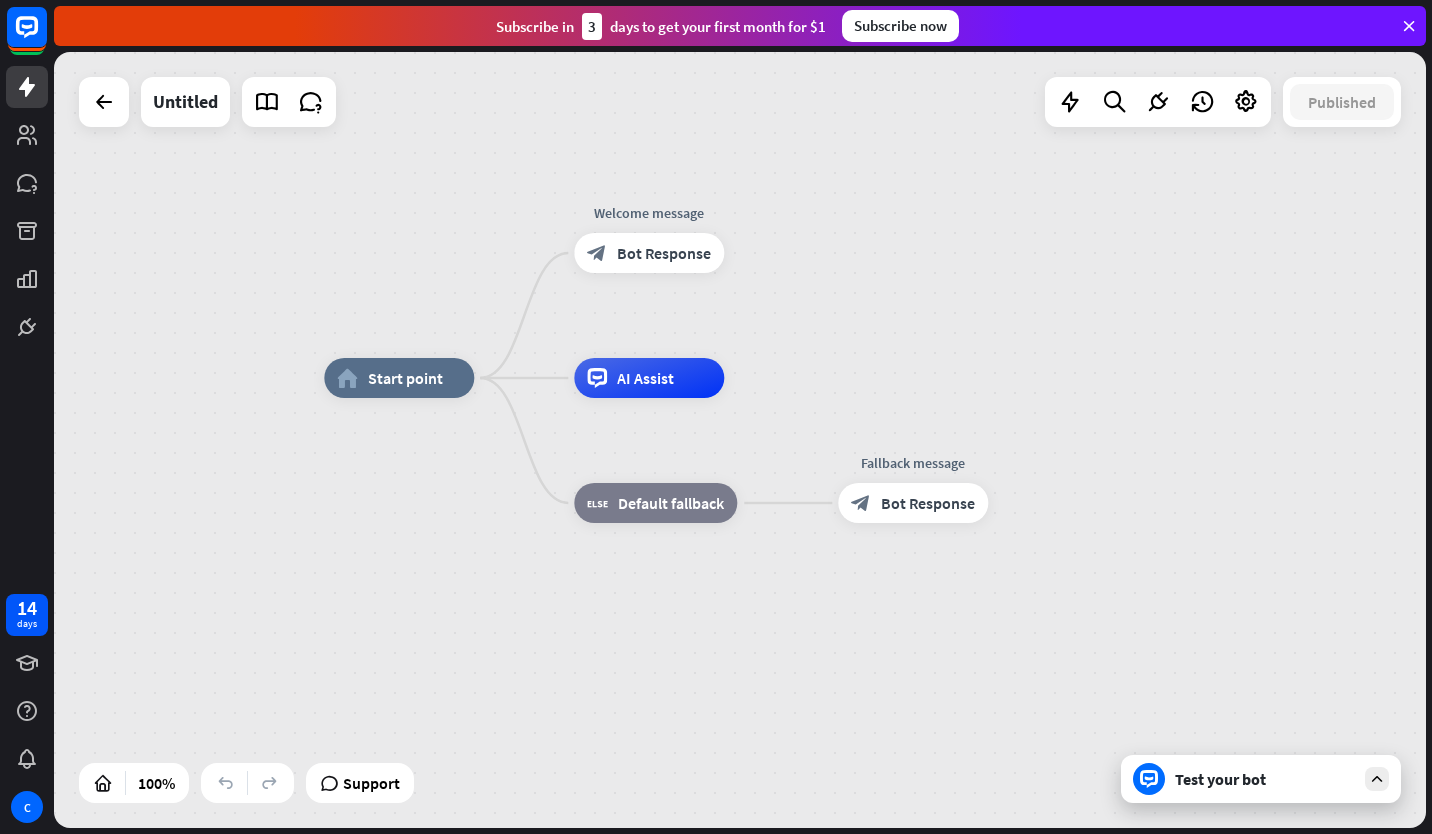 drag, startPoint x: 942, startPoint y: 236, endPoint x: 1223, endPoint y: 277, distance: 283.97534 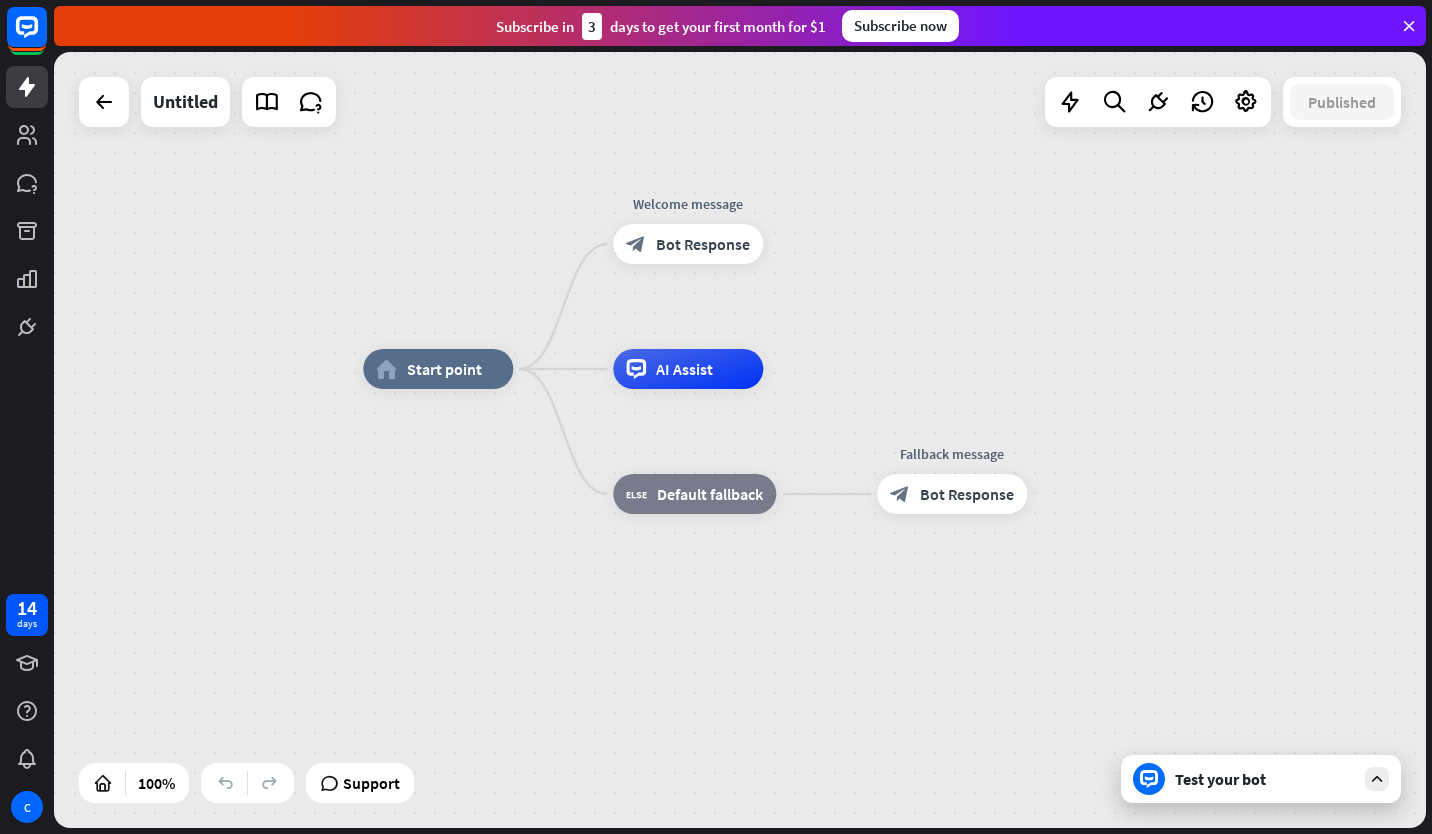 drag, startPoint x: 858, startPoint y: 222, endPoint x: 871, endPoint y: 222, distance: 13 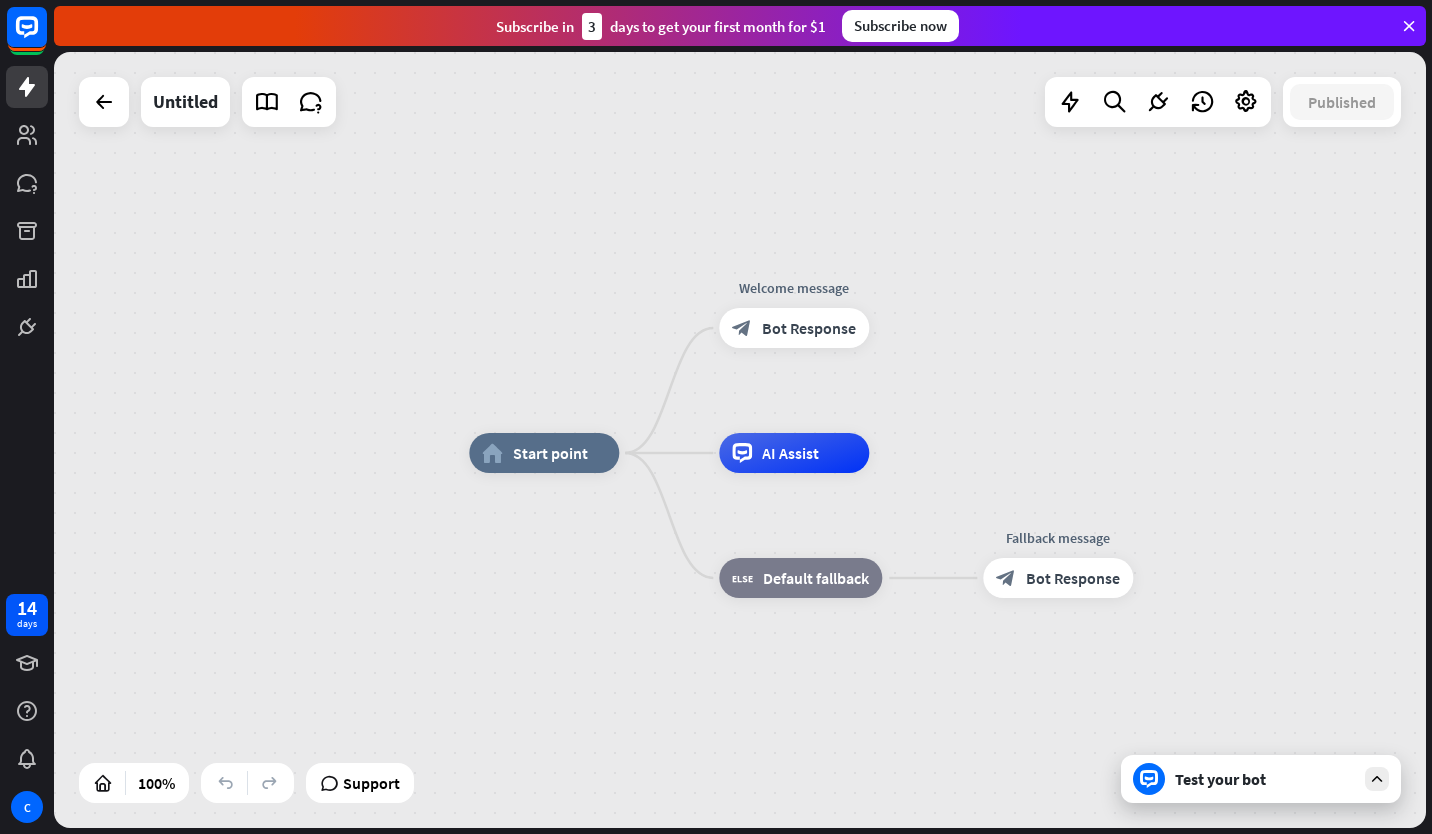 drag, startPoint x: 906, startPoint y: 249, endPoint x: 955, endPoint y: 318, distance: 84.6286 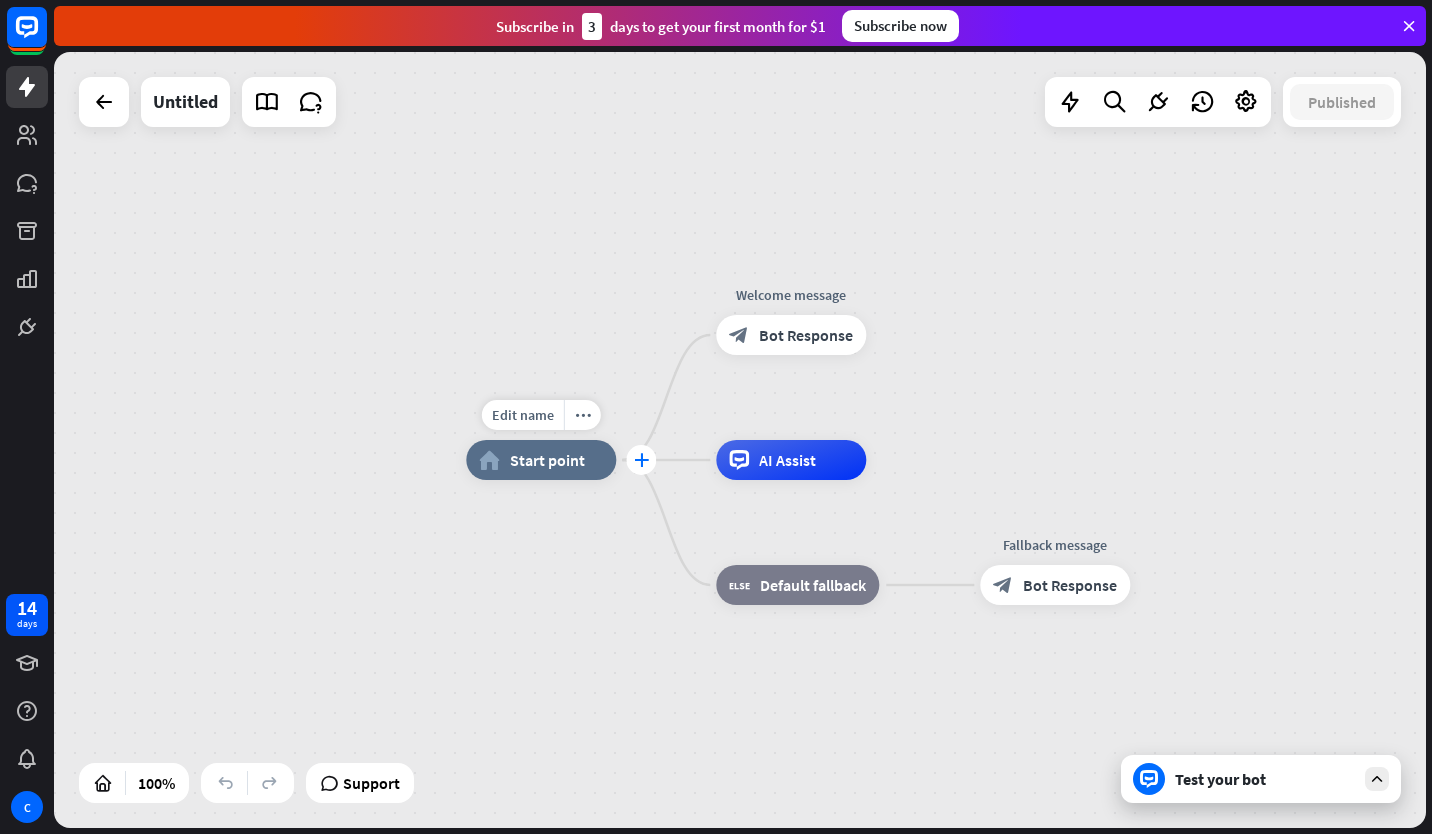 click on "plus" at bounding box center [641, 460] 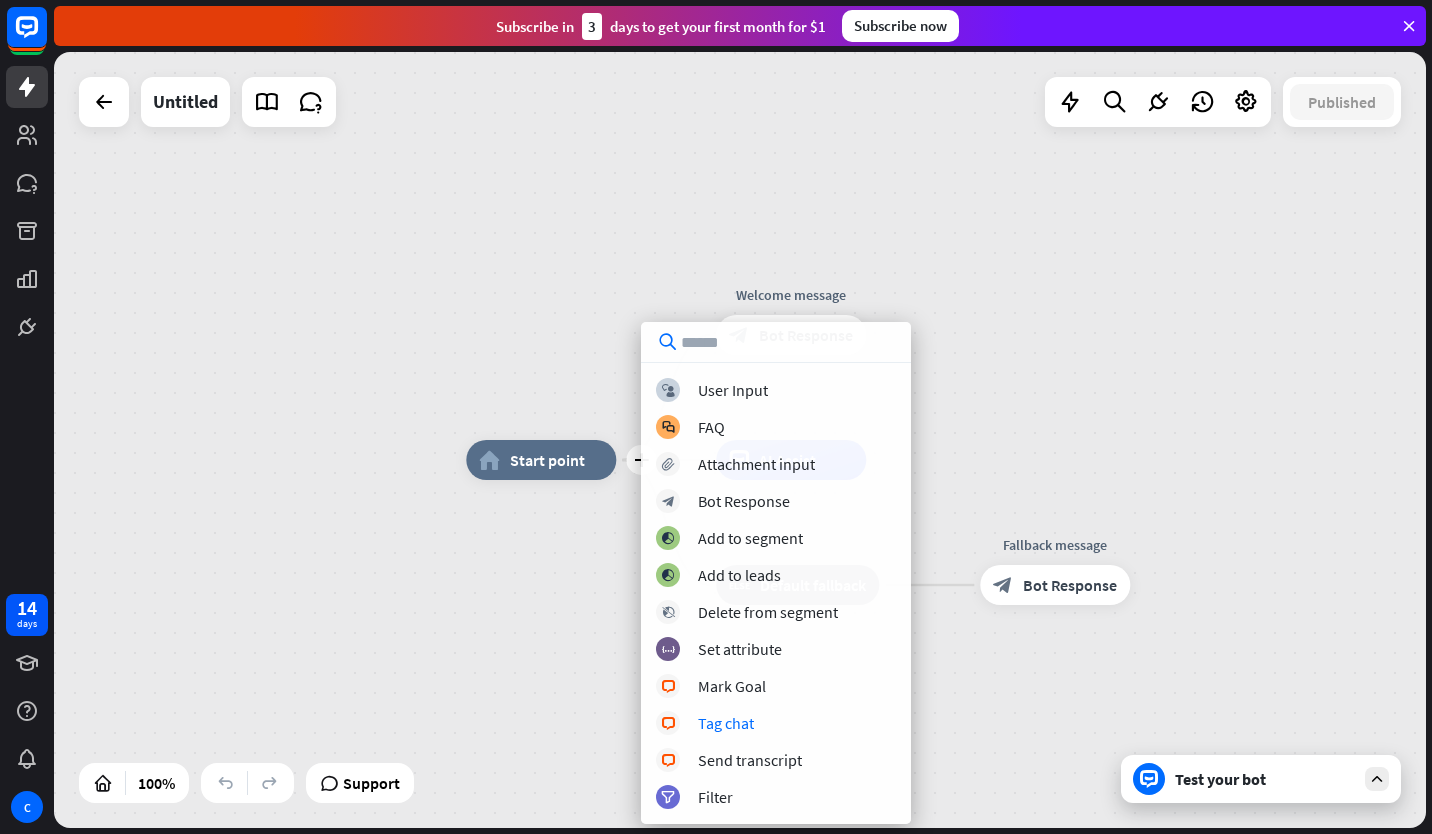 click on "plus     home_2   Start point                 Welcome message   block_bot_response   Bot Response                     AI Assist                   block_fallback   Default fallback                 Fallback message   block_bot_response   Bot Response" at bounding box center [740, 440] 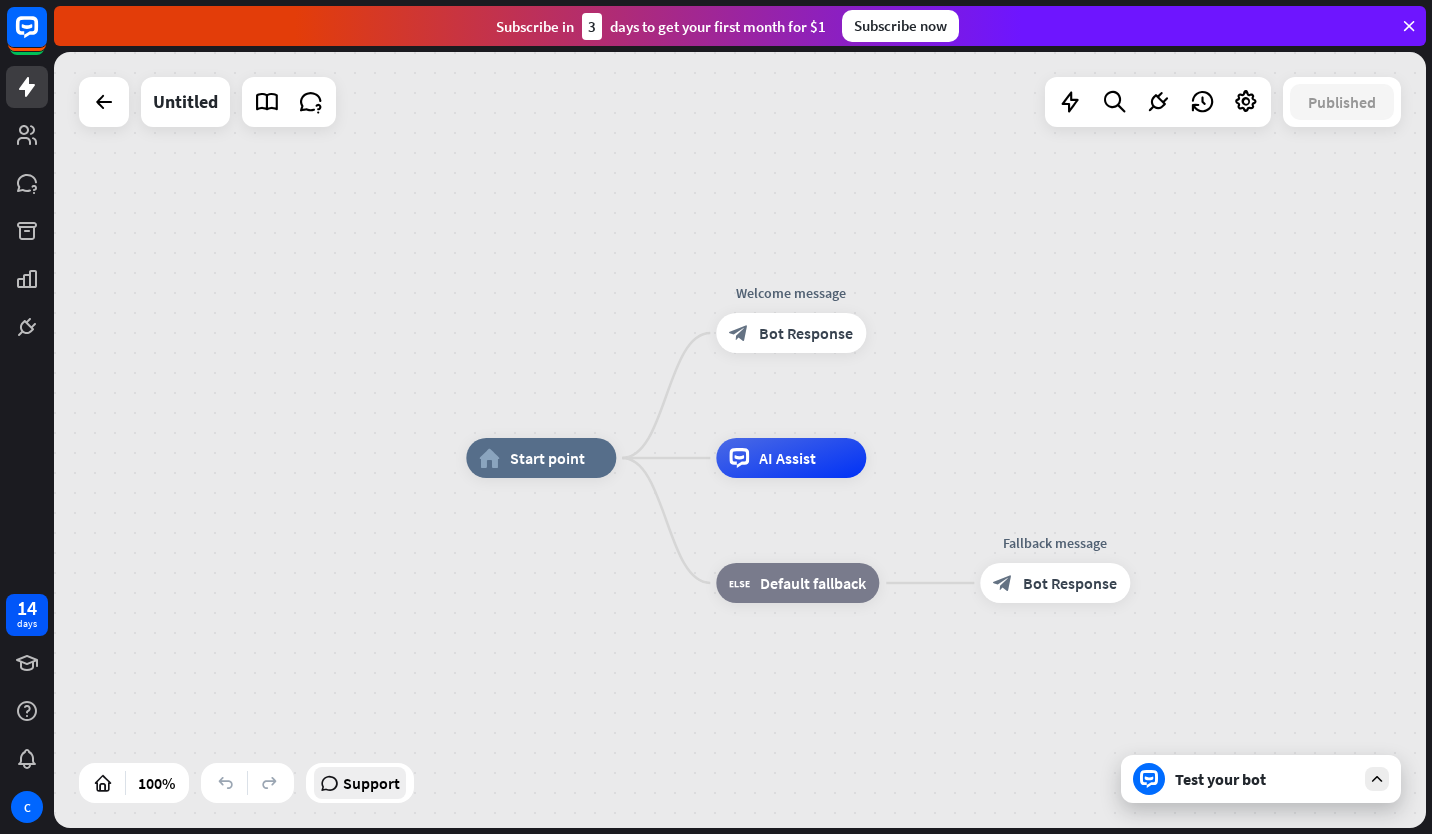 click on "Support" at bounding box center (371, 783) 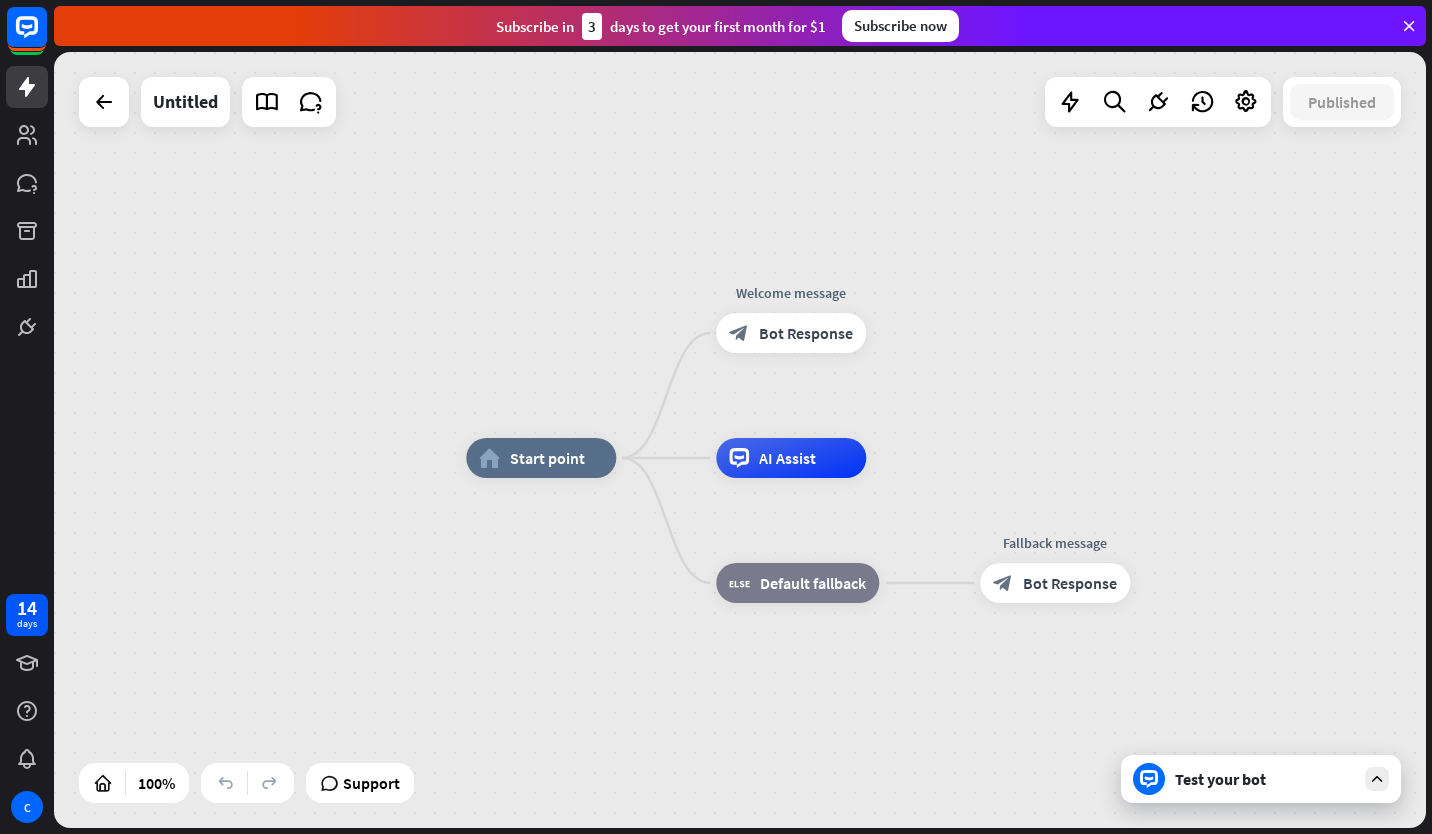 click on "home_2   Start point                 Welcome message   block_bot_response   Bot Response                     AI Assist                   block_fallback   Default fallback                 Fallback message   block_bot_response   Bot Response" at bounding box center [740, 440] 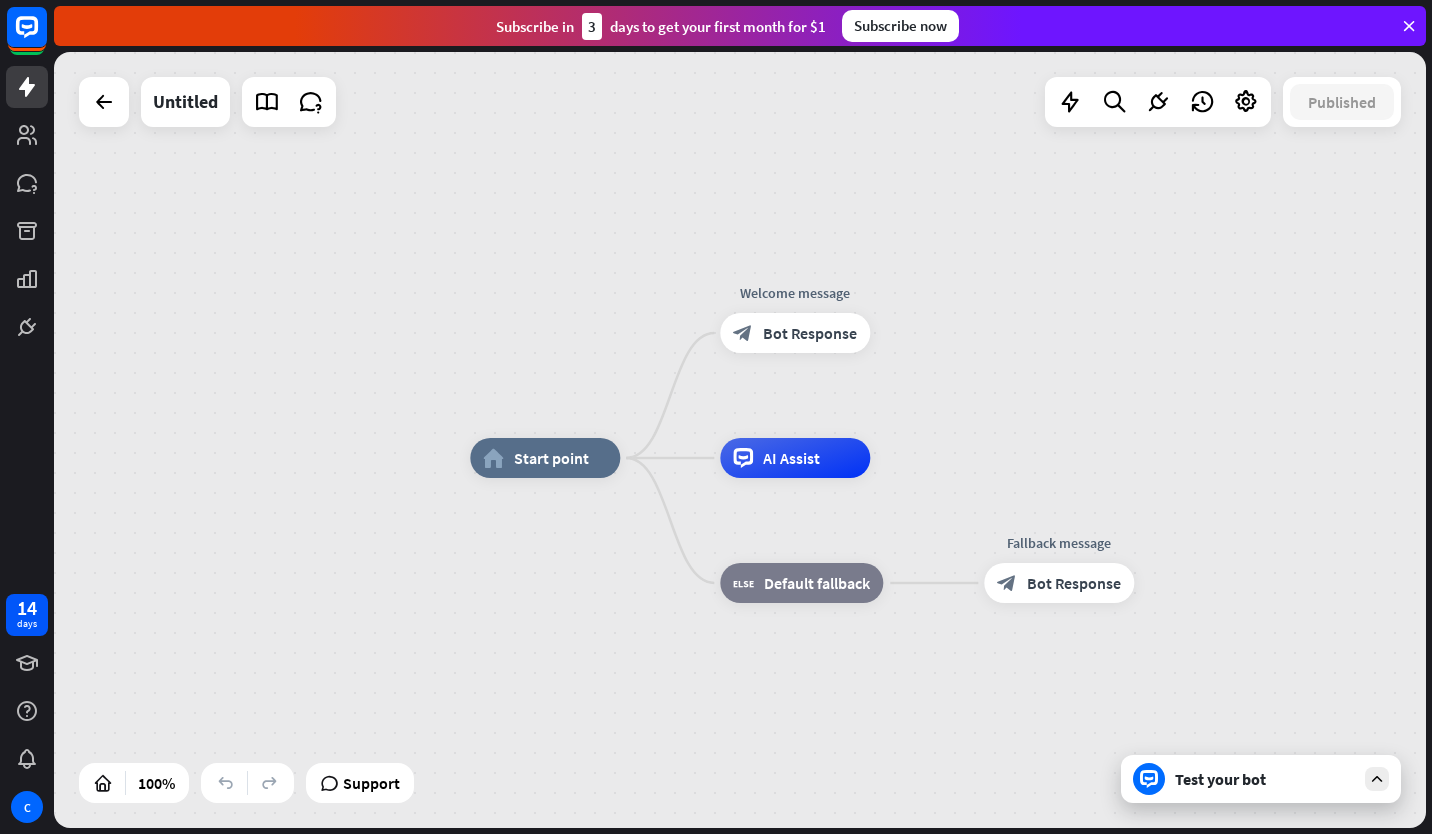 click on "Untitled" at bounding box center [185, 102] 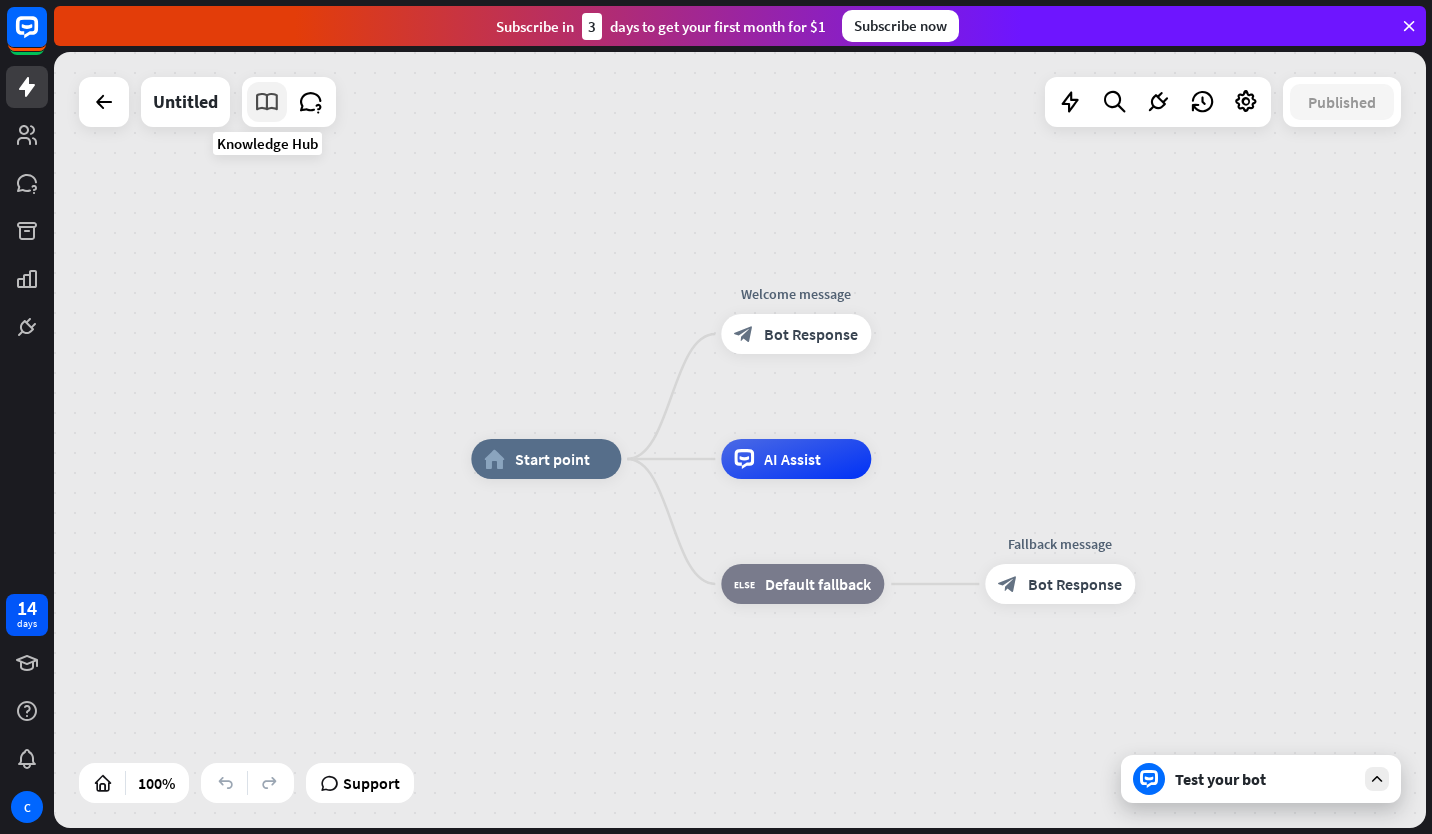click at bounding box center (267, 102) 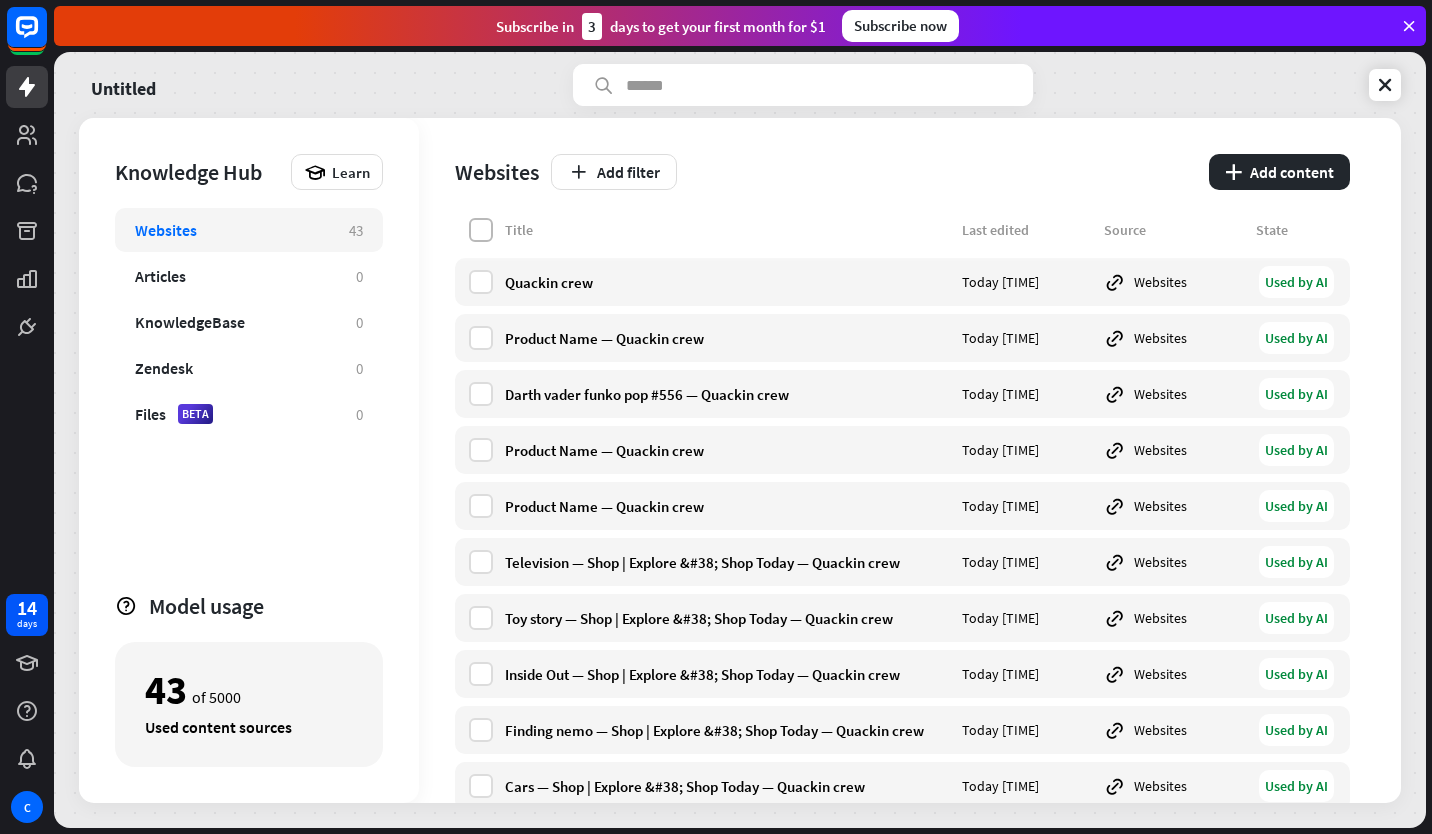 click at bounding box center (481, 230) 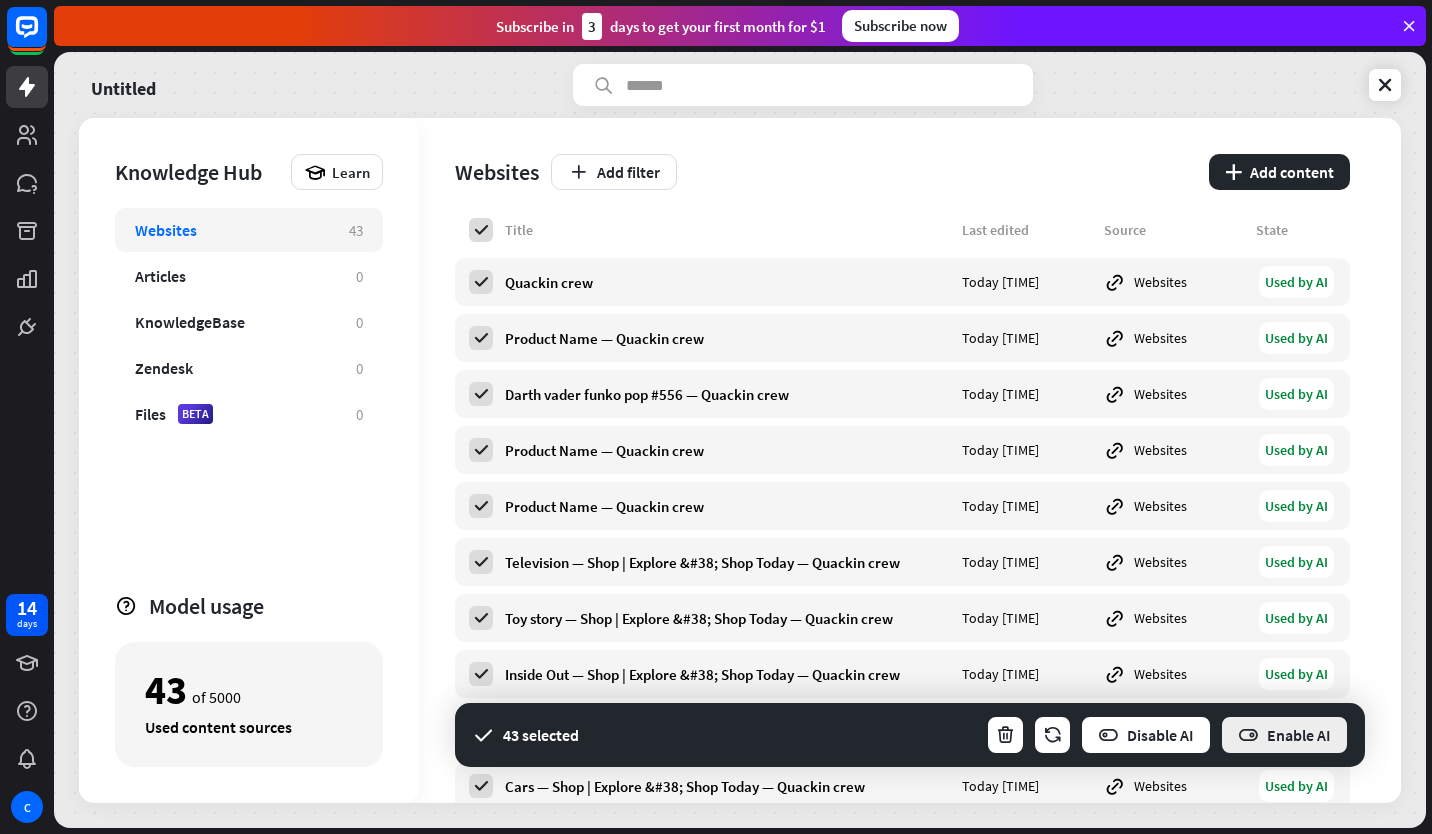 click at bounding box center [1248, 735] 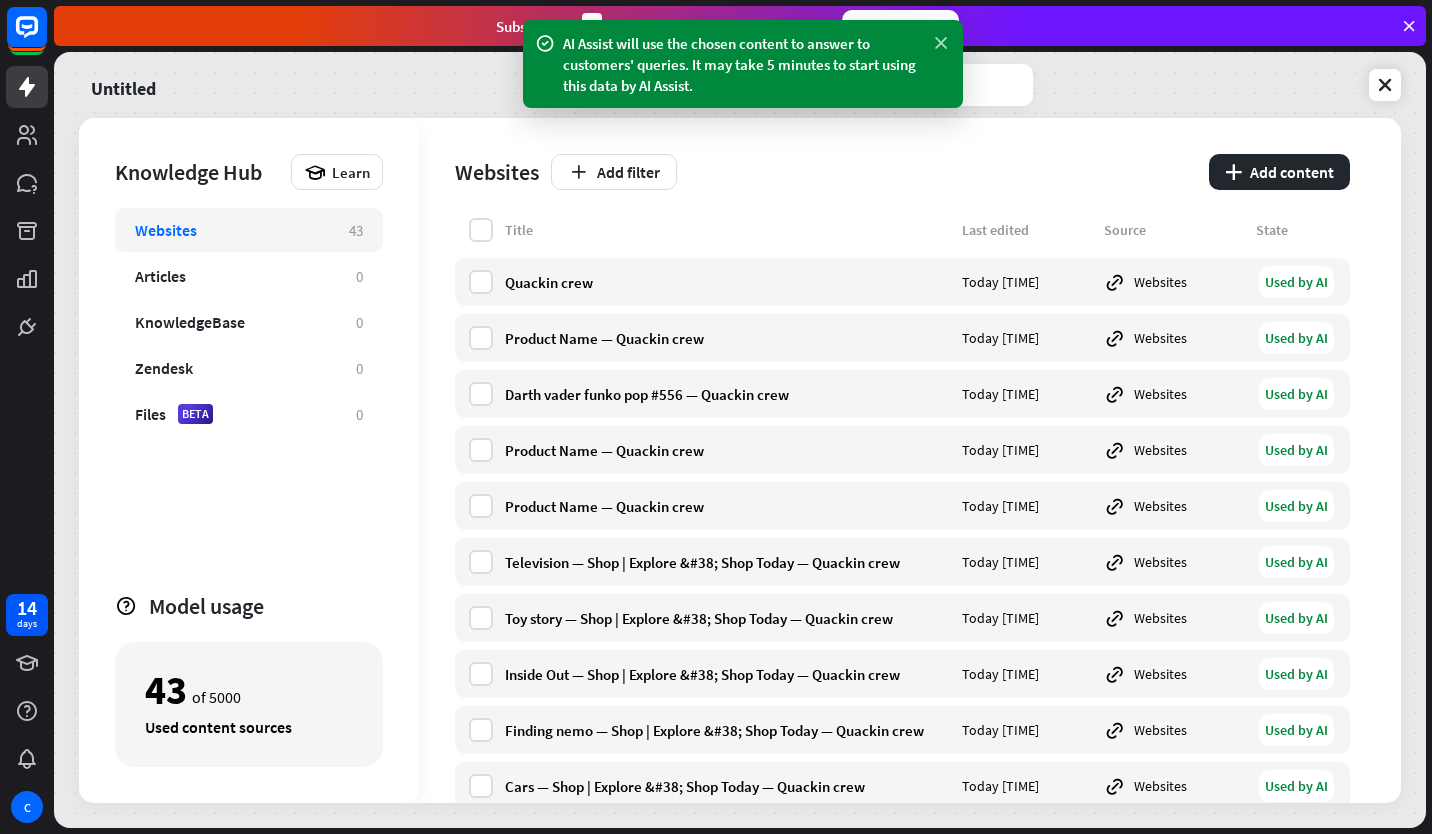 click at bounding box center (941, 43) 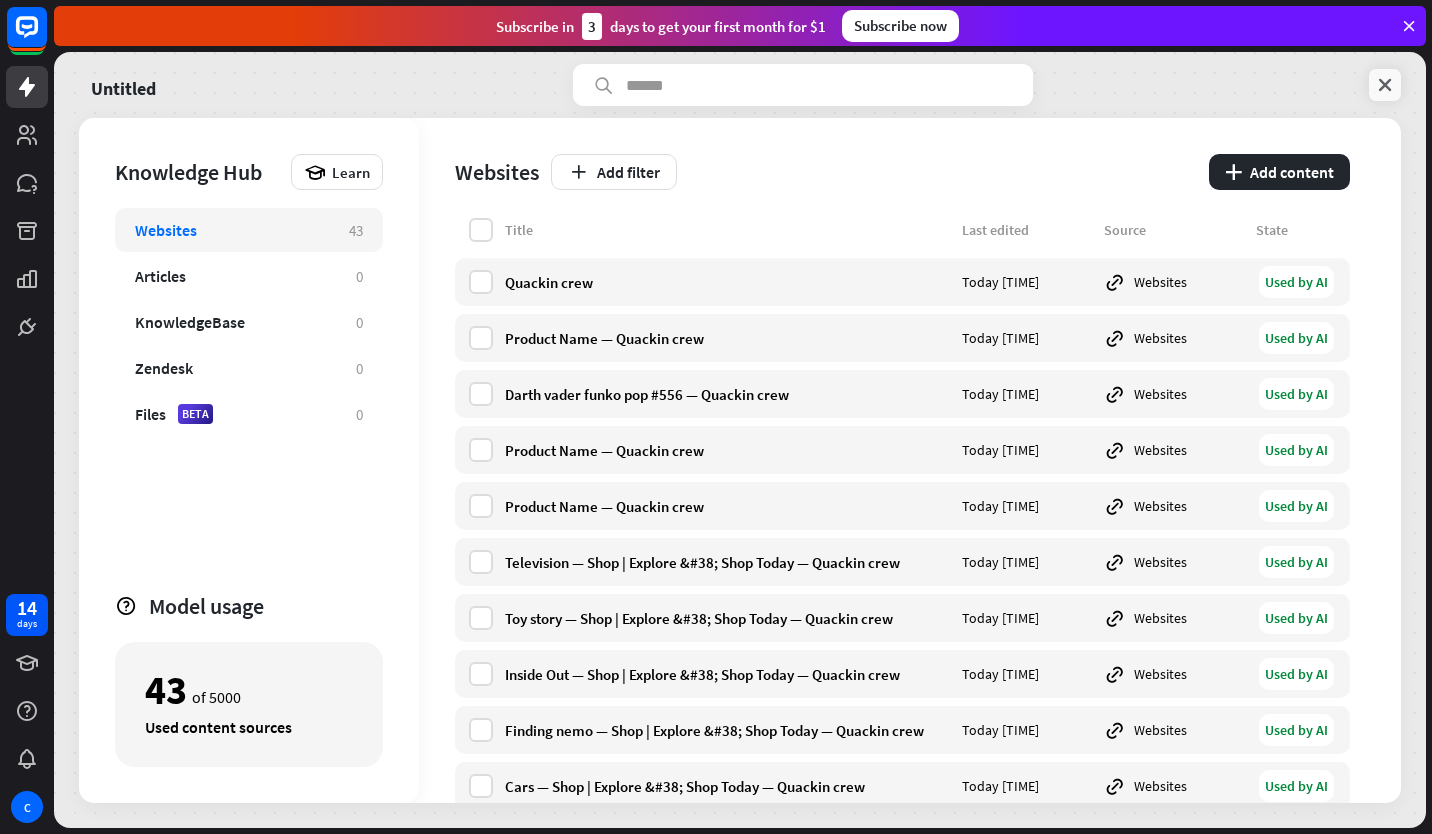 click at bounding box center [1385, 85] 